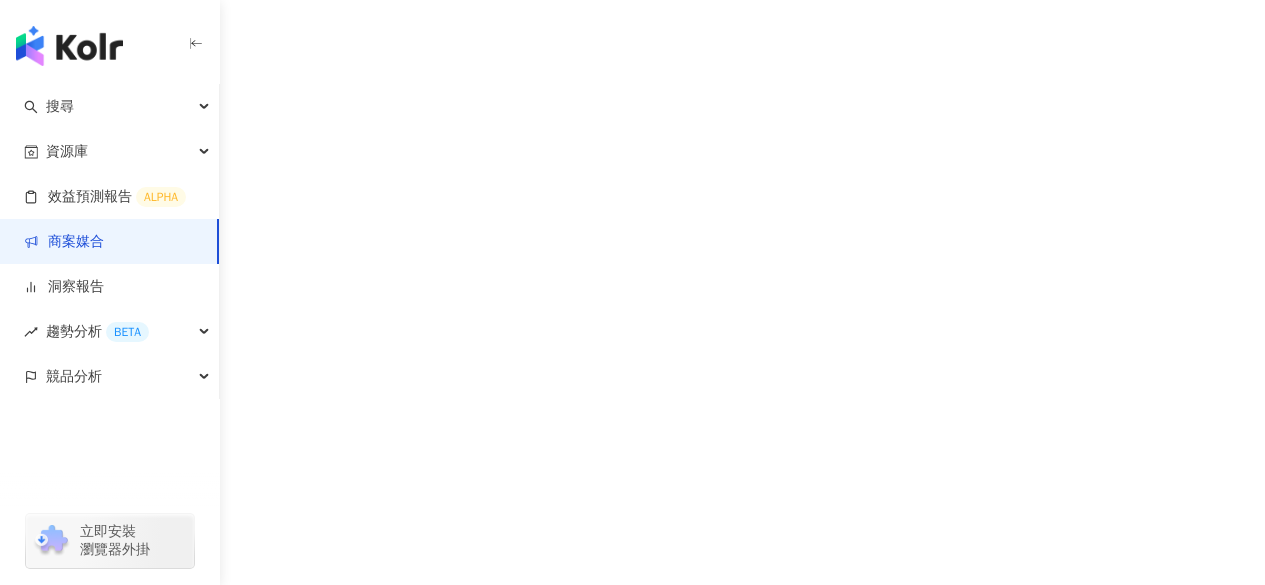 scroll, scrollTop: 0, scrollLeft: 0, axis: both 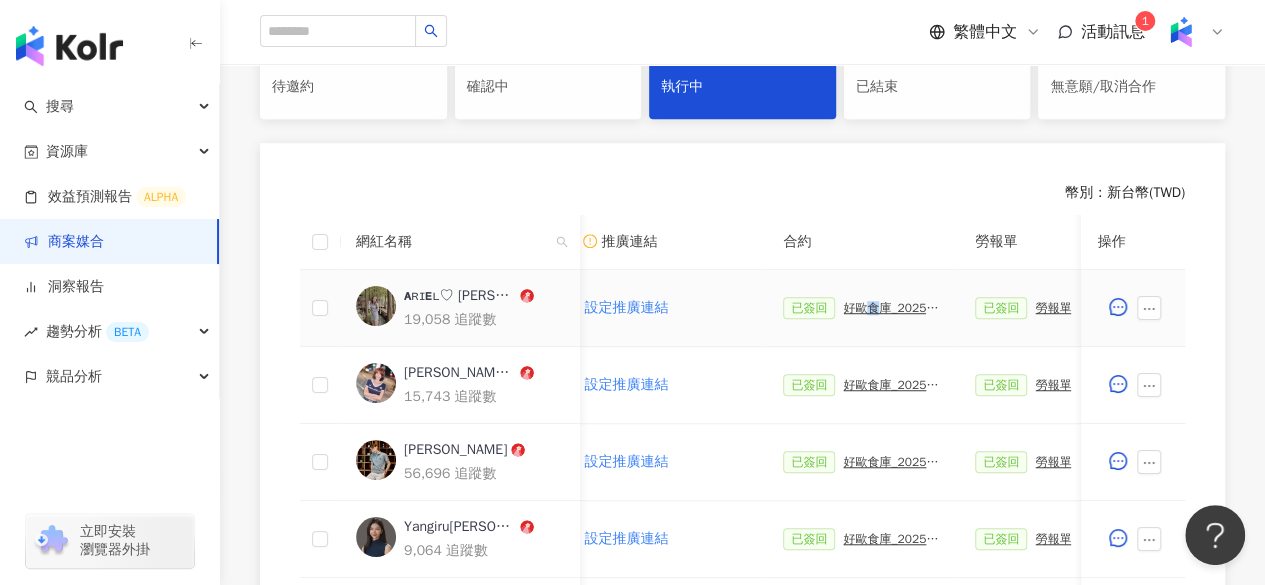 click on "好歐食庫_202503_口碑牆專案" at bounding box center (893, 308) 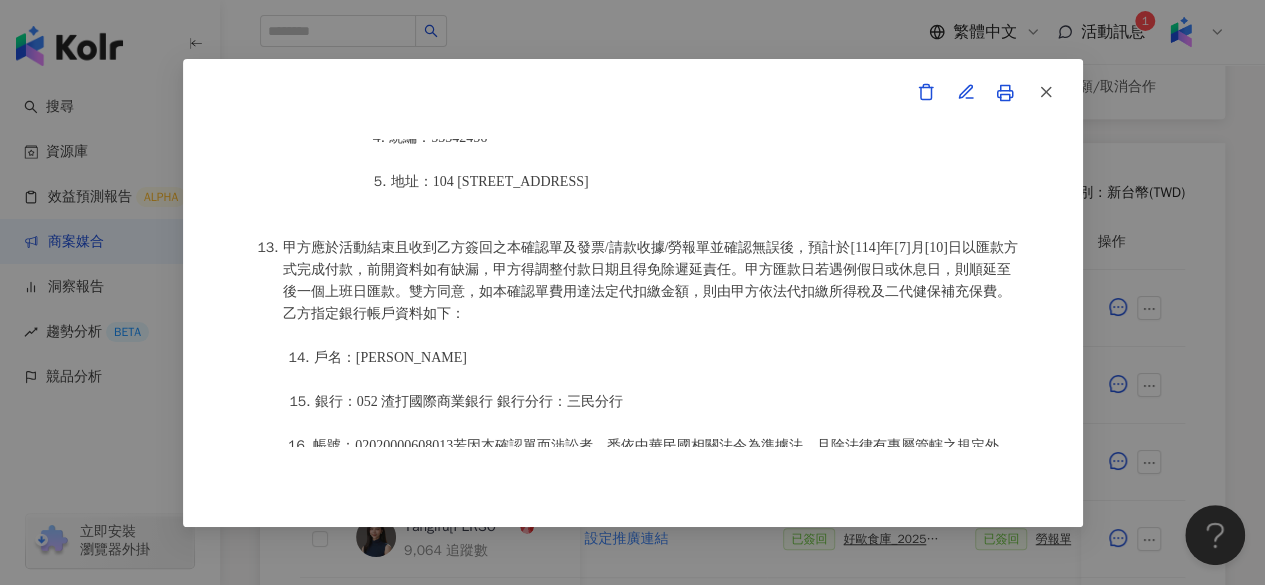 scroll, scrollTop: 2724, scrollLeft: 0, axis: vertical 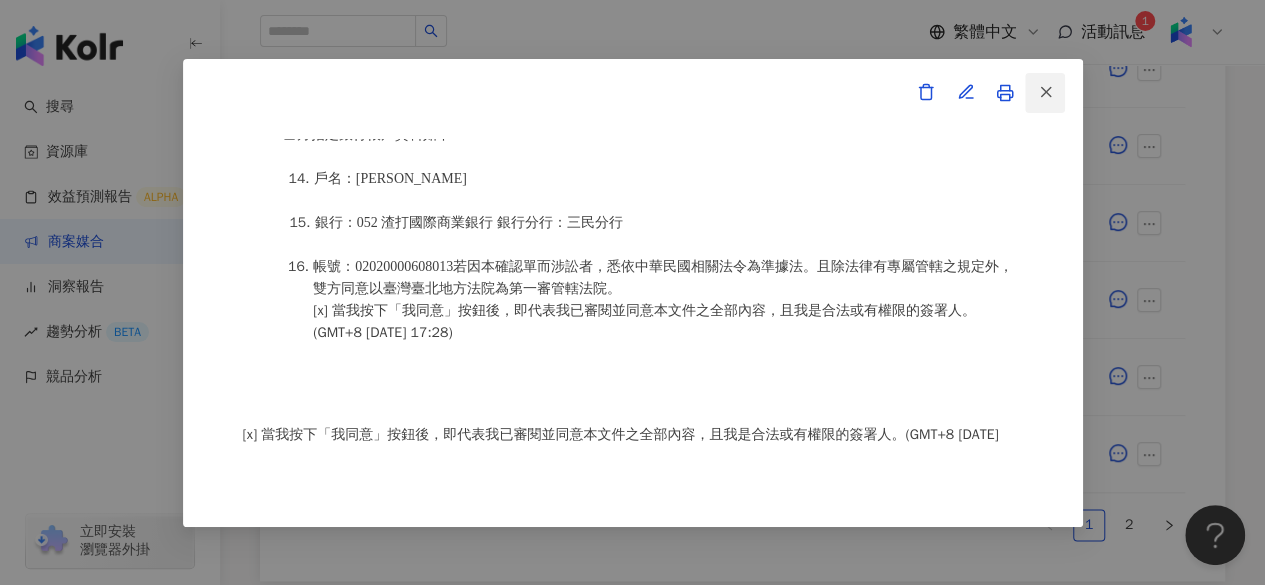 click 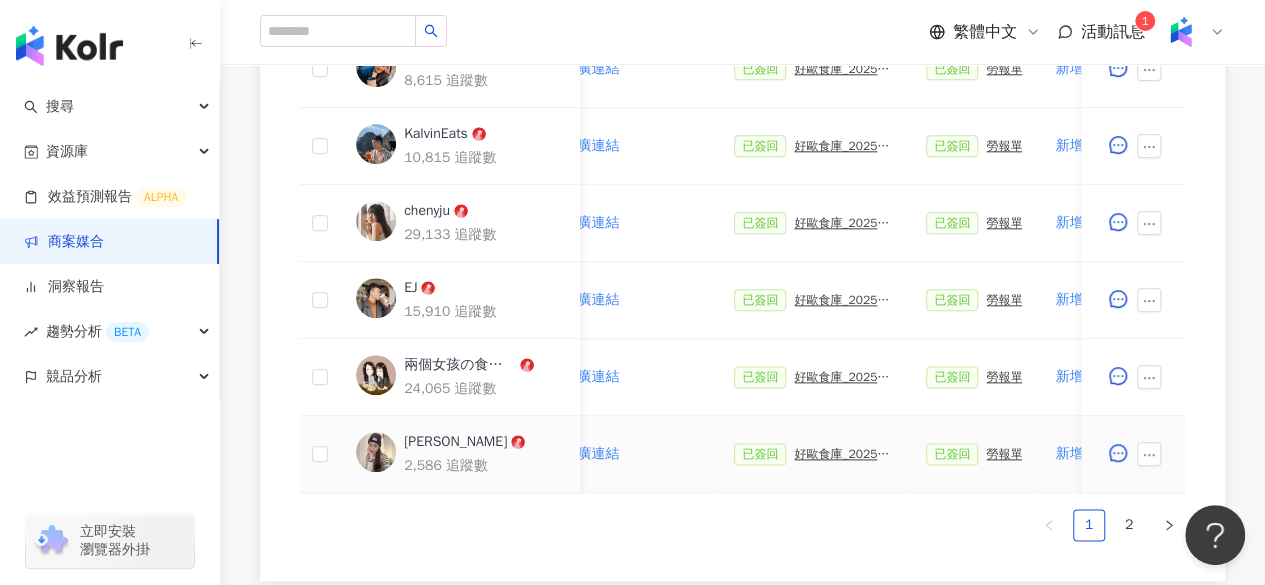 scroll, scrollTop: 0, scrollLeft: 408, axis: horizontal 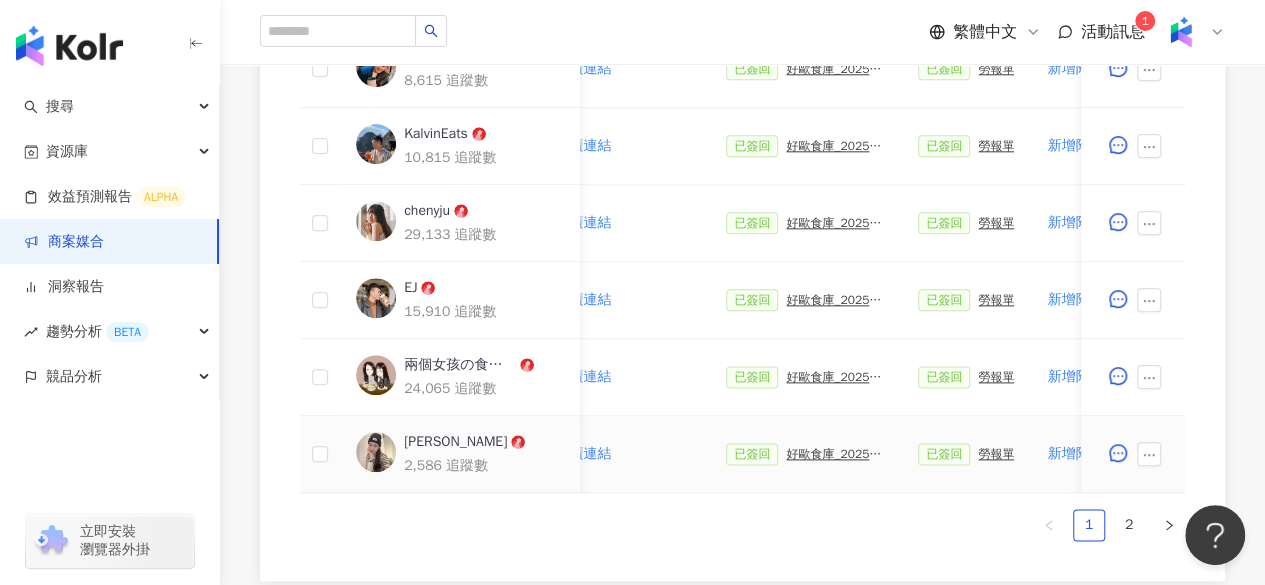 click on "好歐食庫_202503_口碑牆專案" at bounding box center (836, 454) 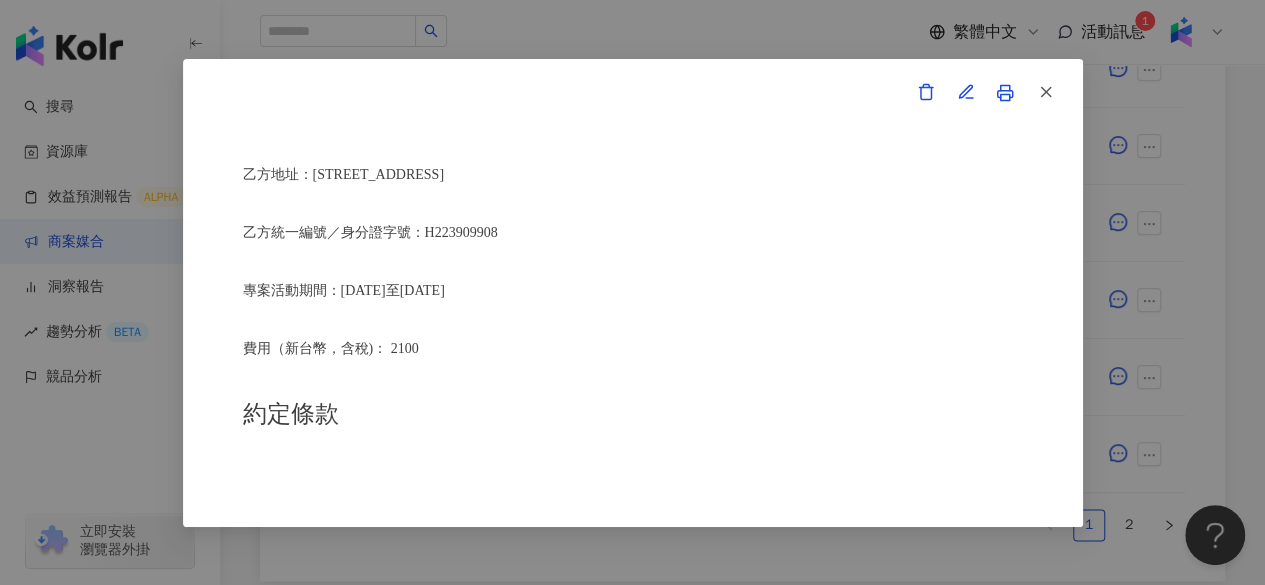 scroll, scrollTop: 932, scrollLeft: 0, axis: vertical 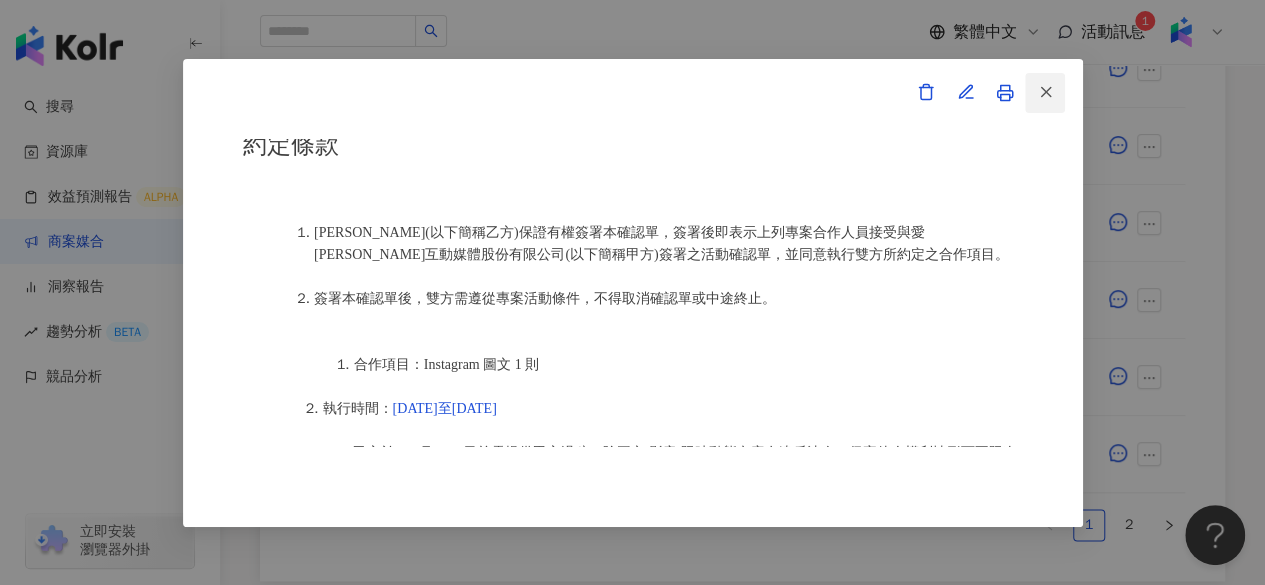 click 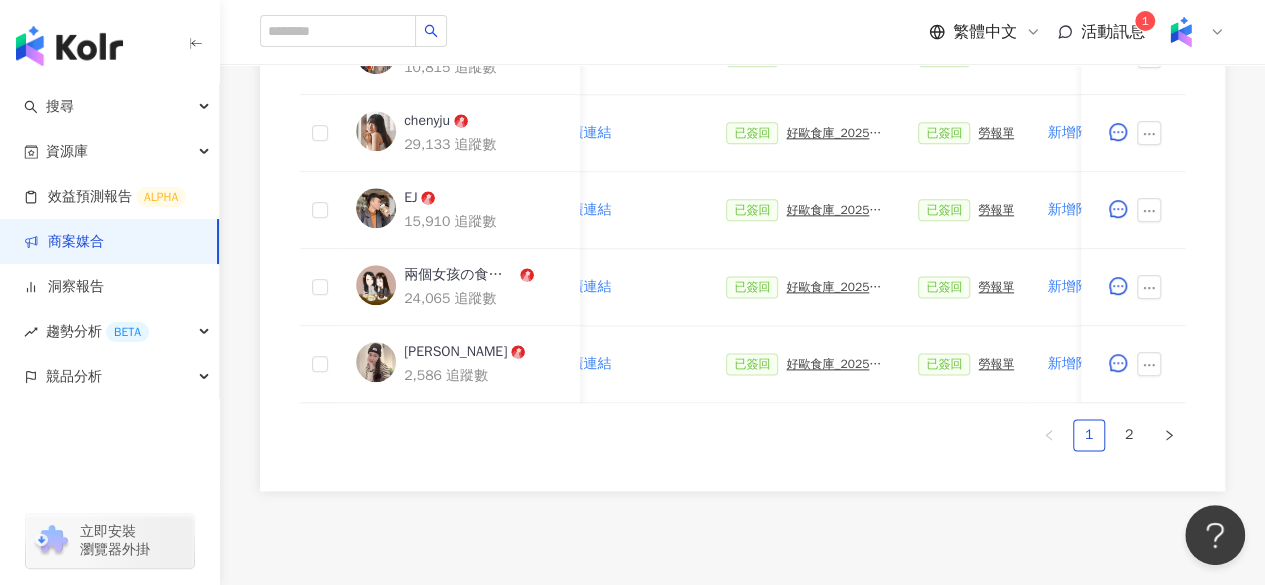 scroll, scrollTop: 1183, scrollLeft: 0, axis: vertical 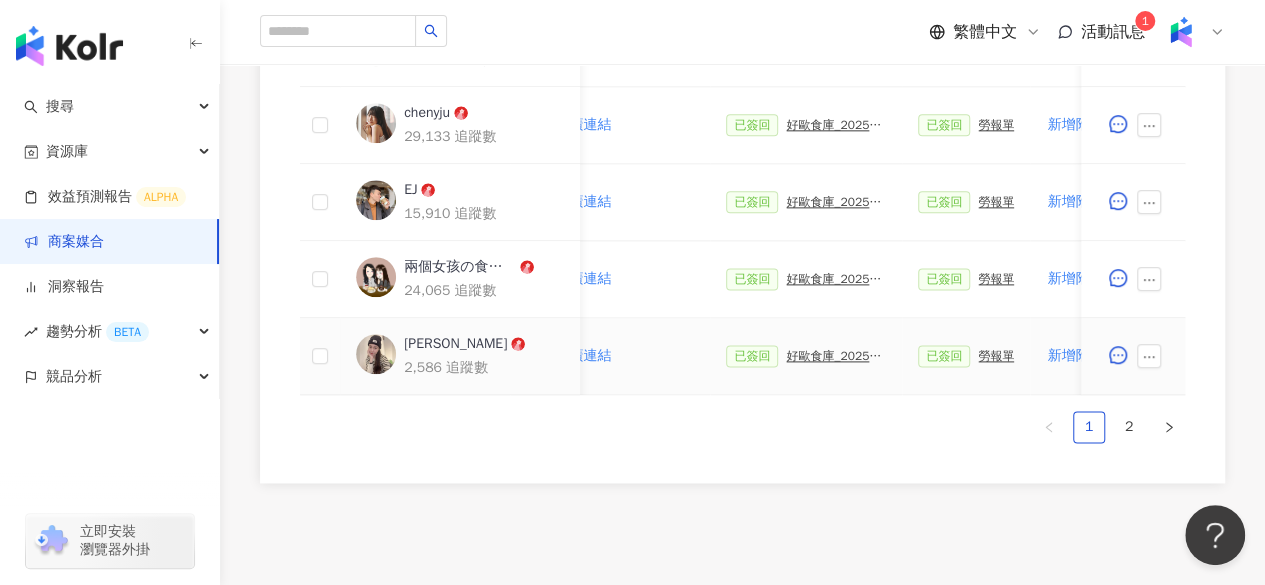 click on "好歐食庫_202503_口碑牆專案" at bounding box center (836, 356) 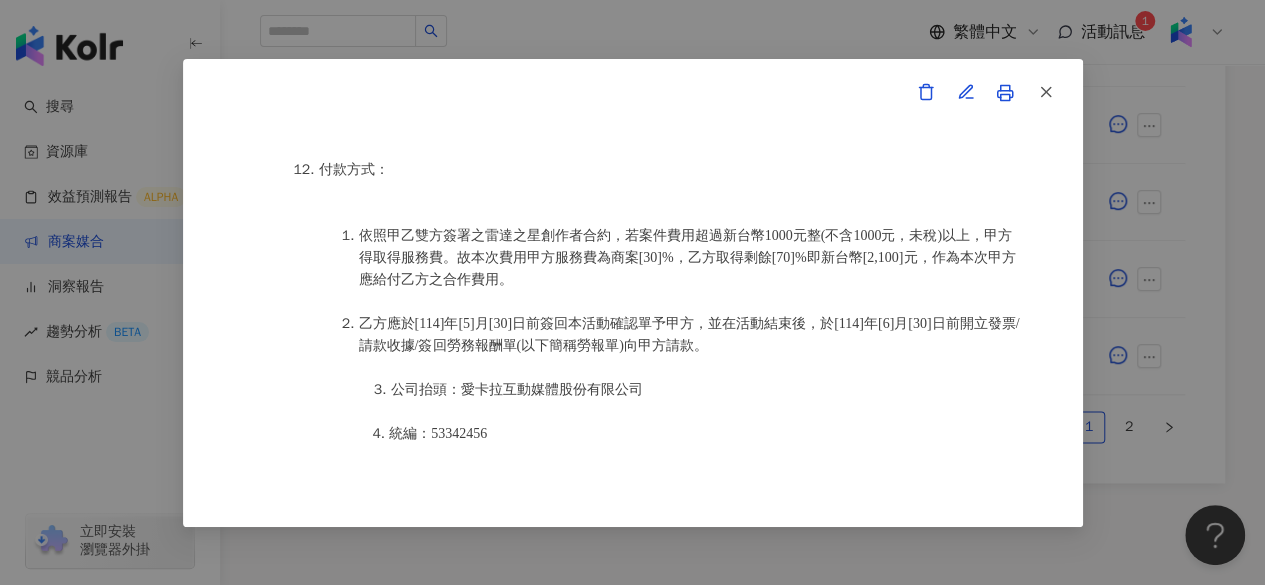 scroll, scrollTop: 2658, scrollLeft: 0, axis: vertical 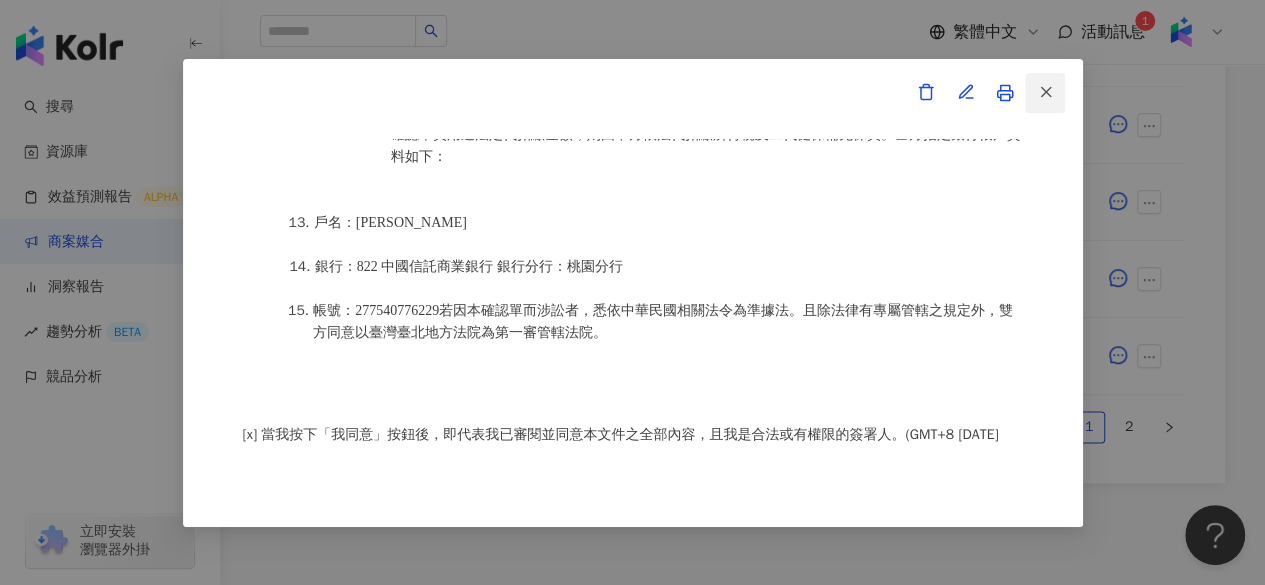 click at bounding box center (1045, 93) 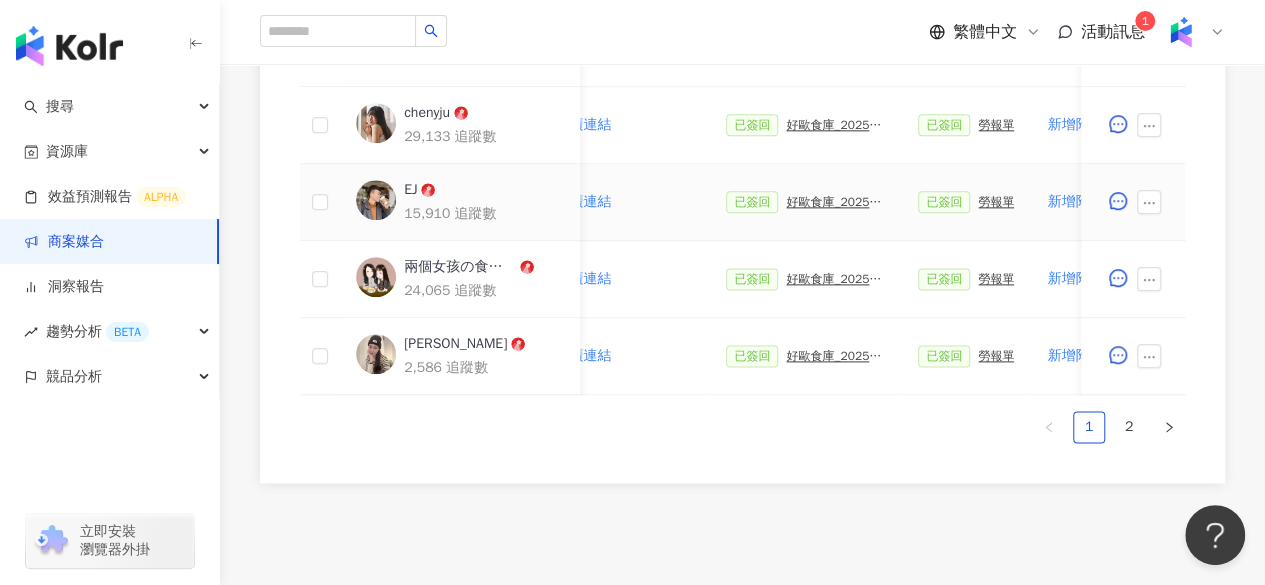 scroll, scrollTop: 1068, scrollLeft: 0, axis: vertical 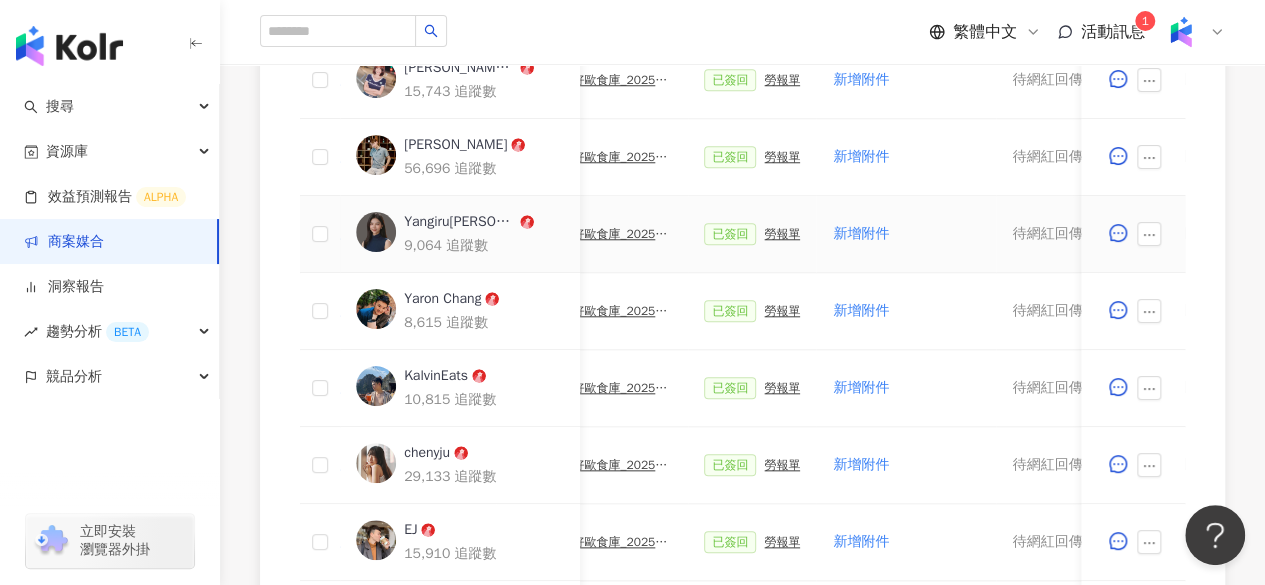 click on "好歐食庫_202503_口碑牆專案" at bounding box center [622, 234] 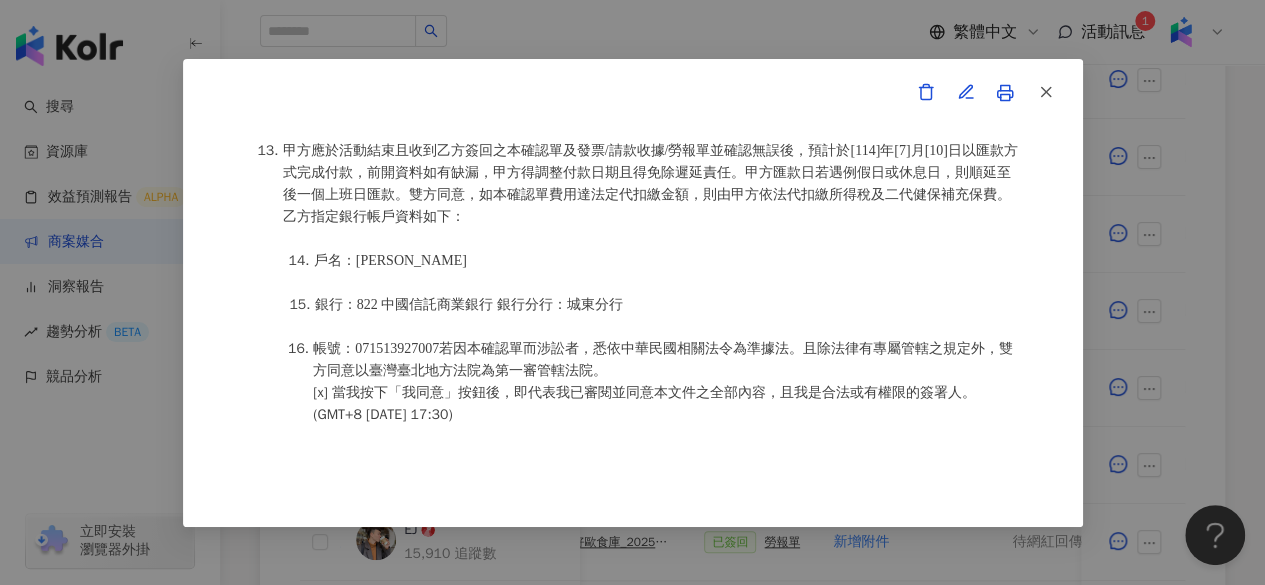 scroll, scrollTop: 2724, scrollLeft: 0, axis: vertical 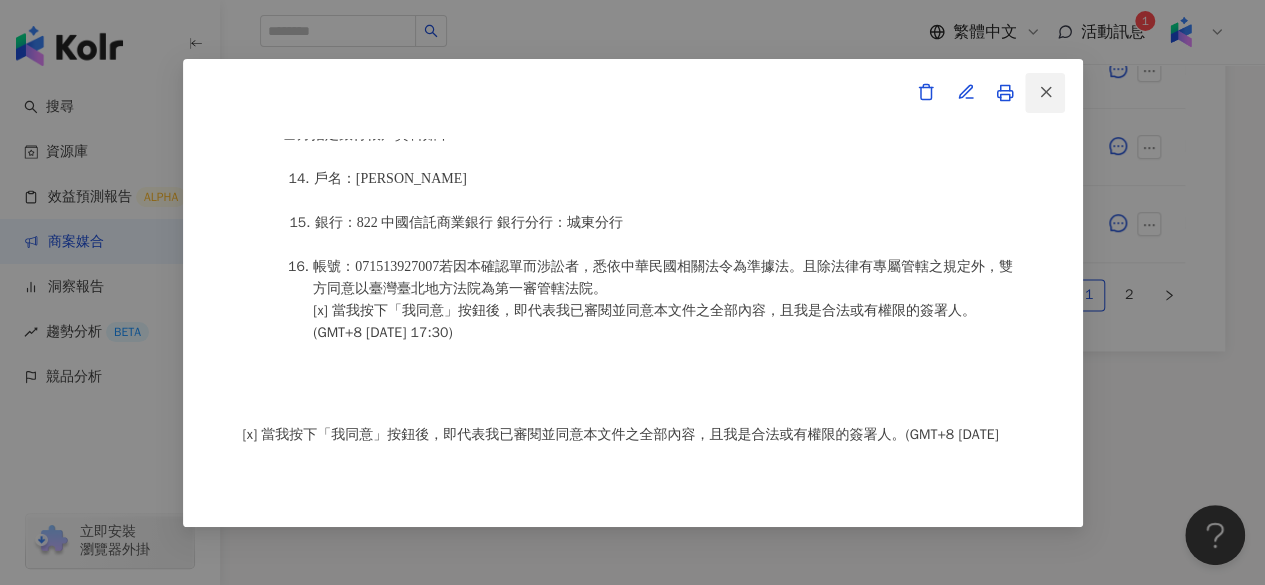 drag, startPoint x: 1053, startPoint y: 69, endPoint x: 1050, endPoint y: 81, distance: 12.369317 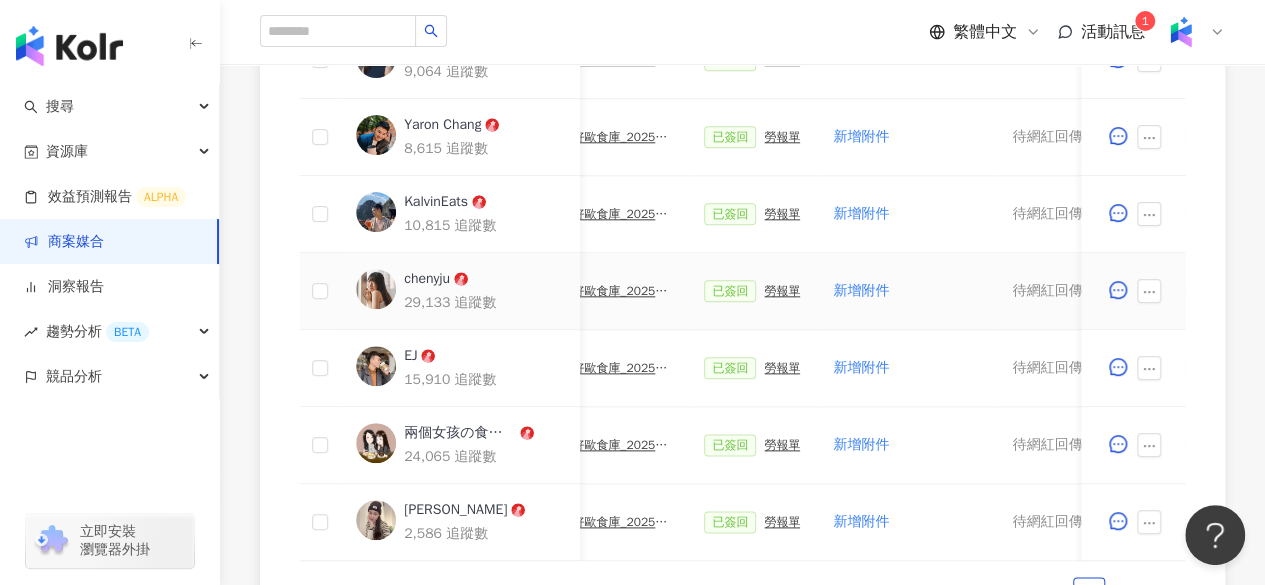 scroll, scrollTop: 785, scrollLeft: 0, axis: vertical 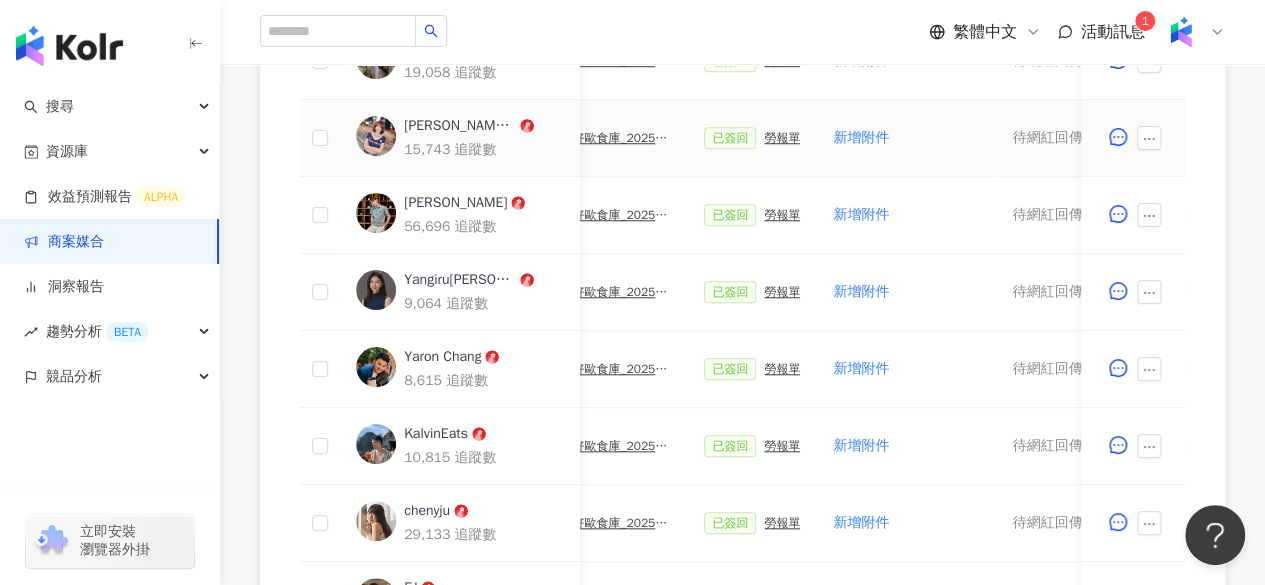 click on "勞報單" at bounding box center (782, 138) 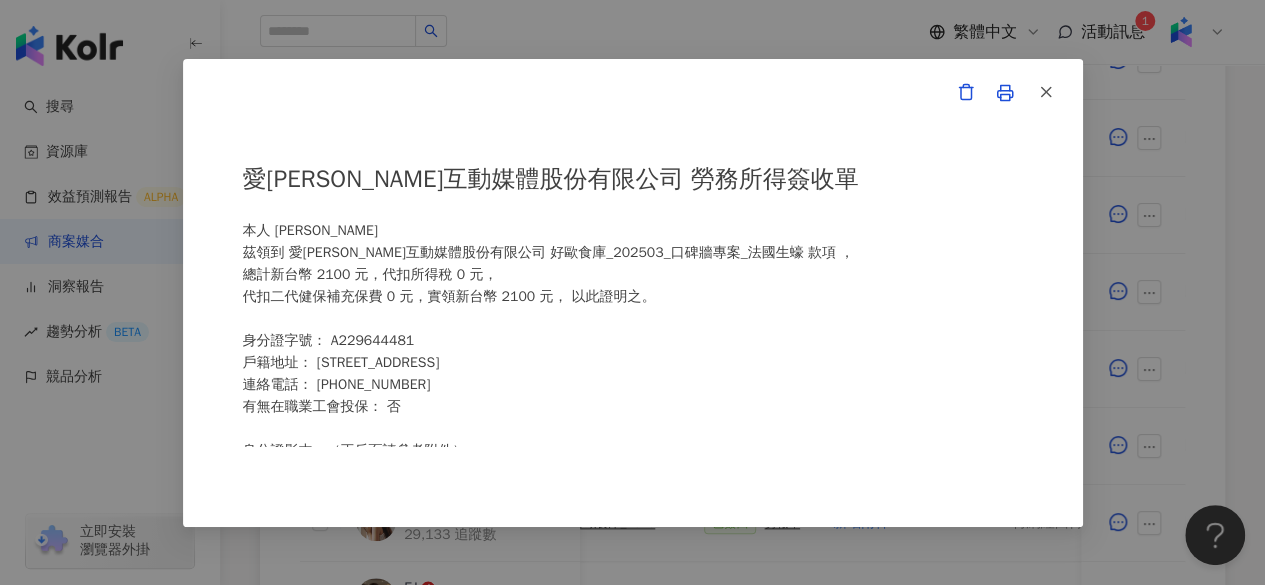 scroll, scrollTop: 603, scrollLeft: 0, axis: vertical 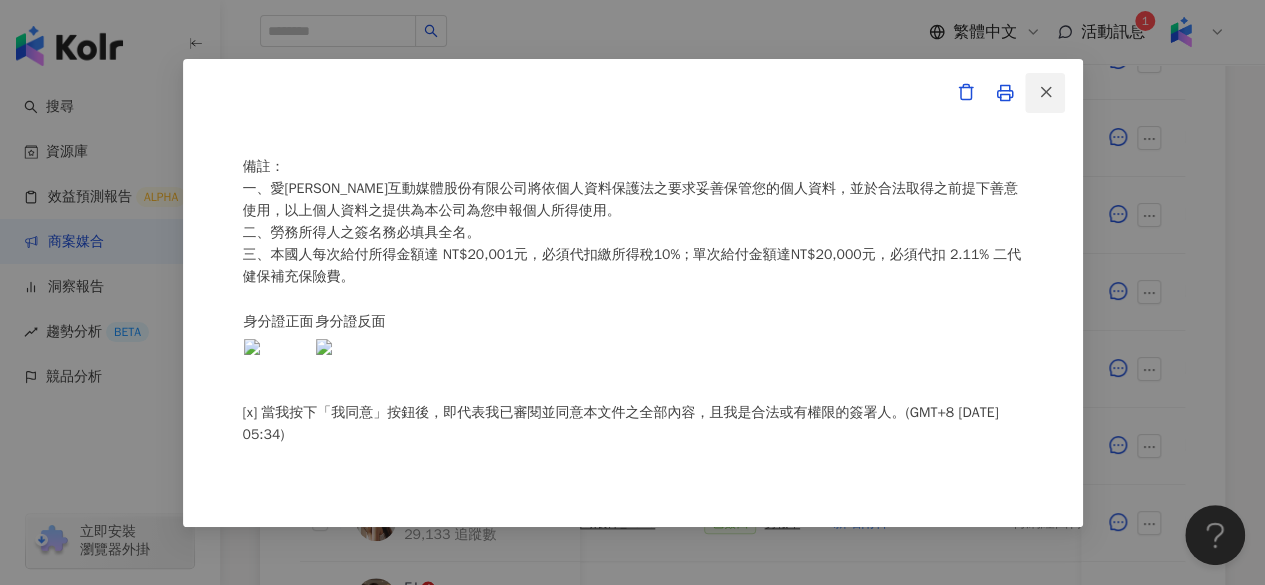 click at bounding box center [1046, 92] 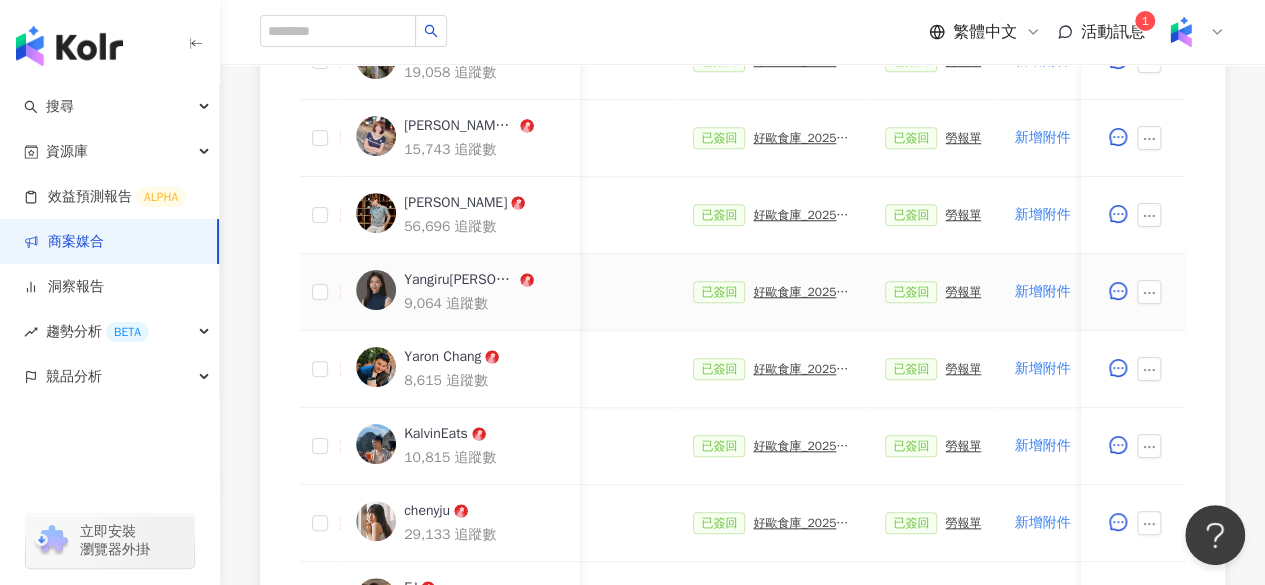 scroll, scrollTop: 0, scrollLeft: 437, axis: horizontal 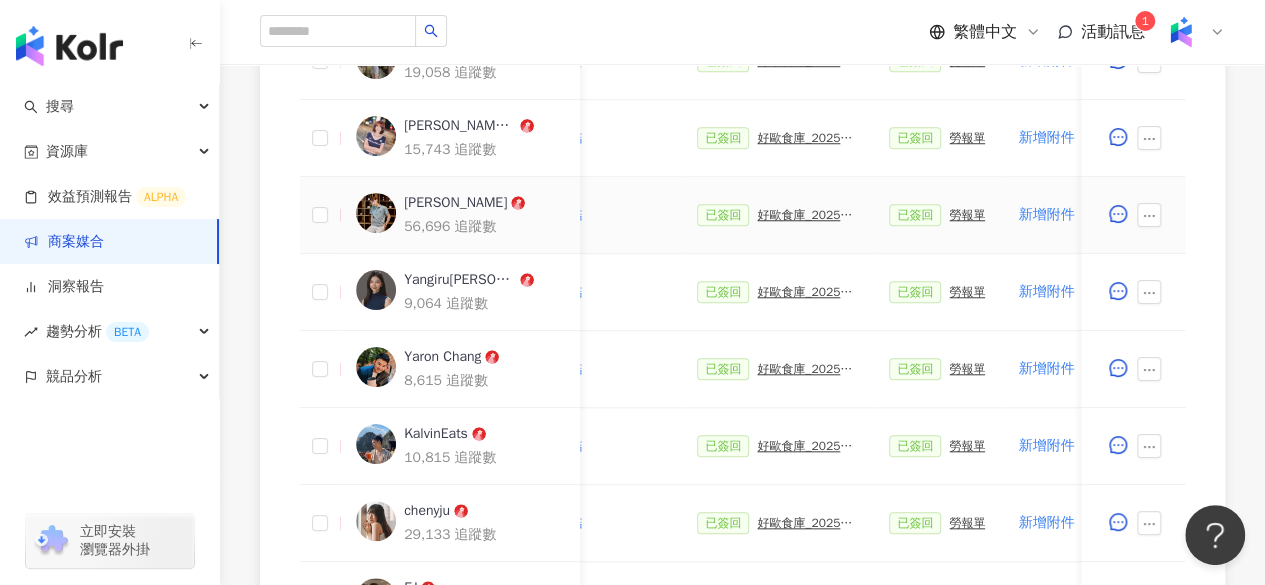 click on "好歐食庫_202503_口碑牆專案" at bounding box center [807, 215] 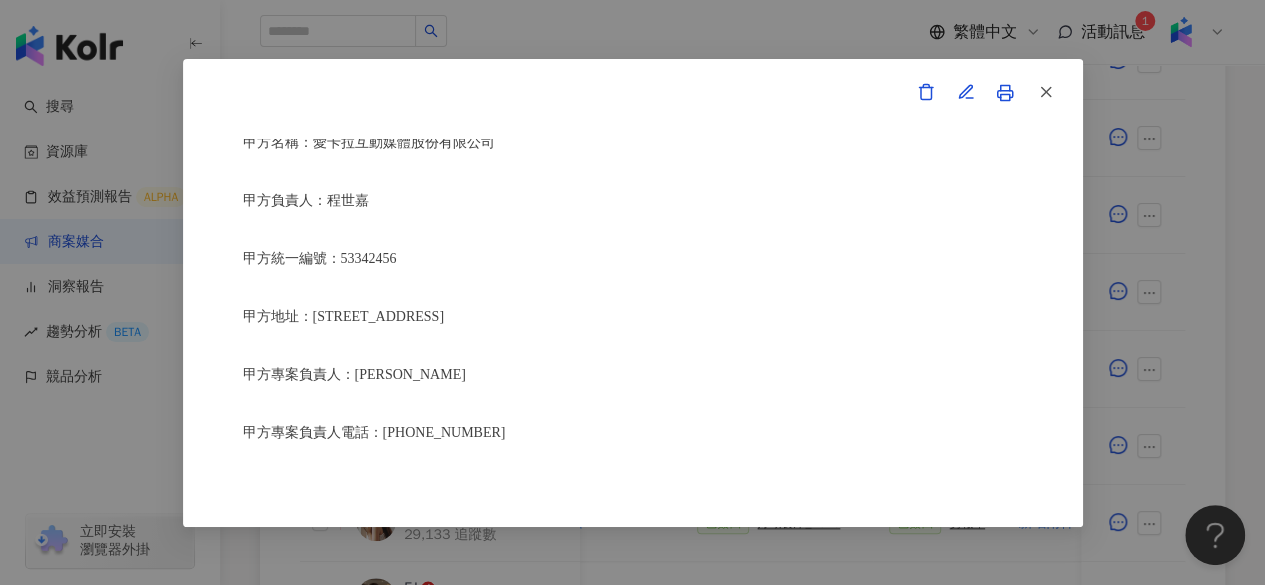 scroll, scrollTop: 300, scrollLeft: 0, axis: vertical 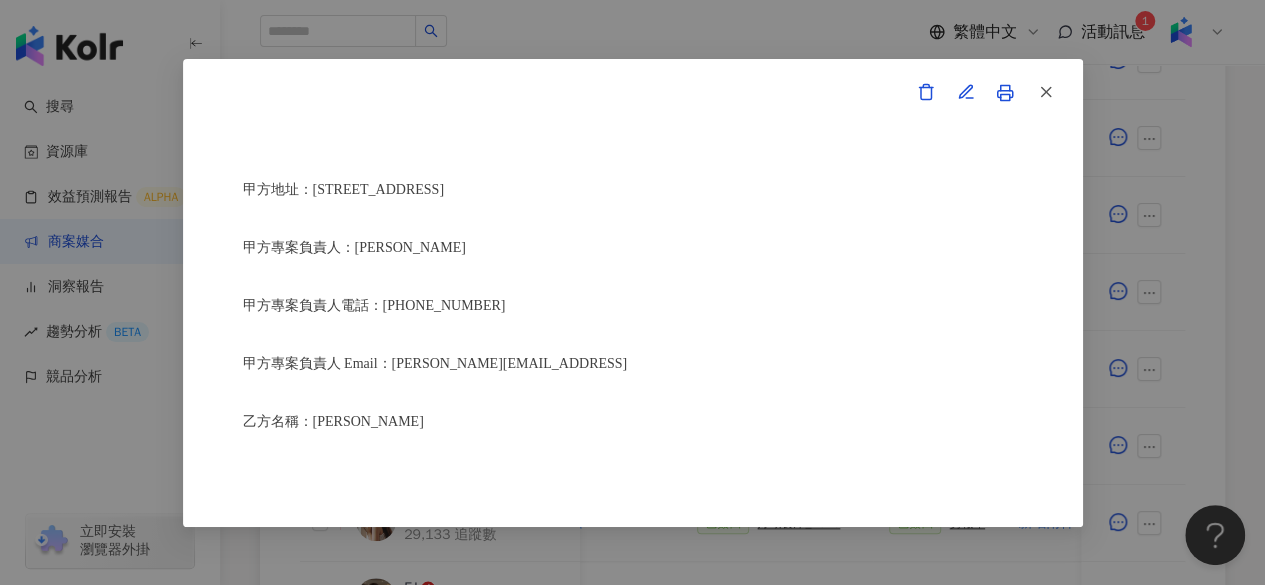 click on "Kolr Star-活動確認單
約定雙方
甲方名稱：愛卡拉互動媒體股份有限公司
甲方負責人：程世嘉
甲方統一編號：53342456
甲方地址：104 台北市中山區南京東路二段167號8樓
甲方專案負責人：劉國安 Andrew
甲方專案負責人電話：87681110
甲方專案負責人 Email：andrew.liu@ikala.ai
乙方名稱：廖顯廣
乙方專案合作人員：LEO廖廣
乙方地址：台中市西屯區青海路二段408號12G-2
乙方統一編號／身分證字號：B123181724
專案活動期間：2025年05月01日至2025年06月30日
費用（新台幣，含稅)： 2100
約定條款
廖顯廣(以下簡稱乙方)保證有權簽署本確認單，簽署後即表示上列專案合作人員接受與愛卡拉互動媒體股份有限公司(以下簡稱甲方)簽署之活動確認單，並同意執行雙方所約定之合作項目。
簽署本確認單後，雙方需遵從專案活動條件，不得取消確認單或中途終止。" at bounding box center (633, 293) 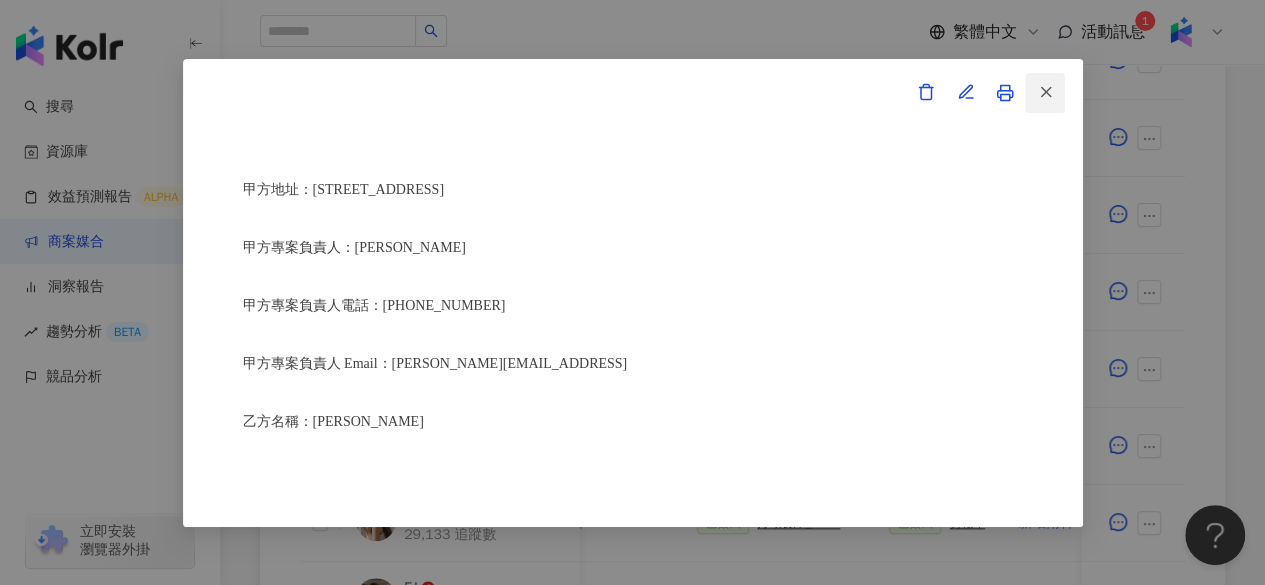click 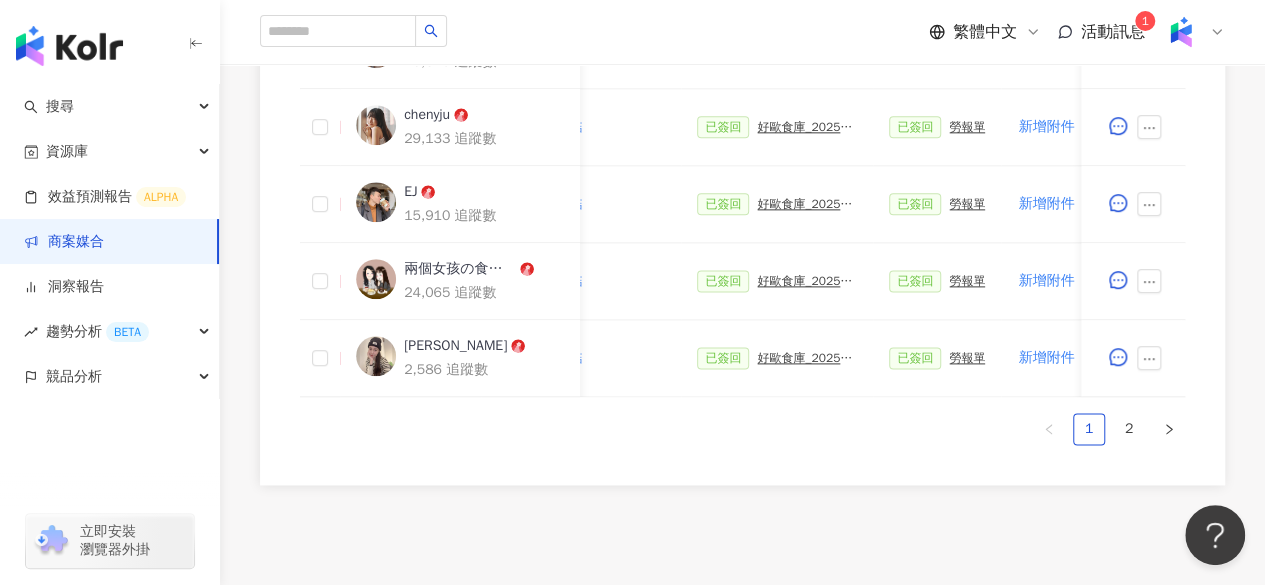 scroll, scrollTop: 1200, scrollLeft: 0, axis: vertical 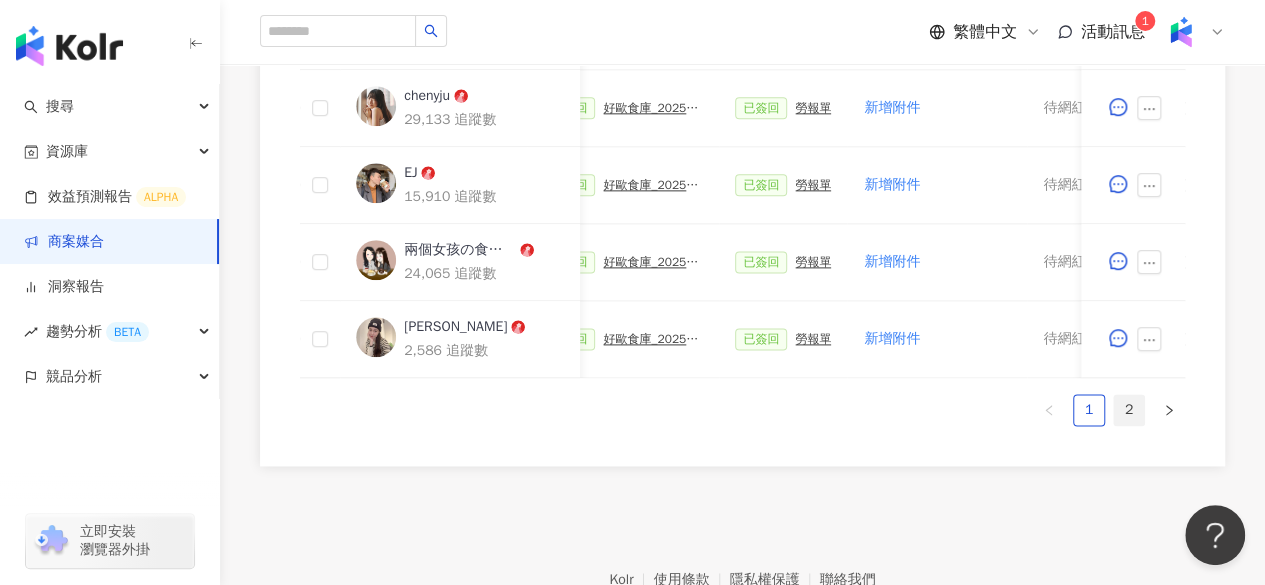 click on "1 2" at bounding box center [742, 410] 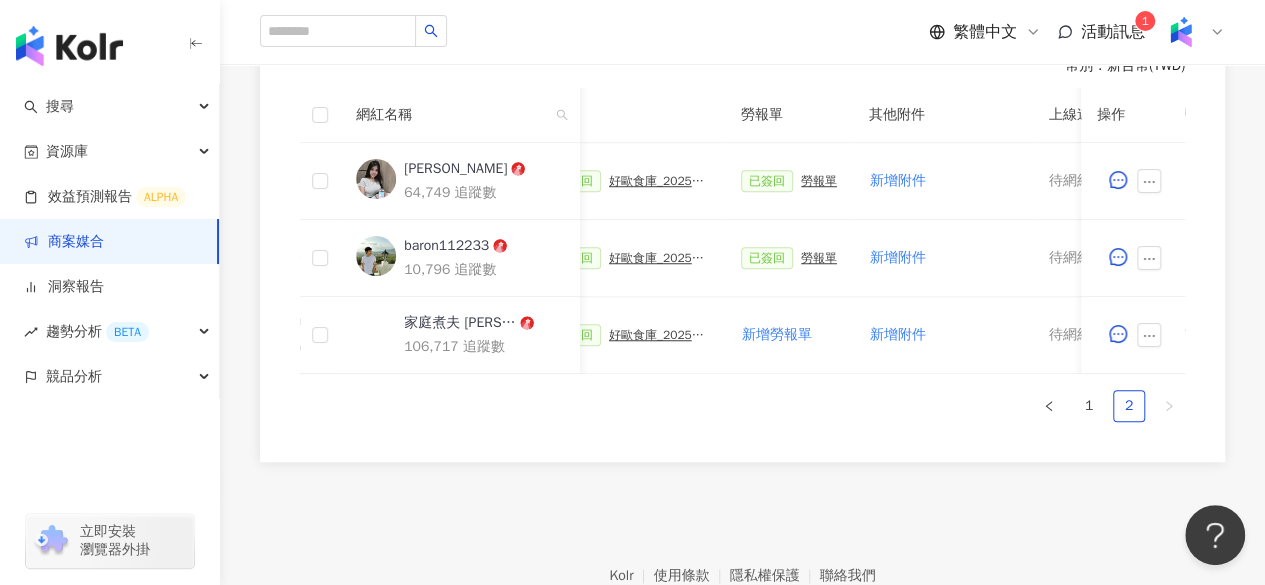 scroll, scrollTop: 644, scrollLeft: 0, axis: vertical 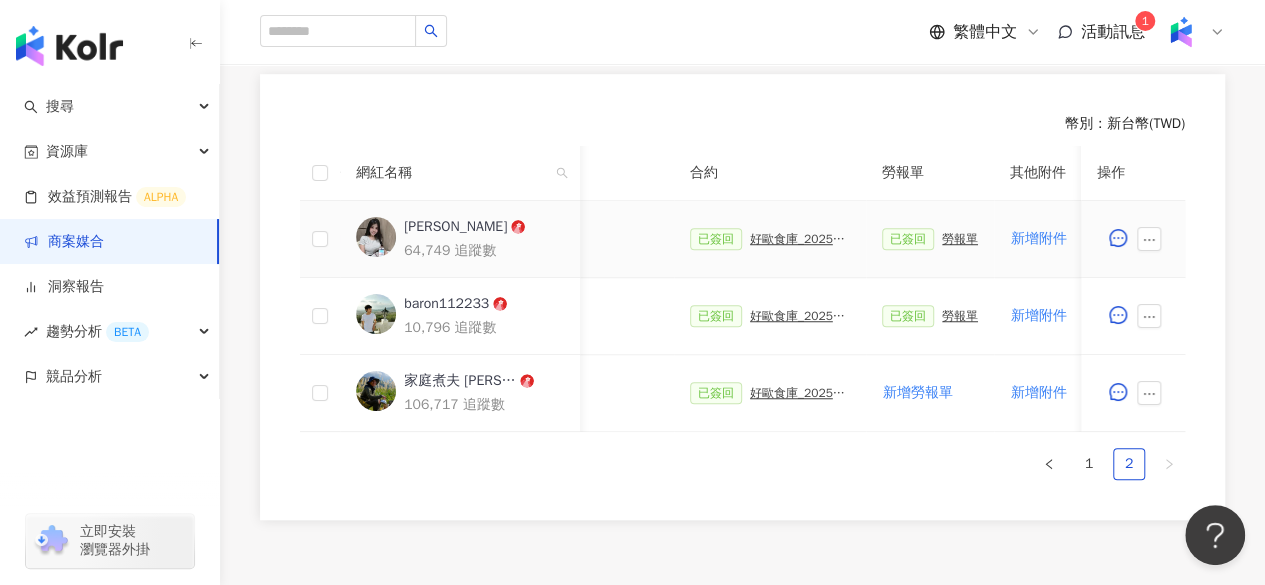 click on "好歐食庫_202503_口碑牆專案" at bounding box center (800, 239) 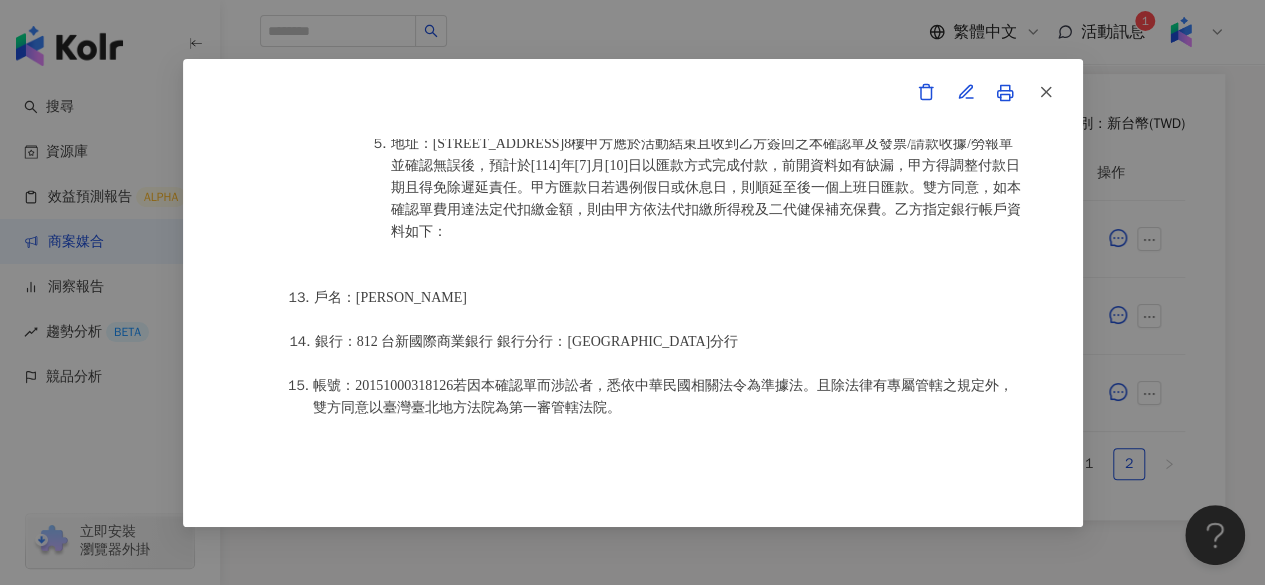 scroll, scrollTop: 2658, scrollLeft: 0, axis: vertical 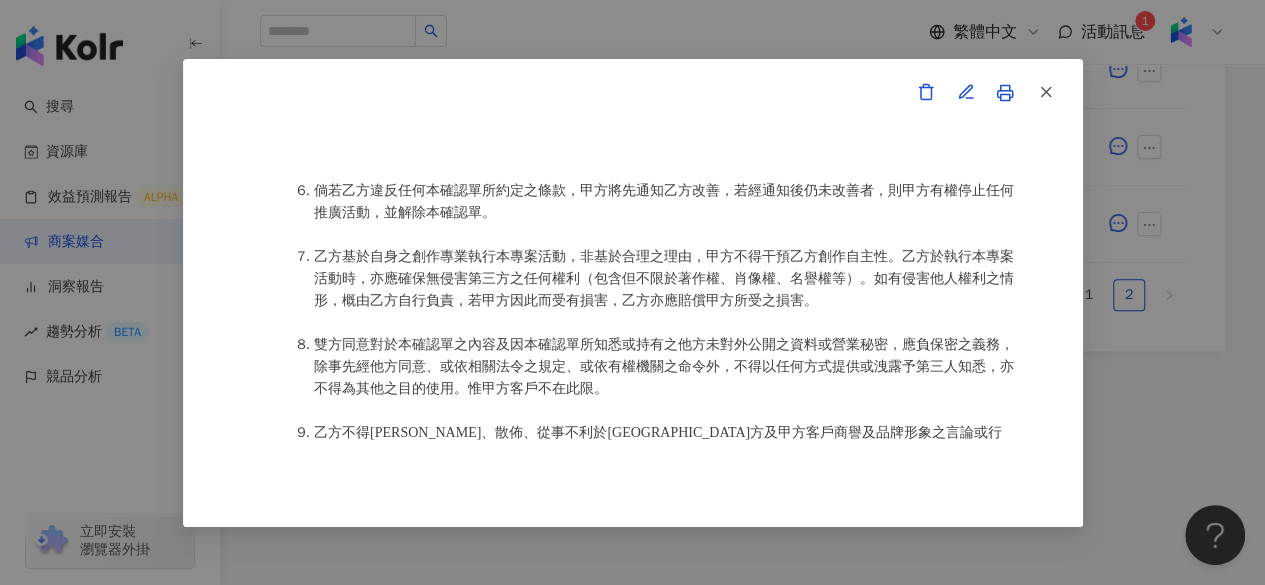 click on "姜廷蓉(以下簡稱乙方)保證有權簽署本確認單，簽署後即表示上列專案合作人員接受與愛卡拉互動媒體股份有限公司(以下簡稱甲方)簽署之活動確認單，並同意執行雙方所約定之合作項目。
簽署本確認單後，雙方需遵從專案活動條件，不得取消確認單或中途終止。
合作項目：Instagram 圖文 1 則
執行時間： 2025年05月01日至2025年06月30日
乙方於 [5] 月 [20] 日前需提供甲方過稿，除圖文/影音/限時動態內容有違反法令、侵害他人權利情形可不限次數修改外，其餘內容可過稿次數至多兩次。過稿完成後始為定稿，乙方應依定稿版本內容發布。
合作項目的內容需依照甲方客戶提供的發文規範完成並且加入#活動關鍵字以及相關連結。且同貼文中不得加入其他產品之#活動關鍵字、文字、圖片、商標、標誌、連結及相關代表其他廠商、產品之訊息。
Instagram" at bounding box center [633, 268] 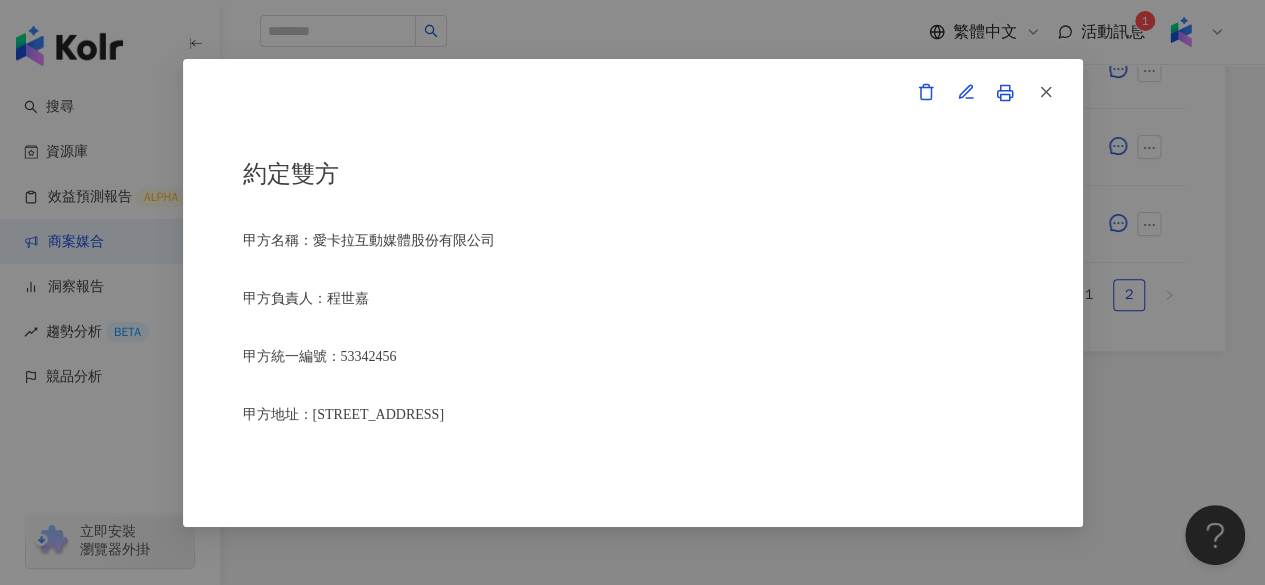 scroll, scrollTop: 0, scrollLeft: 0, axis: both 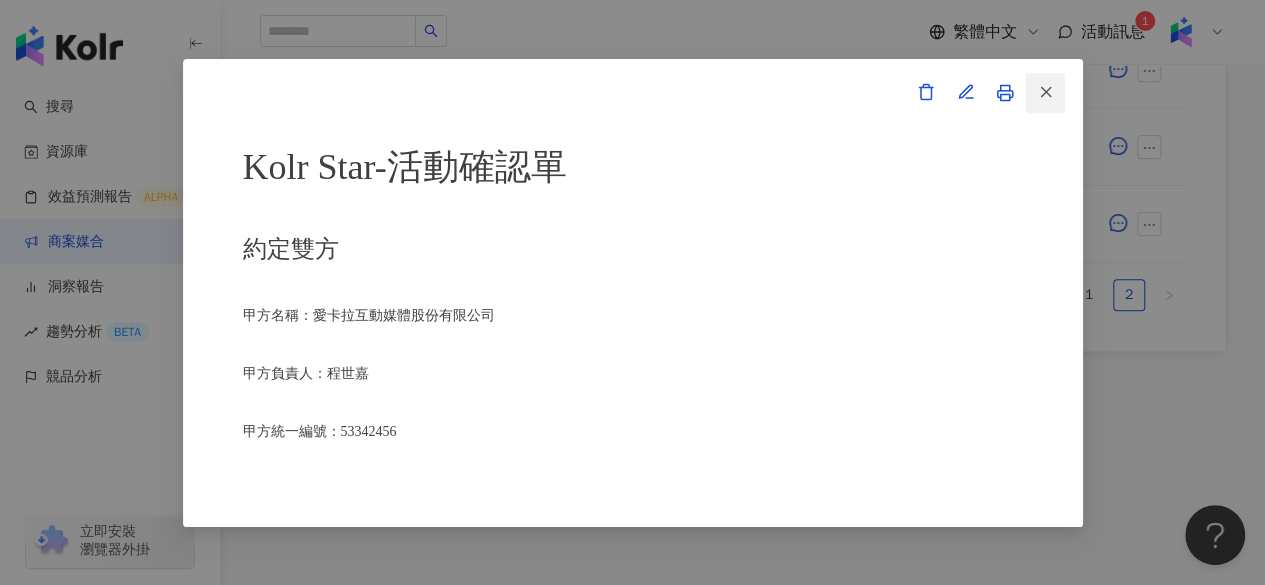 click at bounding box center (1046, 92) 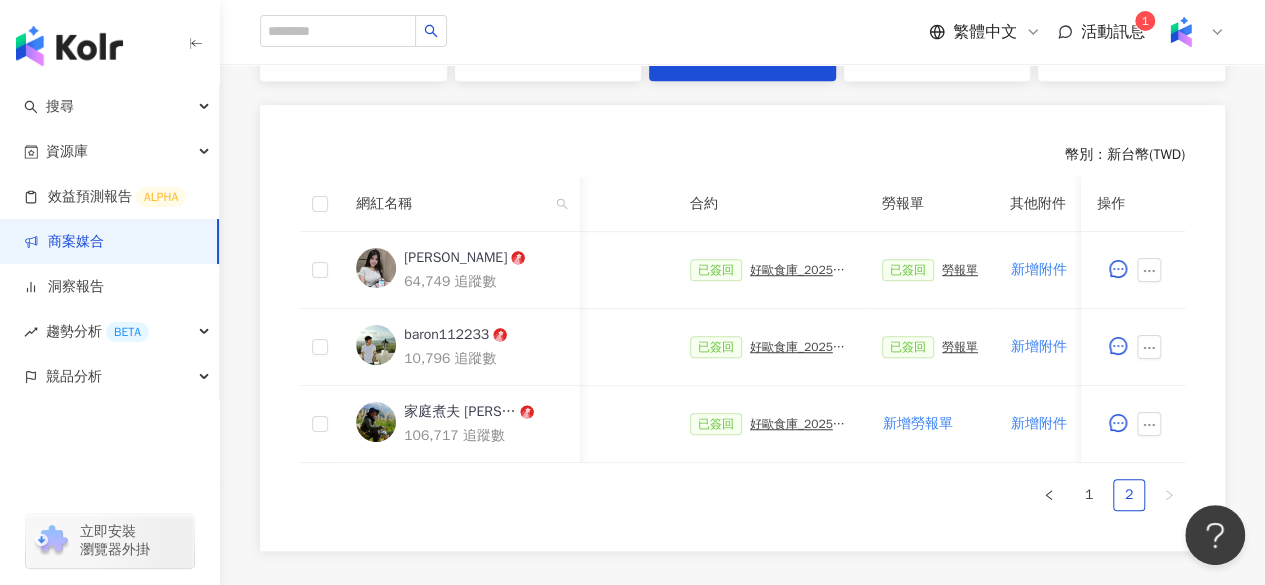 scroll, scrollTop: 570, scrollLeft: 0, axis: vertical 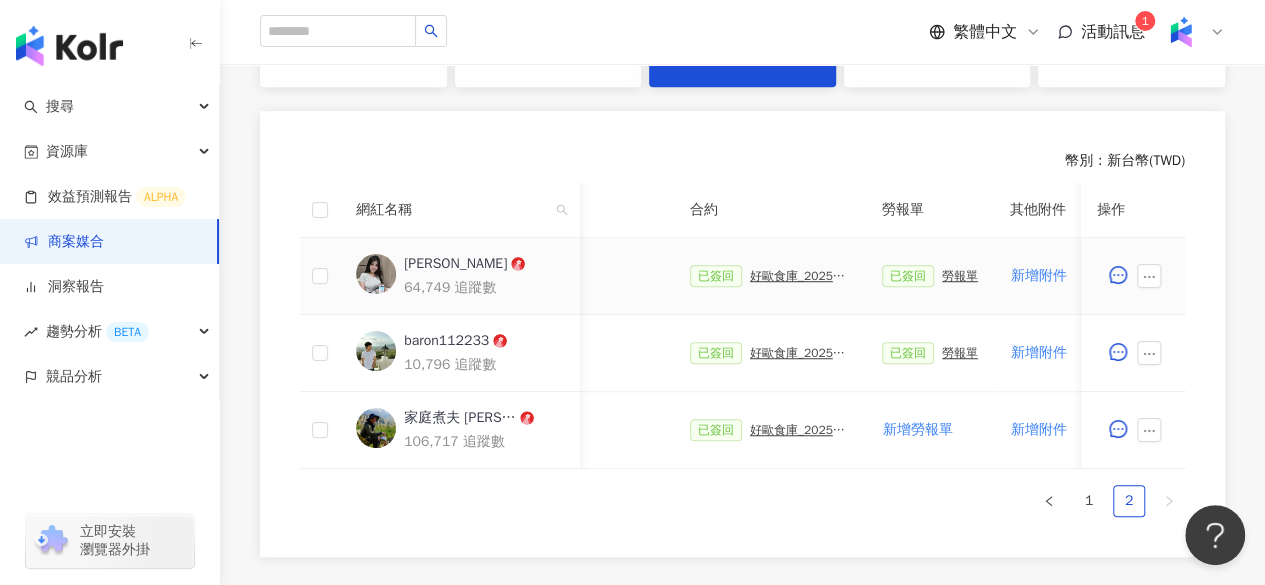 click on "好歐食庫_202503_口碑牆專案" at bounding box center (800, 276) 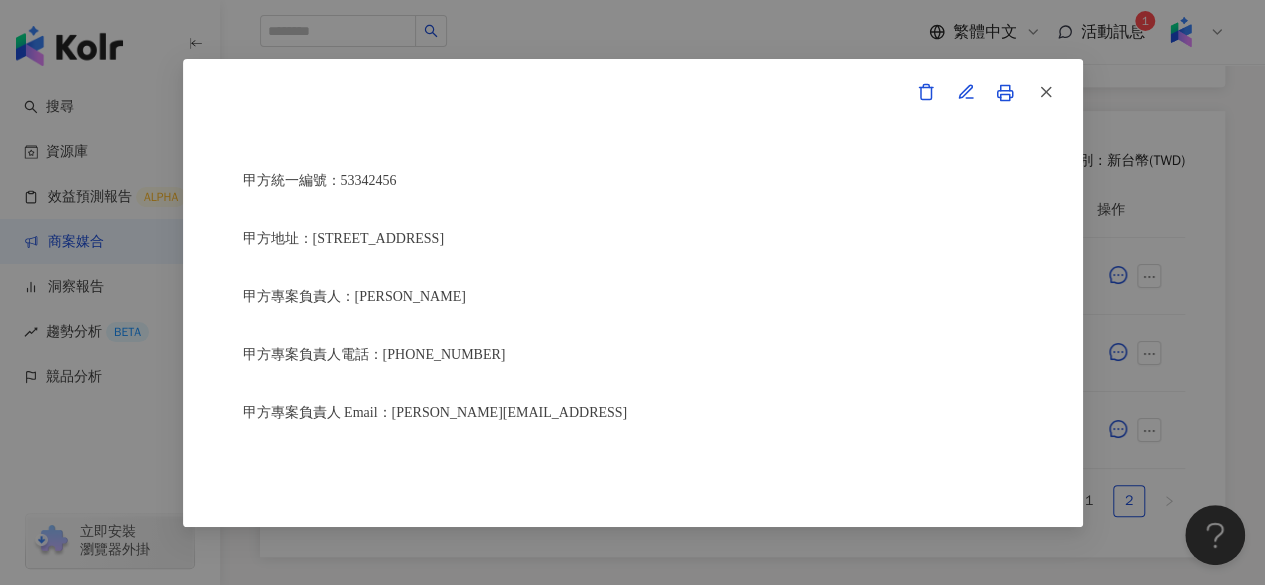 scroll, scrollTop: 0, scrollLeft: 0, axis: both 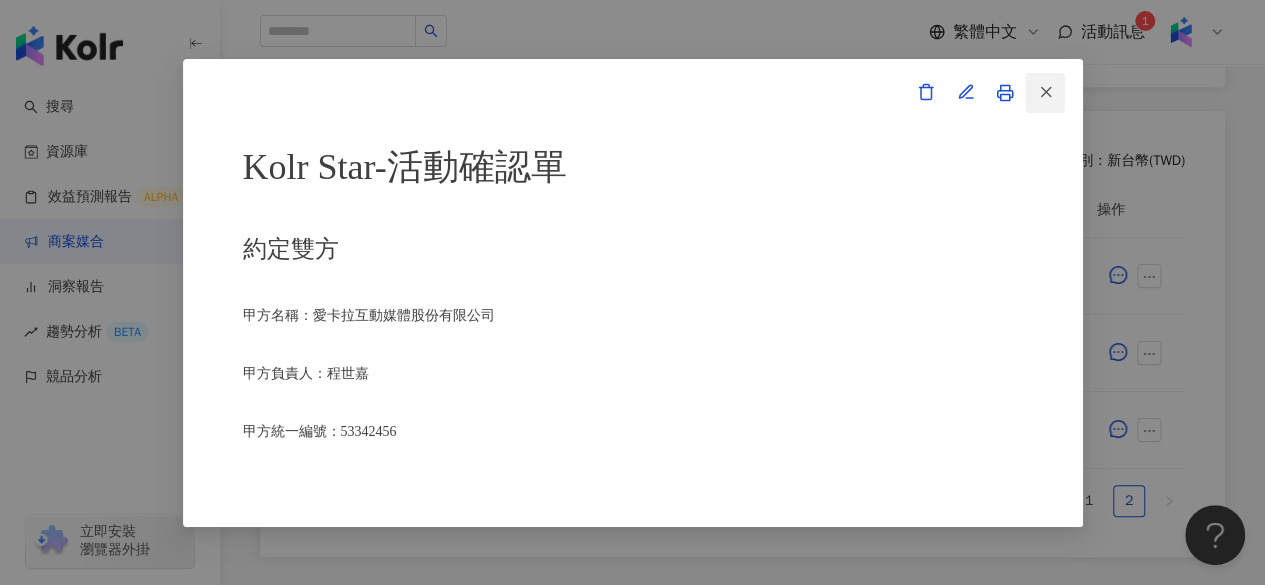 click 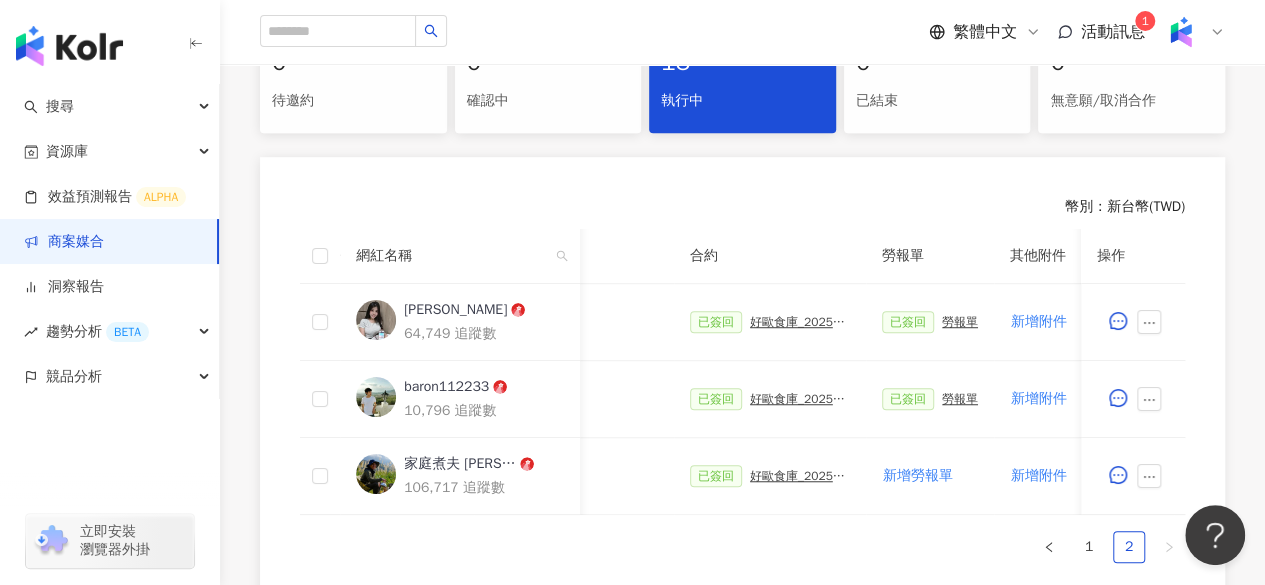 scroll, scrollTop: 526, scrollLeft: 0, axis: vertical 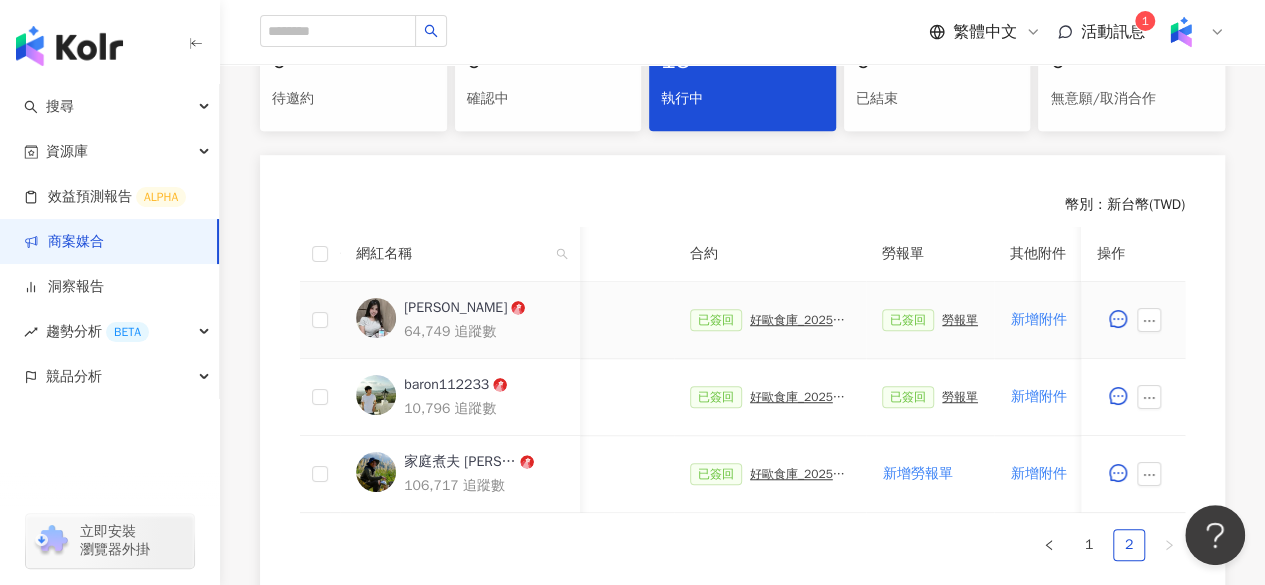 click on "好歐食庫_202503_口碑牆專案" at bounding box center [800, 320] 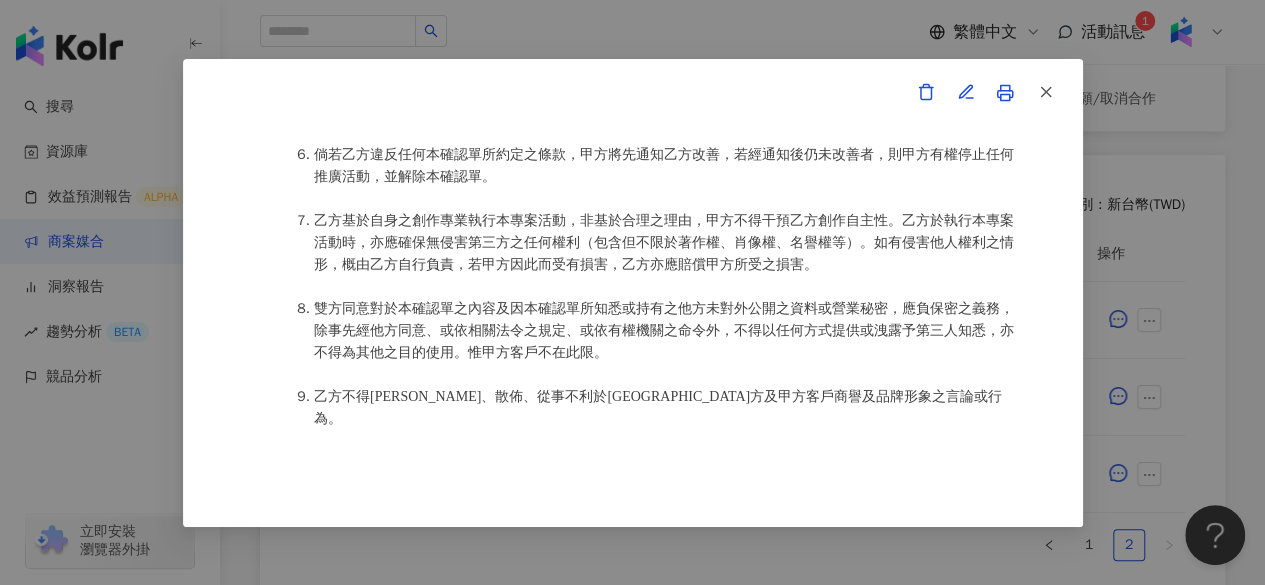 scroll, scrollTop: 2426, scrollLeft: 0, axis: vertical 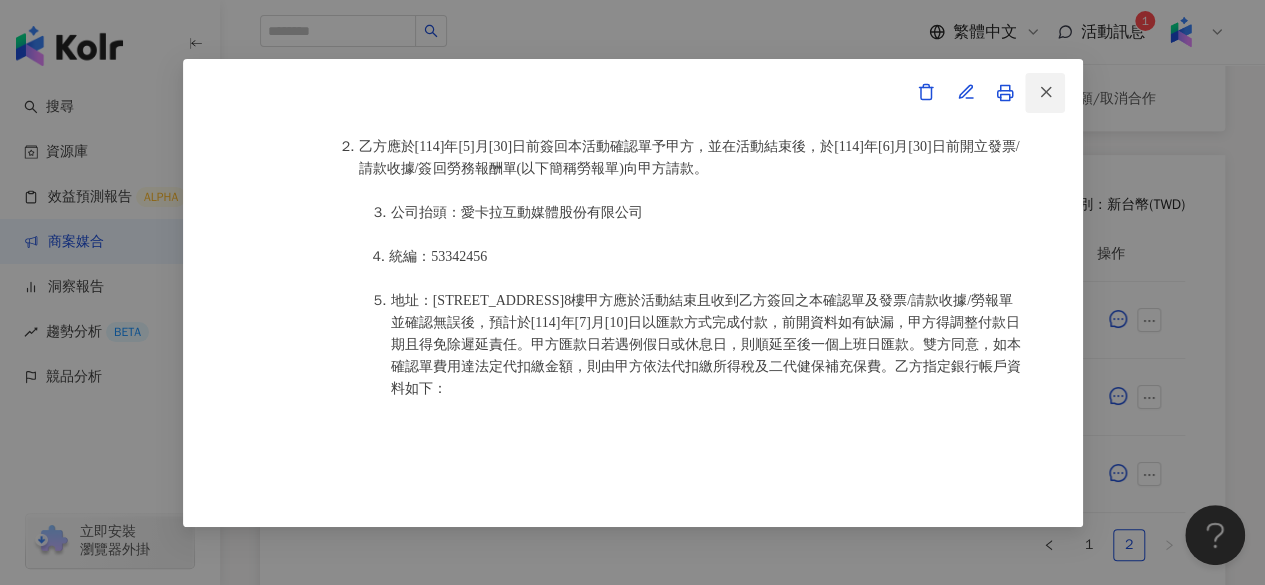 click at bounding box center (1045, 93) 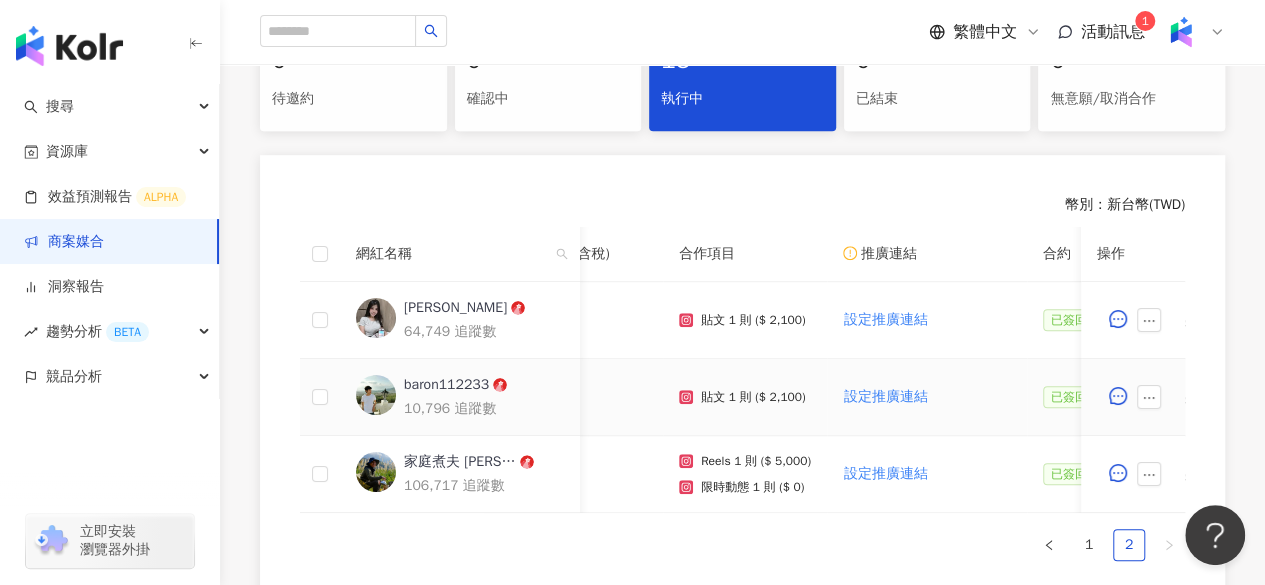 scroll, scrollTop: 0, scrollLeft: 122, axis: horizontal 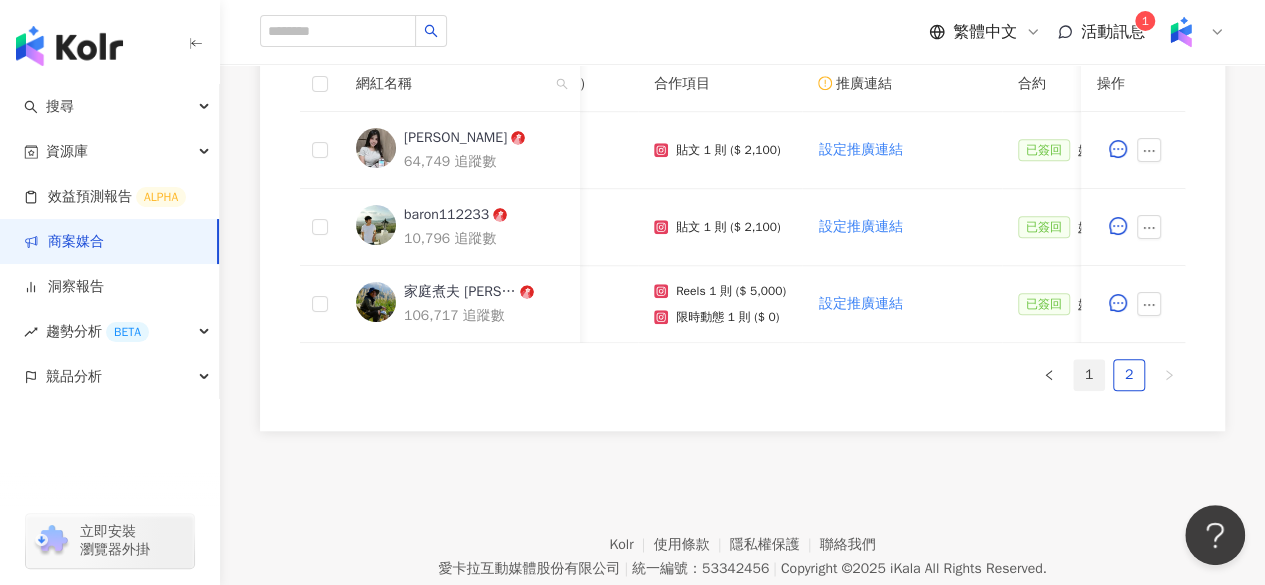 click on "1" at bounding box center [1089, 375] 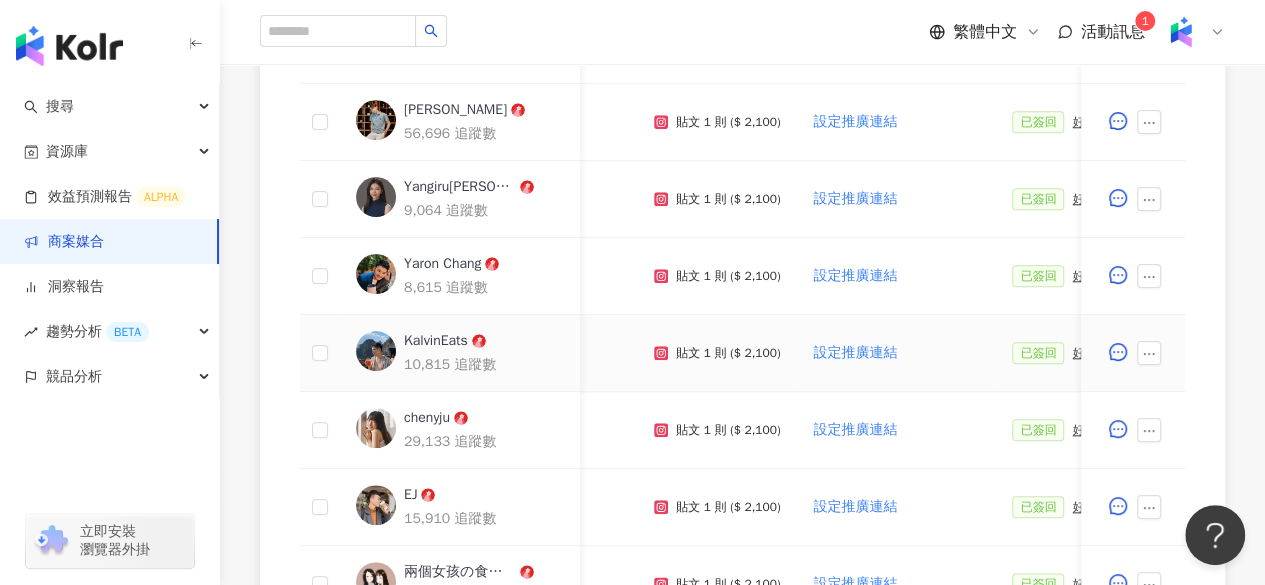 scroll, scrollTop: 1162, scrollLeft: 0, axis: vertical 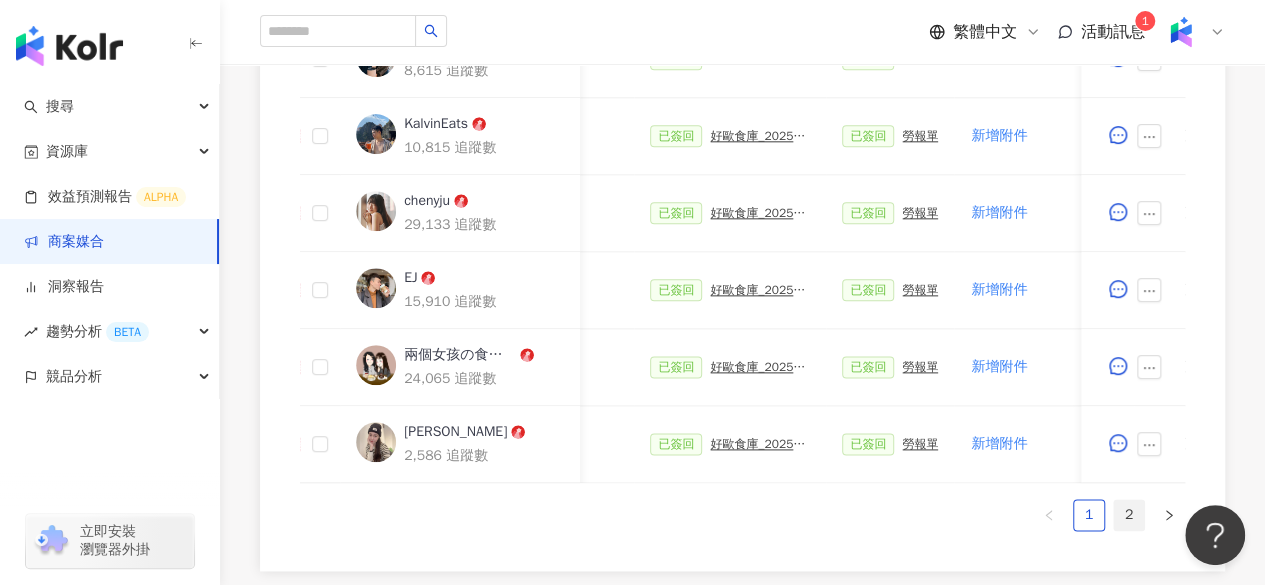 click on "2" at bounding box center (1129, 515) 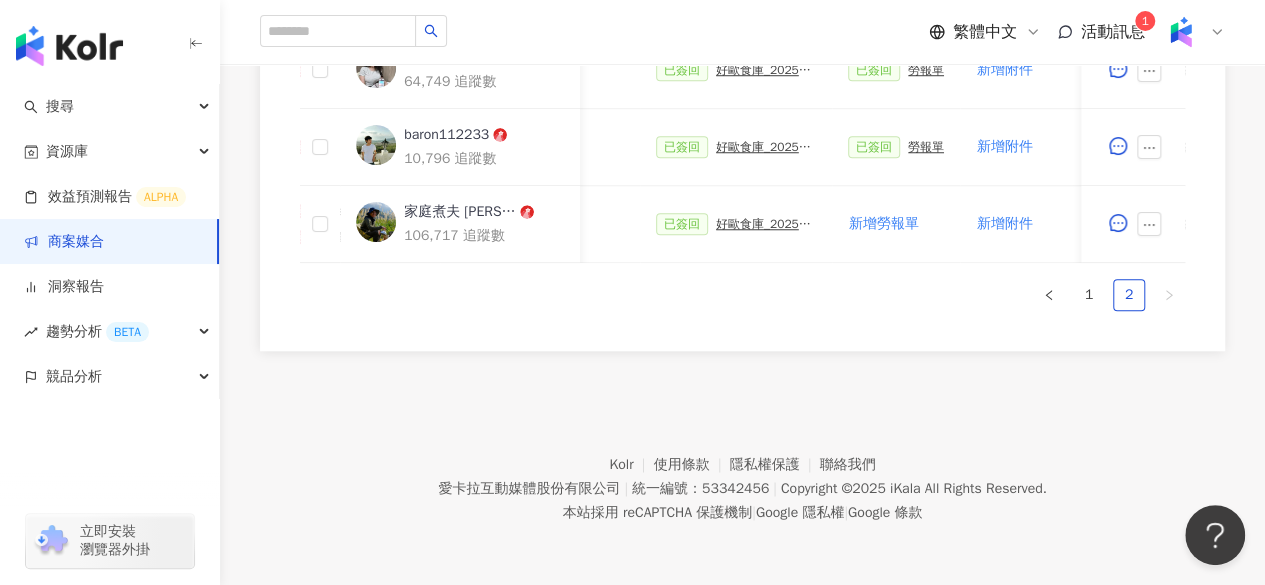 scroll, scrollTop: 738, scrollLeft: 0, axis: vertical 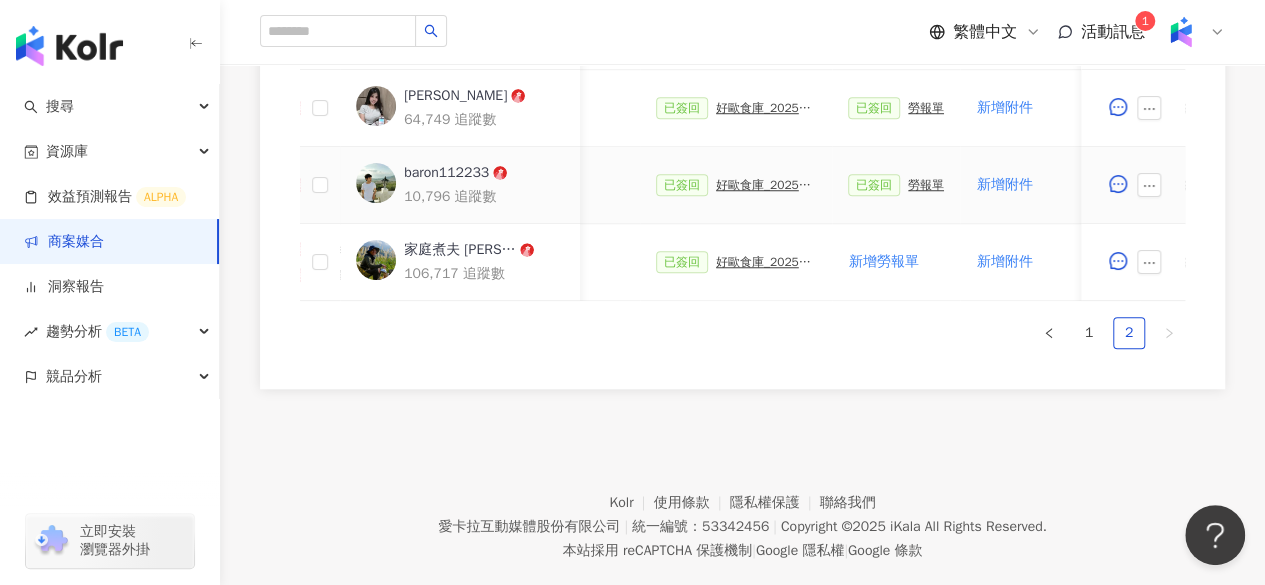 click on "好歐食庫_202503_口碑牆專案" at bounding box center [766, 185] 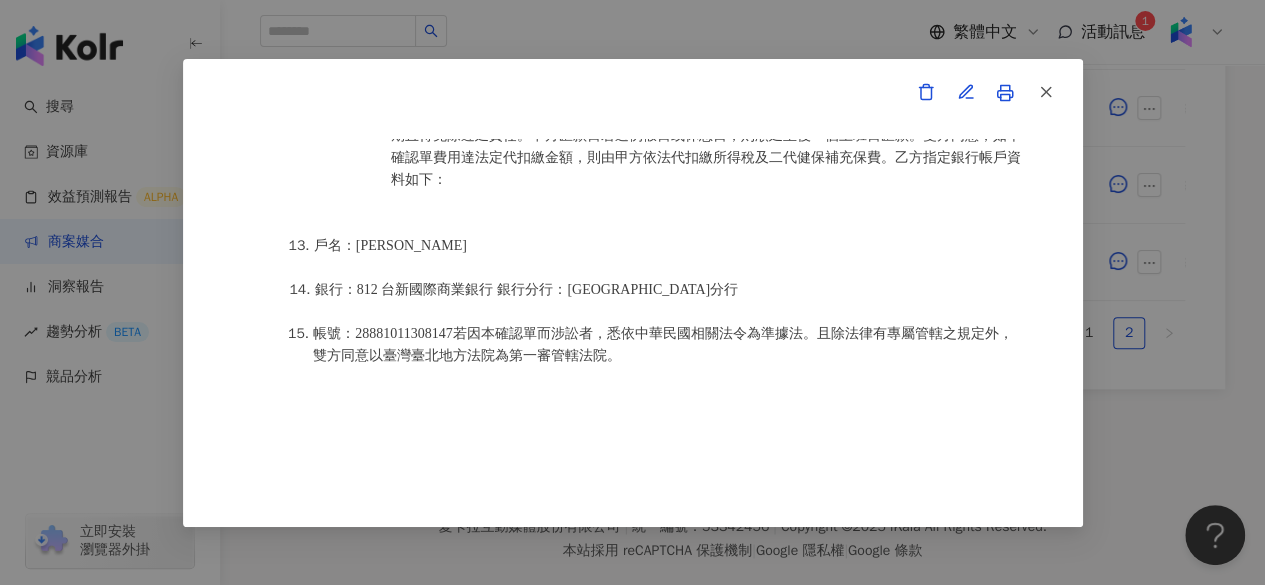 scroll, scrollTop: 2658, scrollLeft: 0, axis: vertical 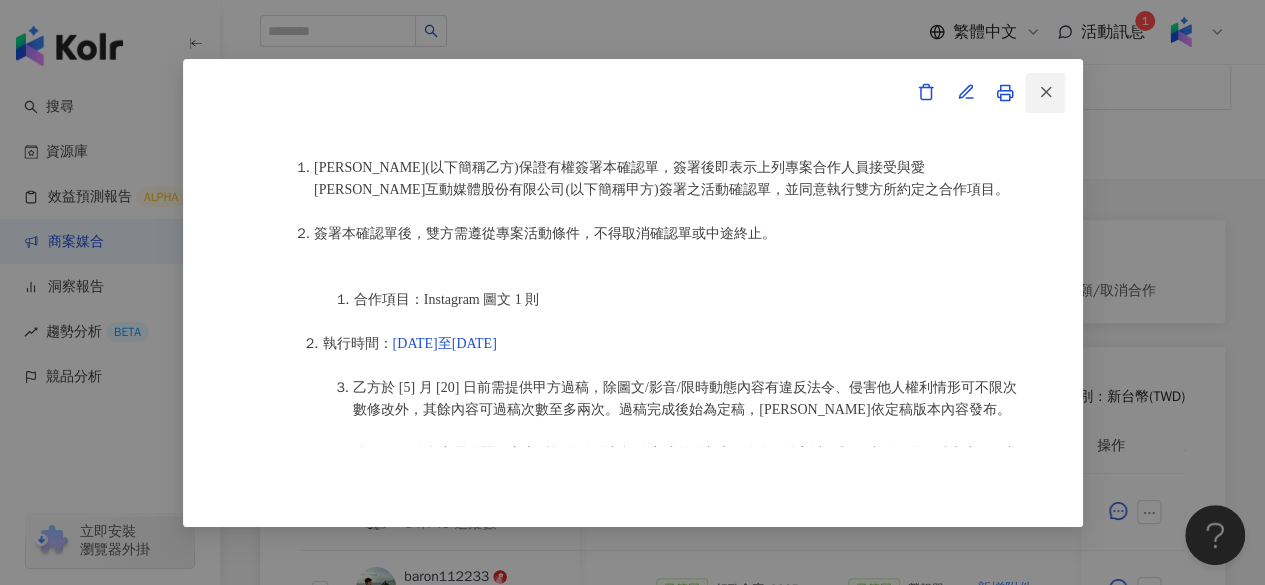 click at bounding box center (1045, 93) 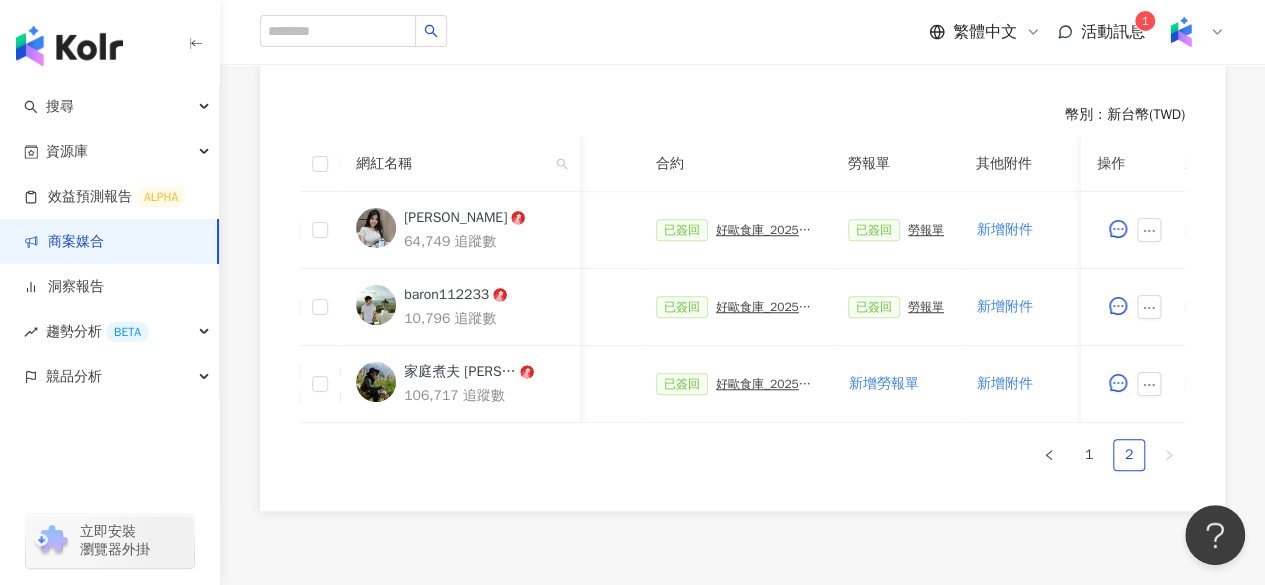 scroll, scrollTop: 620, scrollLeft: 0, axis: vertical 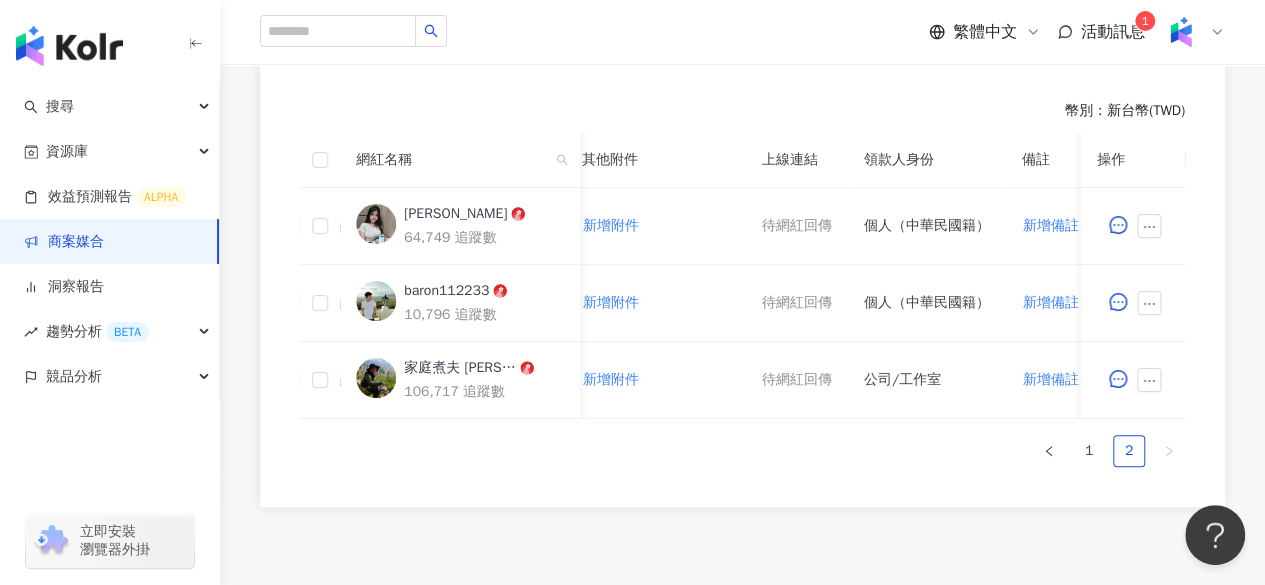 click on "網紅名稱 合作總酬勞 (含稅) 合作項目 推廣連結 合約 勞報單 其他附件 上線連結 領款人身份 備註 付款狀態 操作                           姜廷蓉 64,749 追蹤數 $2,100 貼文 1 則 ($ 2,100) 設定推廣連結 已簽回 好歐食庫_202503_口碑牆專案 已簽回 勞報單 新增附件 待網紅回傳 個人（中華民國籍） 新增備註 待處理 baron112233 10,796 追蹤數 $2,100 貼文 1 則 ($ 2,100) 設定推廣連結 已簽回 好歐食庫_202503_口碑牆專案 已簽回 勞報單 新增附件 待網紅回傳 個人（中華民國籍） 新增備註 待處理 家庭煮夫 尚恩👨‍🍳 減脂料理X旅行日記 106,717 追蹤數 $5,000 Reels 1 則 ($ 5,000) 限時動態 1 則 ($ 0) 設定推廣連結 已簽回 好歐食庫_202503_口碑牆專案 新增勞報單 新增附件 待網紅回傳 公司/工作室 新增備註 待處理 1 2" at bounding box center (742, 308) 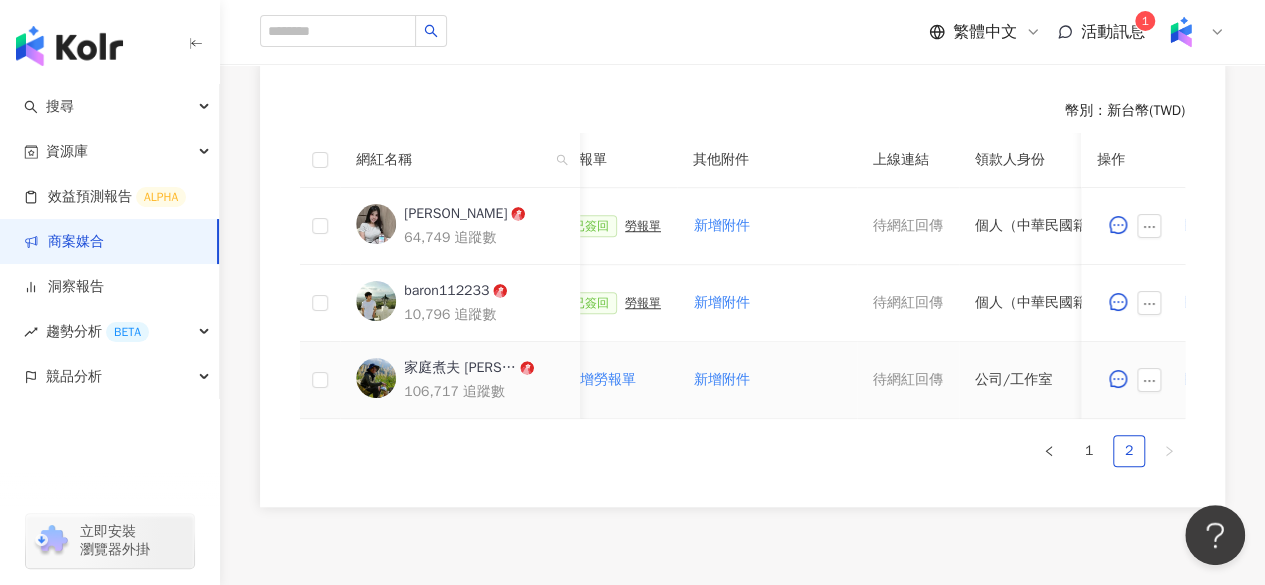 scroll, scrollTop: 0, scrollLeft: 752, axis: horizontal 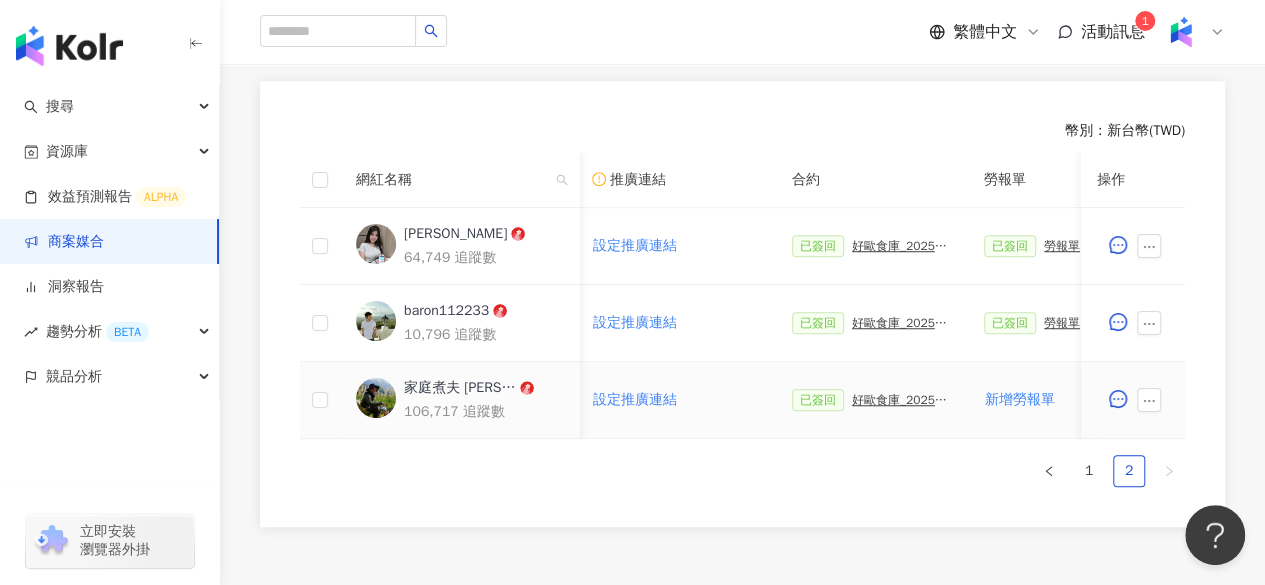 click on "好歐食庫_202503_口碑牆專案" at bounding box center (902, 400) 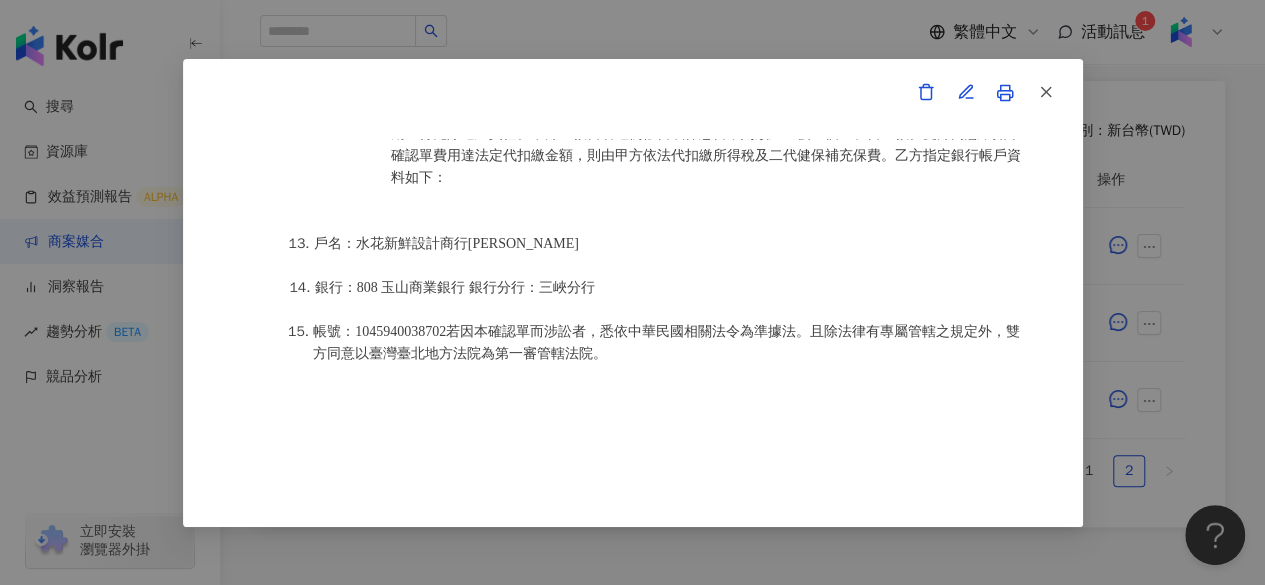 scroll, scrollTop: 2658, scrollLeft: 0, axis: vertical 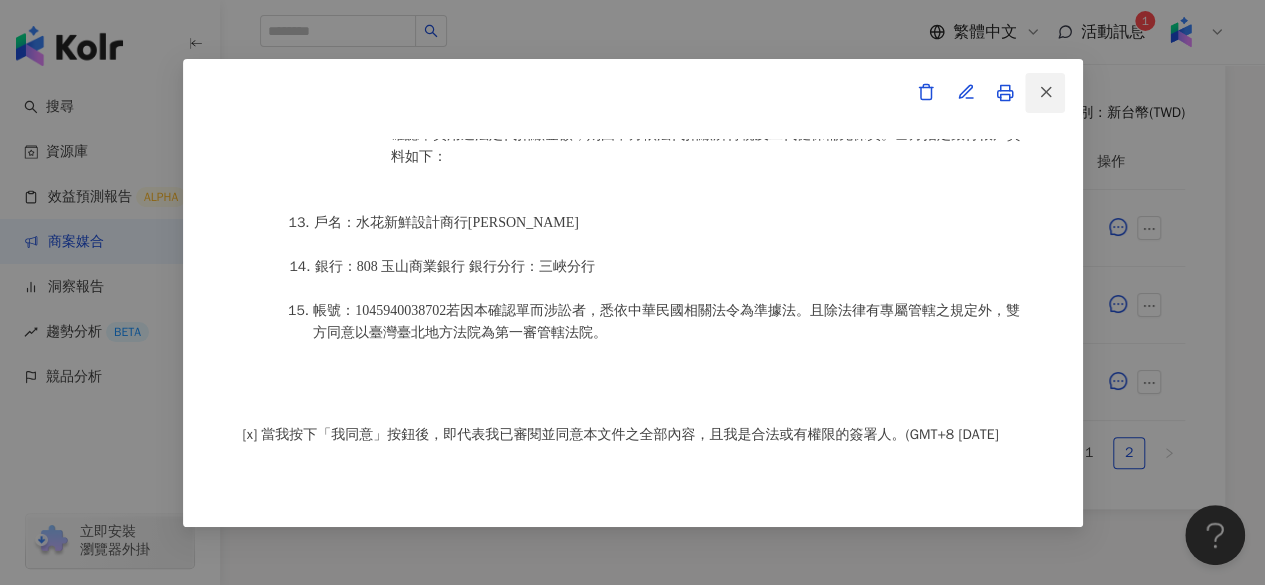 click 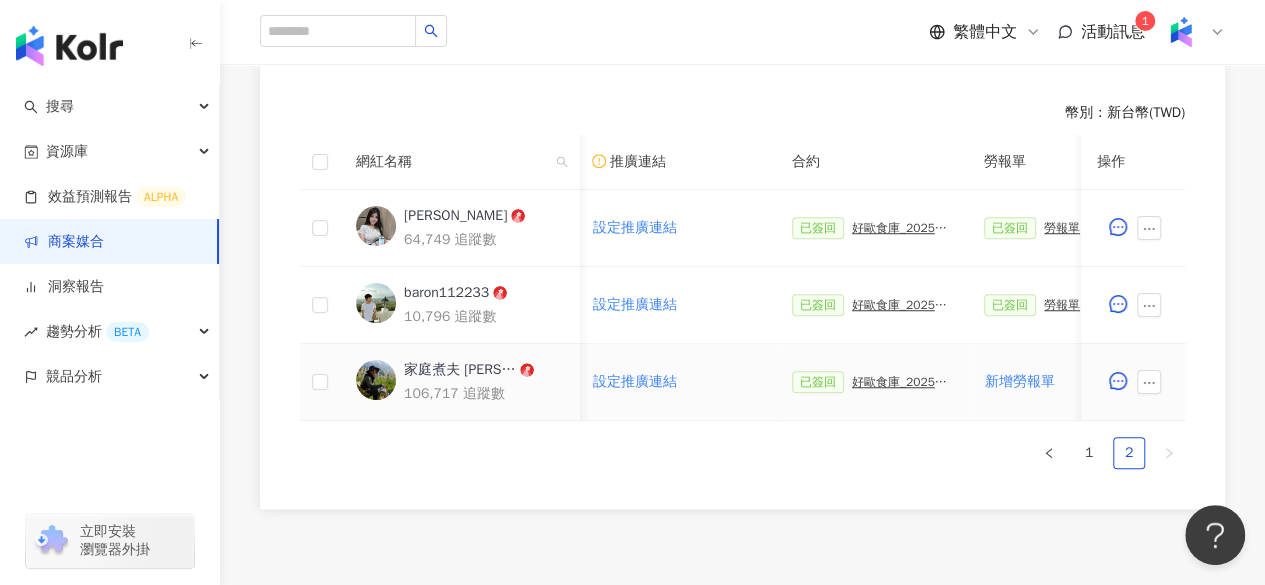 click on "已簽回 好歐食庫_202503_口碑牆專案" at bounding box center (872, 382) 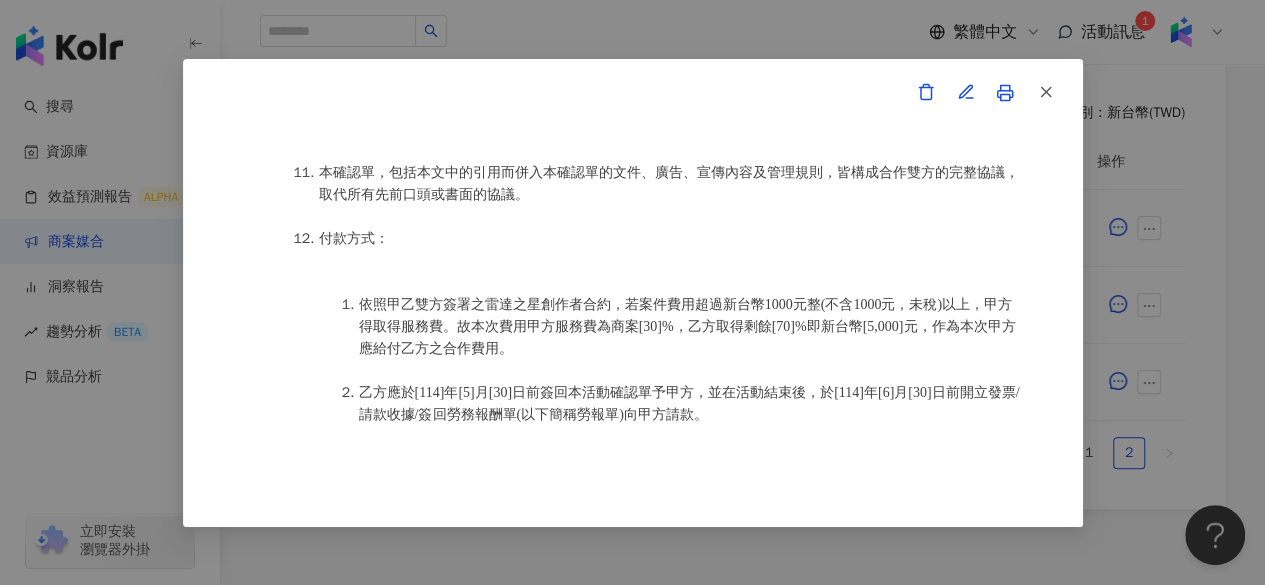 scroll, scrollTop: 2179, scrollLeft: 0, axis: vertical 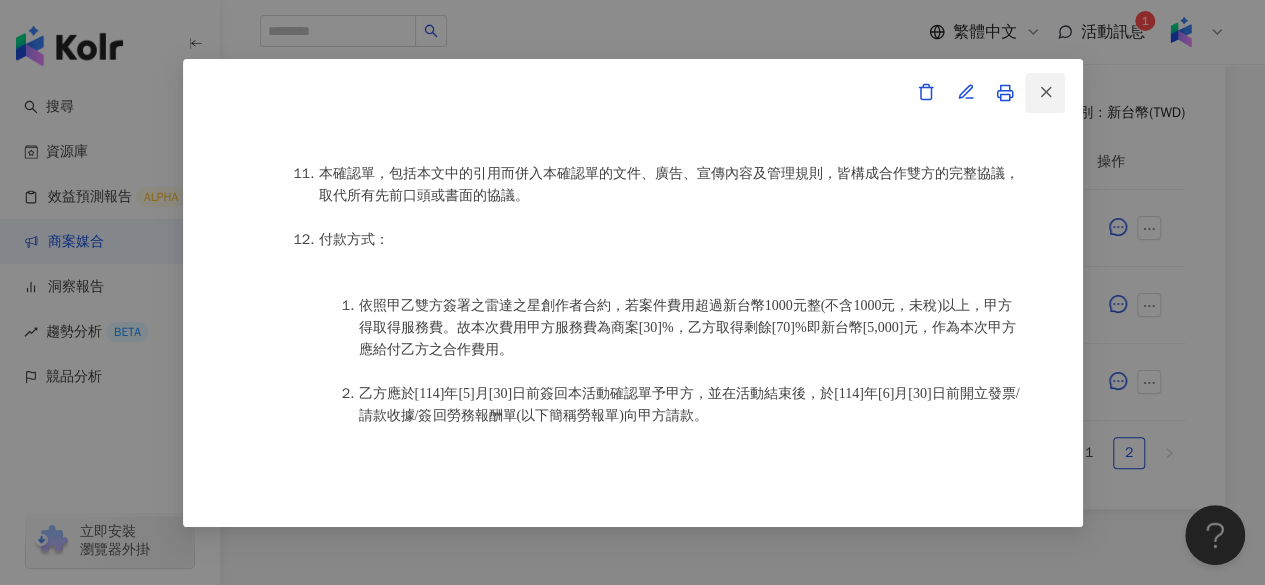 click 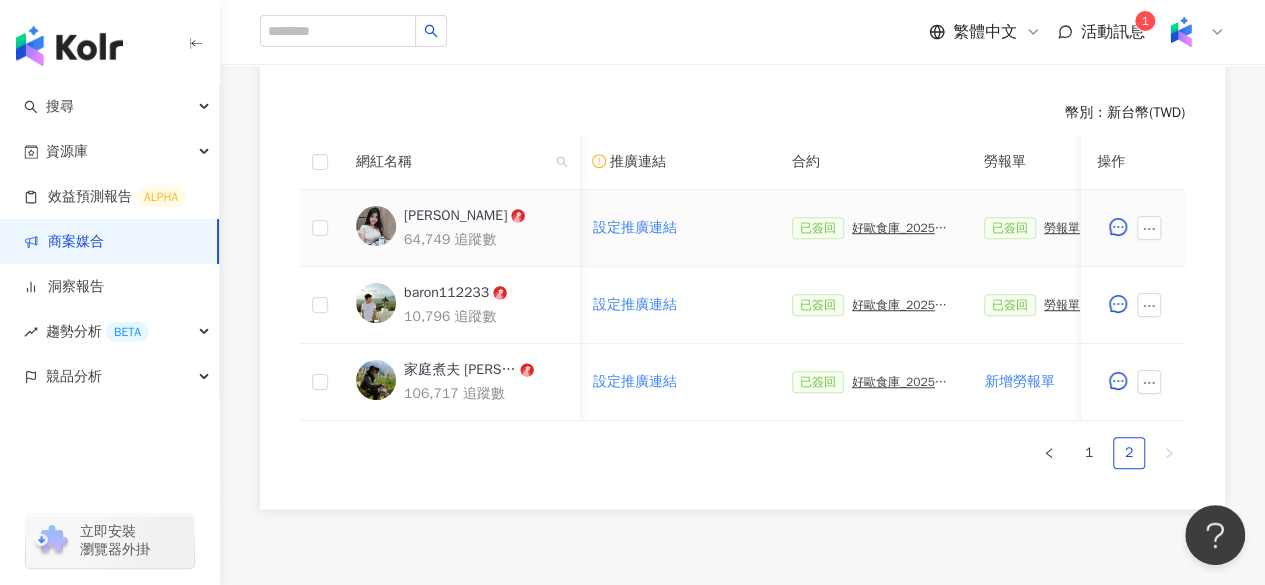 click on "已簽回 好歐食庫_202503_口碑牆專案" at bounding box center [872, 228] 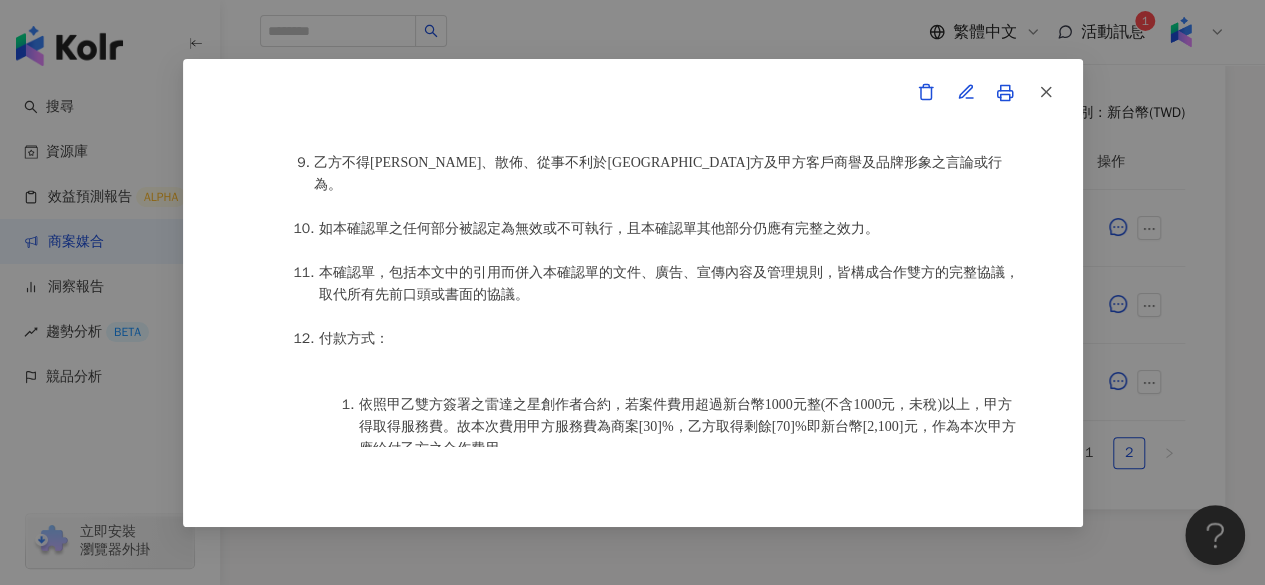 scroll, scrollTop: 2658, scrollLeft: 0, axis: vertical 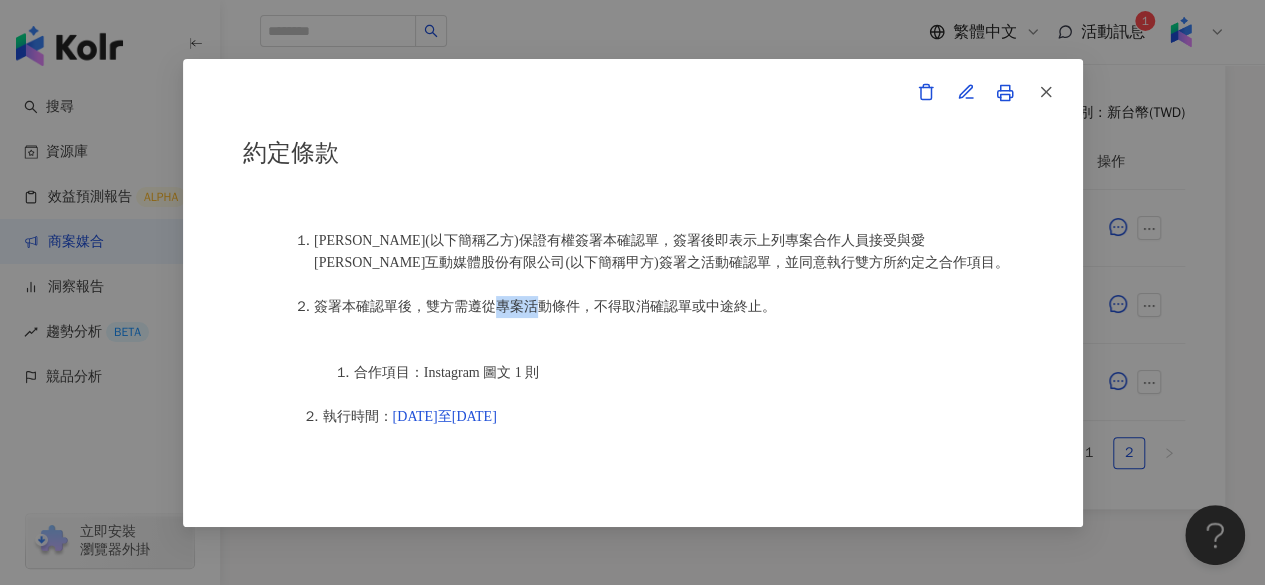drag, startPoint x: 490, startPoint y: 310, endPoint x: 546, endPoint y: 307, distance: 56.0803 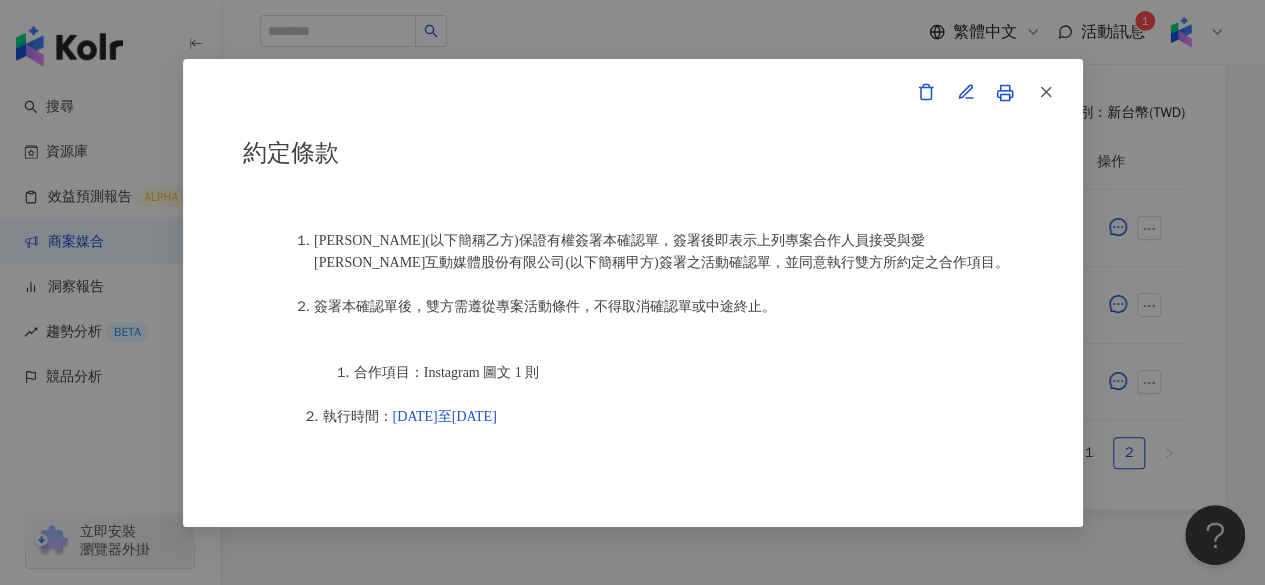 click on "簽署本確認單後，雙方需遵從專案活動條件，不得取消確認單或中途終止。" at bounding box center (545, 306) 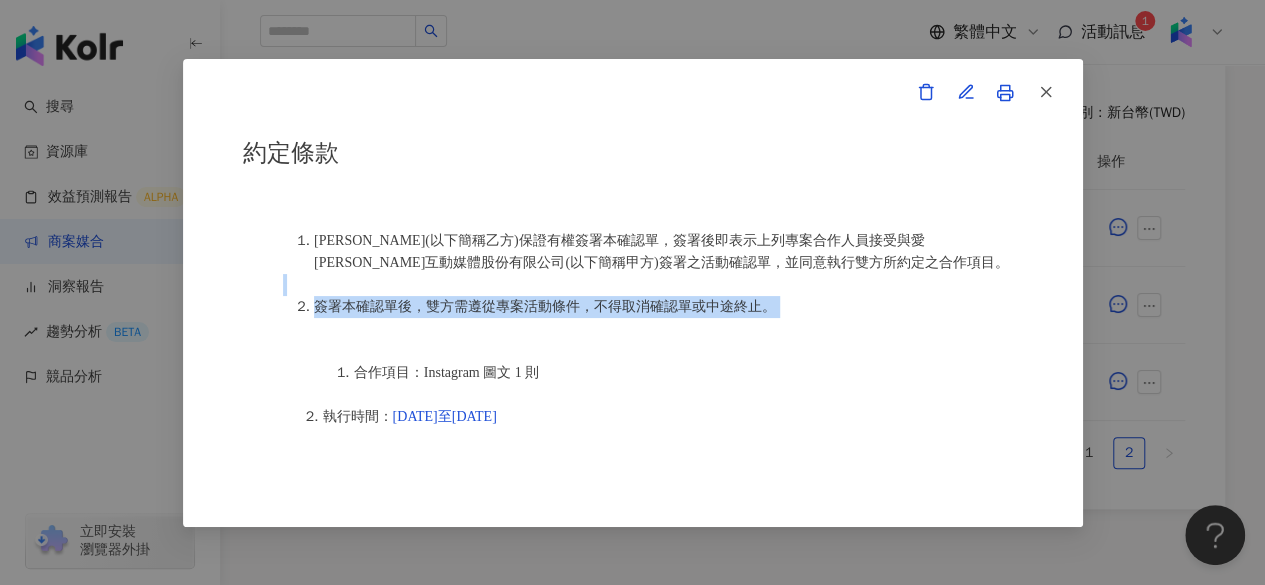 drag, startPoint x: 286, startPoint y: 290, endPoint x: 601, endPoint y: 319, distance: 316.3321 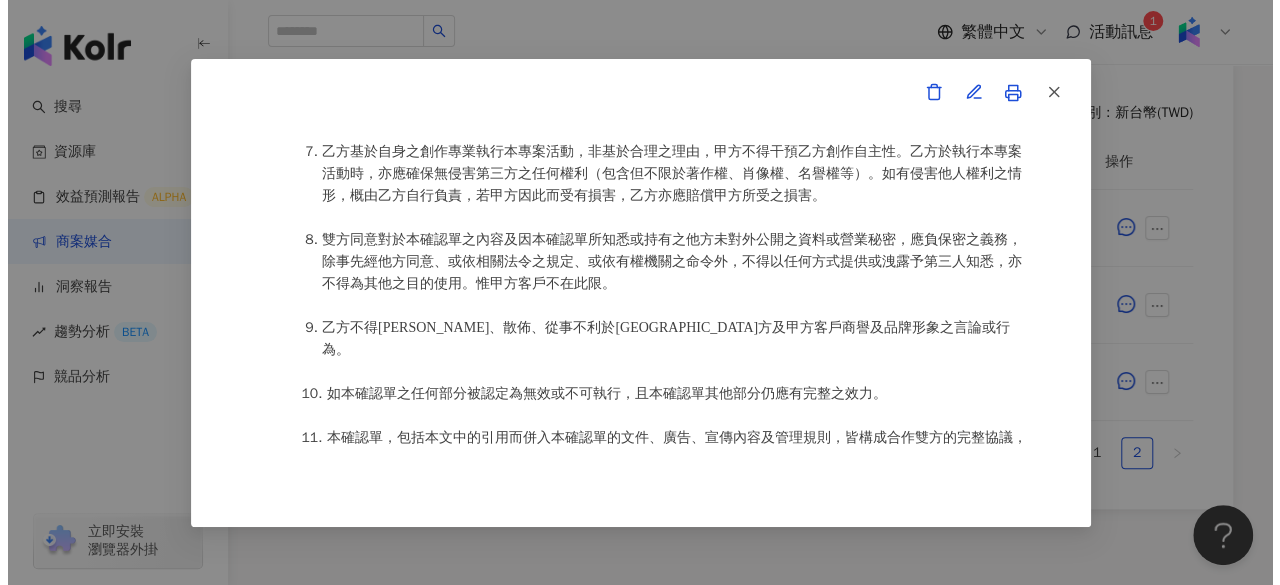 scroll, scrollTop: 1939, scrollLeft: 0, axis: vertical 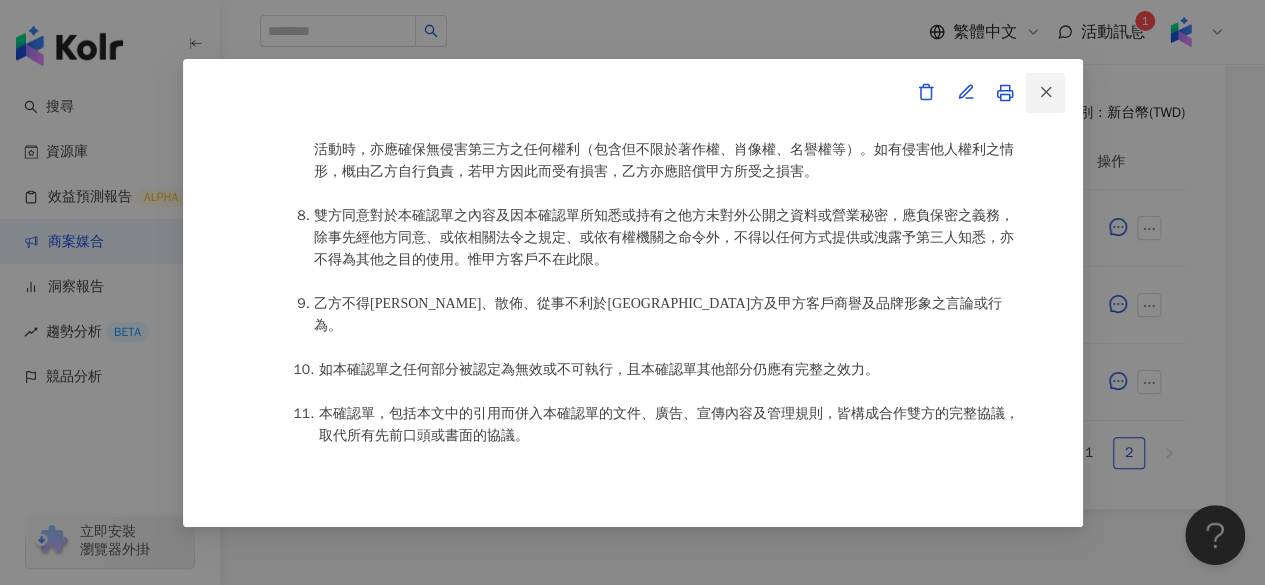 click 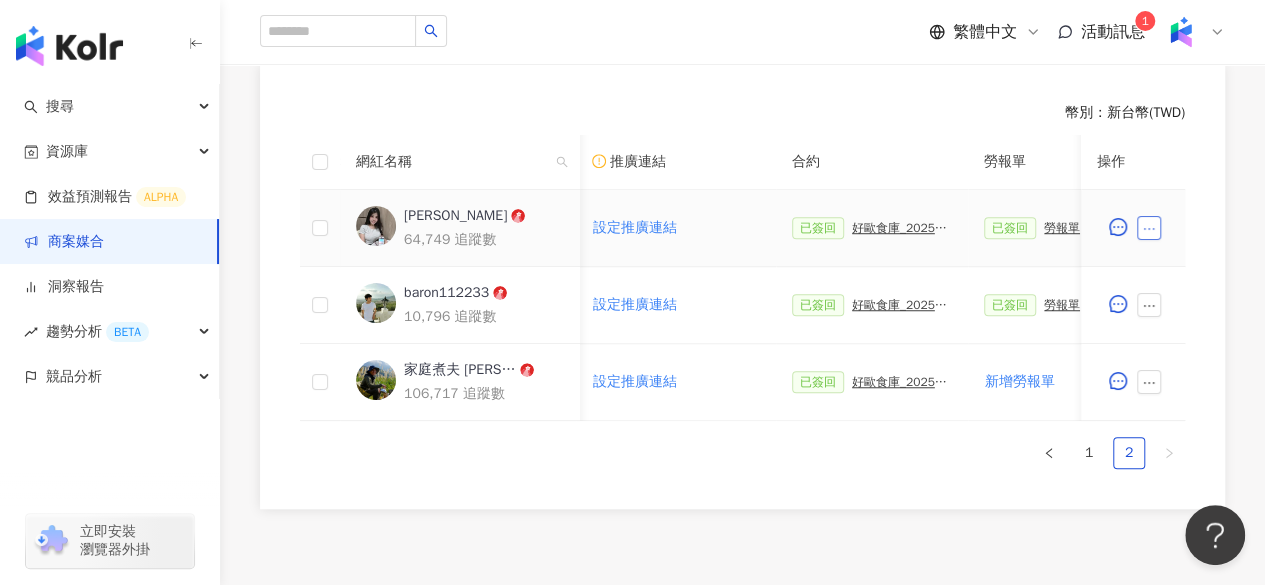 click 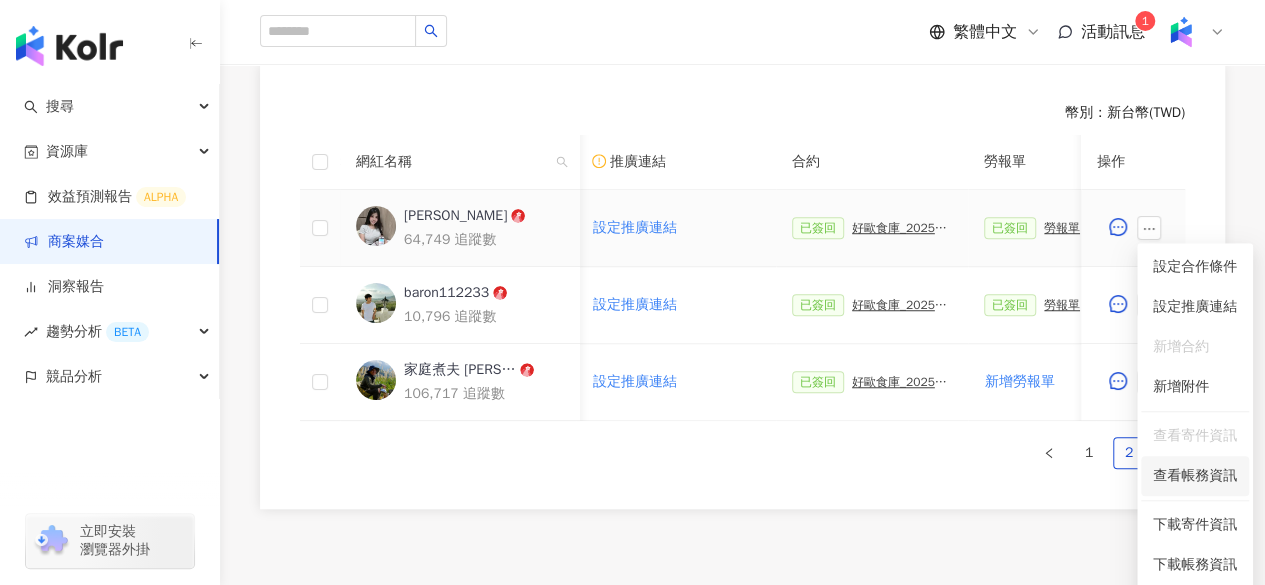 click on "查看帳務資訊" at bounding box center (1195, 476) 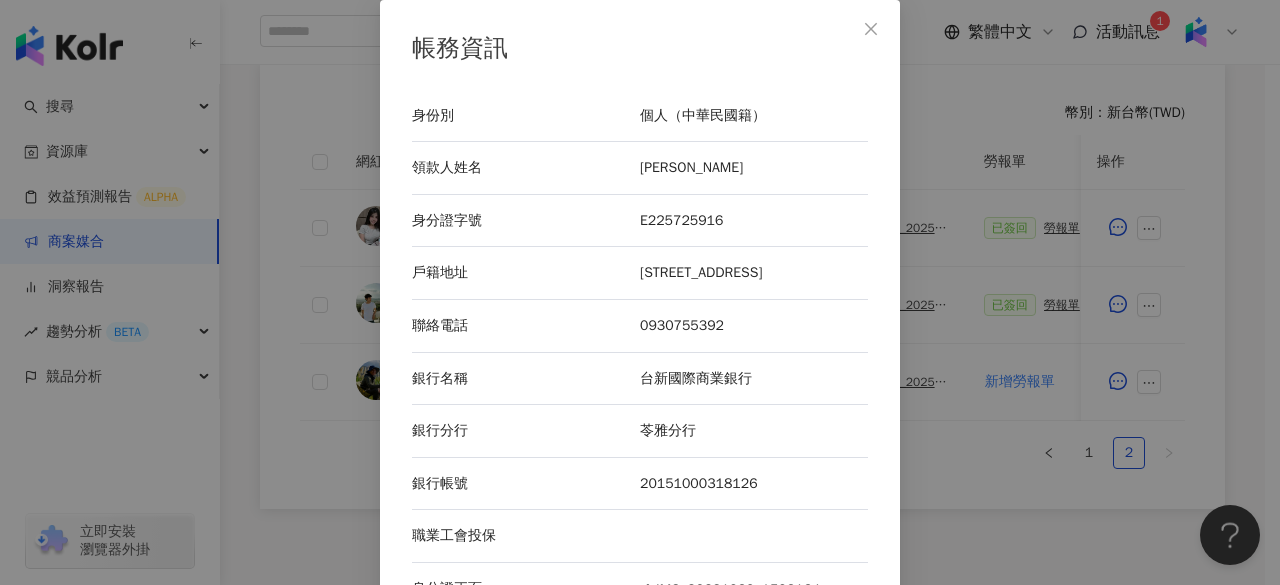 scroll, scrollTop: 162, scrollLeft: 0, axis: vertical 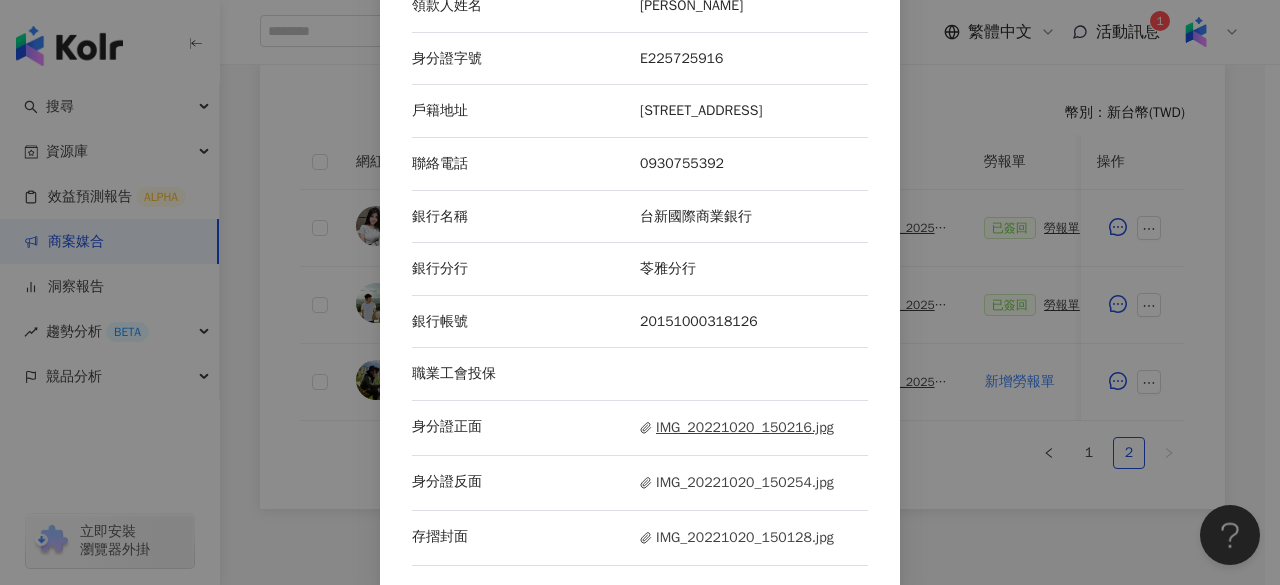 click on "IMG_20221020_150216.jpg" at bounding box center [737, 428] 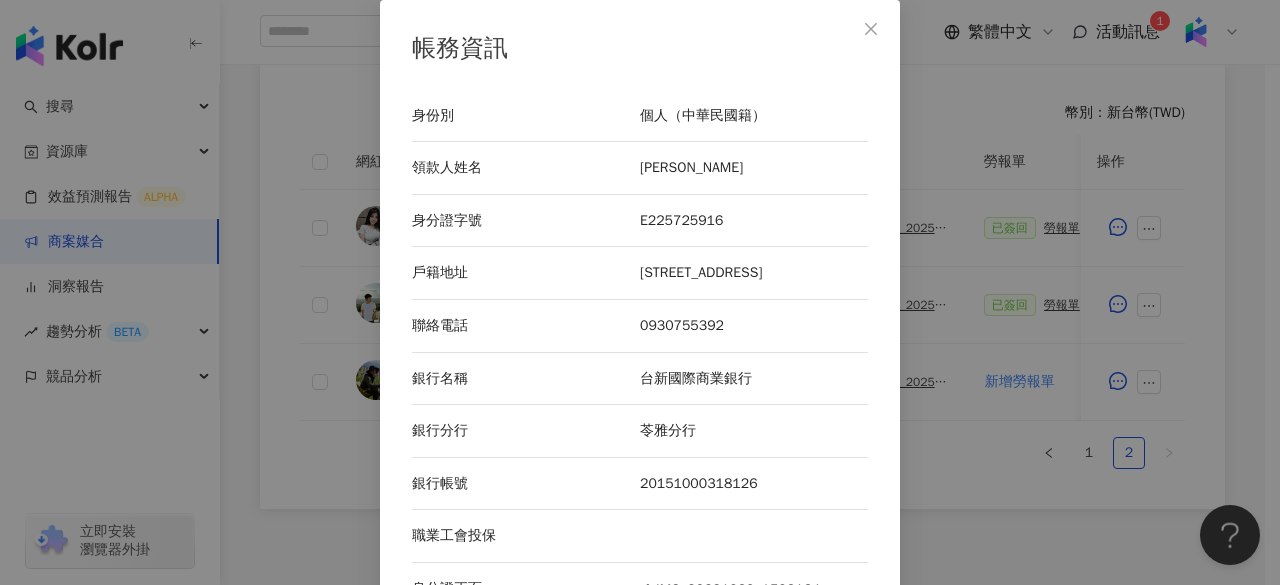 scroll, scrollTop: 162, scrollLeft: 0, axis: vertical 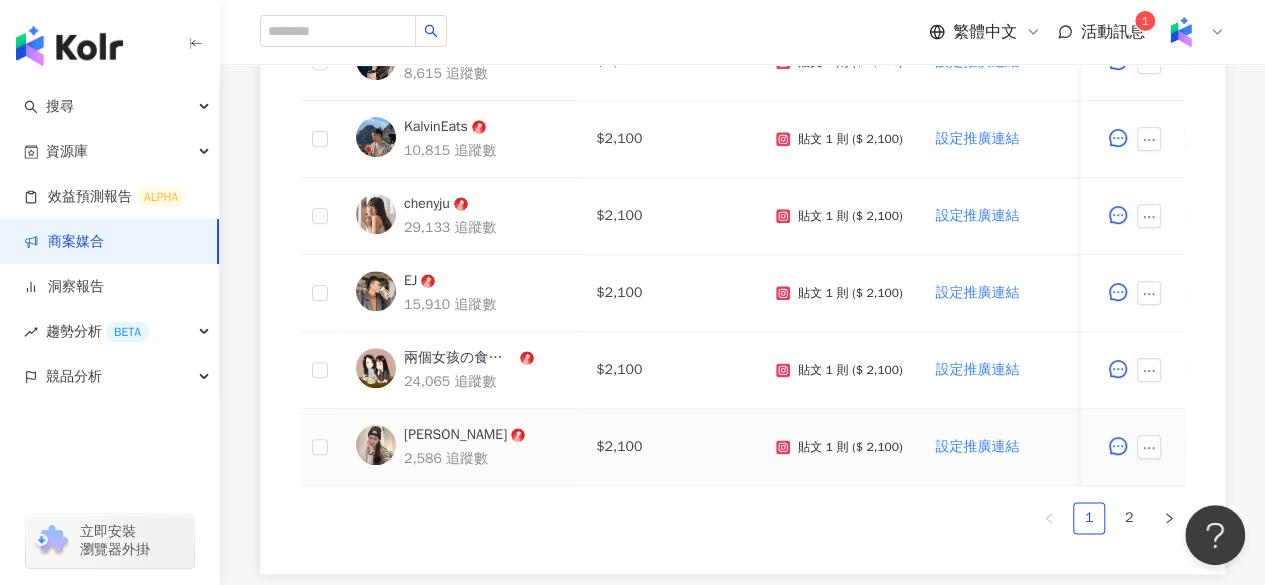 click on "Sherry Chao 2,586 追蹤數" at bounding box center (460, 447) 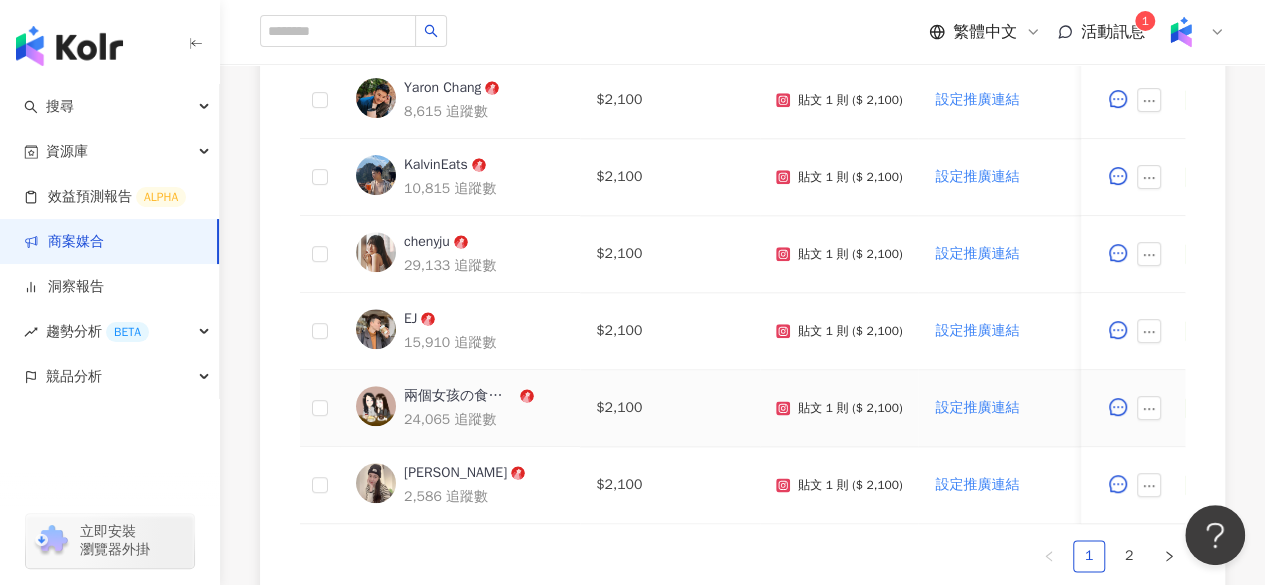 scroll, scrollTop: 1069, scrollLeft: 0, axis: vertical 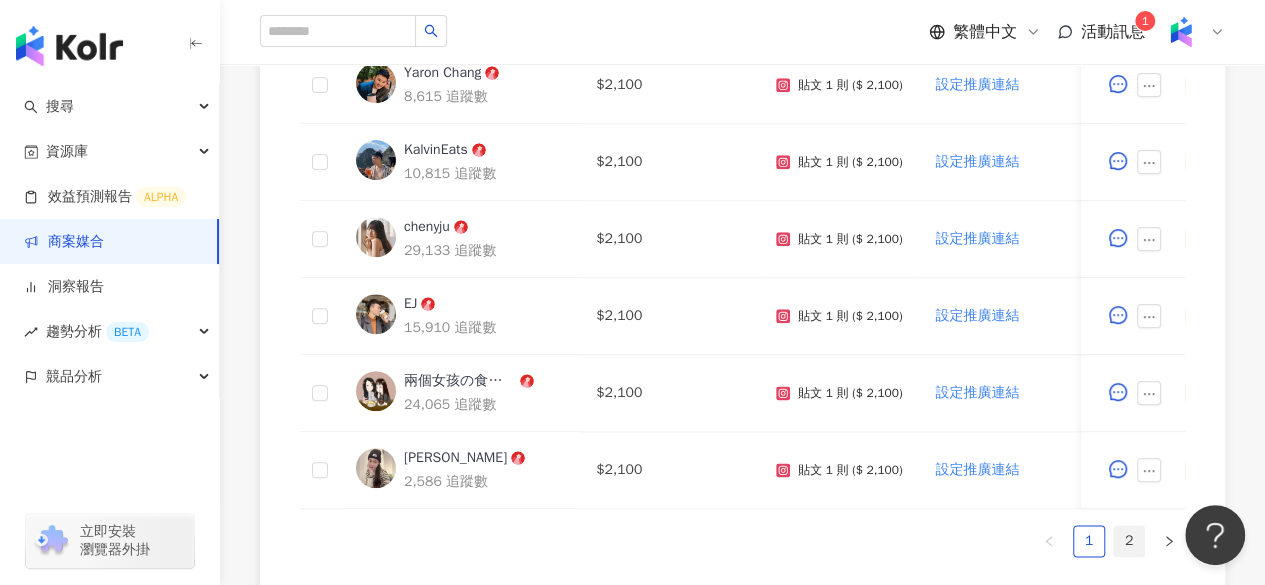 click on "2" at bounding box center (1129, 541) 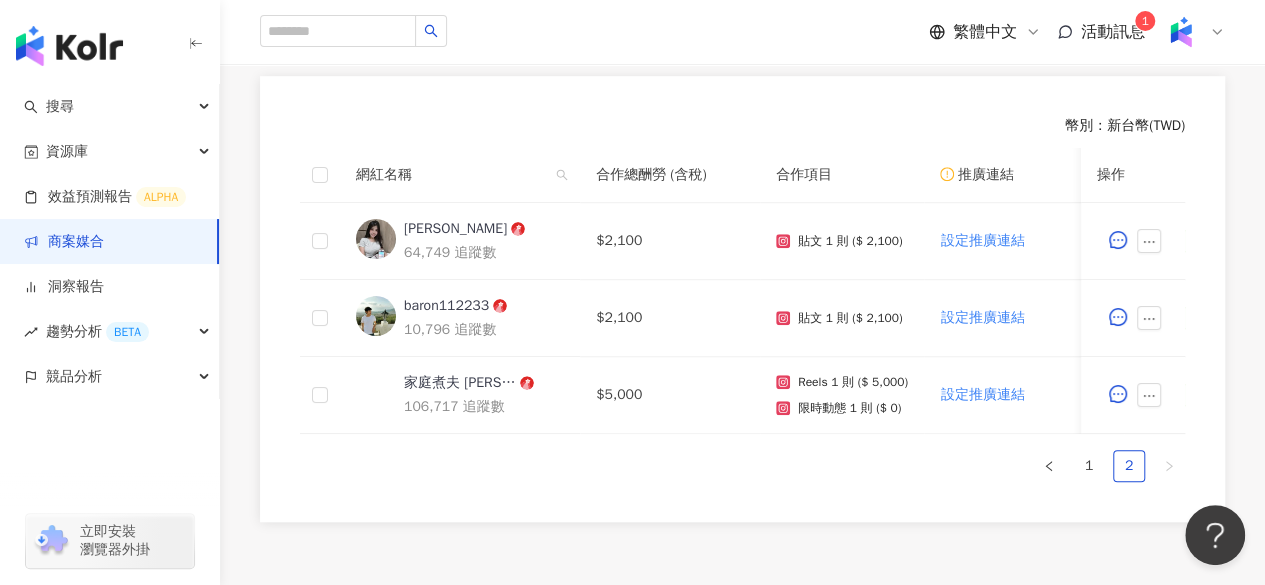 scroll, scrollTop: 604, scrollLeft: 0, axis: vertical 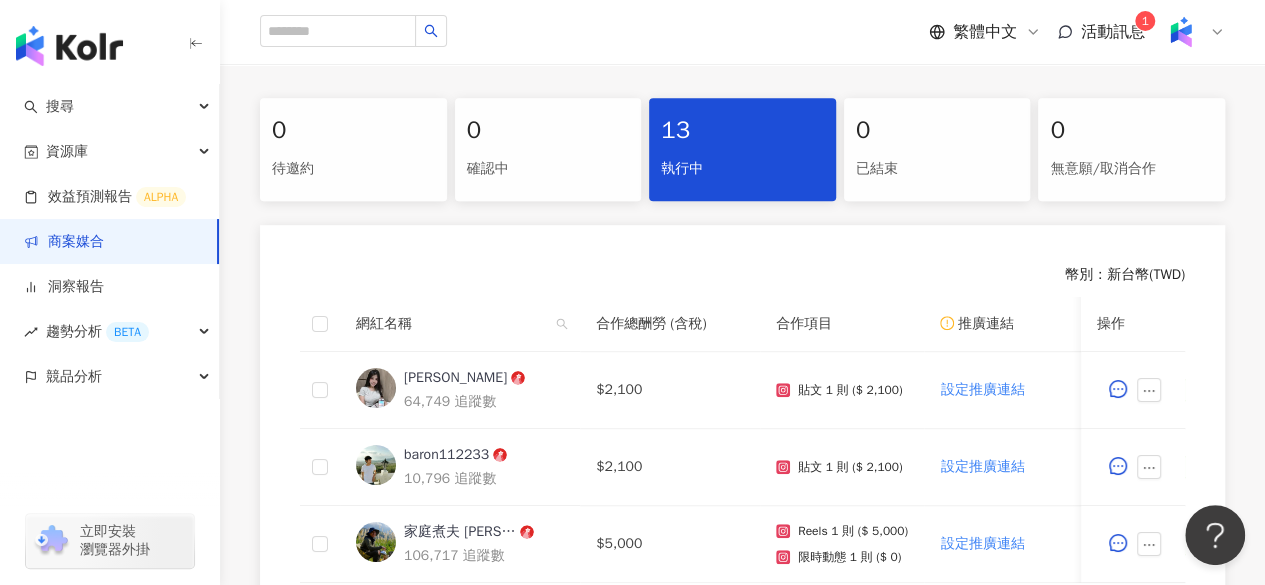 drag, startPoint x: 1224, startPoint y: 0, endPoint x: 387, endPoint y: 172, distance: 854.4899 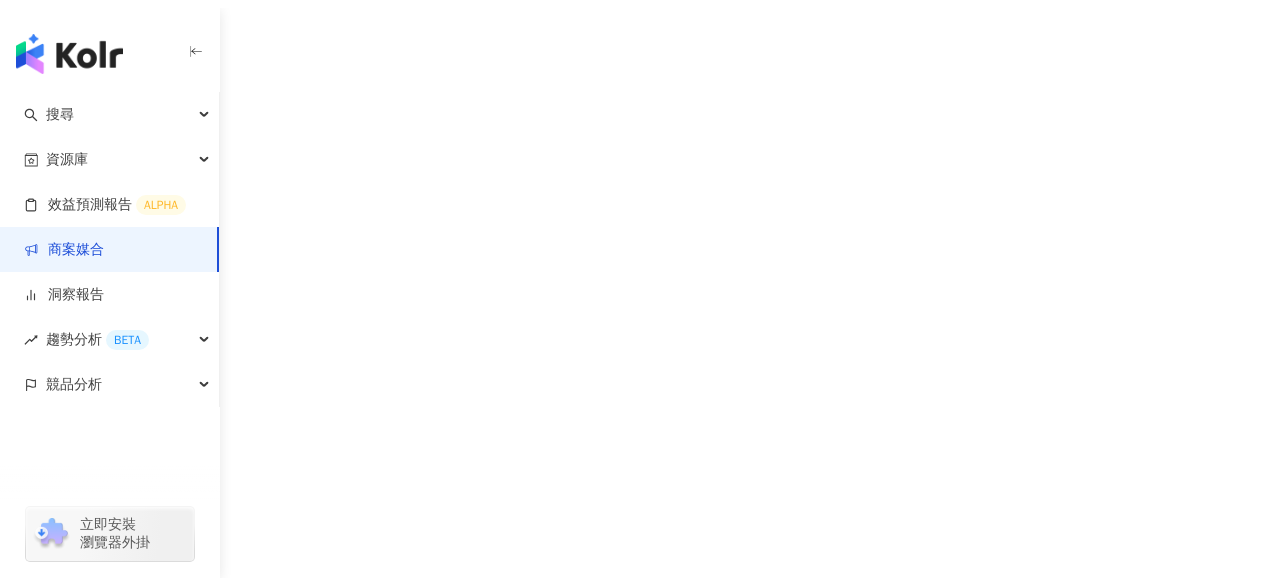 scroll, scrollTop: 0, scrollLeft: 0, axis: both 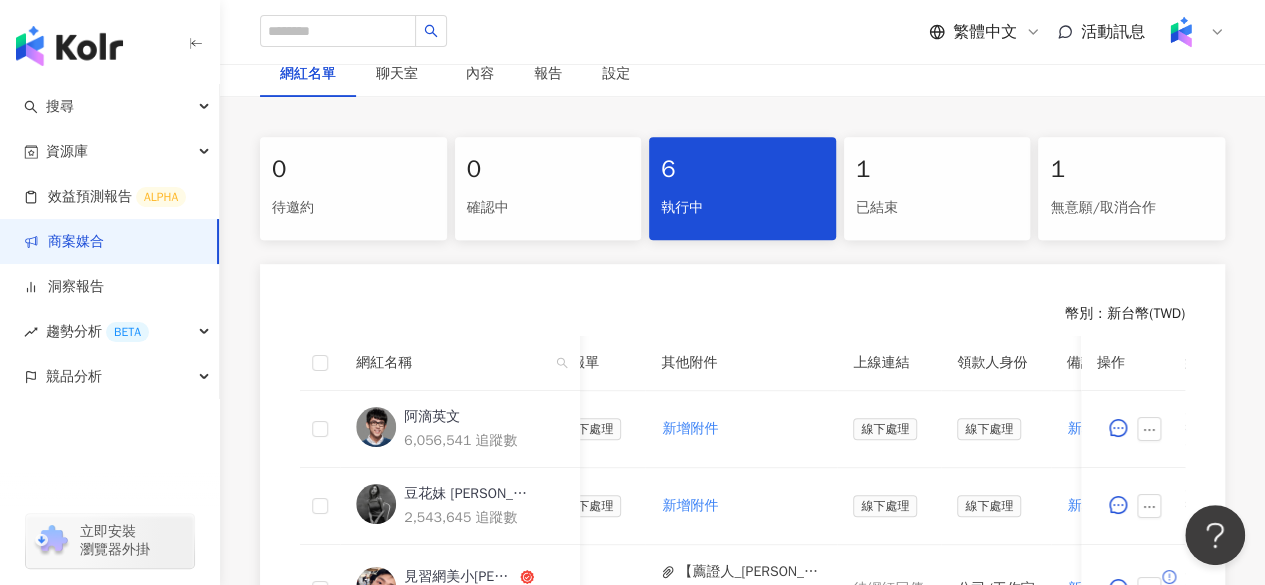 click on "已結束" at bounding box center [937, 208] 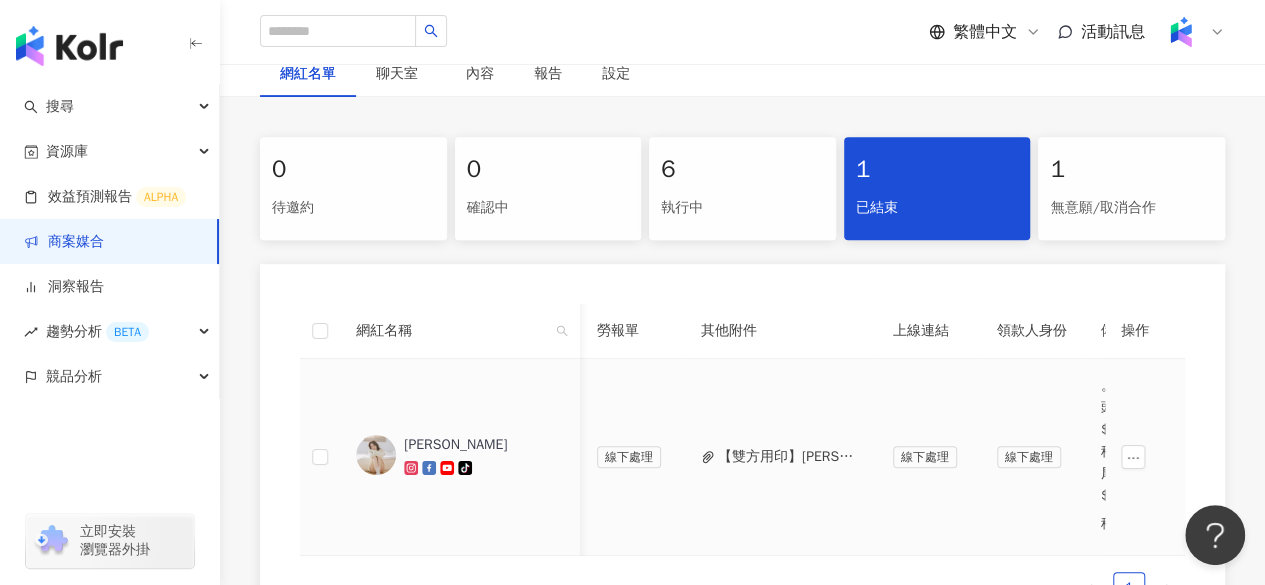 scroll, scrollTop: 0, scrollLeft: 1012, axis: horizontal 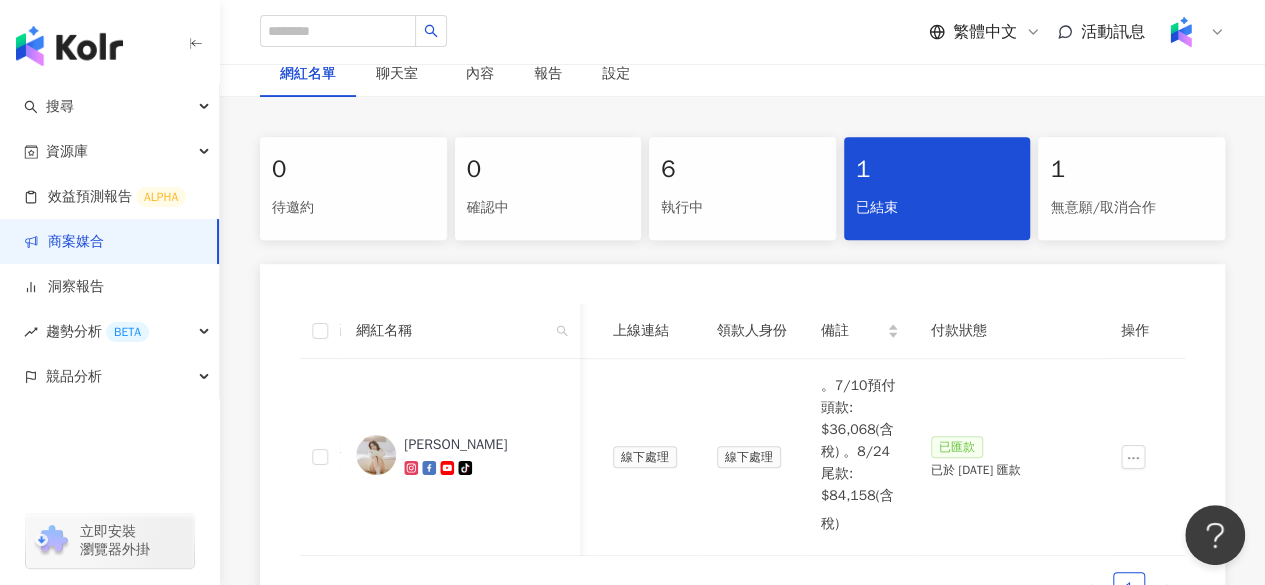 click on "執行中" at bounding box center [742, 208] 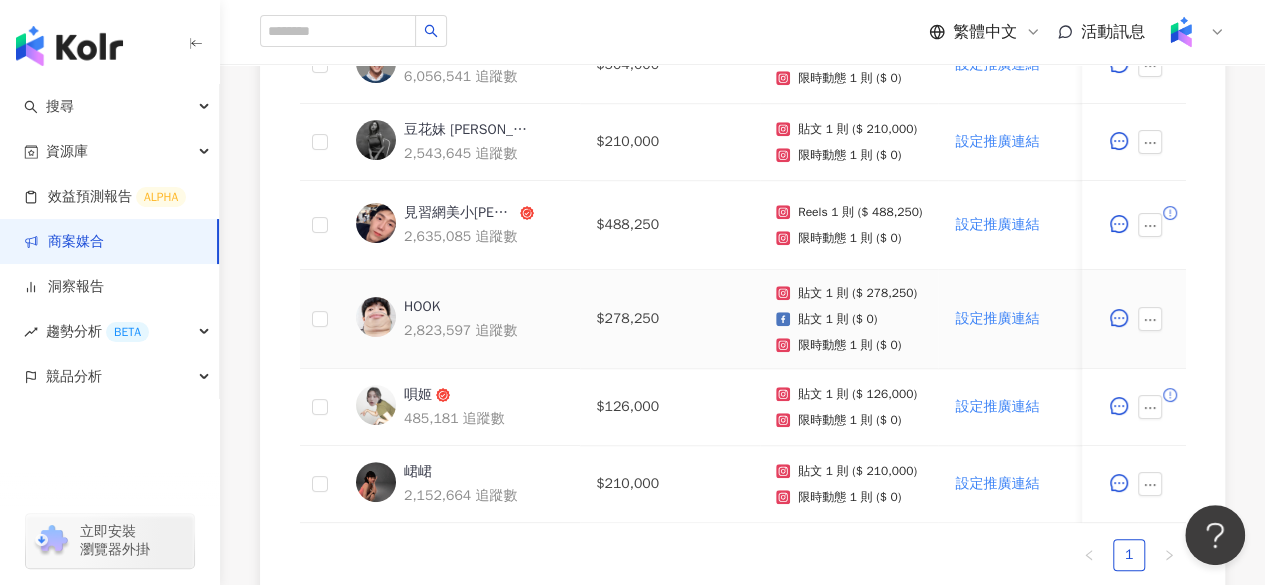 scroll, scrollTop: 724, scrollLeft: 0, axis: vertical 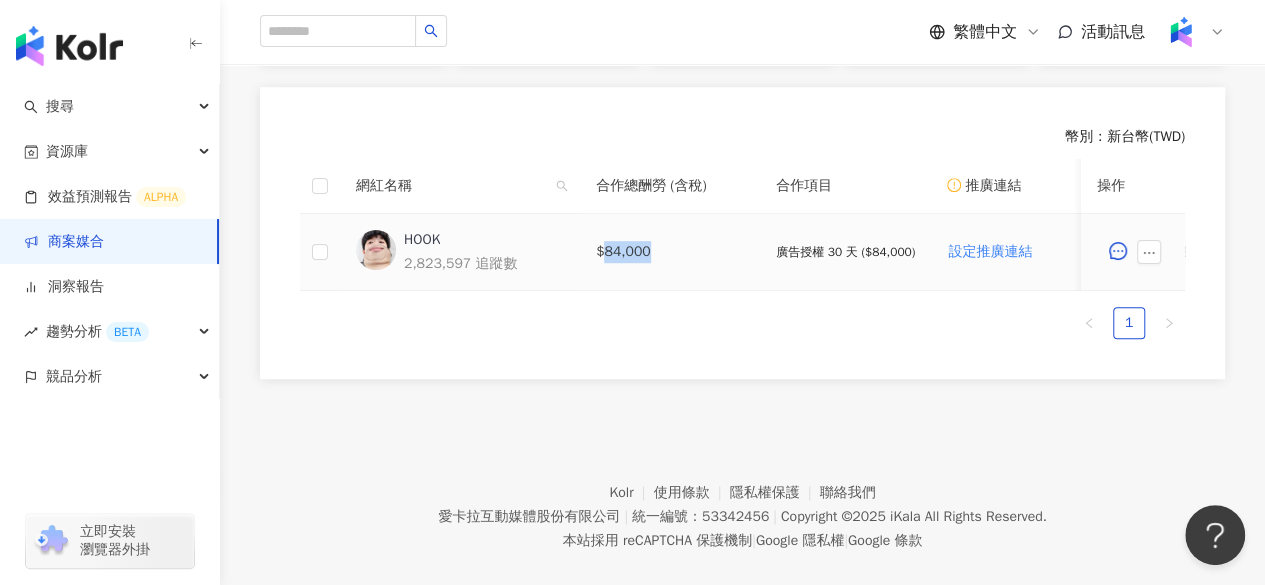 drag, startPoint x: 602, startPoint y: 250, endPoint x: 664, endPoint y: 251, distance: 62.008064 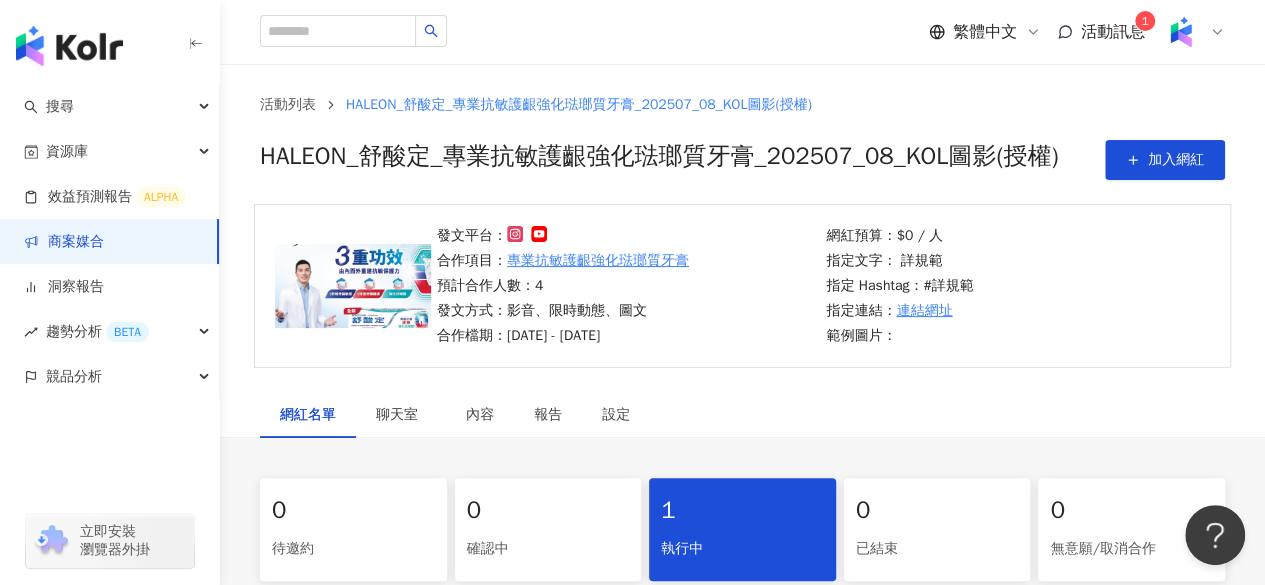 scroll, scrollTop: 0, scrollLeft: 0, axis: both 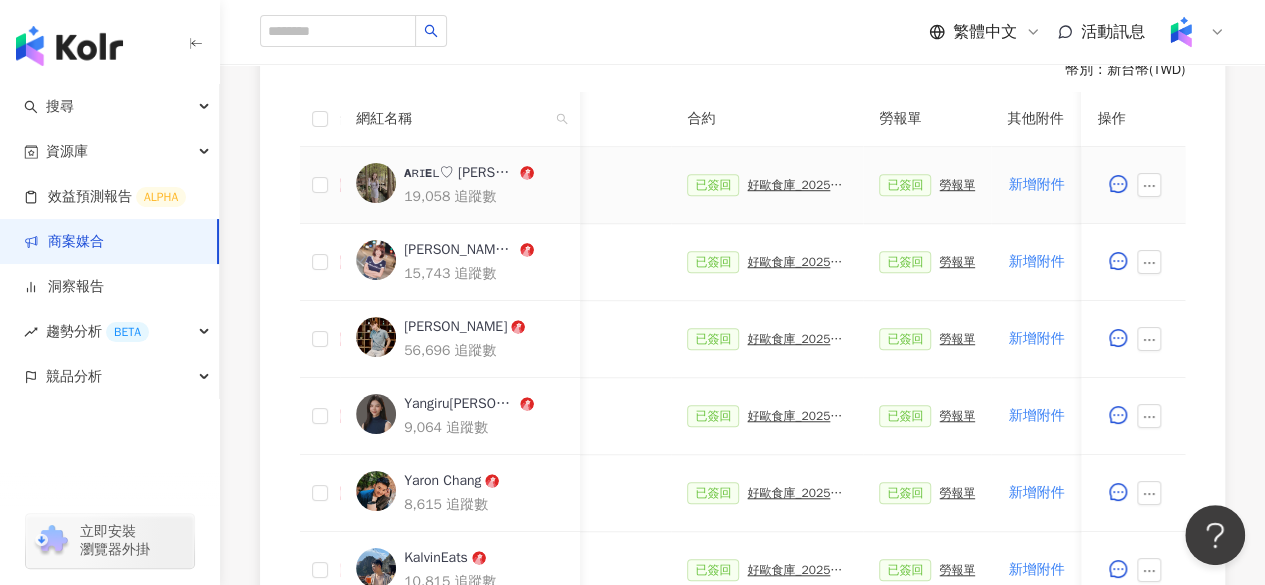 click on "好歐食庫_202503_口碑牆專案" at bounding box center (797, 185) 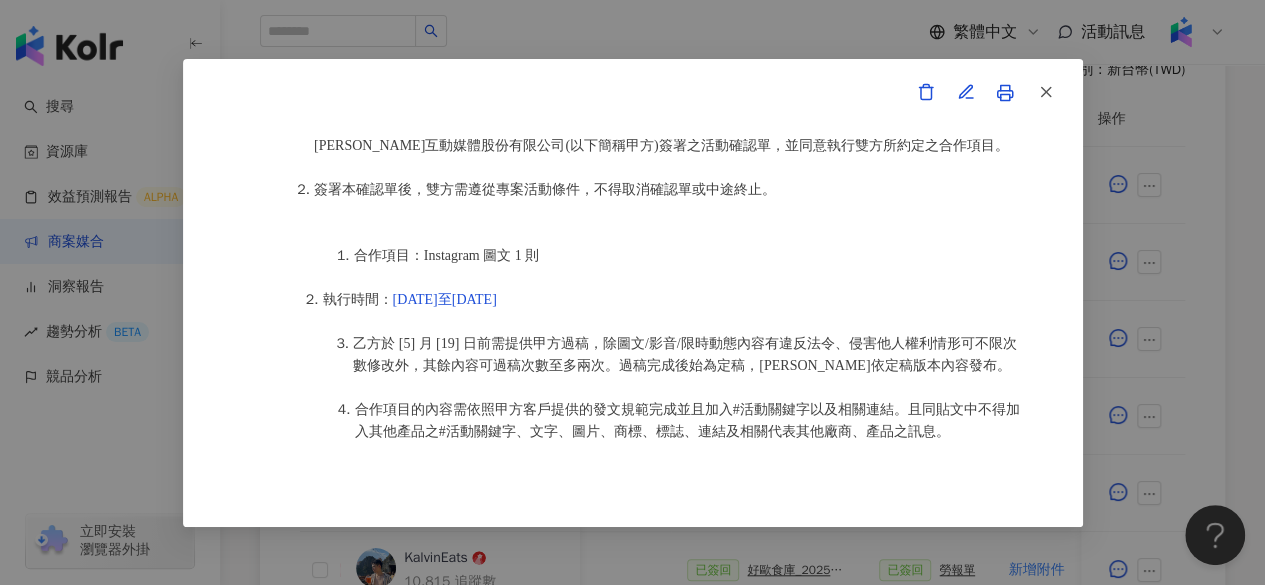 scroll, scrollTop: 1045, scrollLeft: 0, axis: vertical 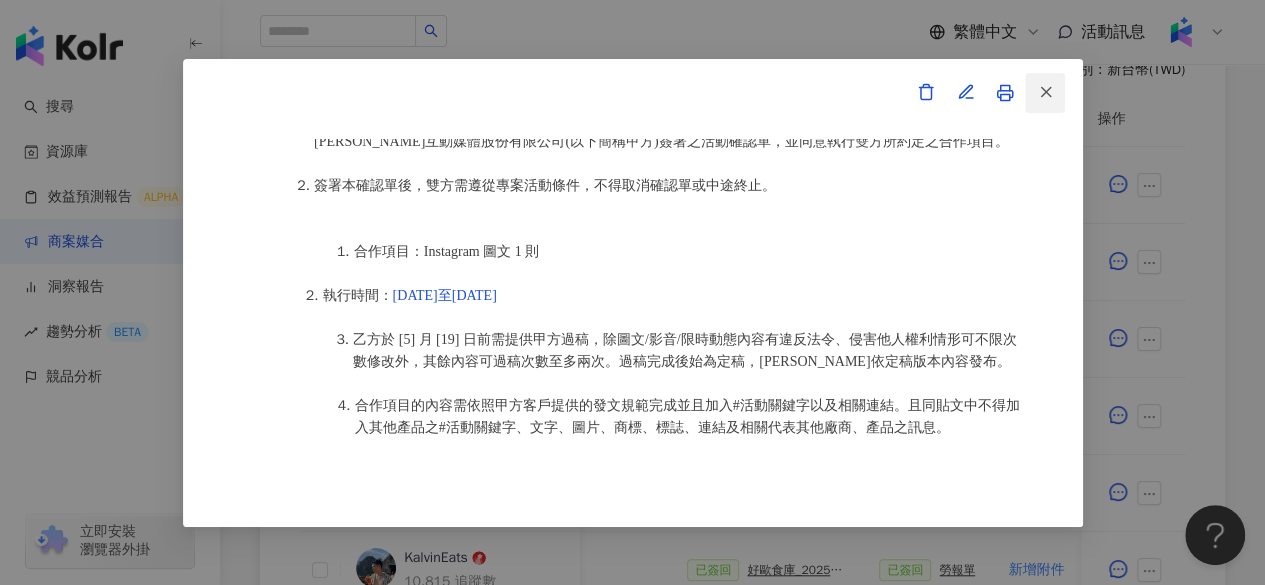 click 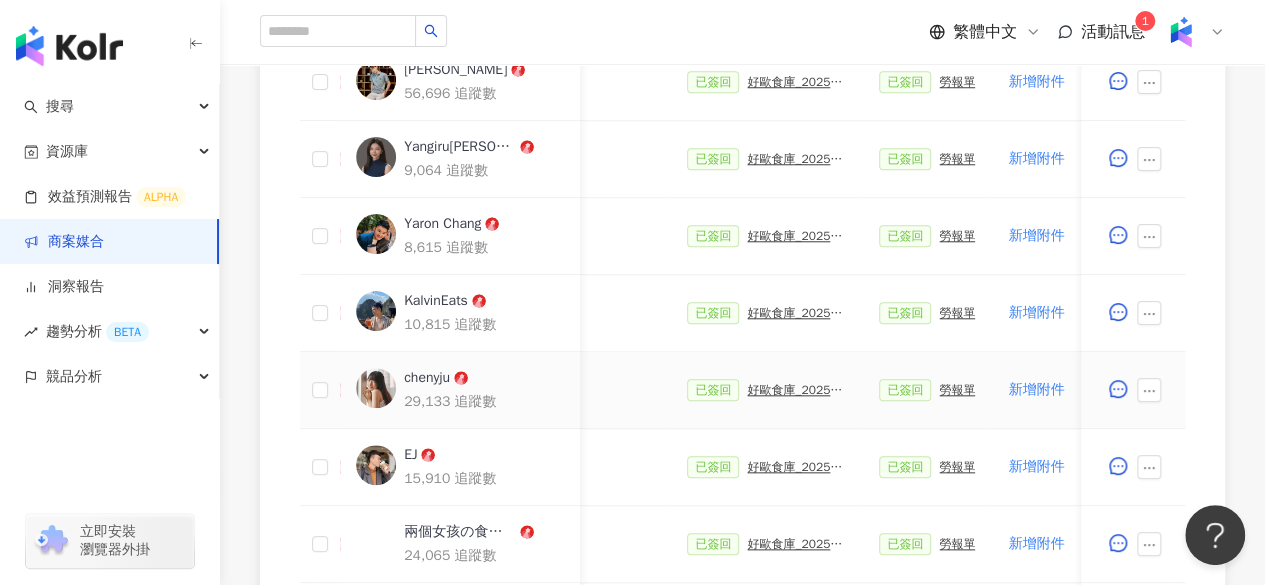 scroll, scrollTop: 849, scrollLeft: 0, axis: vertical 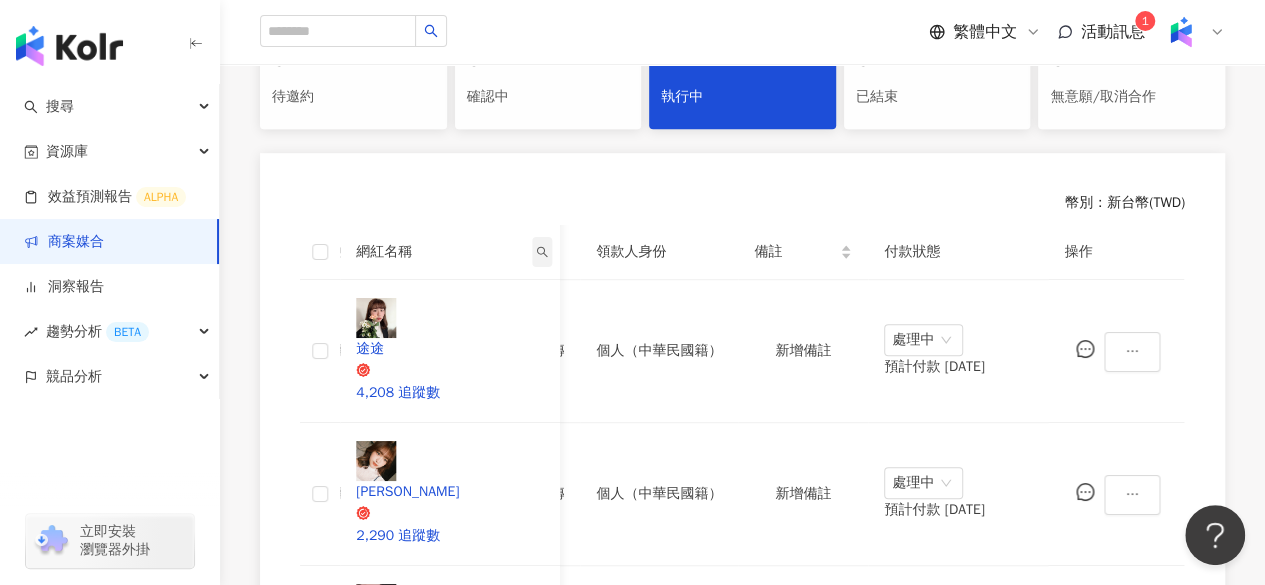 click 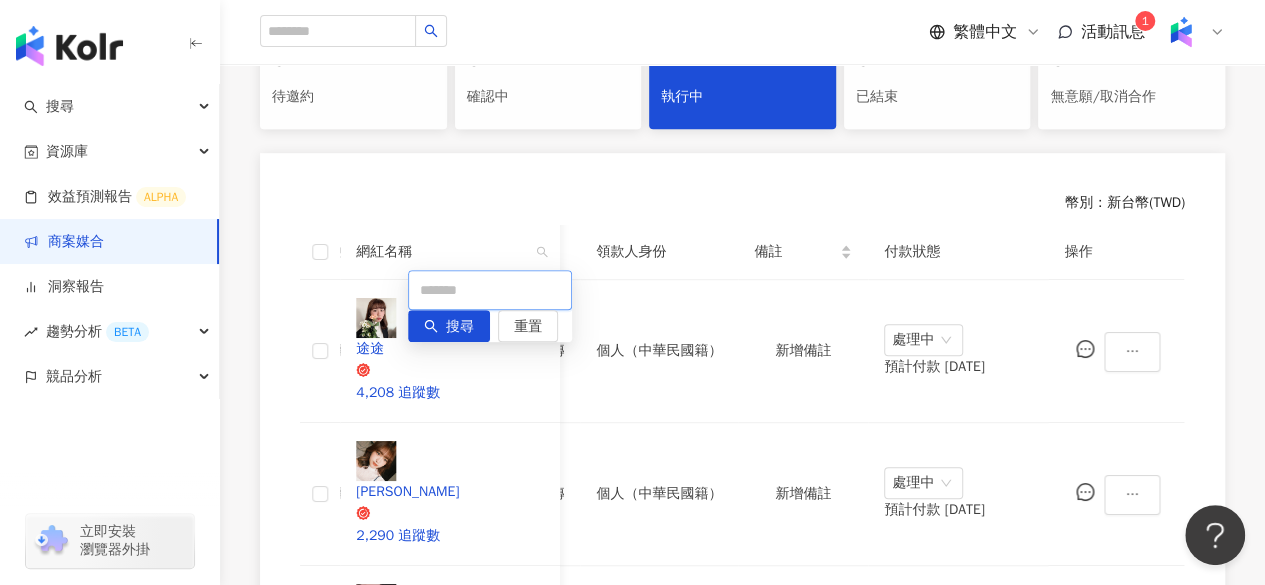 click at bounding box center (490, 290) 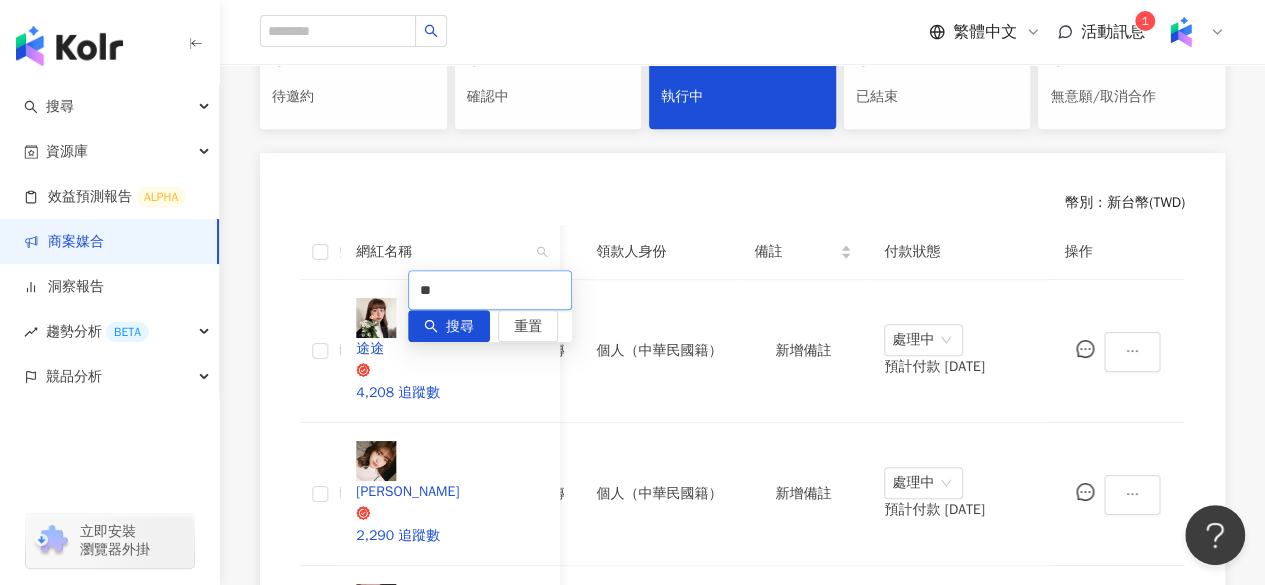 type on "**" 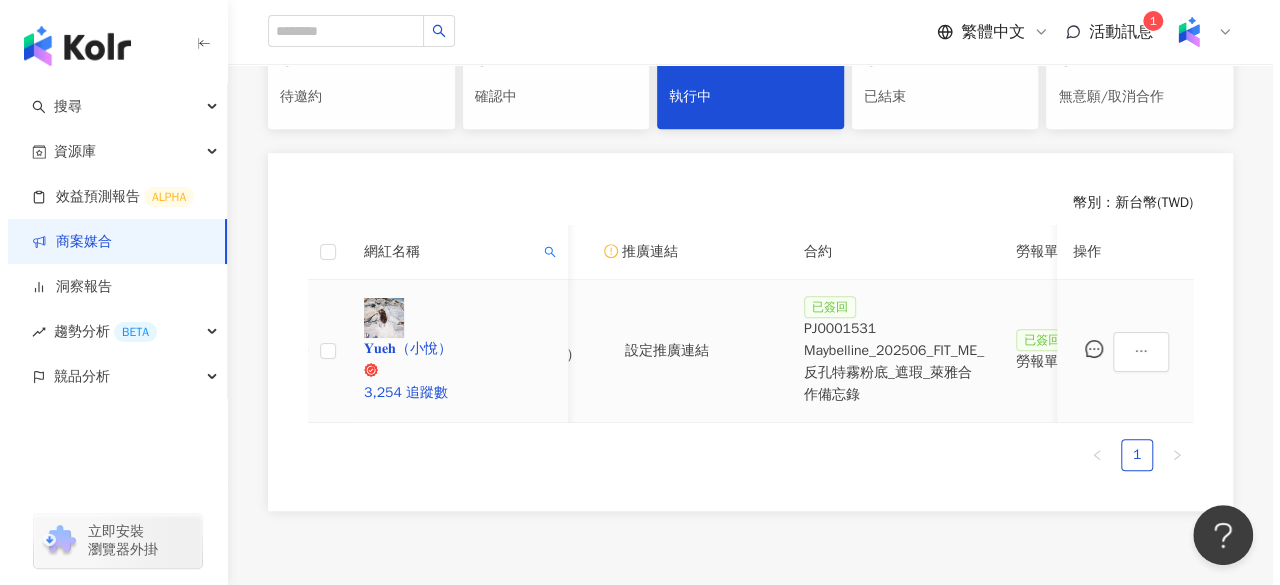scroll, scrollTop: 0, scrollLeft: 1100, axis: horizontal 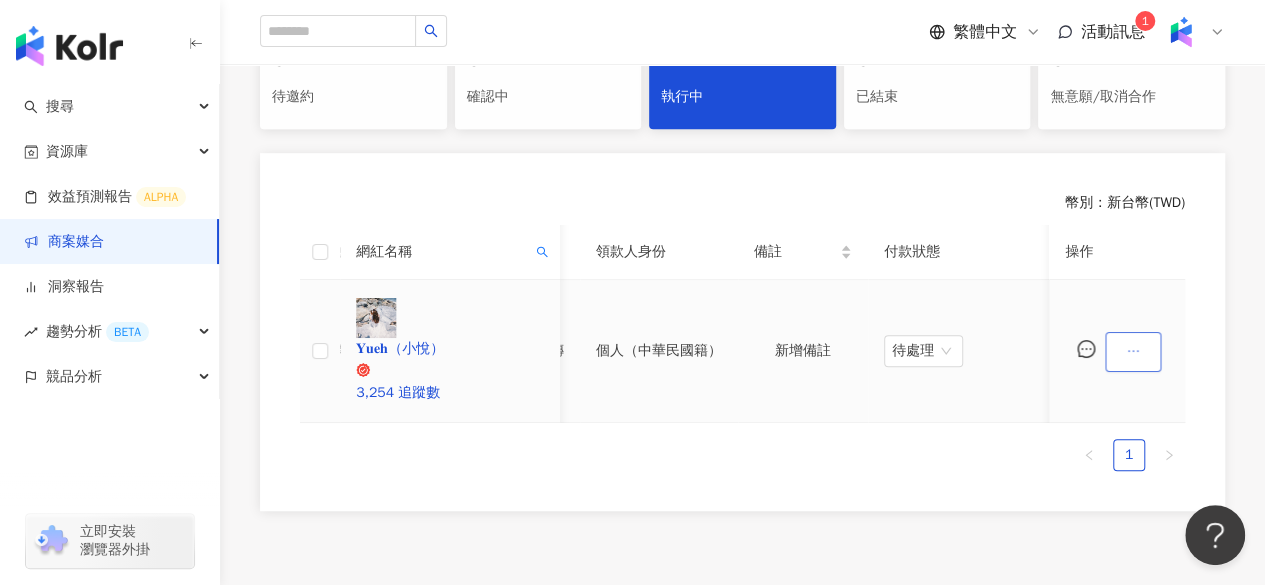 click 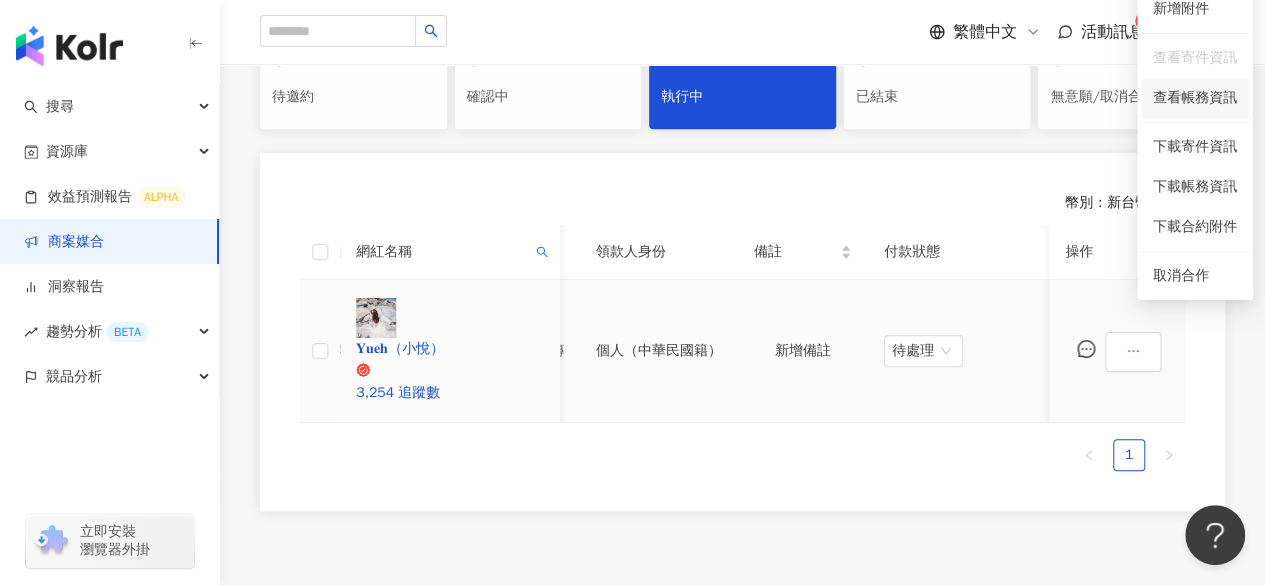 click on "查看帳務資訊" at bounding box center [1195, 98] 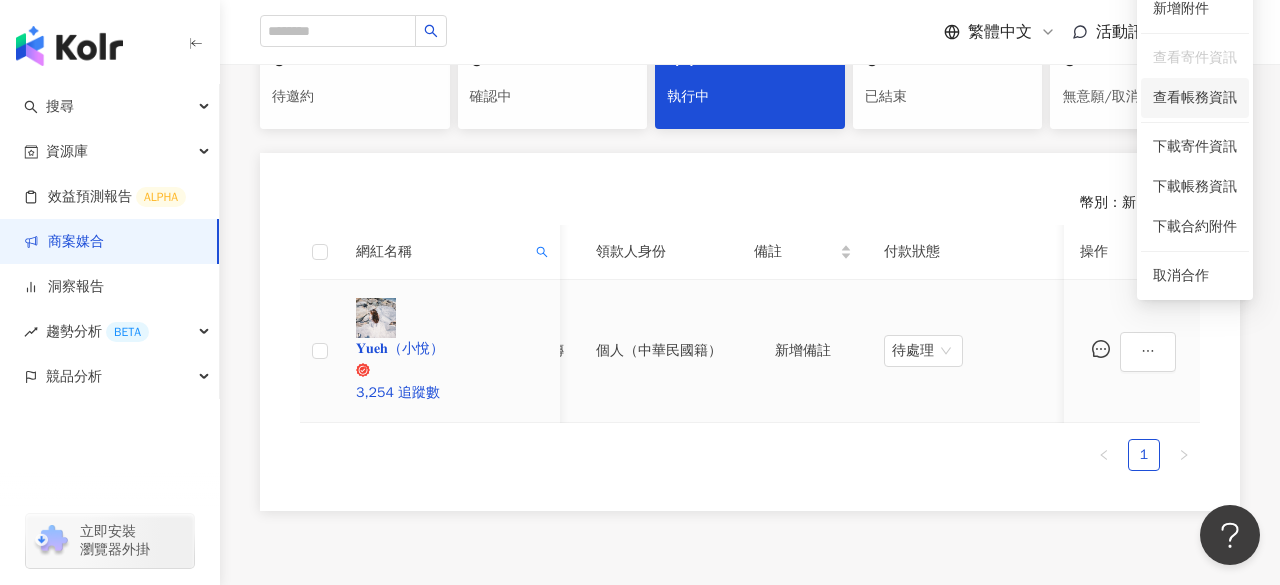 scroll, scrollTop: 0, scrollLeft: 1100, axis: horizontal 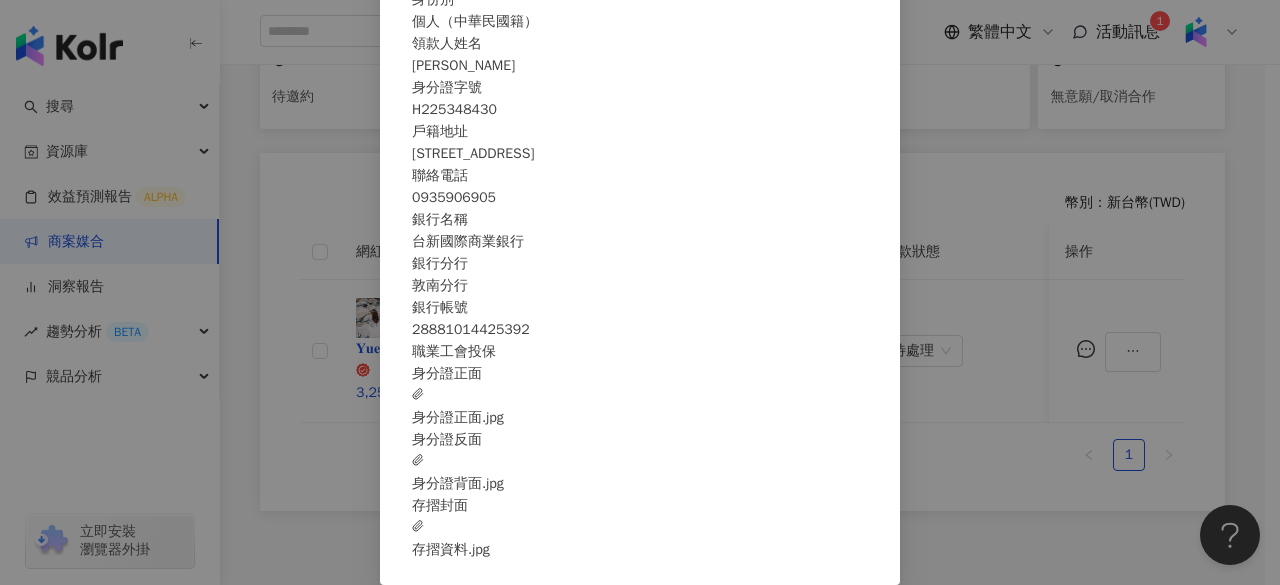 click on "身分證正面.jpg" at bounding box center [458, 407] 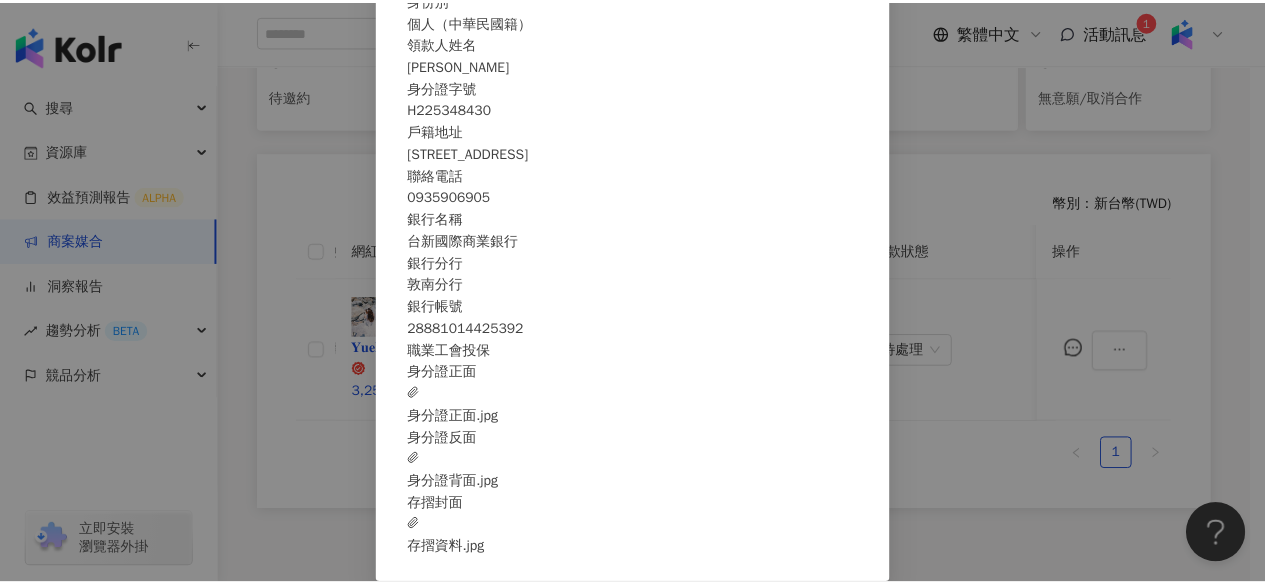 scroll, scrollTop: 0, scrollLeft: 0, axis: both 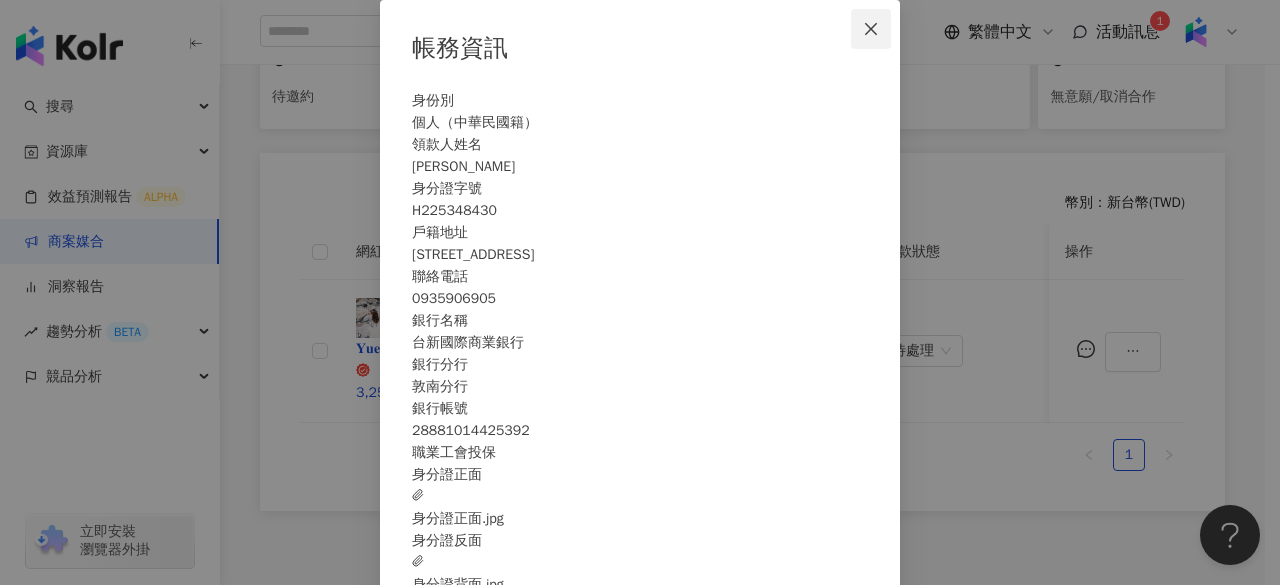 click 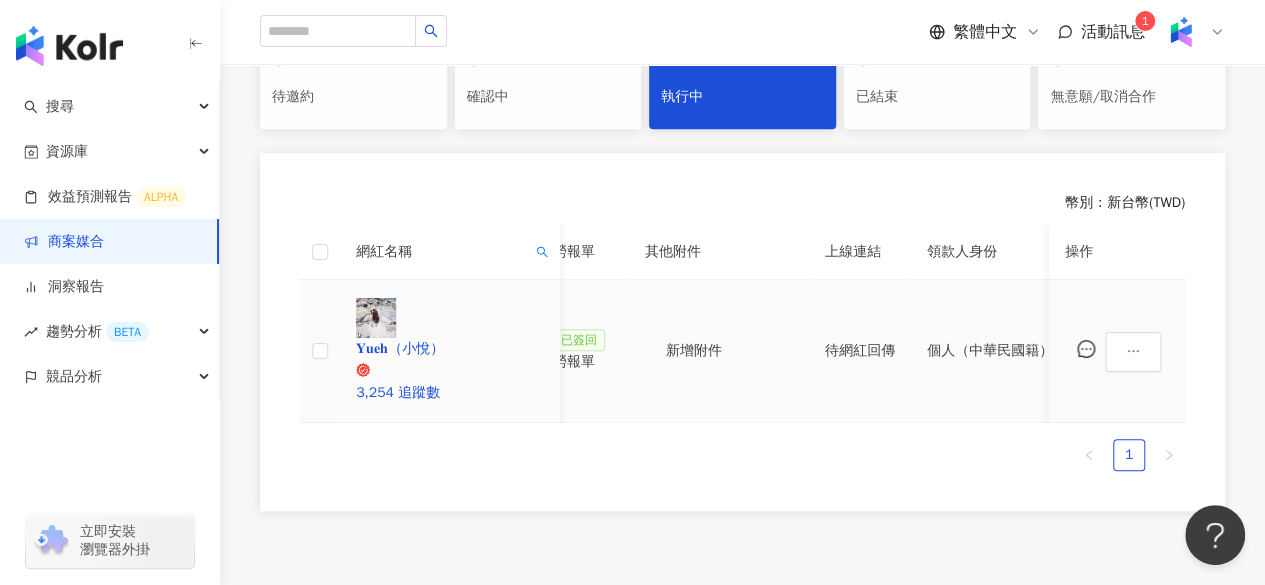scroll, scrollTop: 0, scrollLeft: 639, axis: horizontal 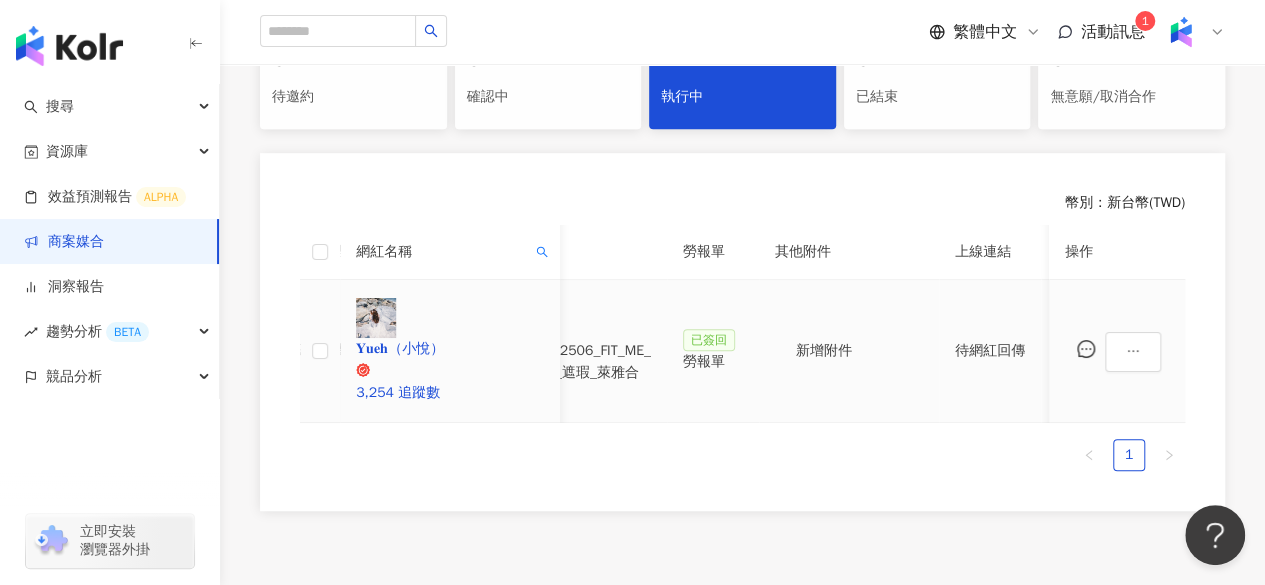 click on "勞報單" at bounding box center (713, 362) 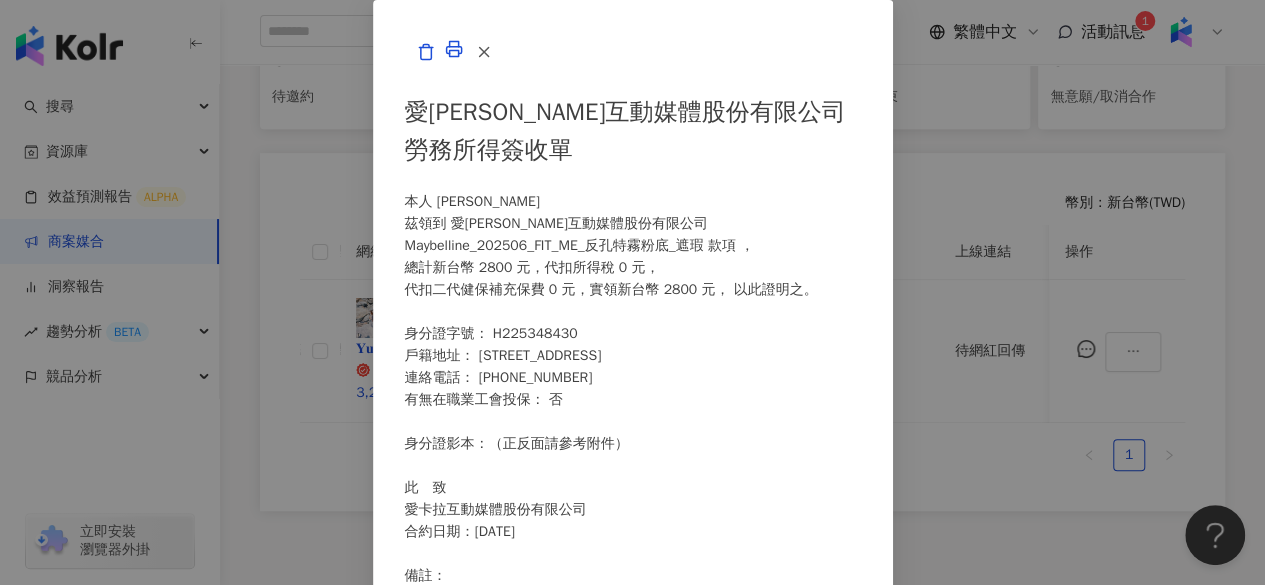 scroll, scrollTop: 563, scrollLeft: 0, axis: vertical 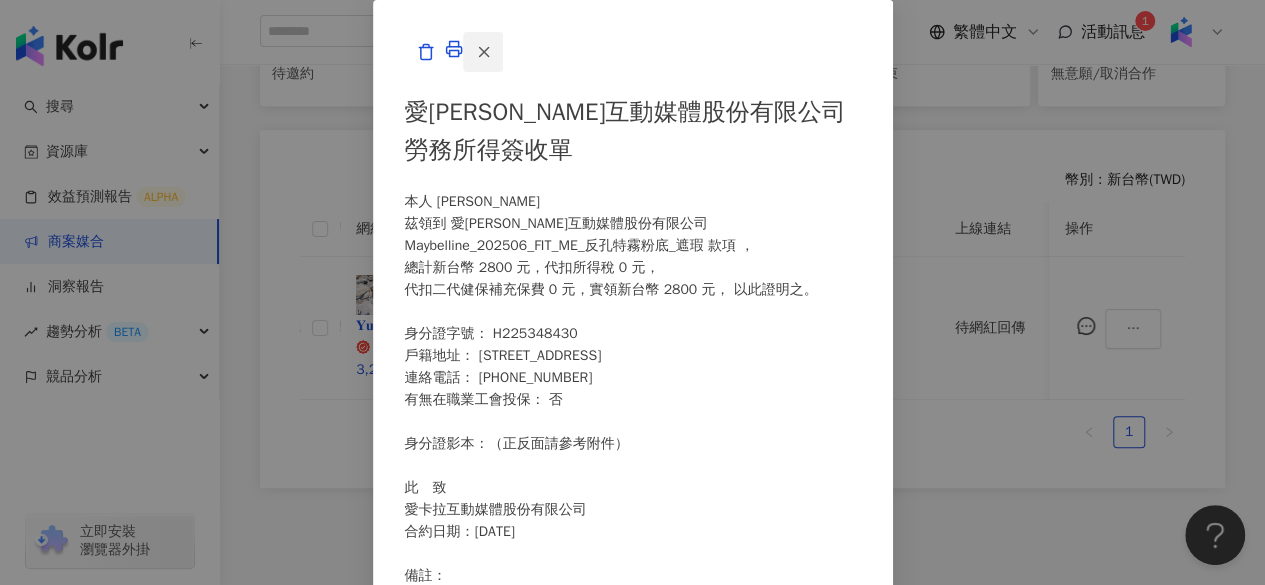 click at bounding box center (483, 52) 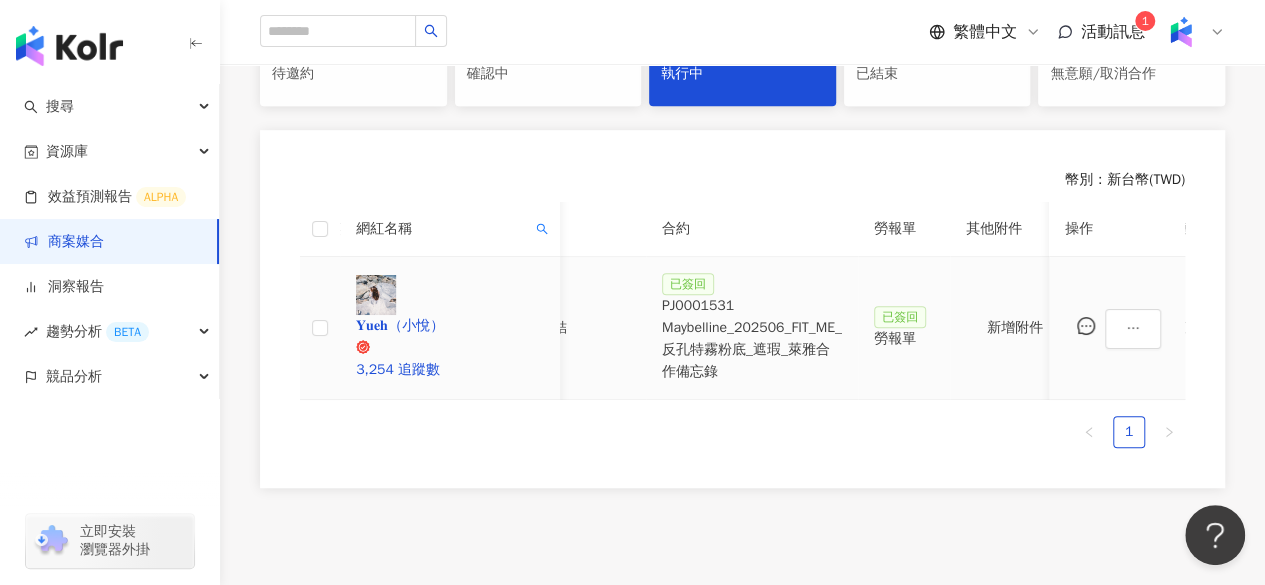 scroll, scrollTop: 0, scrollLeft: 447, axis: horizontal 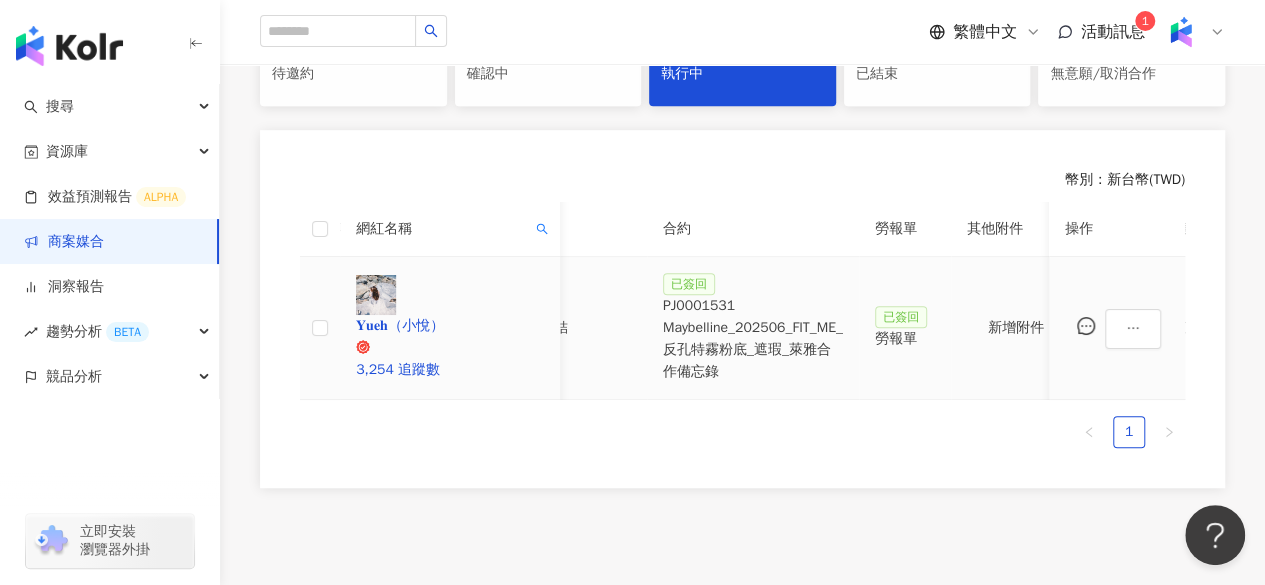click on "PJ0001531 Maybelline_202506_FIT_ME_反孔特霧粉底_遮瑕_萊雅合作備忘錄" at bounding box center [753, 339] 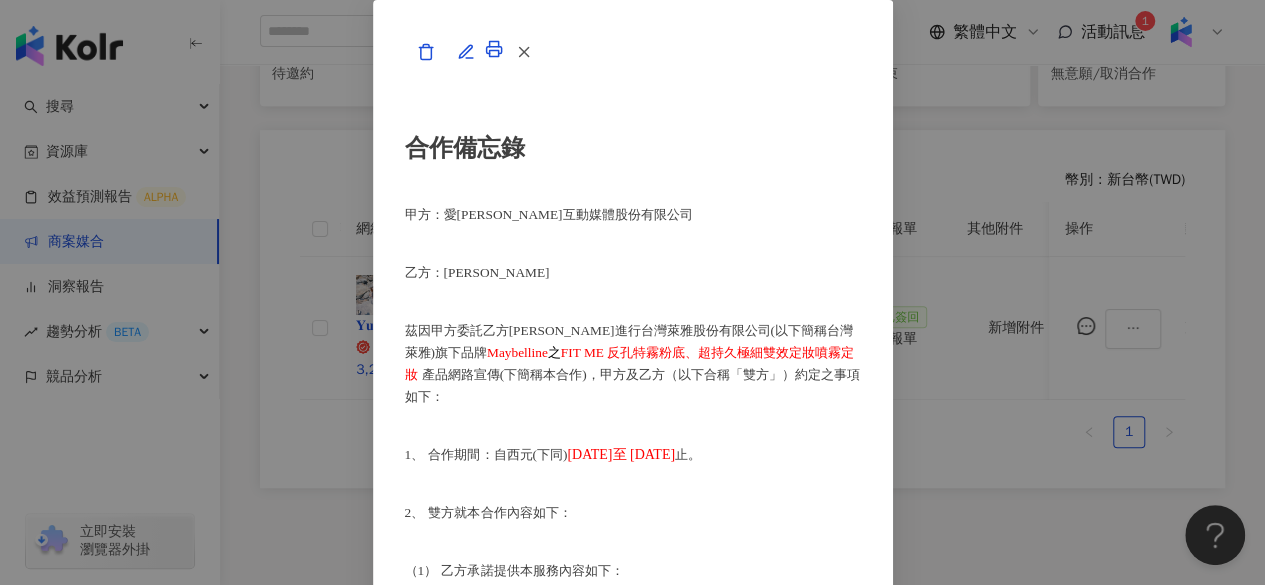 scroll, scrollTop: 418, scrollLeft: 3, axis: both 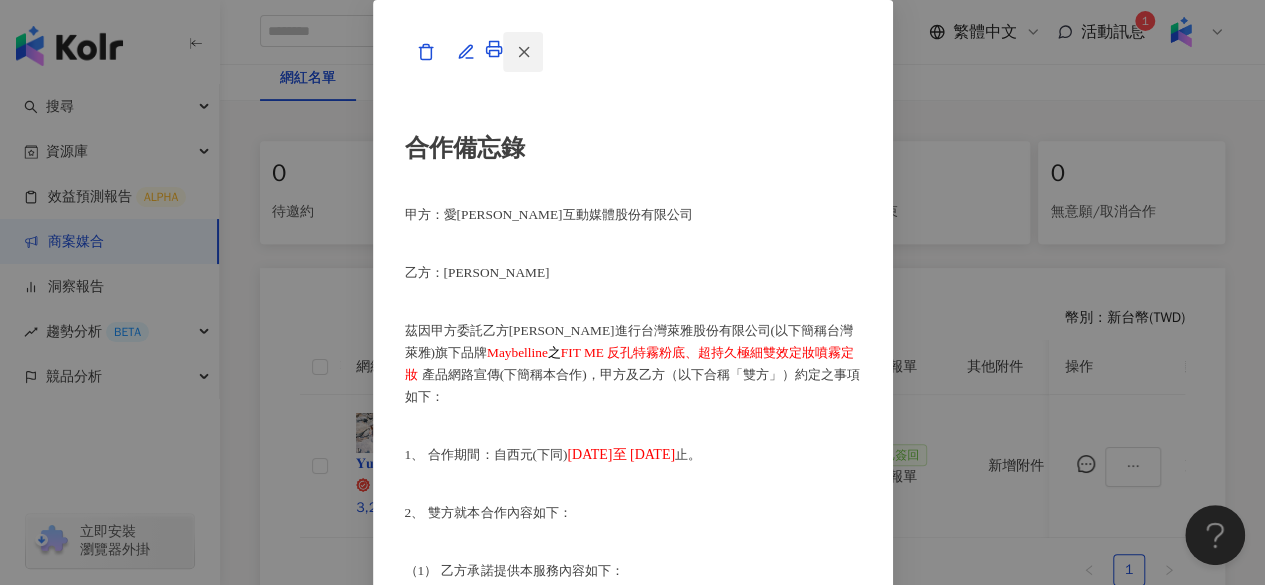 click 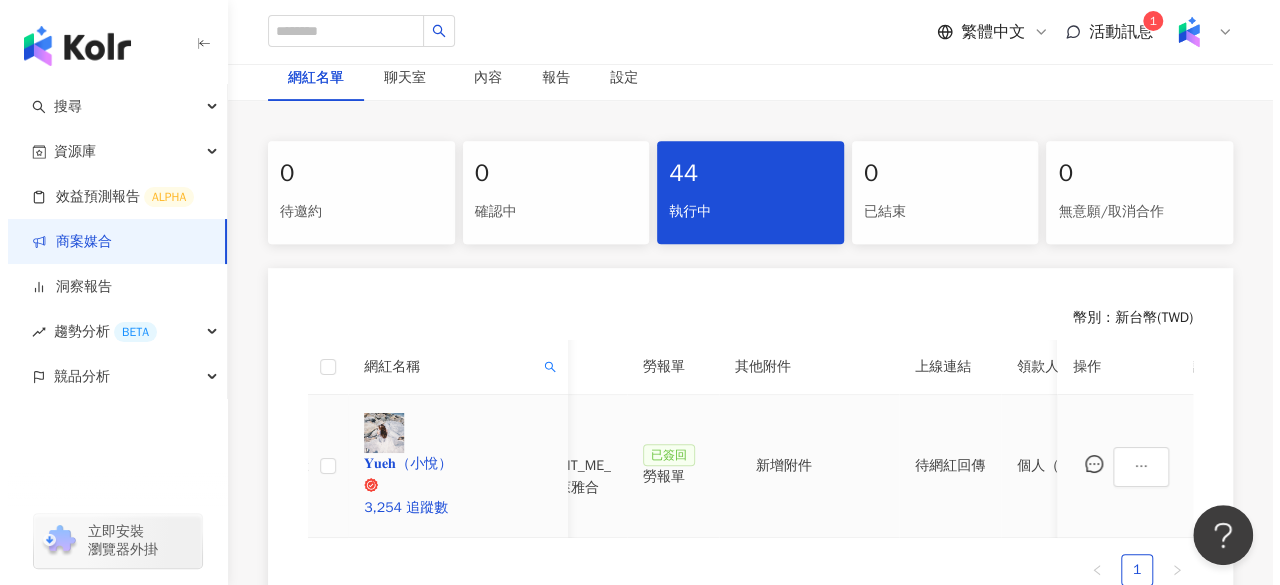 scroll, scrollTop: 0, scrollLeft: 1100, axis: horizontal 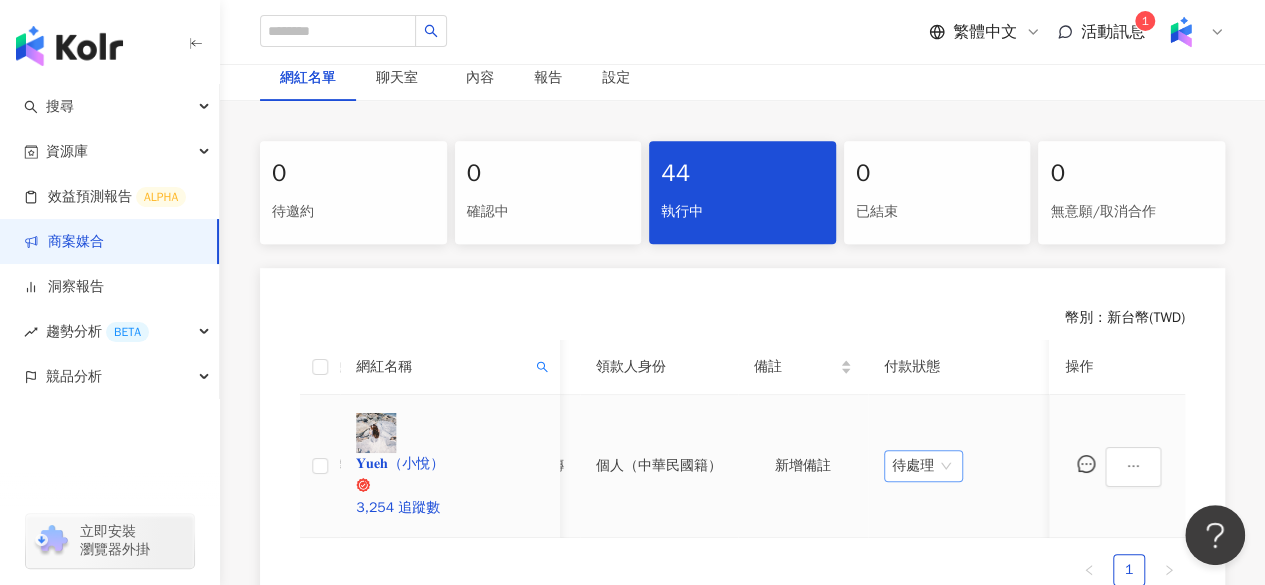 click on "待處理" at bounding box center [923, 466] 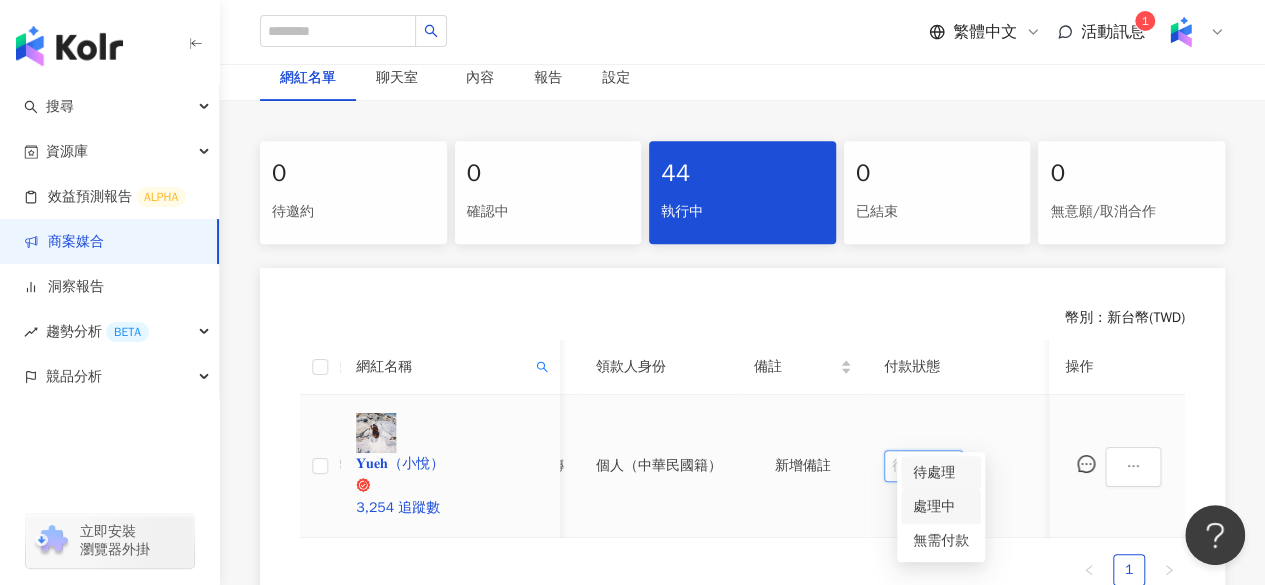 click on "處理中" at bounding box center (941, 507) 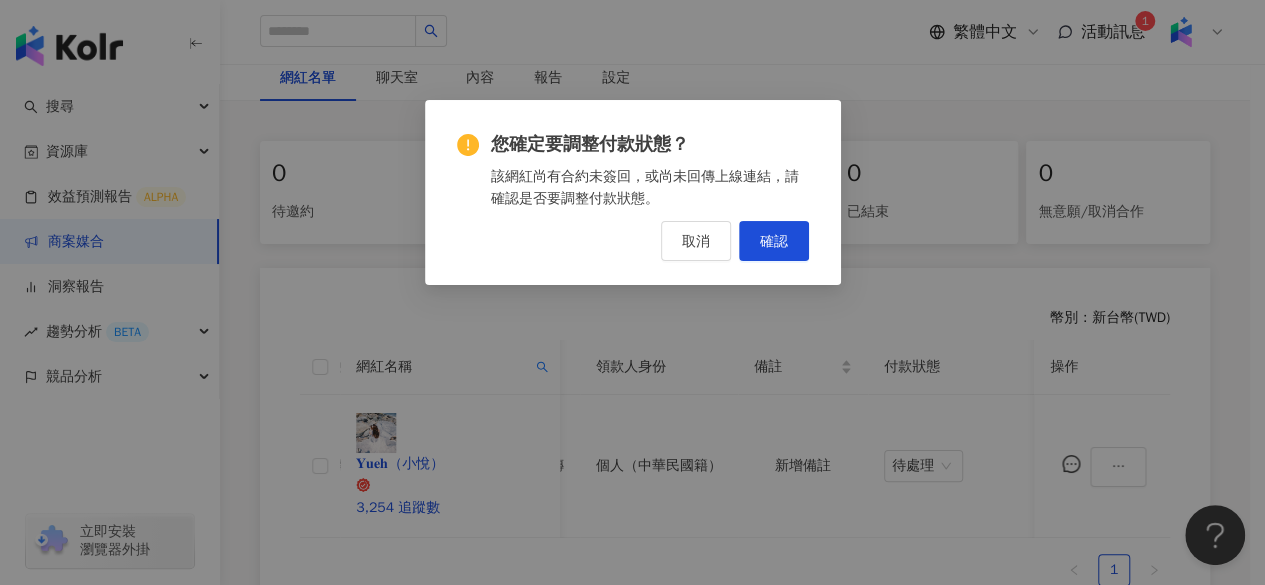 scroll, scrollTop: 0, scrollLeft: 1100, axis: horizontal 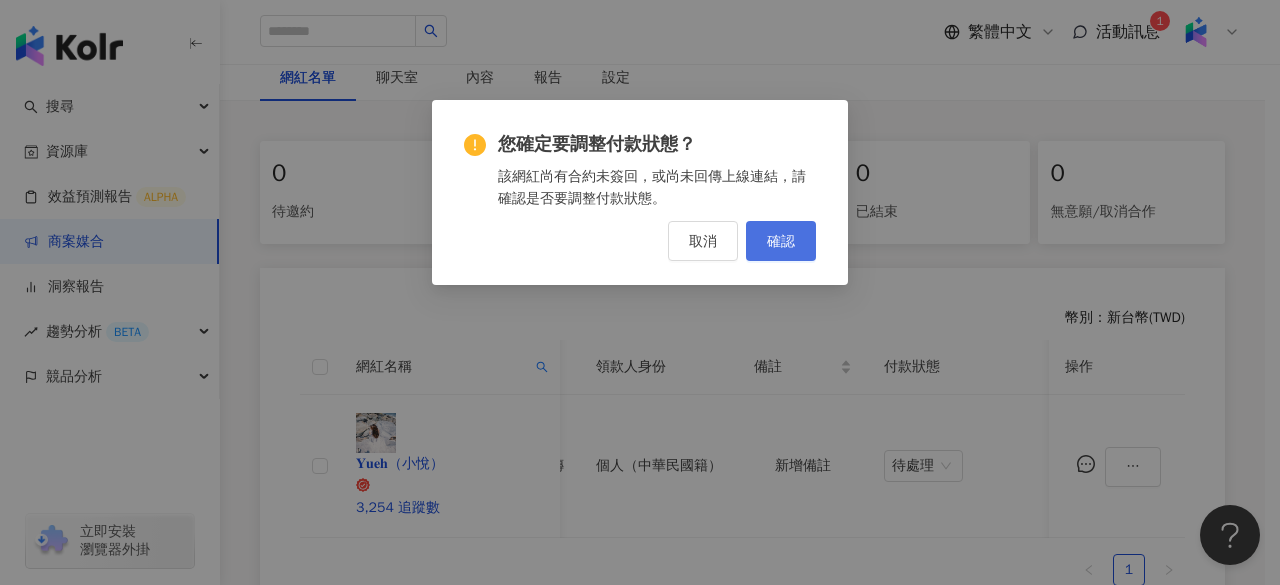 click on "確認" at bounding box center [781, 241] 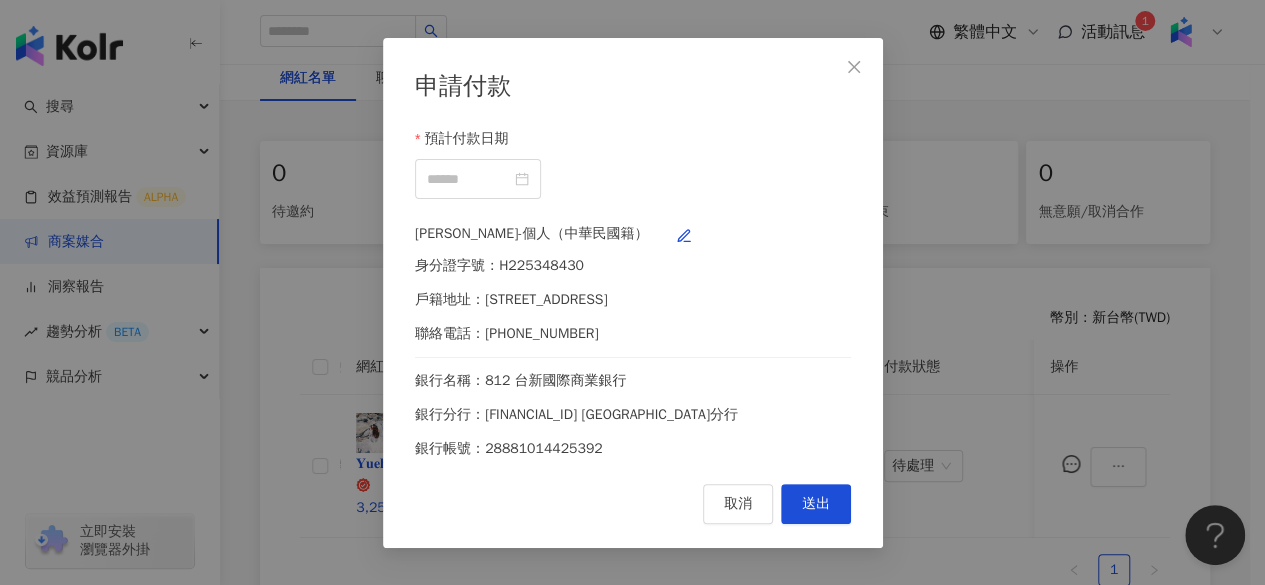 scroll, scrollTop: 0, scrollLeft: 1085, axis: horizontal 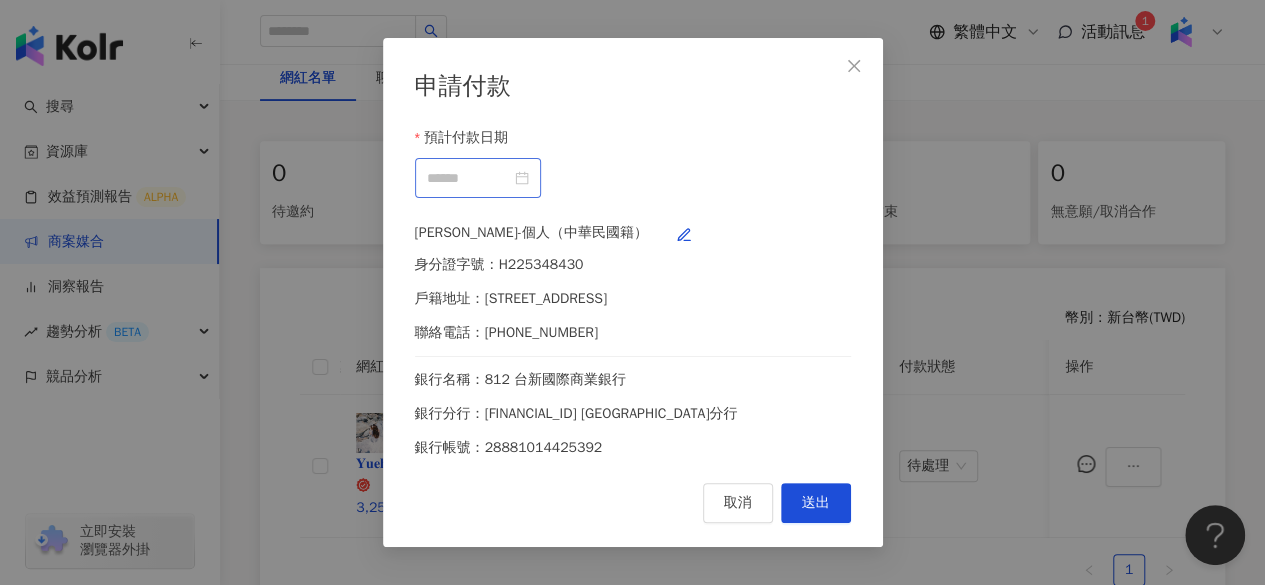 click at bounding box center [478, 178] 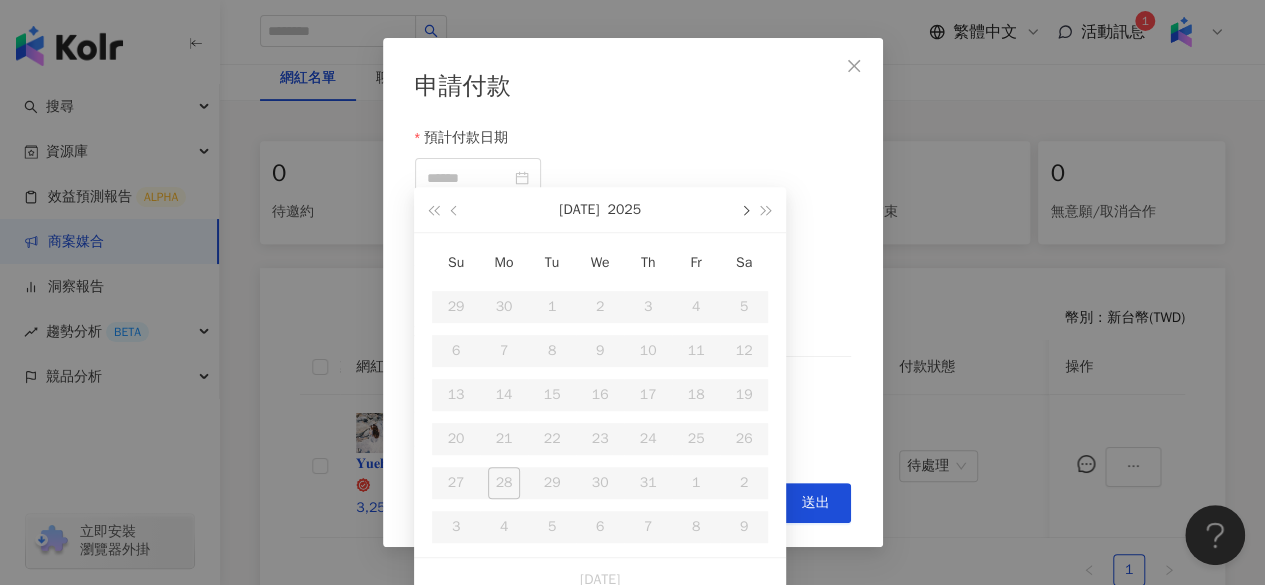 click at bounding box center (744, 211) 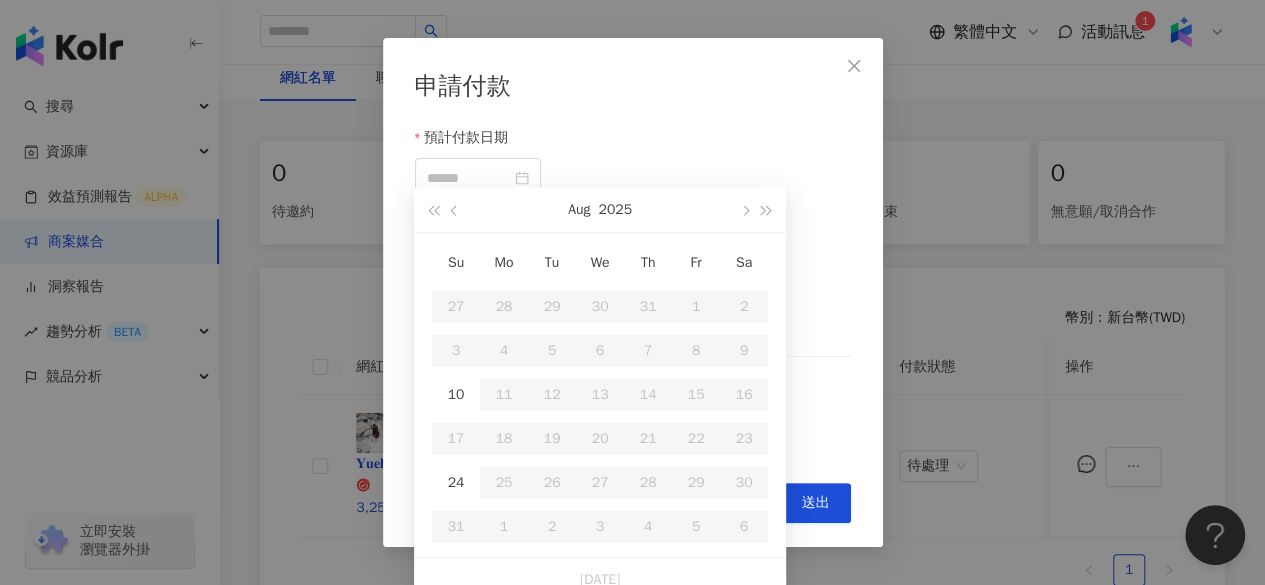 type on "**********" 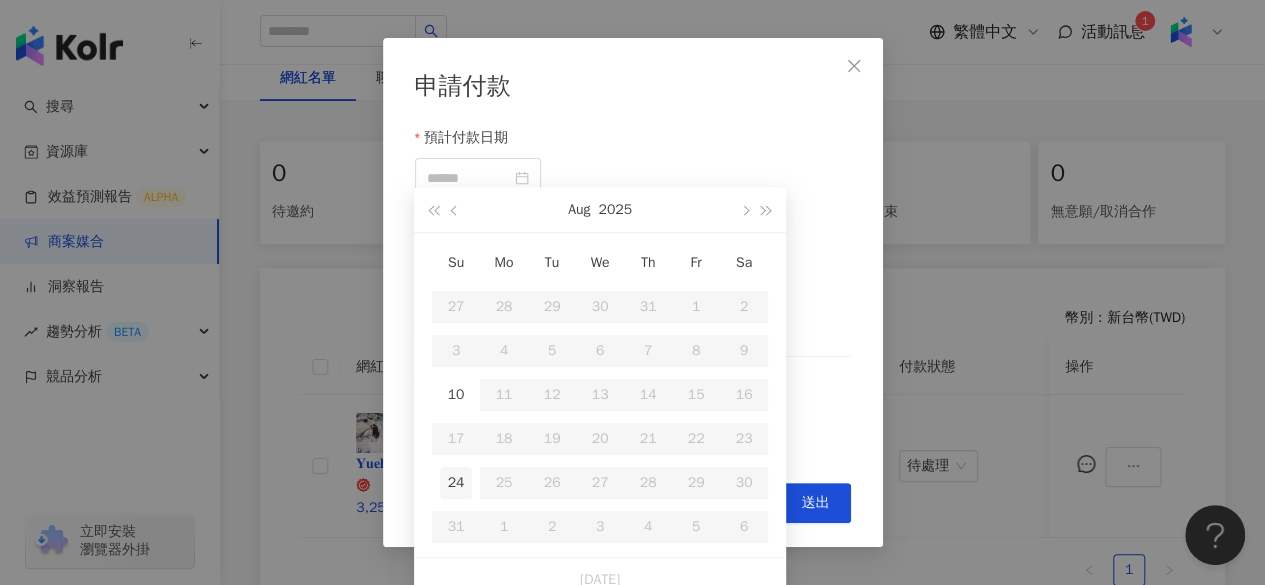 type on "**********" 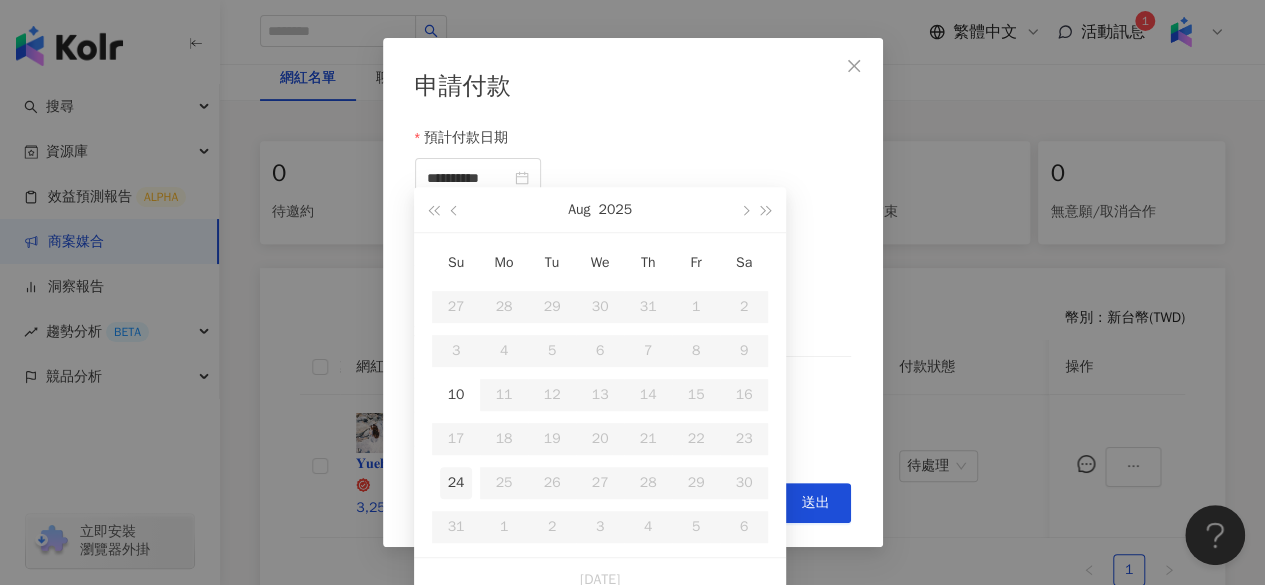 click on "24" at bounding box center (456, 483) 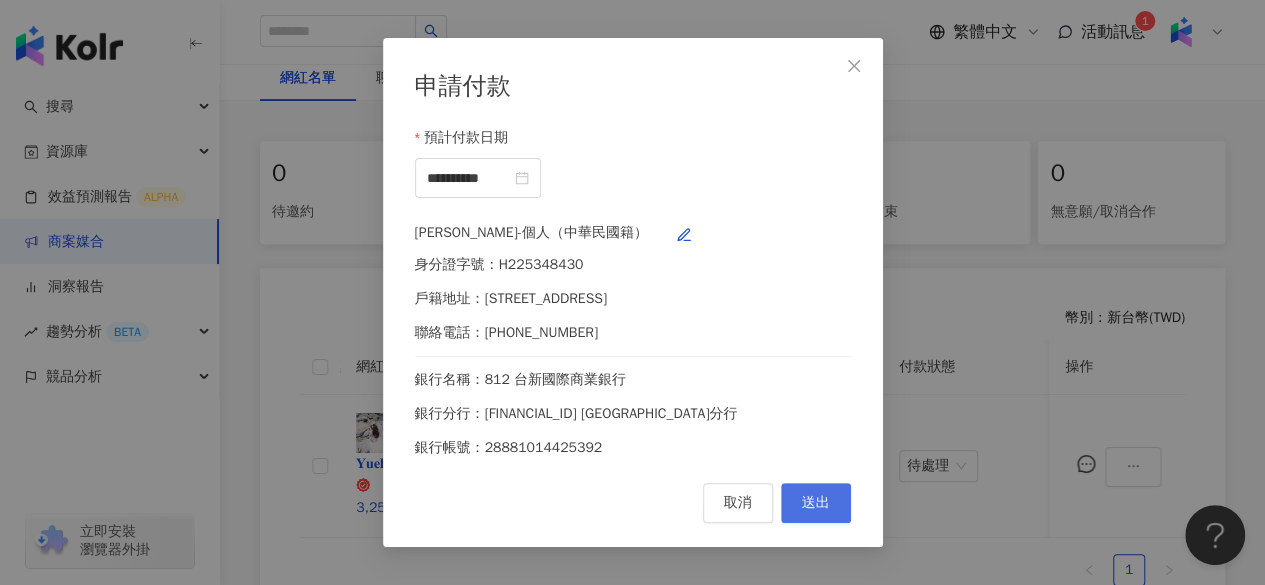 click on "送出" at bounding box center [816, 503] 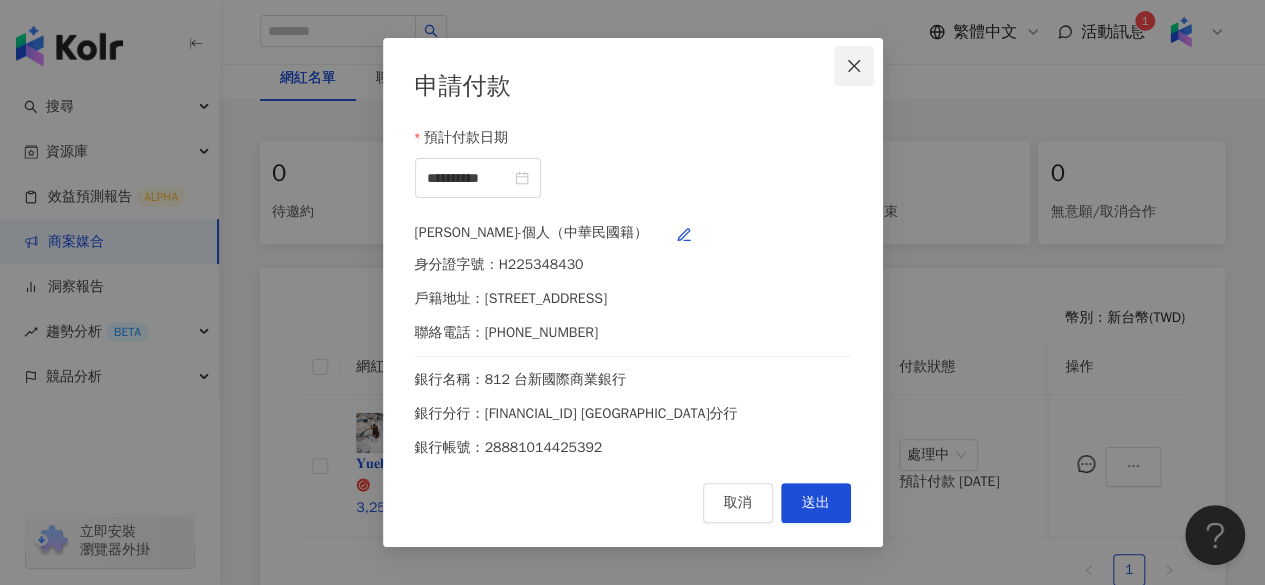 click 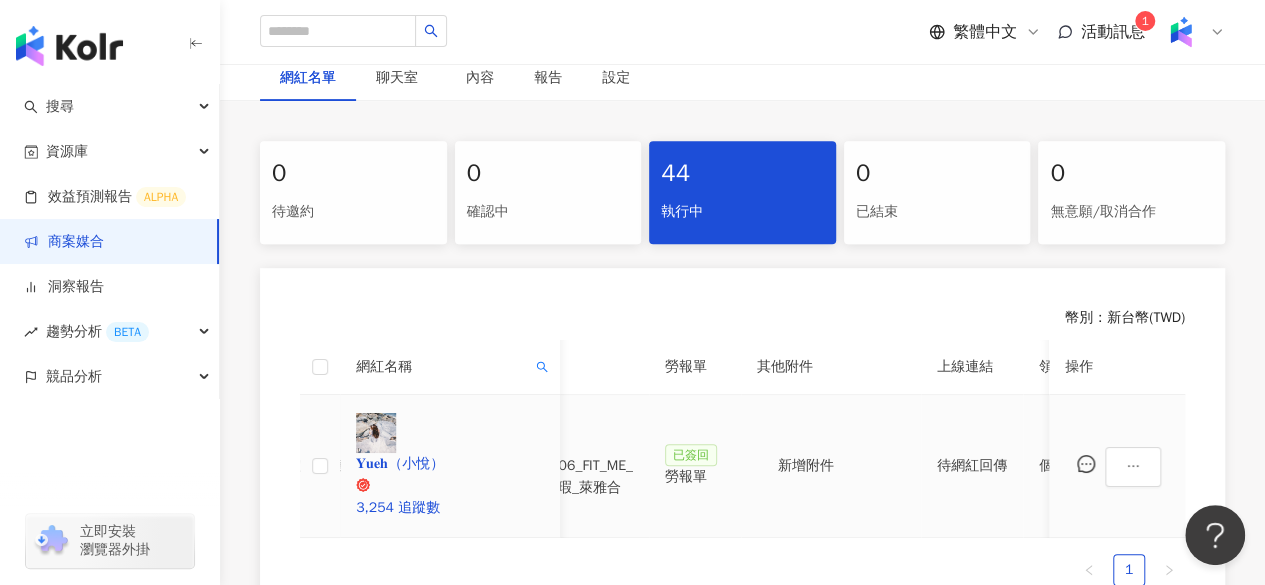 scroll, scrollTop: 0, scrollLeft: 503, axis: horizontal 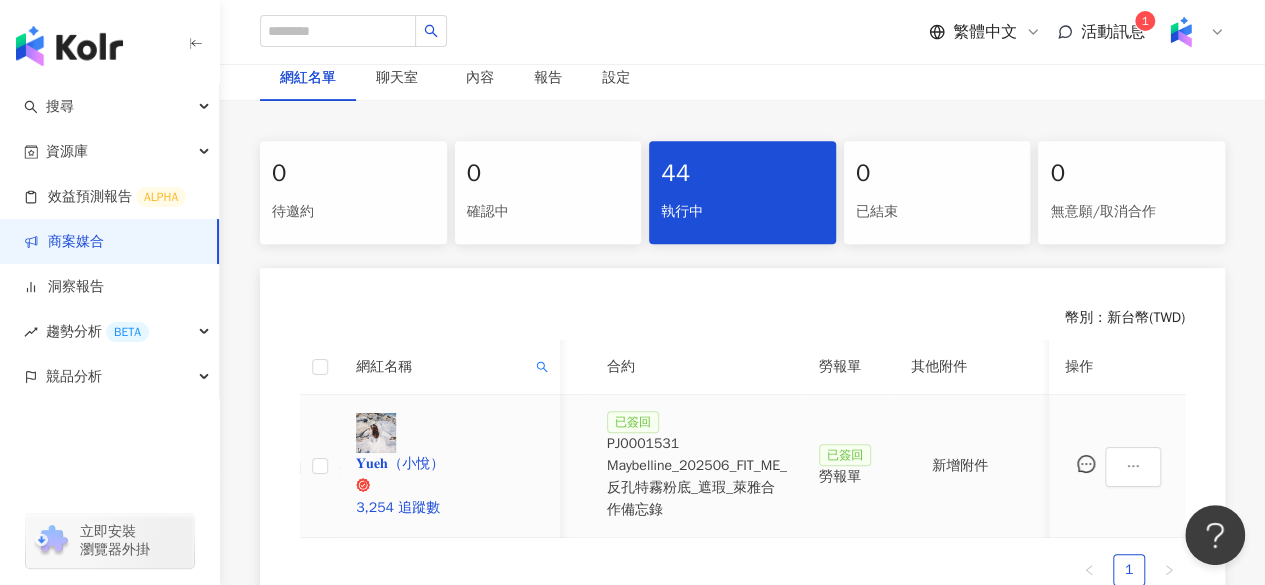 click on "已簽回 勞報單" at bounding box center (849, 466) 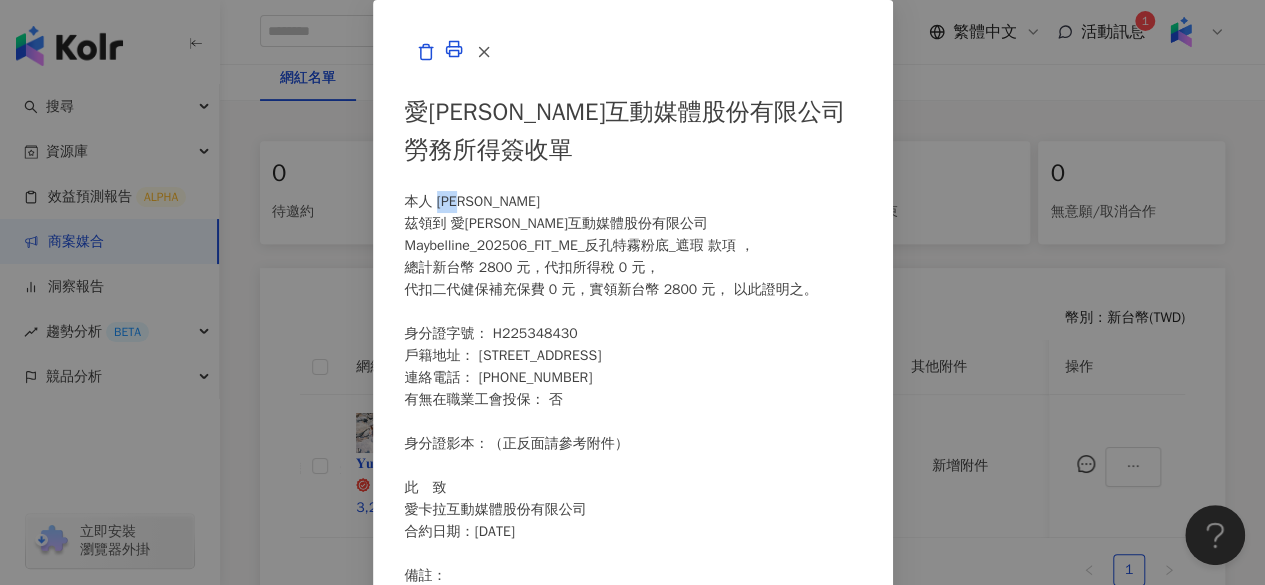 drag, startPoint x: 278, startPoint y: 231, endPoint x: 336, endPoint y: 231, distance: 58 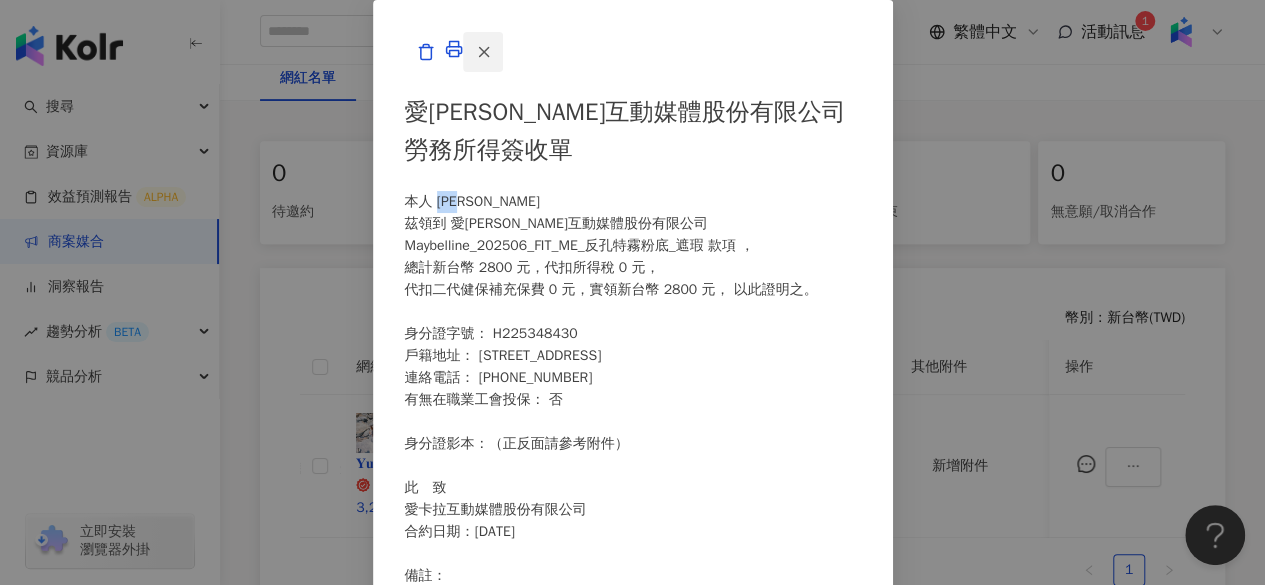 click at bounding box center (483, 52) 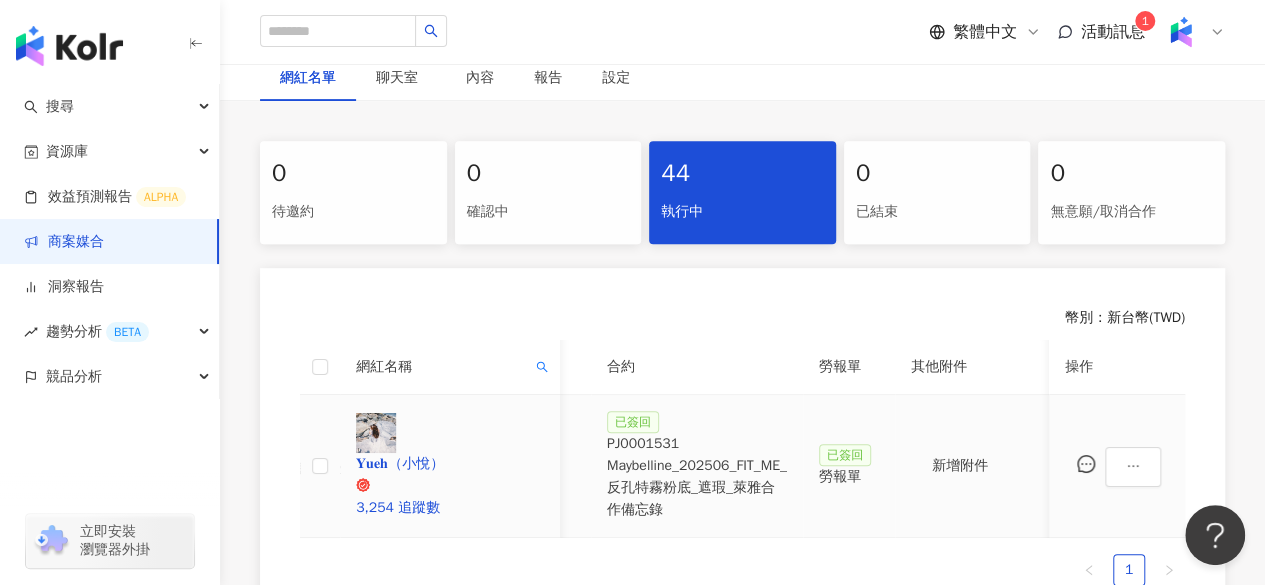 click on "已簽回 PJ0001531 Maybelline_202506_FIT_ME_反孔特霧粉底_遮瑕_萊雅合作備忘錄" at bounding box center (697, 466) 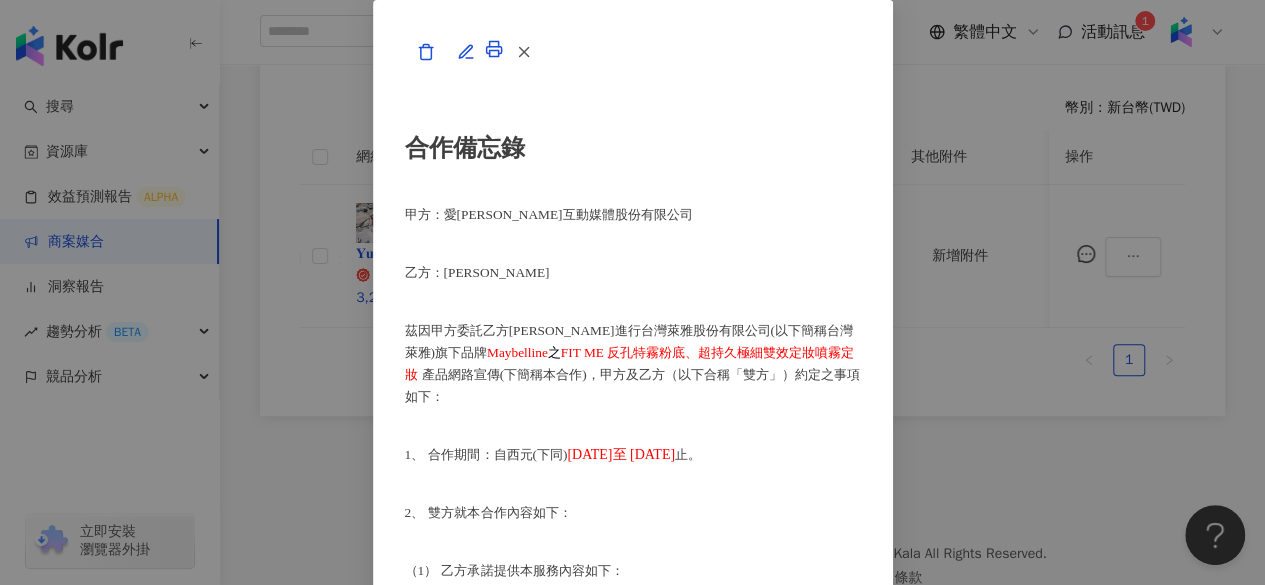 scroll, scrollTop: 564, scrollLeft: 0, axis: vertical 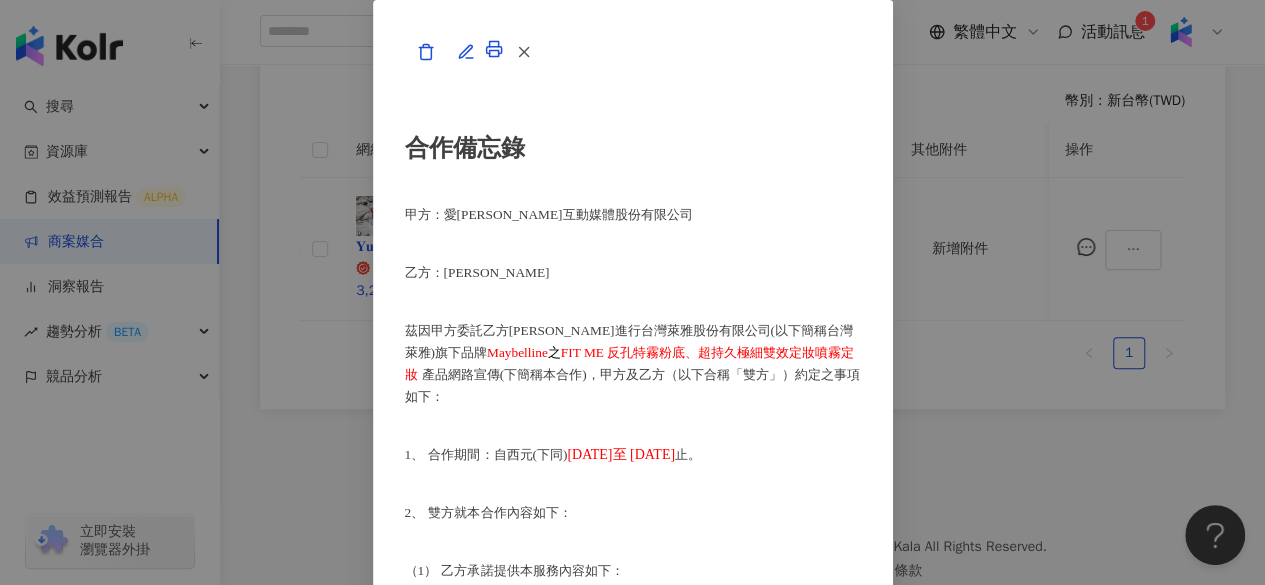 drag, startPoint x: 757, startPoint y: 327, endPoint x: 553, endPoint y: 372, distance: 208.90428 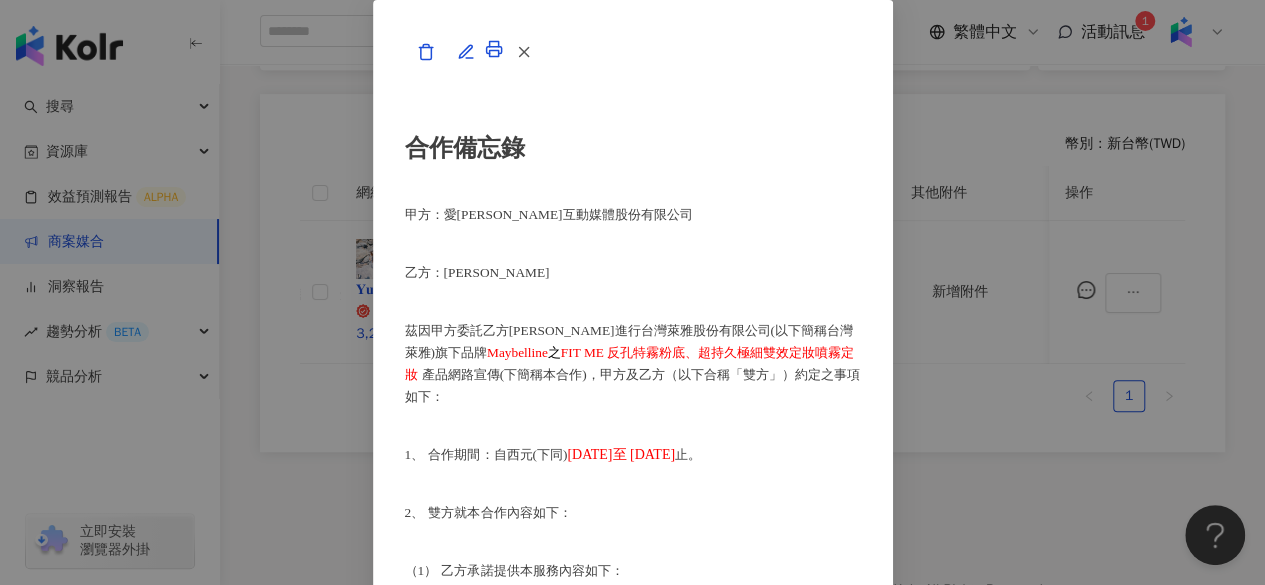 scroll, scrollTop: 518, scrollLeft: 0, axis: vertical 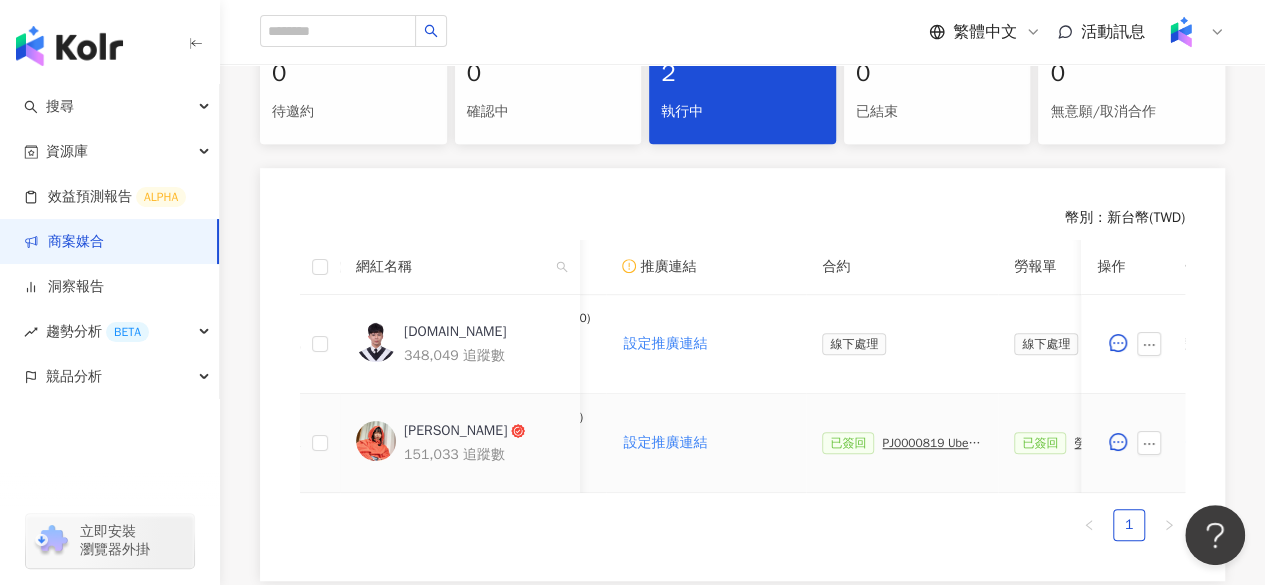 click on "PJ0000819 Uber Eats_Co-Marketing_餐廳買一送一活動_活動確認單" at bounding box center [932, 443] 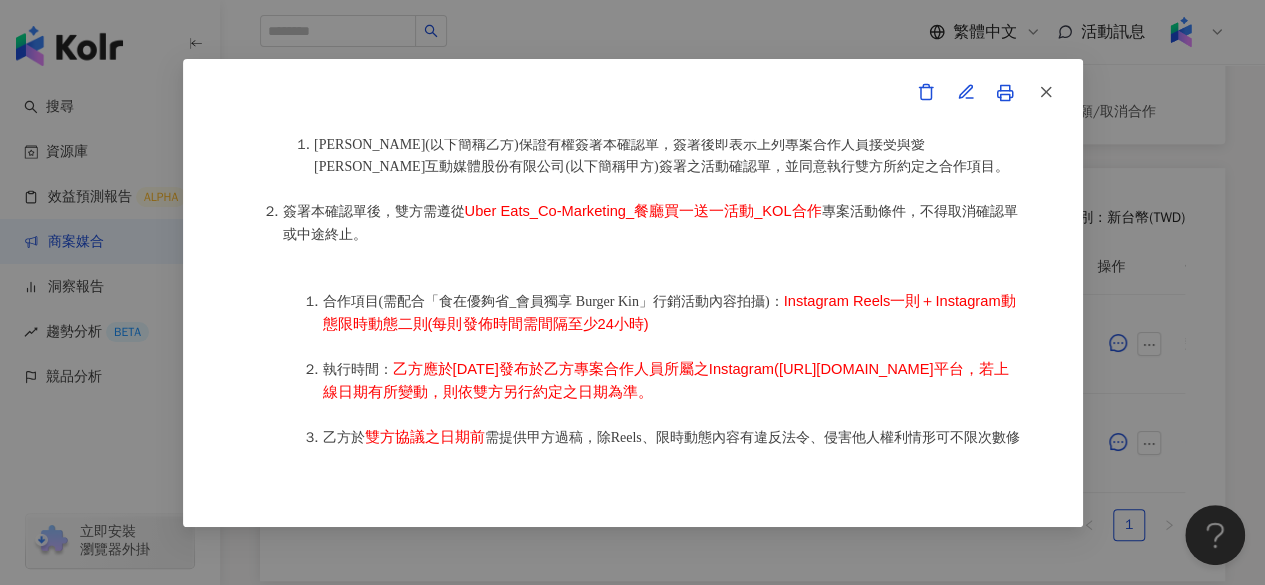 scroll, scrollTop: 961, scrollLeft: 0, axis: vertical 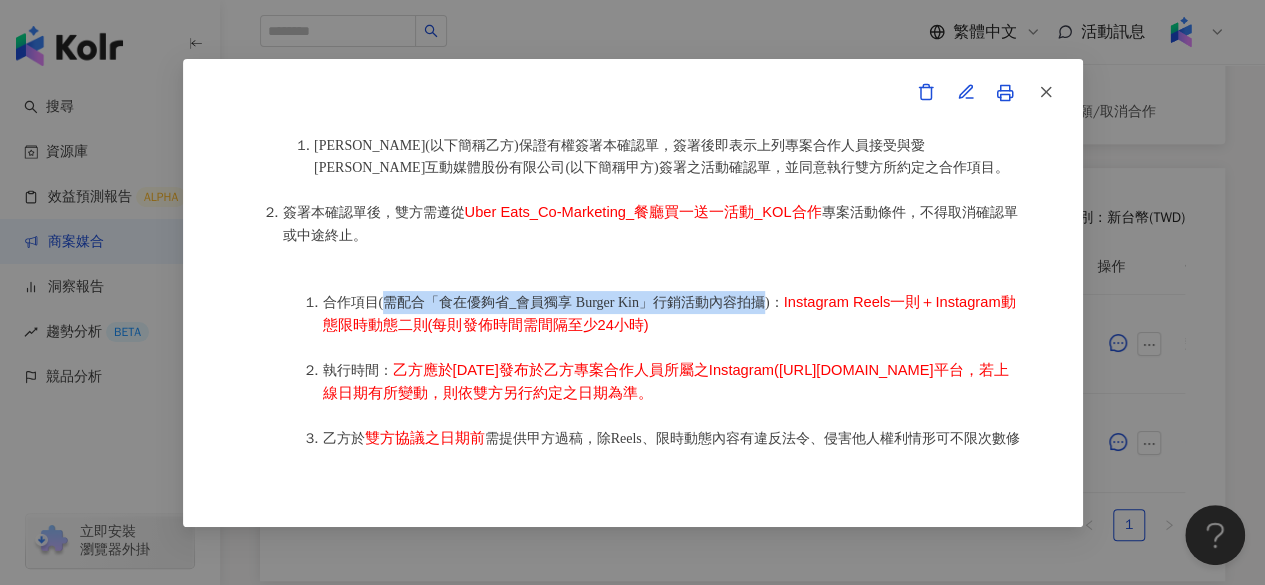 drag, startPoint x: 384, startPoint y: 310, endPoint x: 766, endPoint y: 299, distance: 382.15836 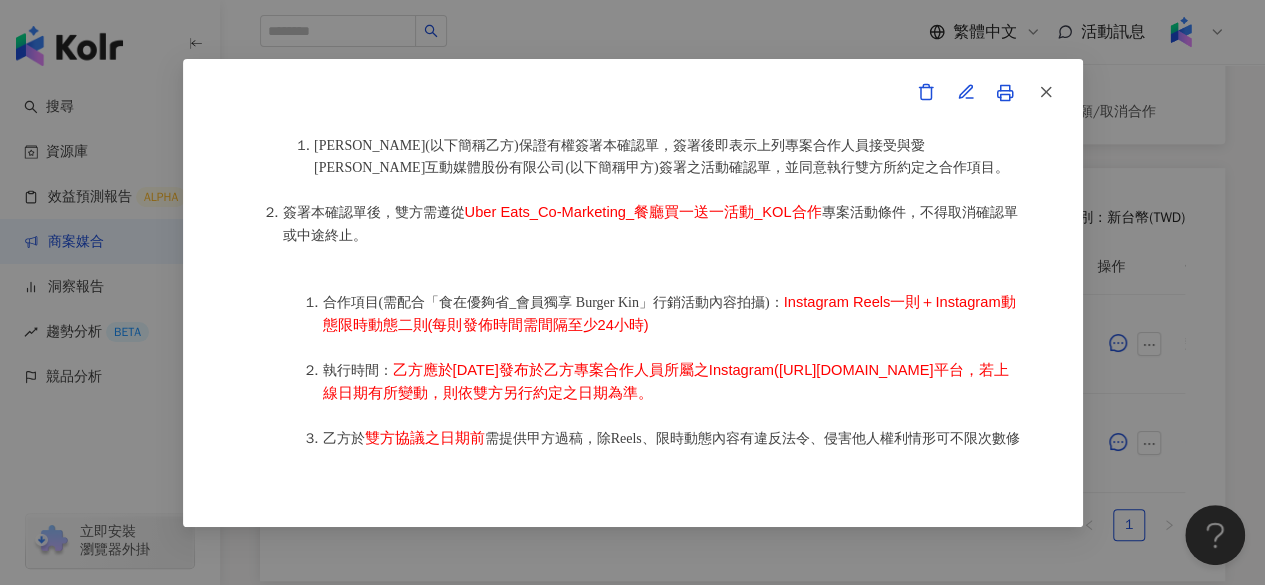 click on "合作項目(需配合「食在優夠省_會員獨享 Burger Kin」行銷活動內容拍攝)： Instagram Reels一則＋Instagram動態限時動態二則(每則發佈時間需間隔至少24小時)" at bounding box center [673, 314] 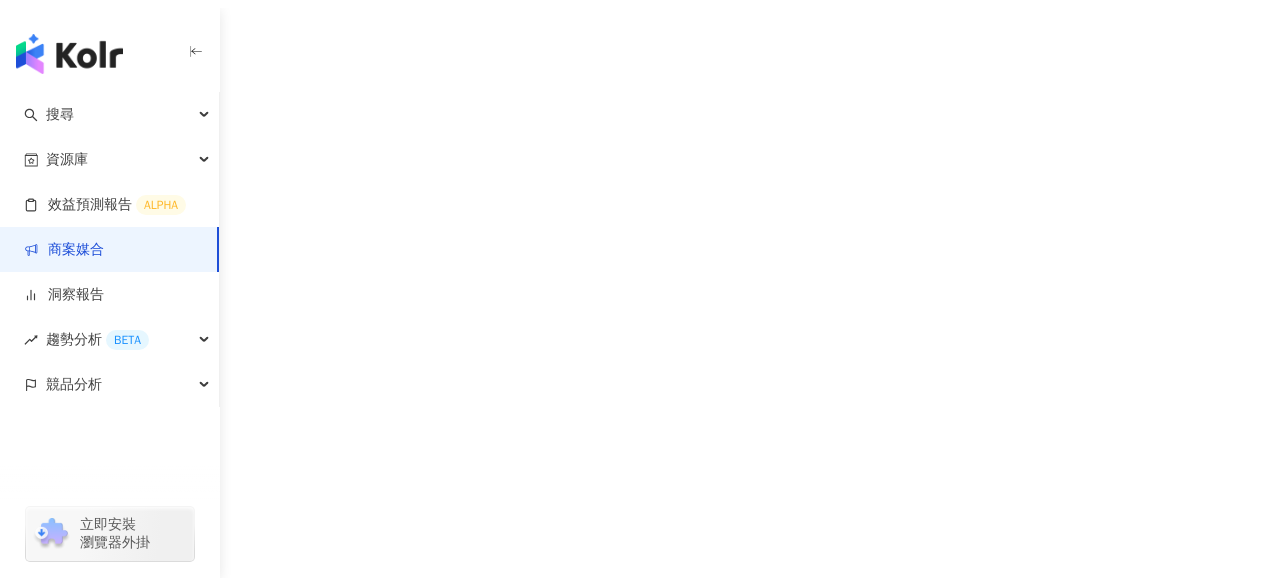 scroll, scrollTop: 0, scrollLeft: 0, axis: both 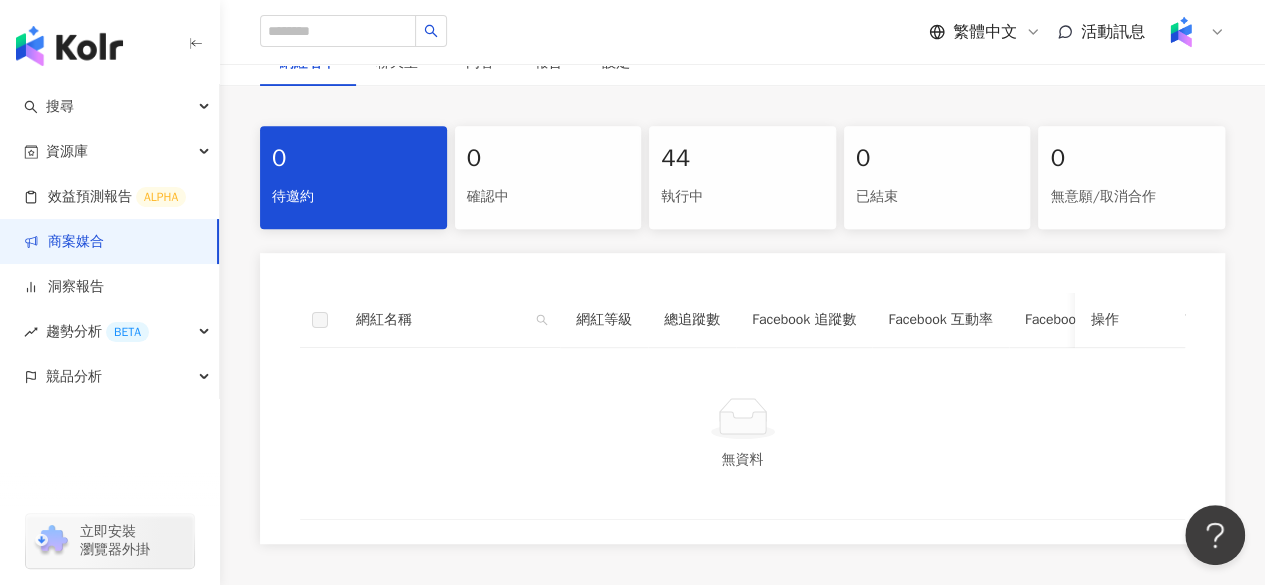 click on "0 待邀約 0 確認中 44 執行中 0 已結束 0 無意願/取消合作 網紅名稱 網紅等級 總追蹤數 Facebook 追蹤數 Facebook 互動率 Facebook 觀看率 YouTube 追蹤數 YouTube 互動率 YouTube 觀看率 Instagram 追蹤數 Instagram 互動率 Instagram 觀看率 備註 操作                               無資料" at bounding box center (742, 335) 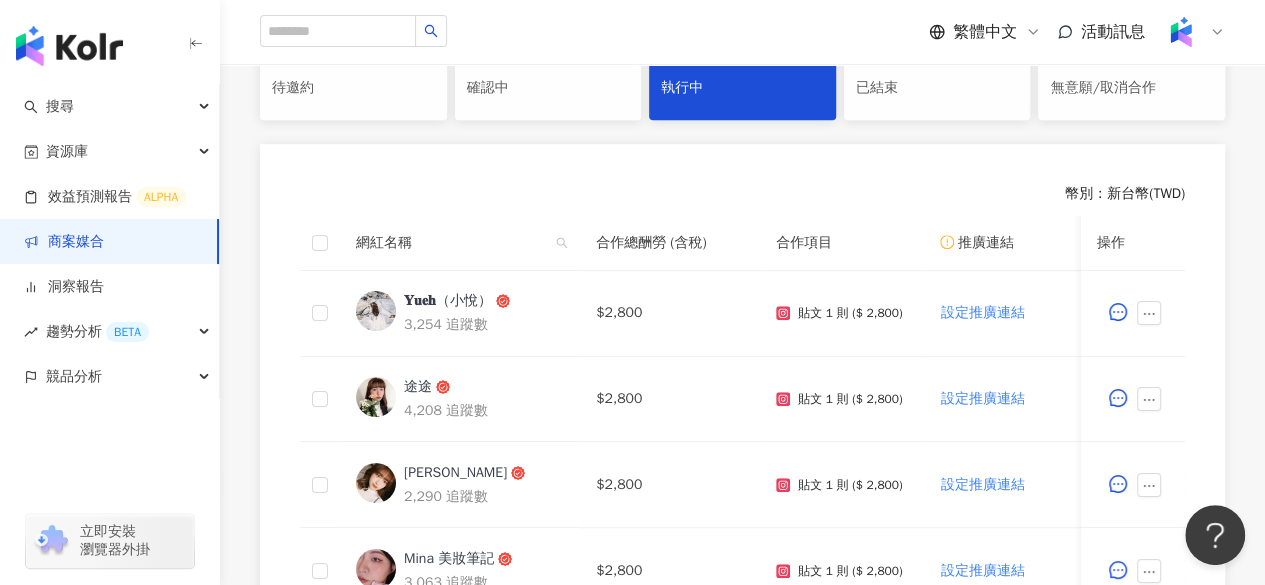 scroll, scrollTop: 476, scrollLeft: 0, axis: vertical 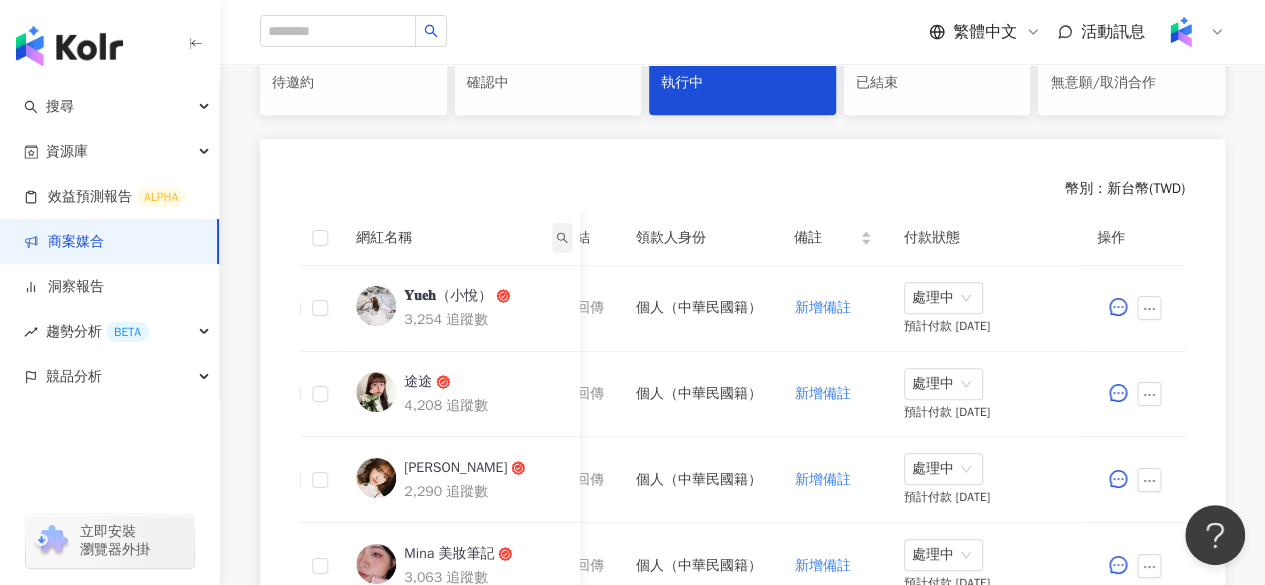 click at bounding box center (562, 238) 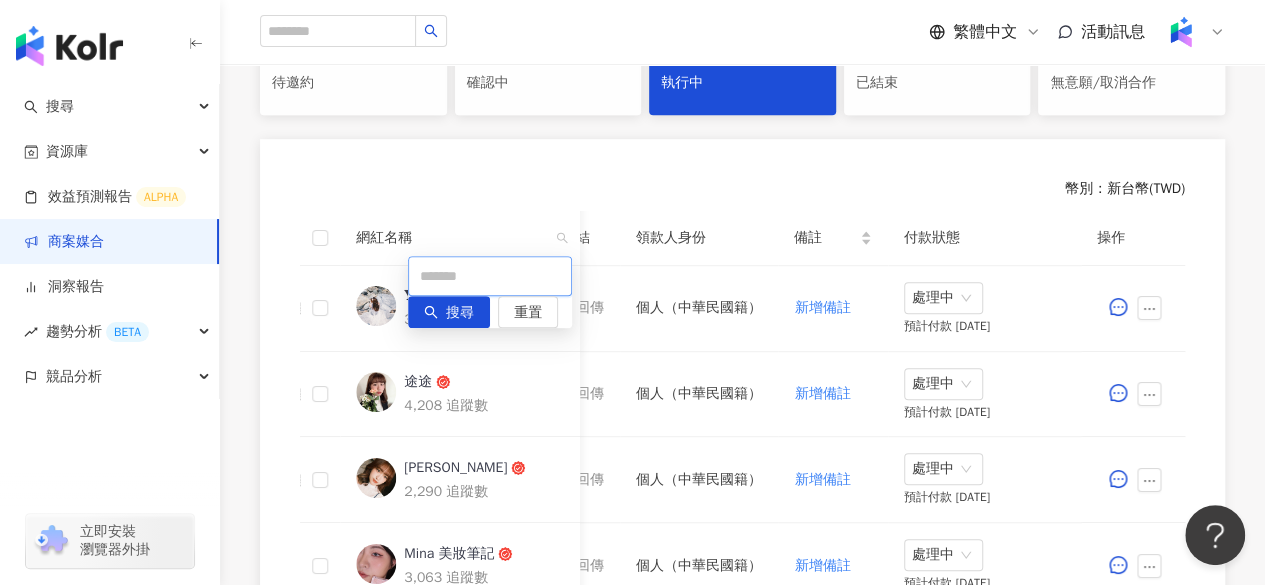 click at bounding box center [490, 276] 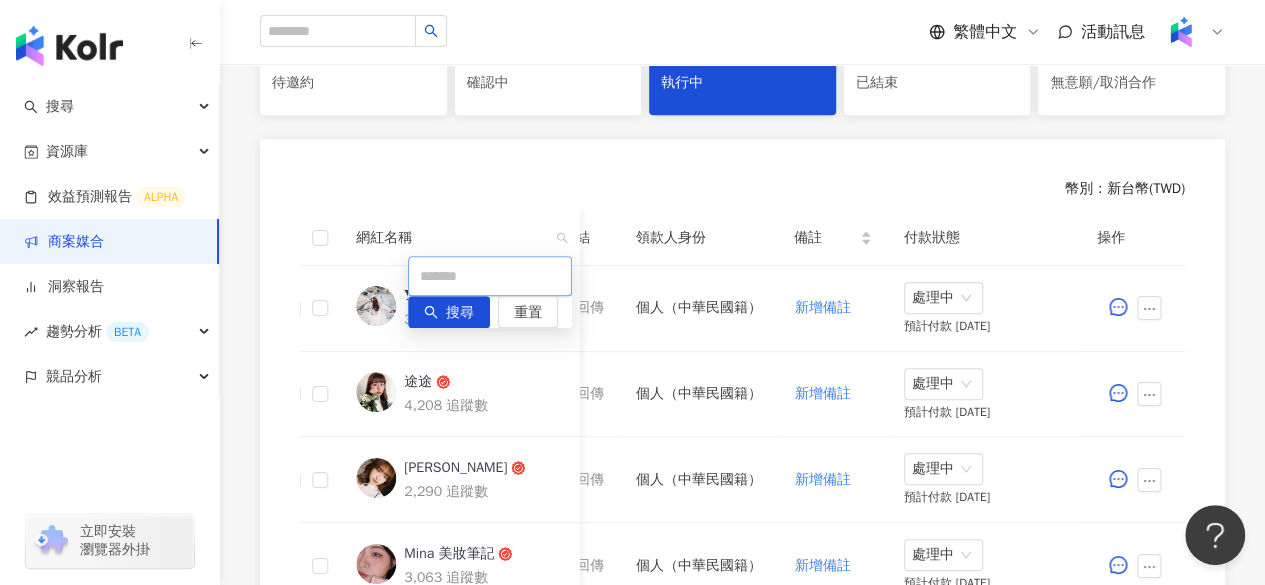 paste on "********" 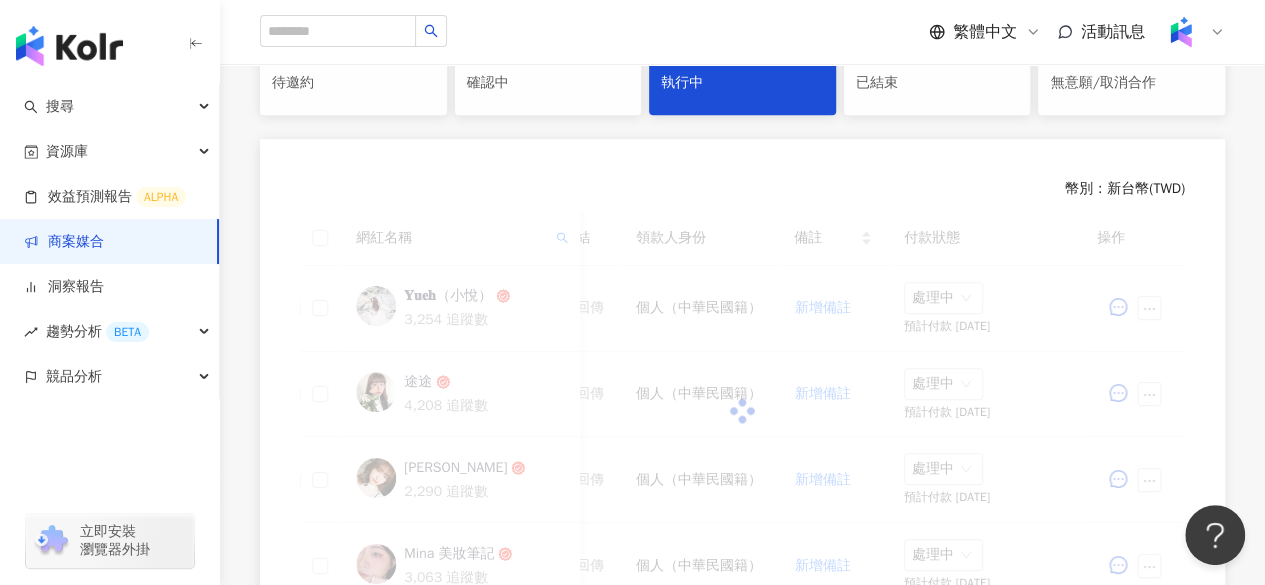 scroll, scrollTop: 0, scrollLeft: 837, axis: horizontal 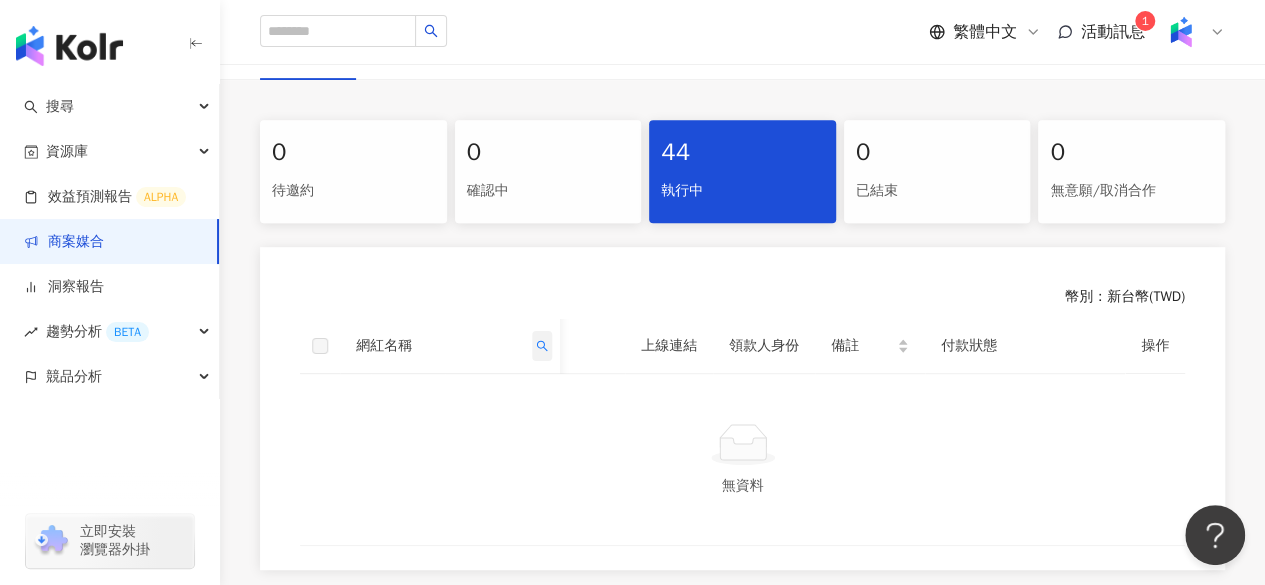 click at bounding box center [542, 346] 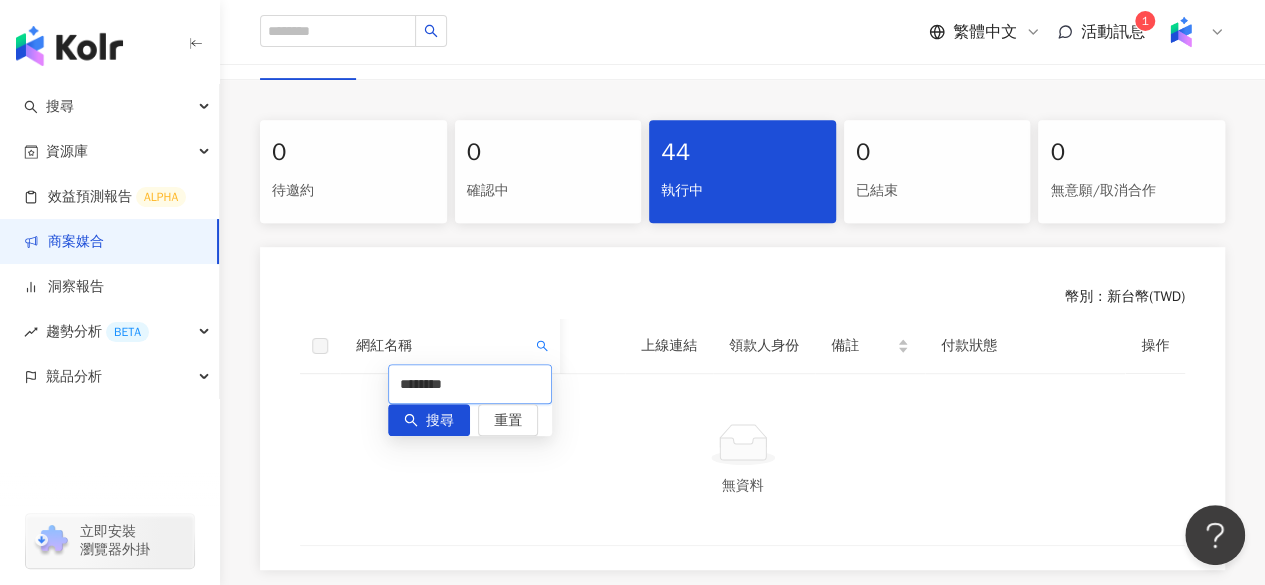 click on "********" at bounding box center (470, 384) 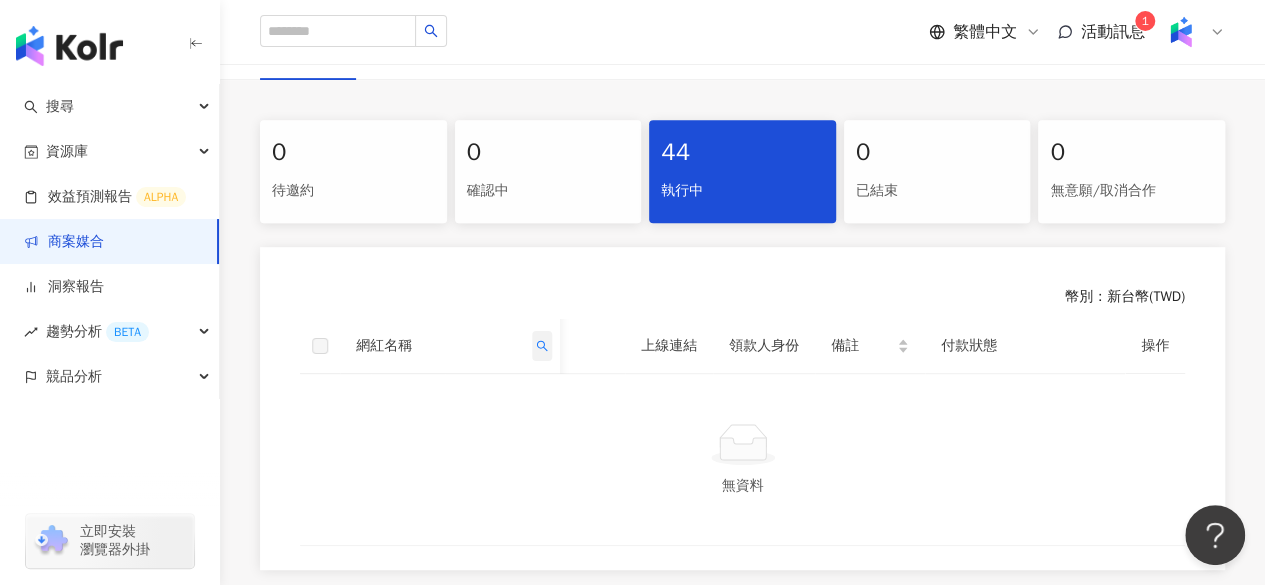 click at bounding box center [542, 346] 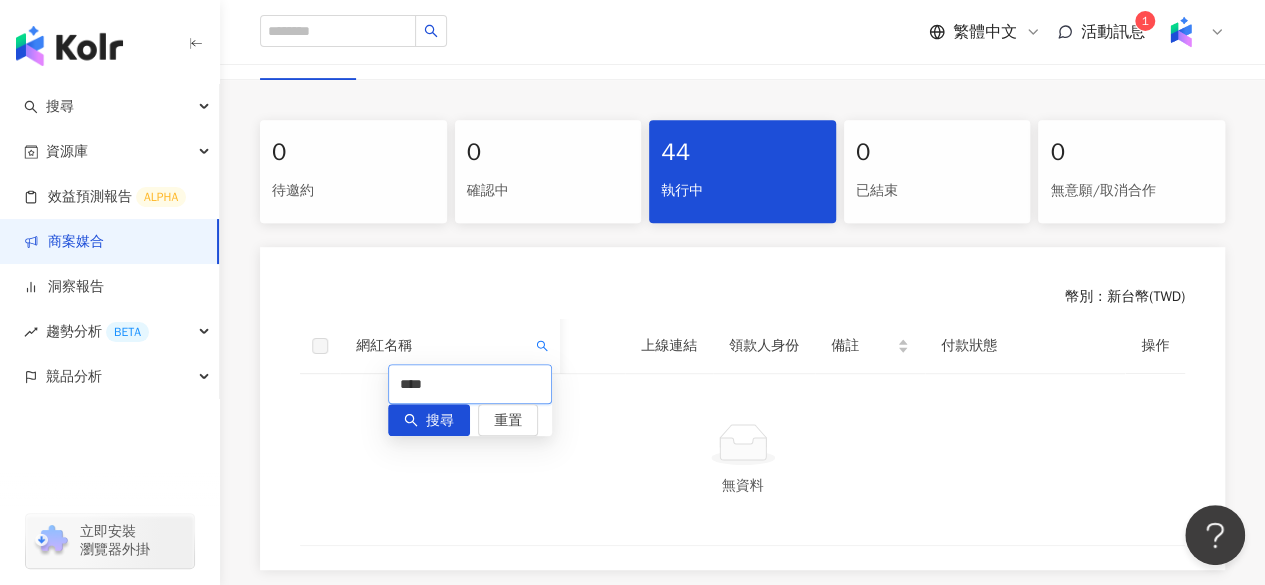 click on "****" at bounding box center (470, 384) 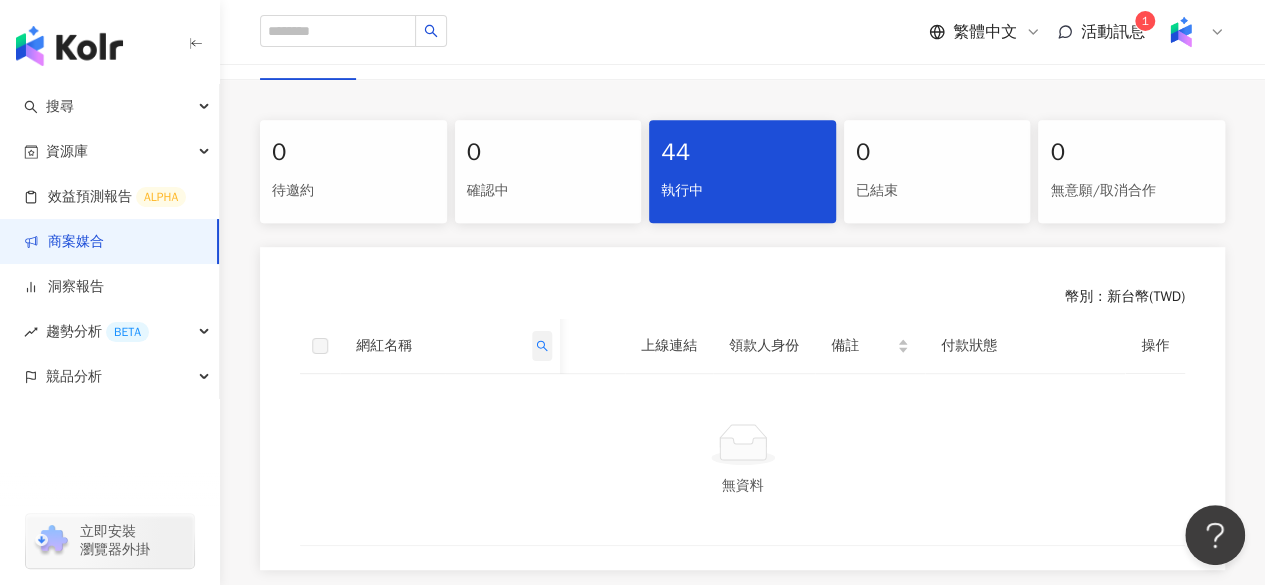 click 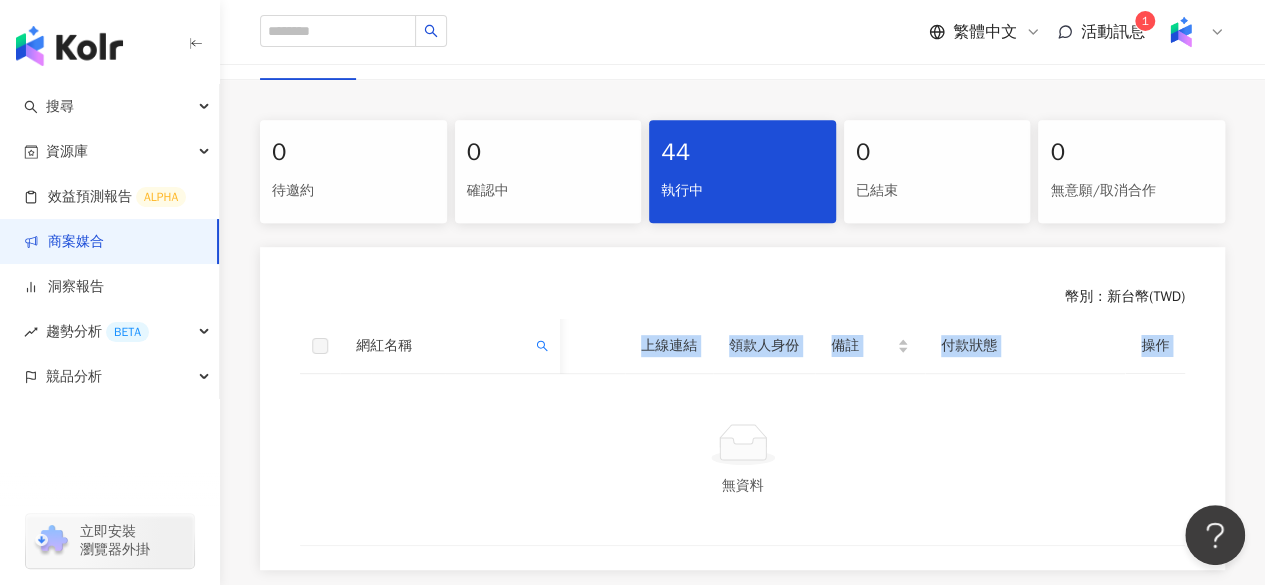 drag, startPoint x: 332, startPoint y: 423, endPoint x: 448, endPoint y: 370, distance: 127.53431 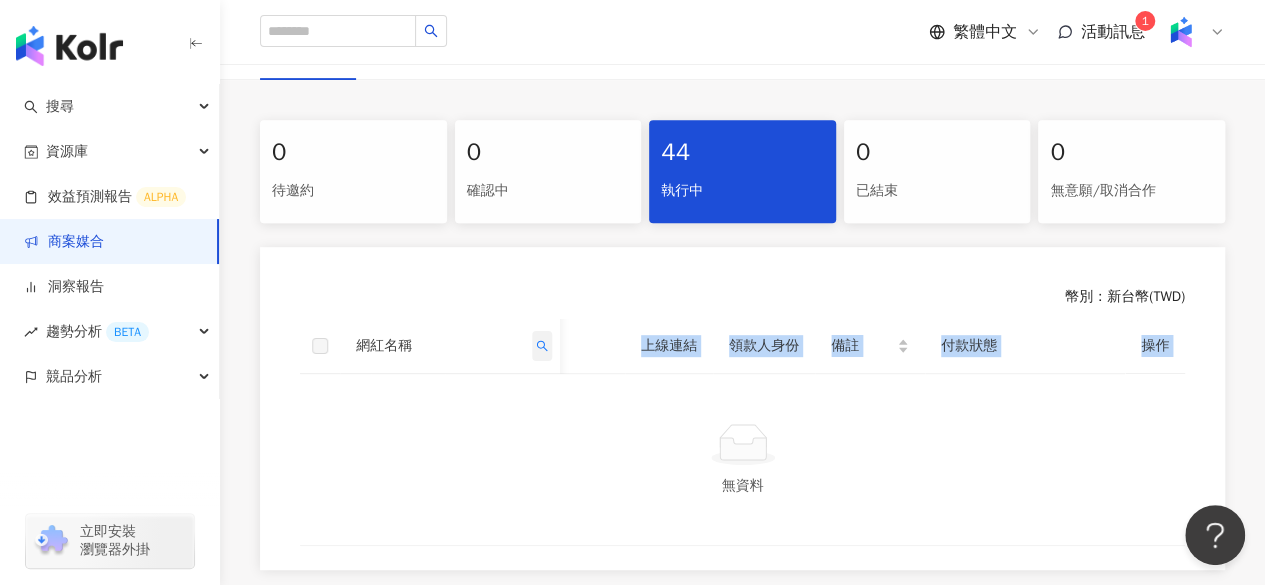 click 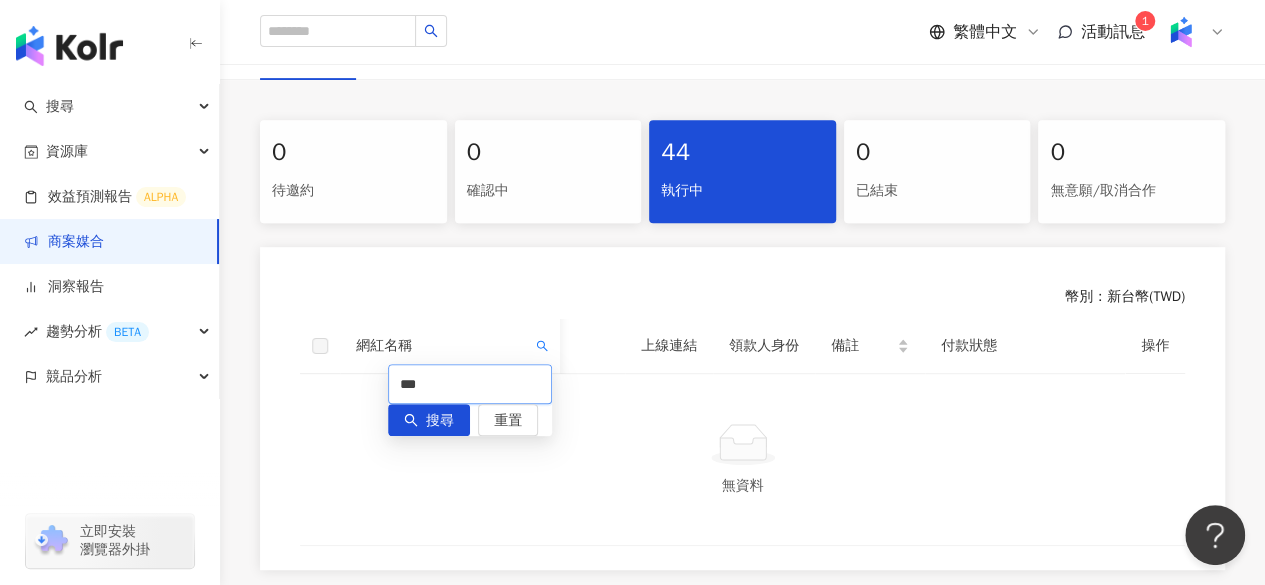 click on "***" at bounding box center [470, 384] 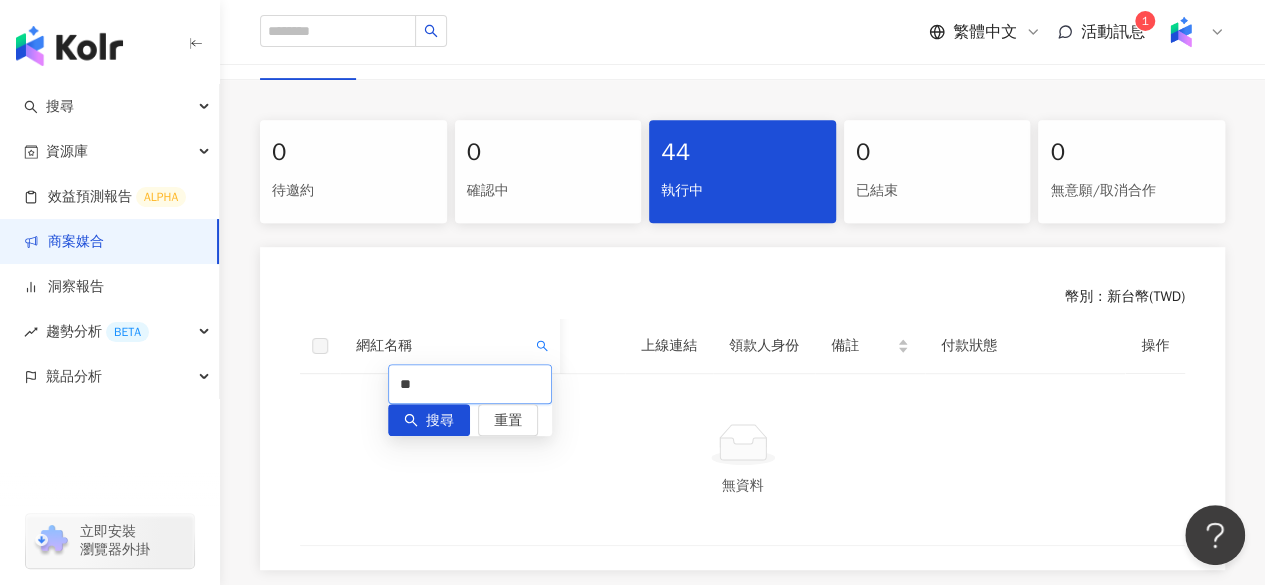 type on "*" 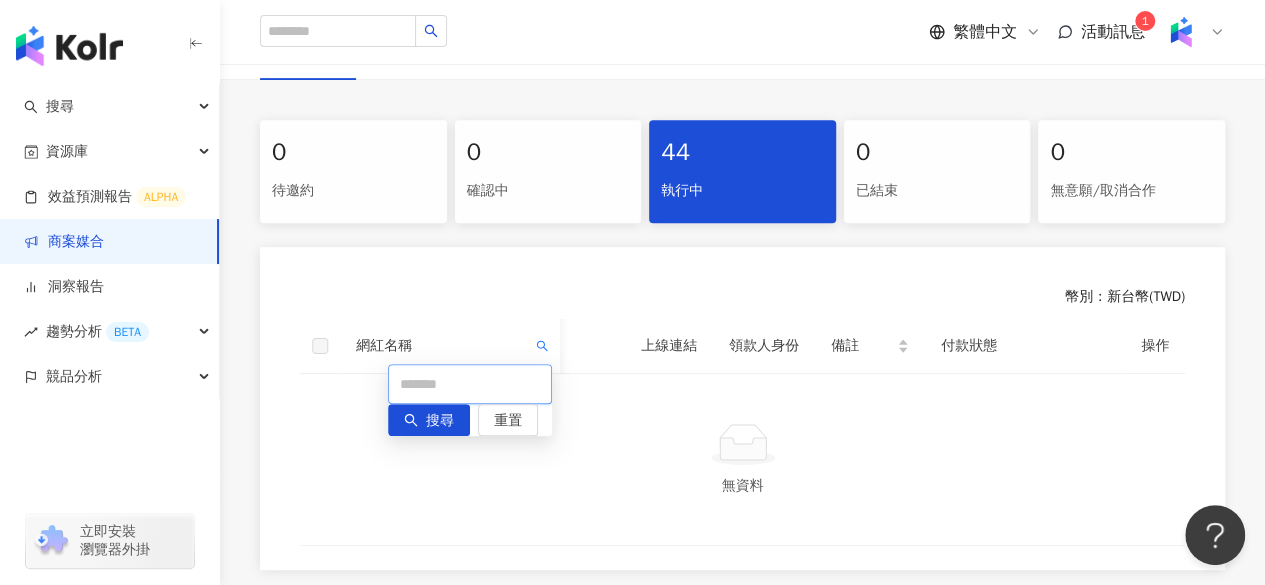 paste on "*****" 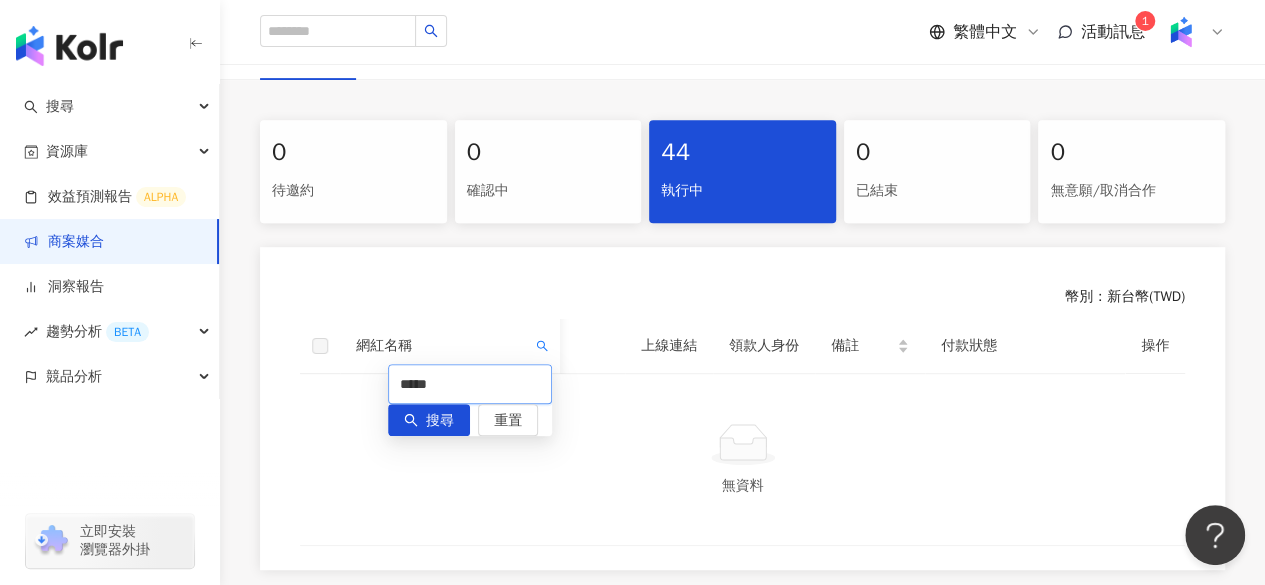 type on "*****" 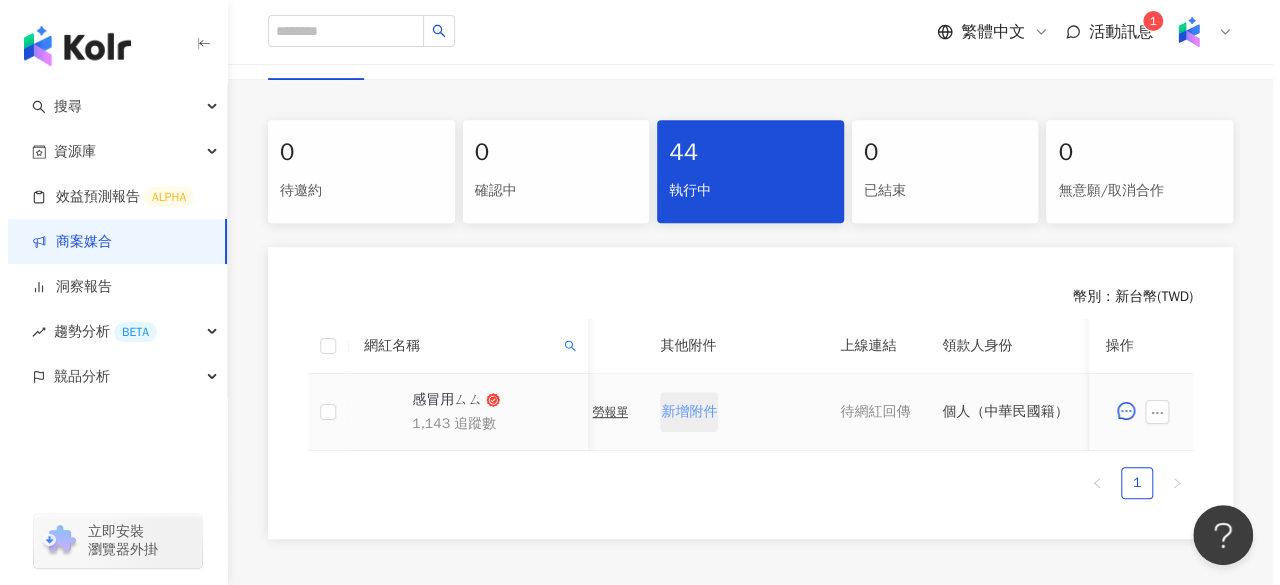scroll, scrollTop: 0, scrollLeft: 1100, axis: horizontal 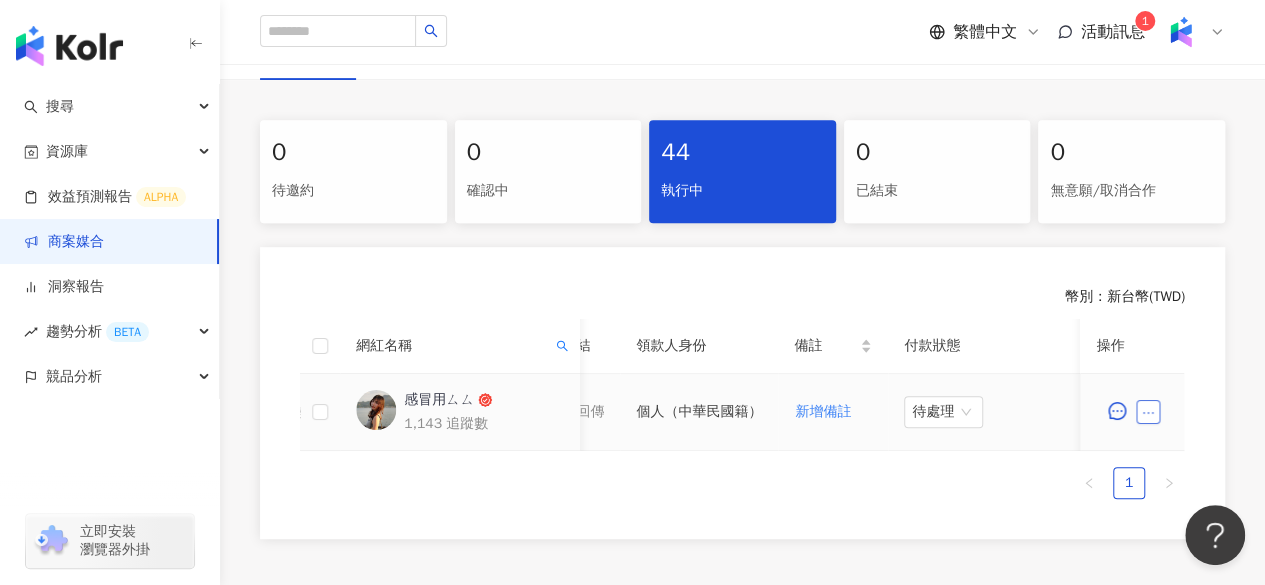 click at bounding box center [1149, 412] 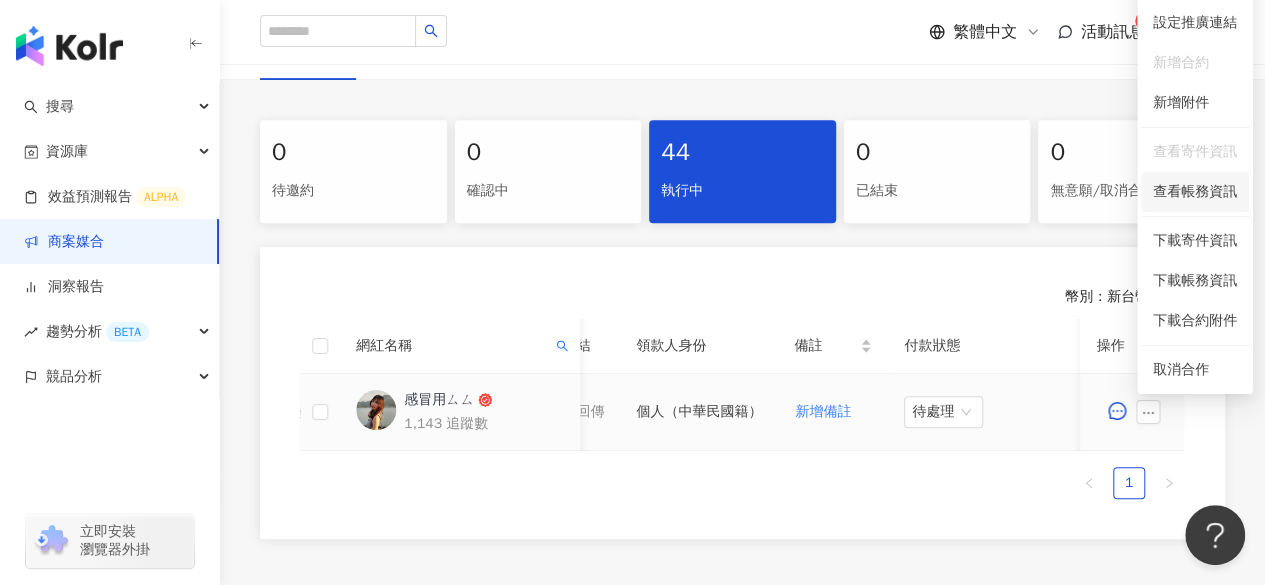 click on "查看帳務資訊" at bounding box center (1195, 192) 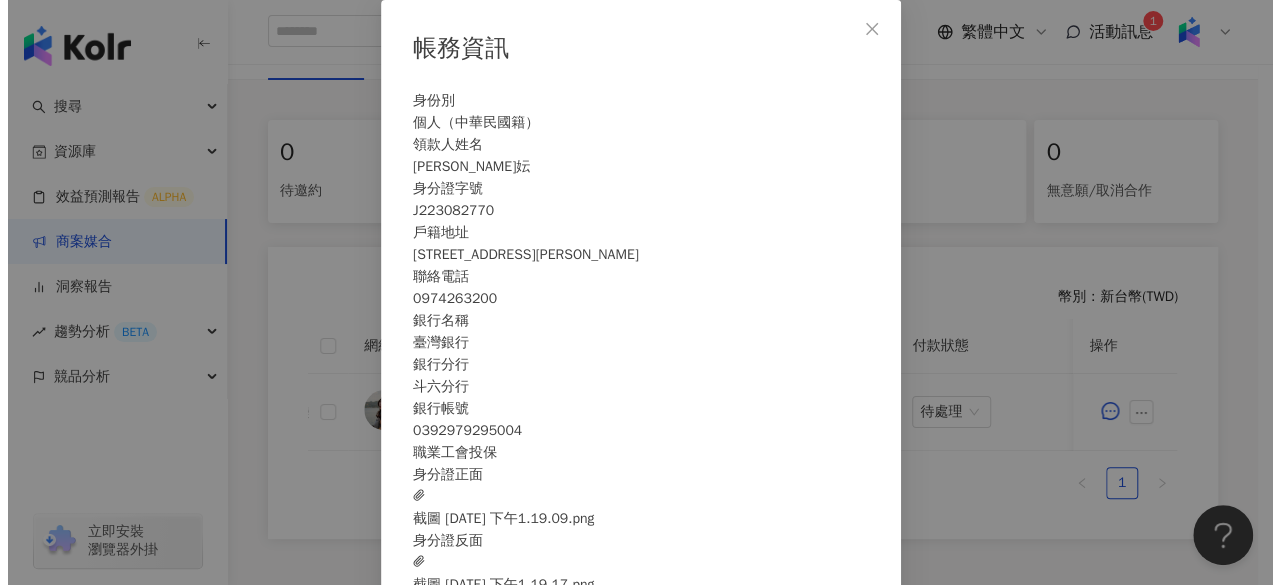 scroll, scrollTop: 0, scrollLeft: 1100, axis: horizontal 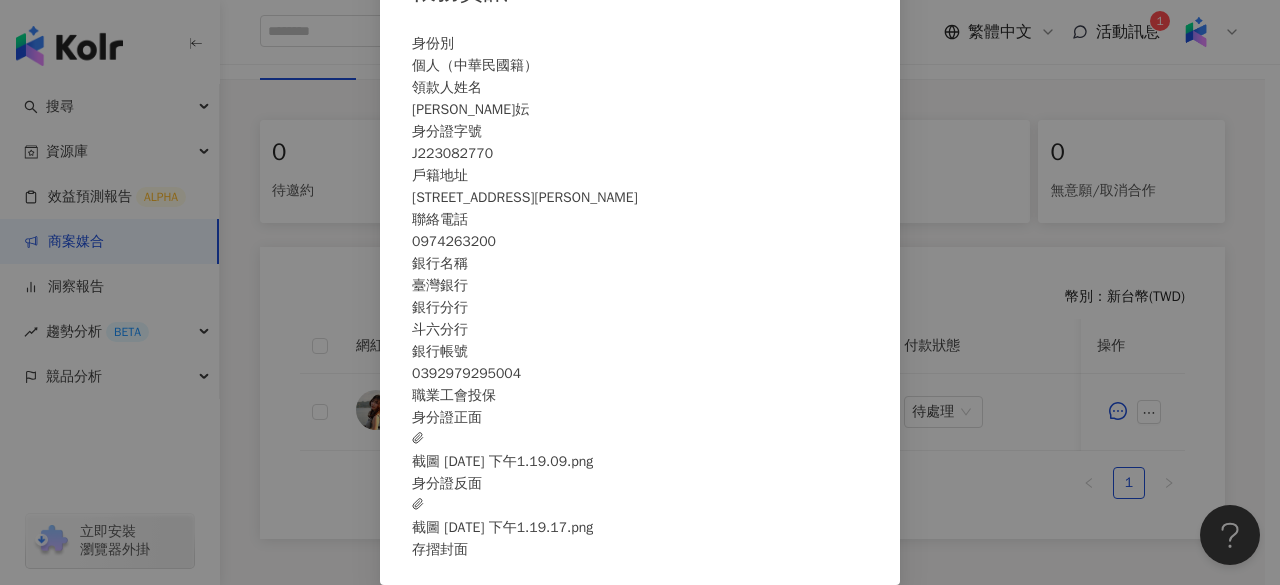click on "截圖 2025-07-08 下午1.19.09.png" at bounding box center [502, 451] 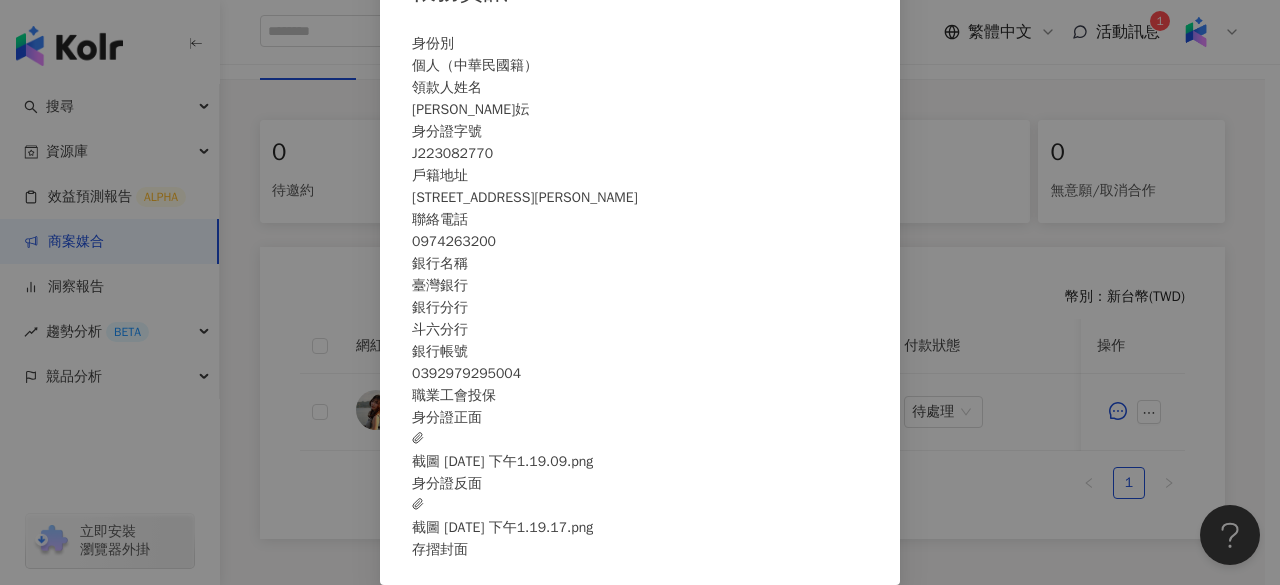 scroll, scrollTop: 64, scrollLeft: 0, axis: vertical 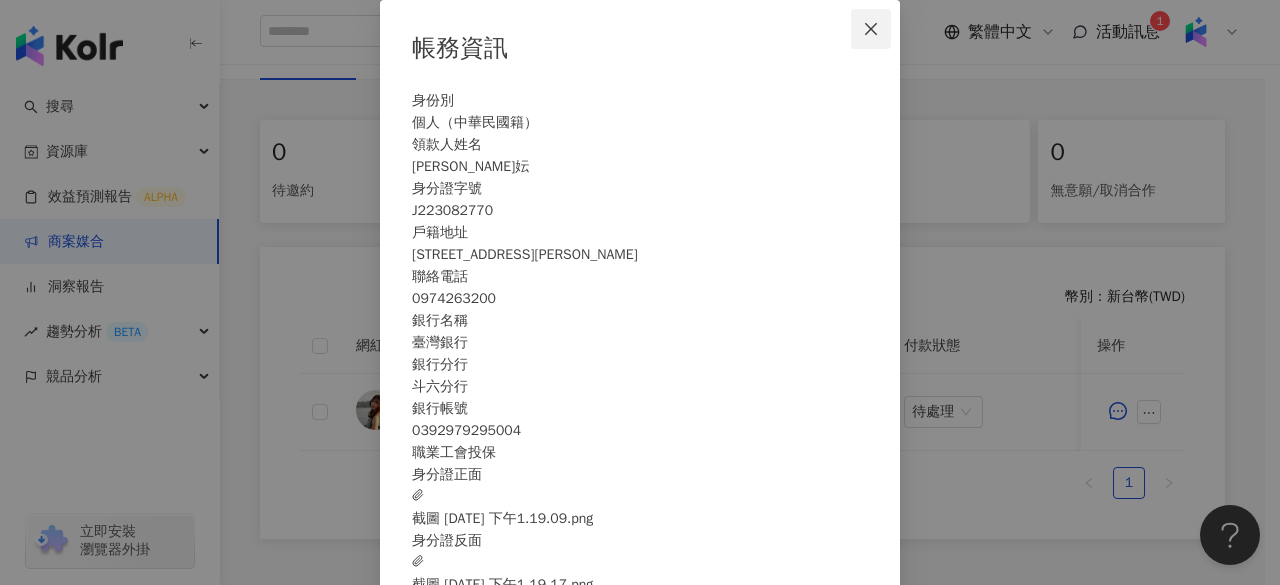 click 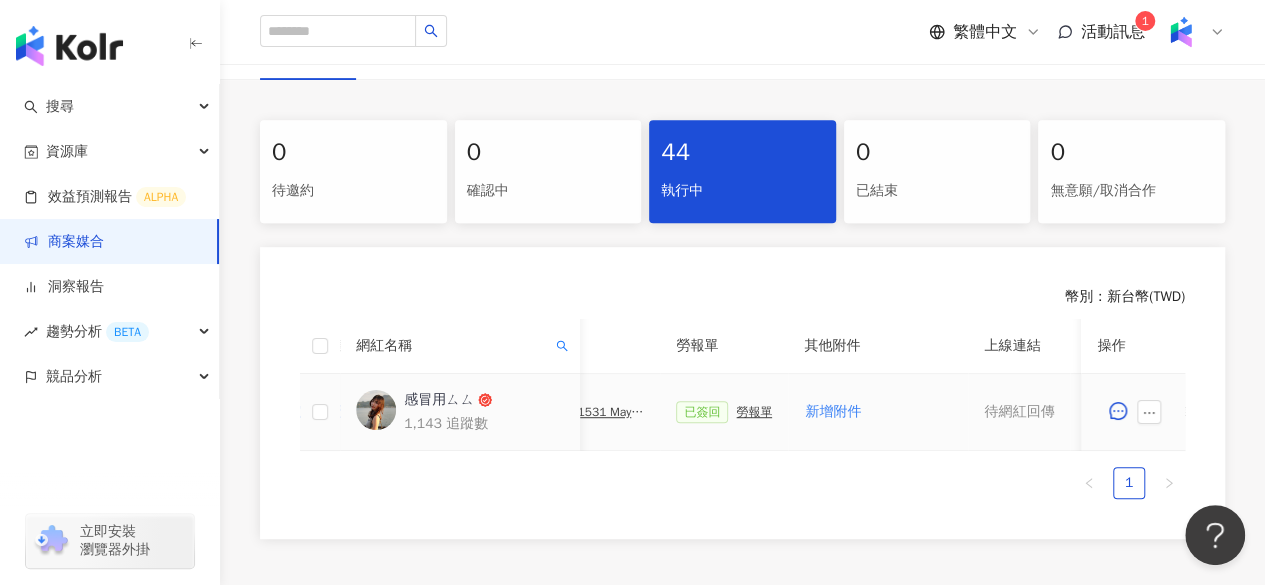 scroll, scrollTop: 0, scrollLeft: 651, axis: horizontal 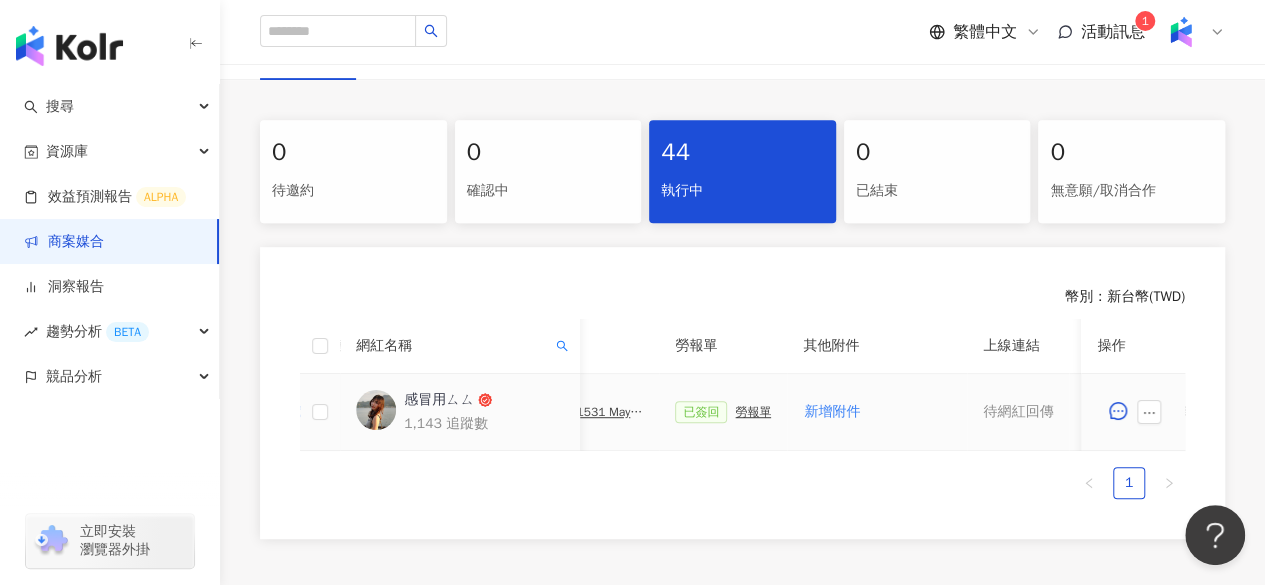 click on "已簽回 勞報單" at bounding box center (723, 412) 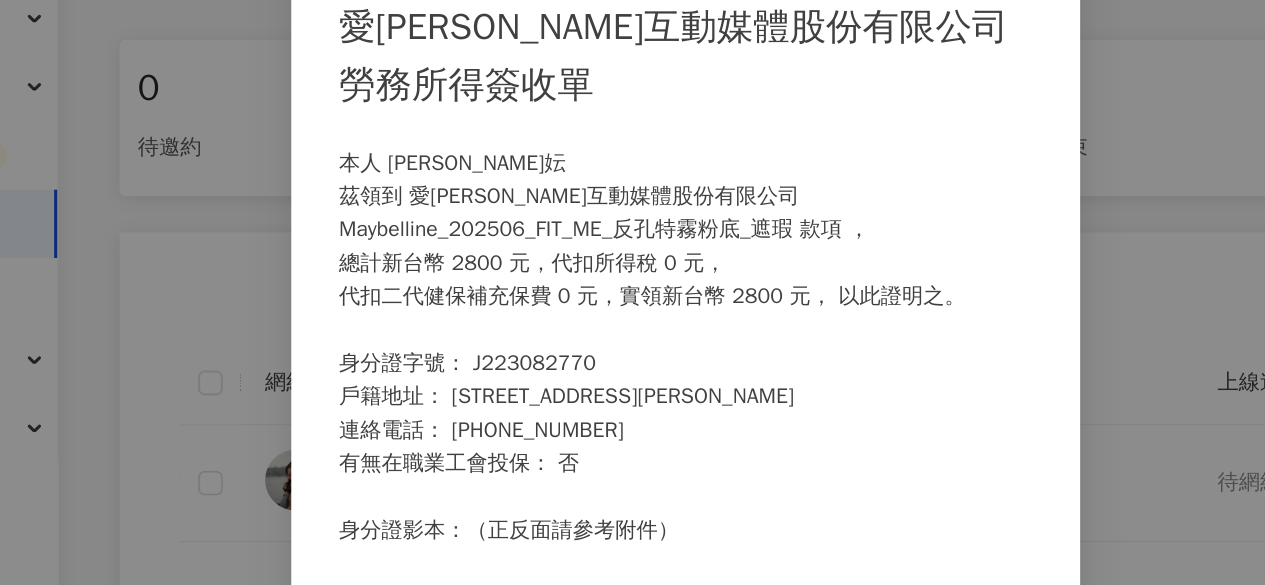 scroll, scrollTop: 367, scrollLeft: 0, axis: vertical 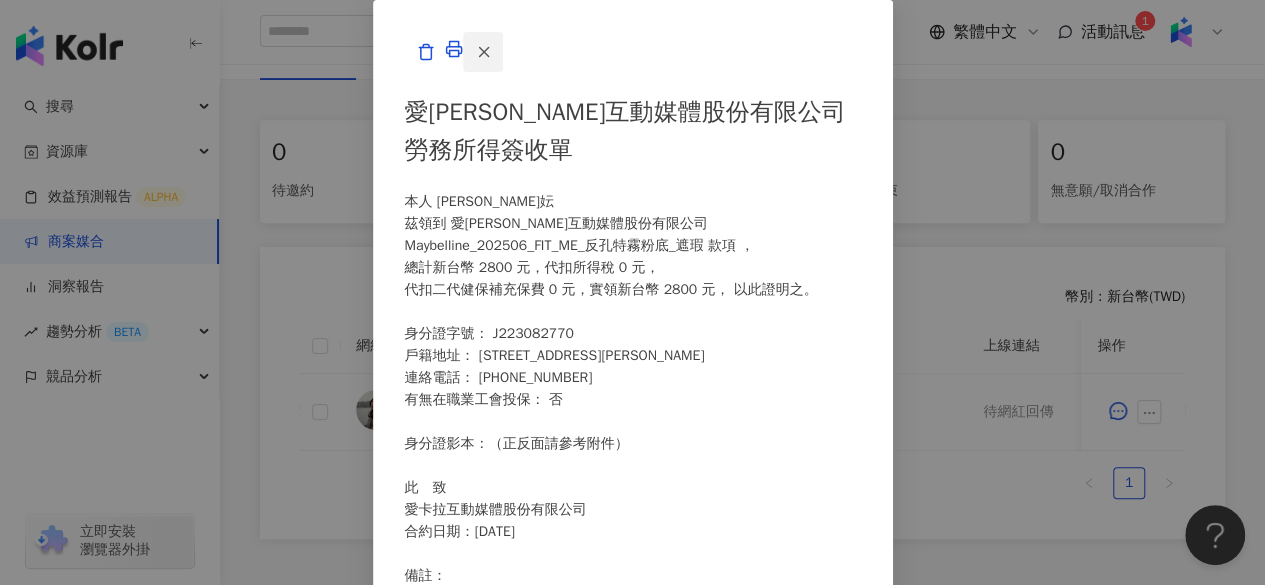 click at bounding box center [483, 52] 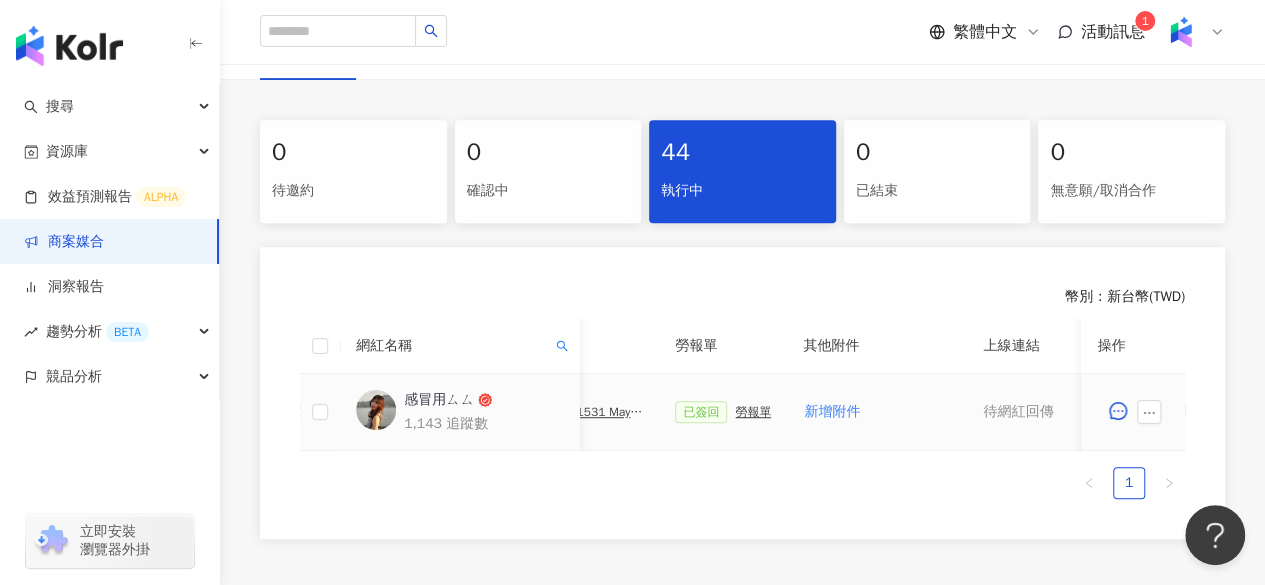 scroll, scrollTop: 0, scrollLeft: 581, axis: horizontal 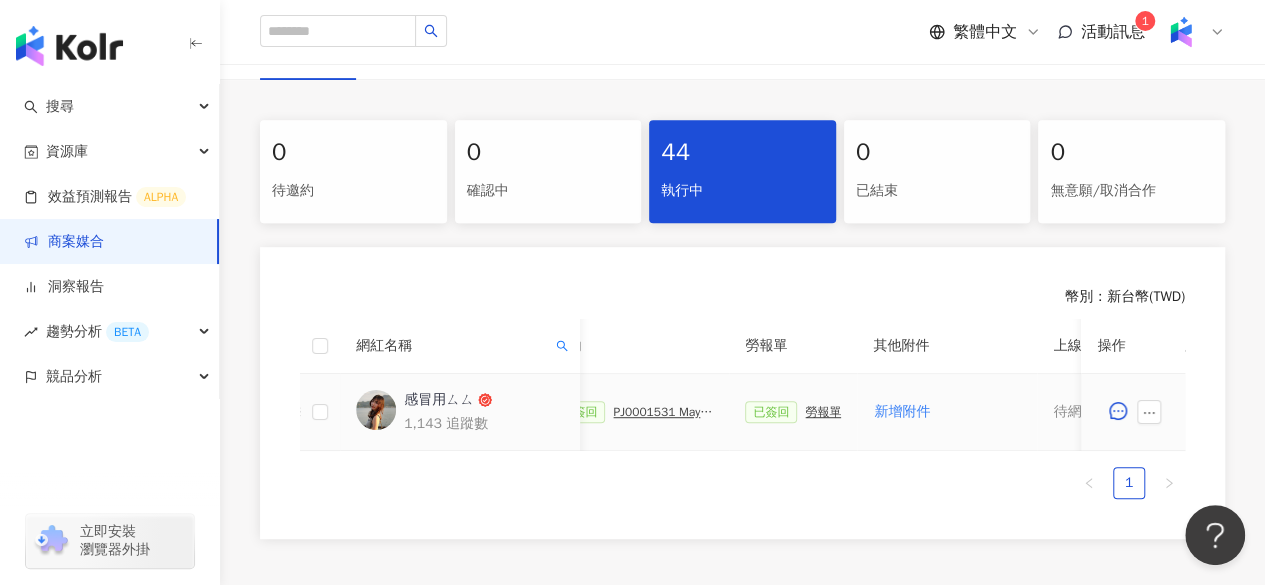 click on "PJ0001531 Maybelline_202506_FIT_ME_反孔特霧粉底_遮瑕_萊雅合作備忘錄" at bounding box center [663, 412] 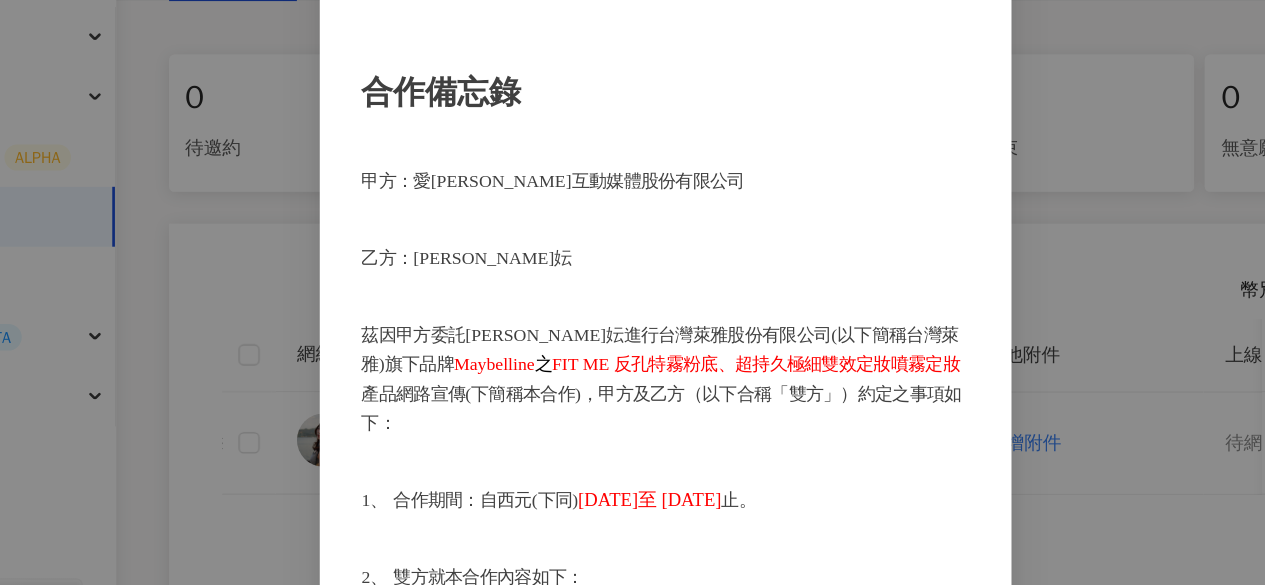 scroll, scrollTop: 368, scrollLeft: 0, axis: vertical 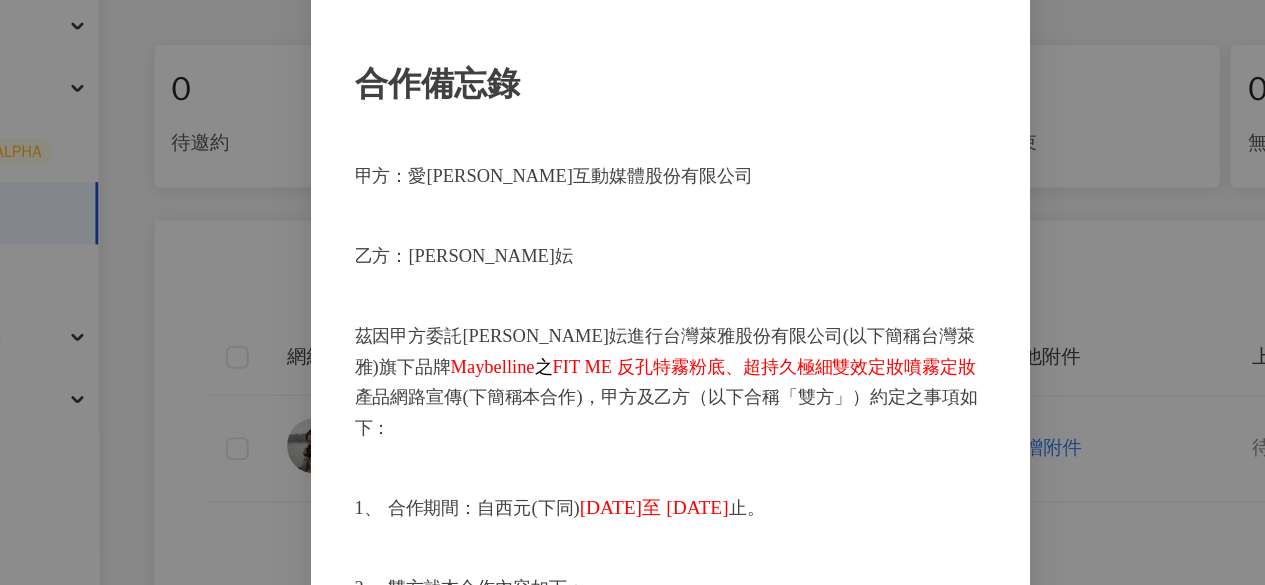 drag, startPoint x: 279, startPoint y: 265, endPoint x: 371, endPoint y: 261, distance: 92.086914 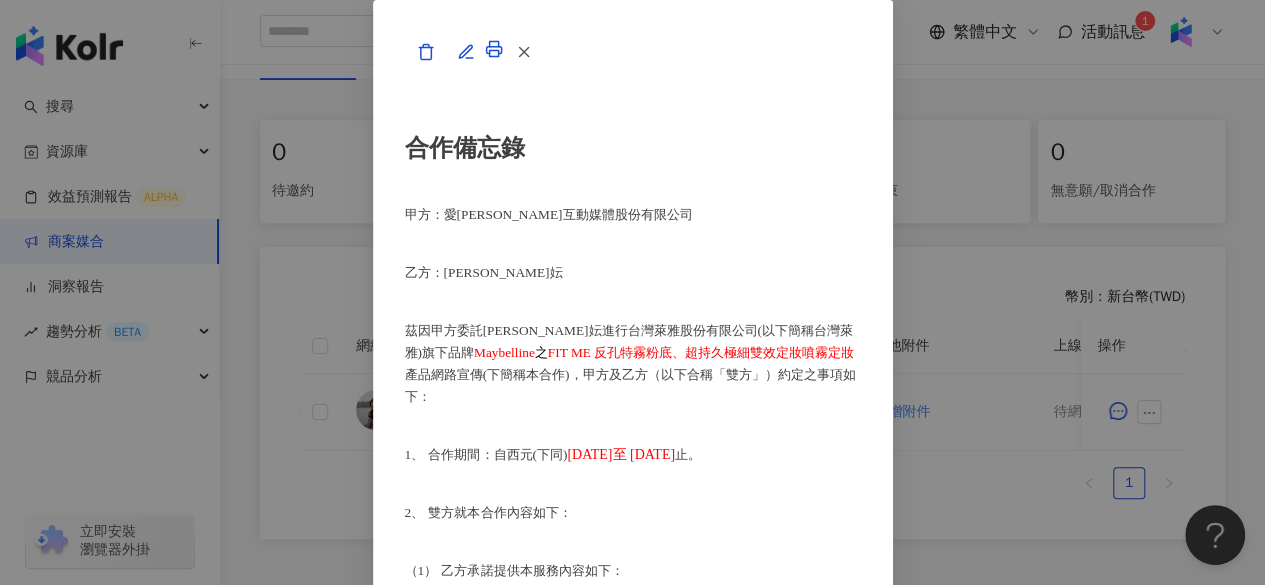 scroll, scrollTop: 7752, scrollLeft: 0, axis: vertical 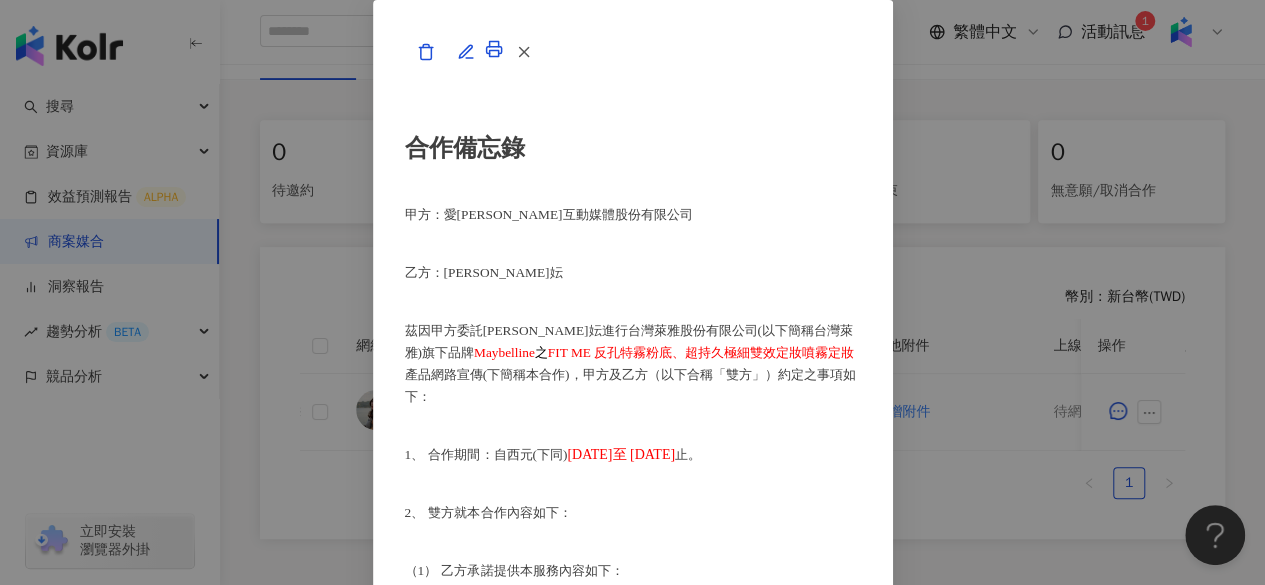 click 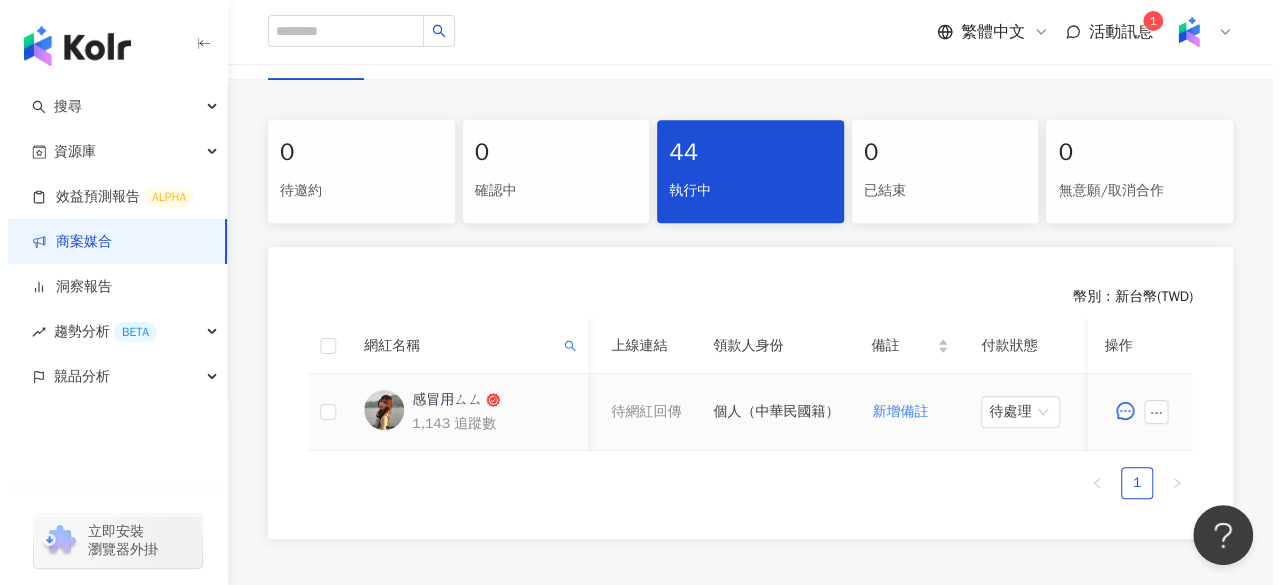 scroll, scrollTop: 0, scrollLeft: 1100, axis: horizontal 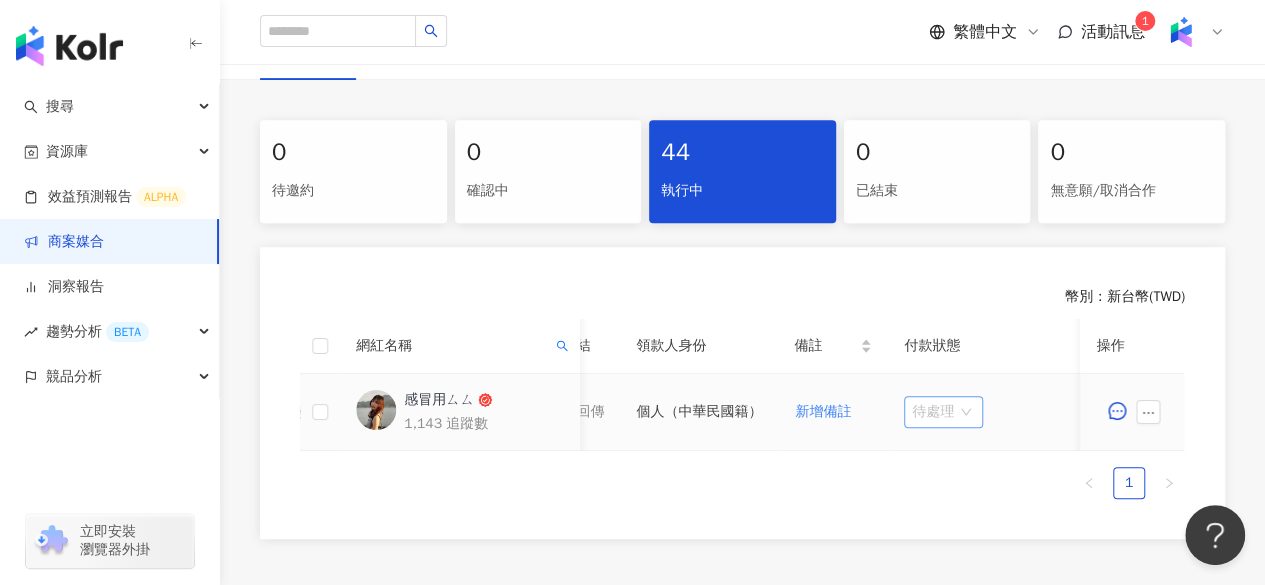 click on "待處理" at bounding box center [943, 412] 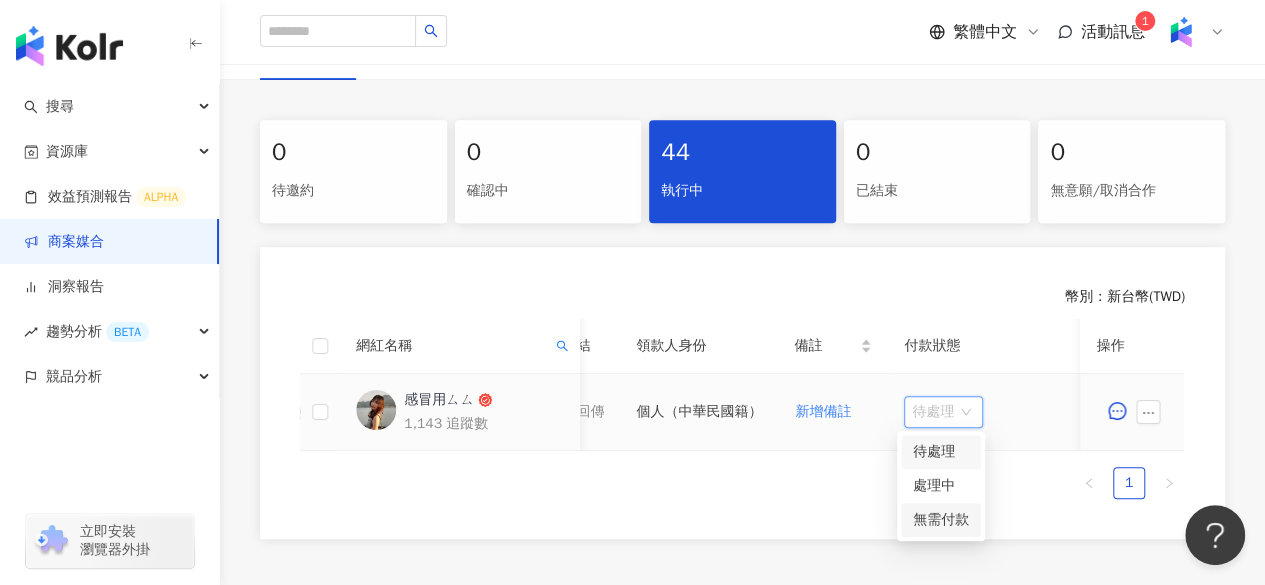 click on "處理中" at bounding box center (941, 486) 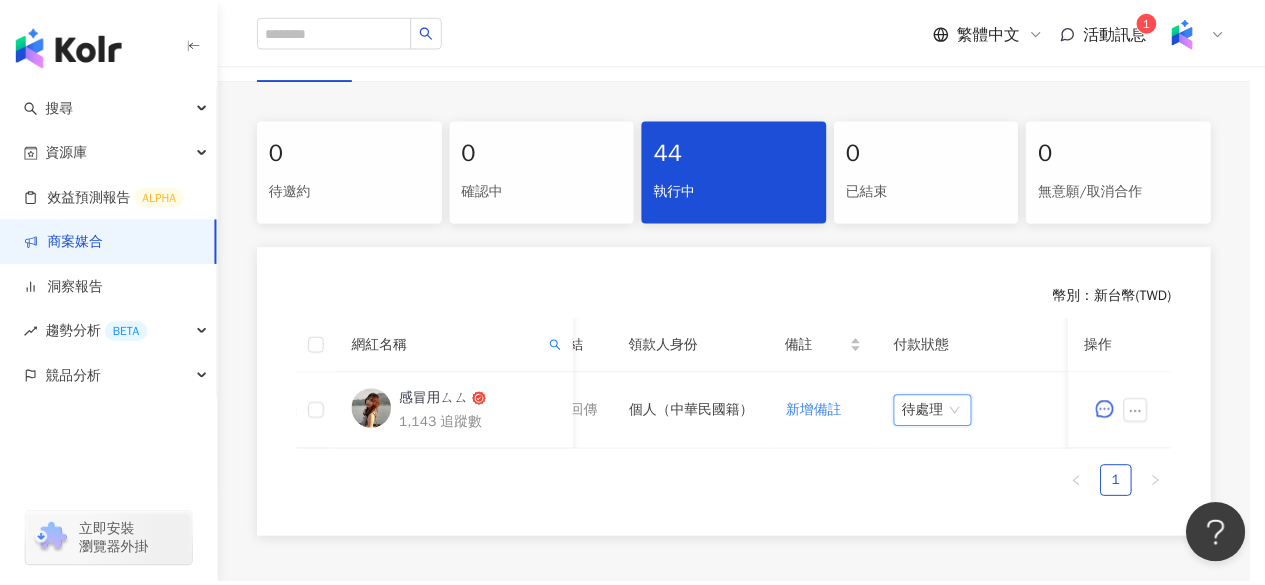 scroll, scrollTop: 0, scrollLeft: 1100, axis: horizontal 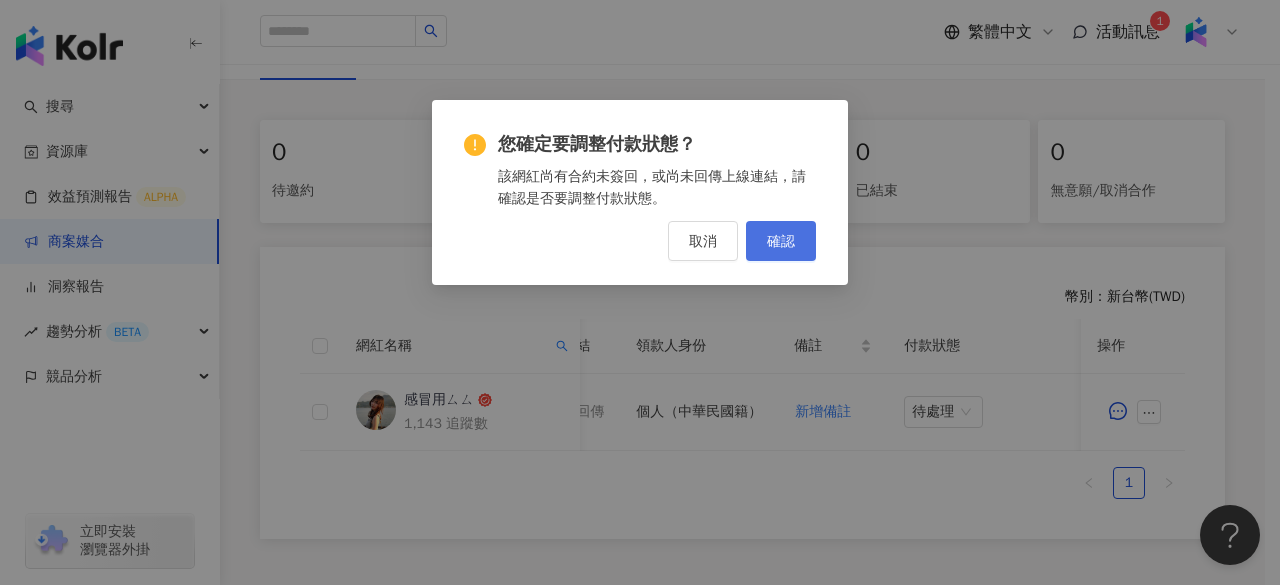 click on "確認" at bounding box center [781, 241] 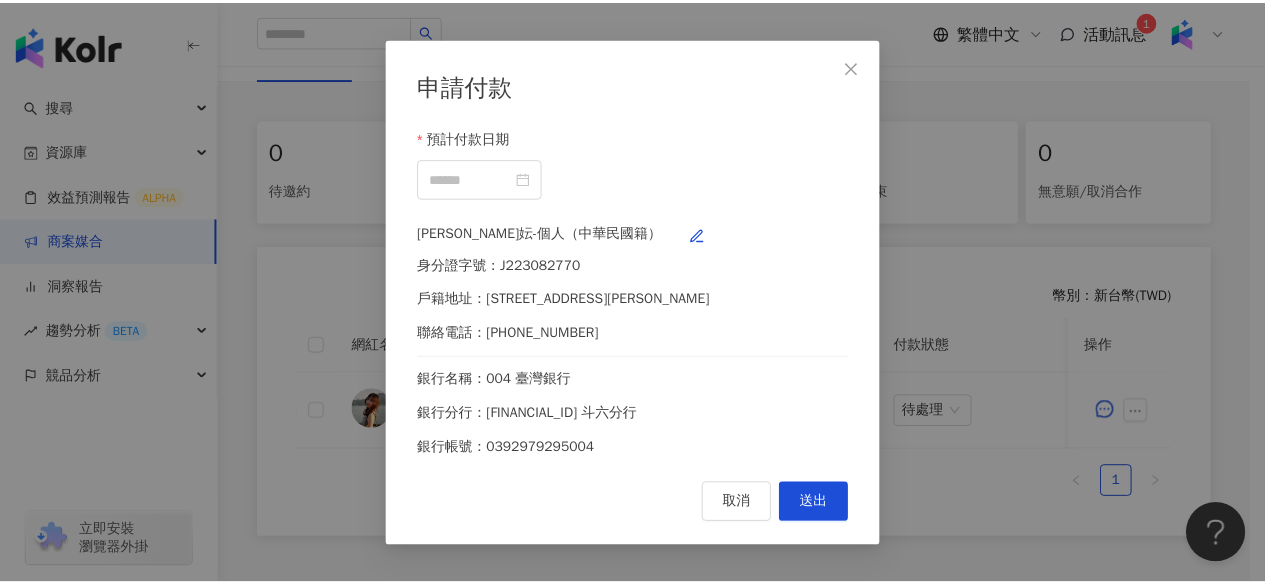 scroll, scrollTop: 0, scrollLeft: 1085, axis: horizontal 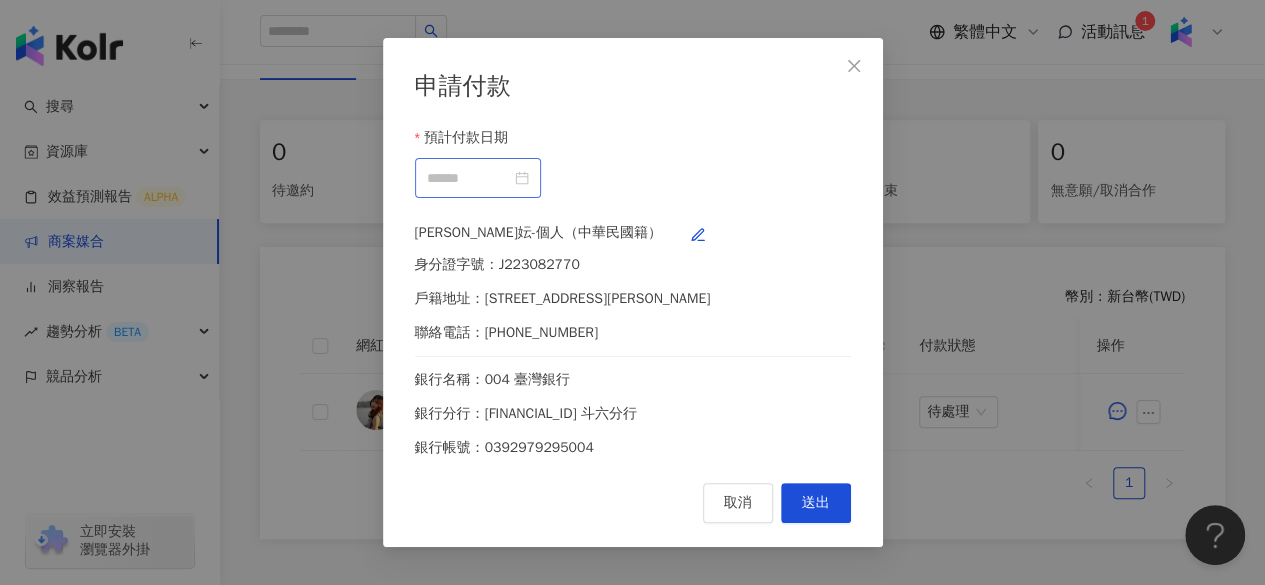 click at bounding box center (478, 178) 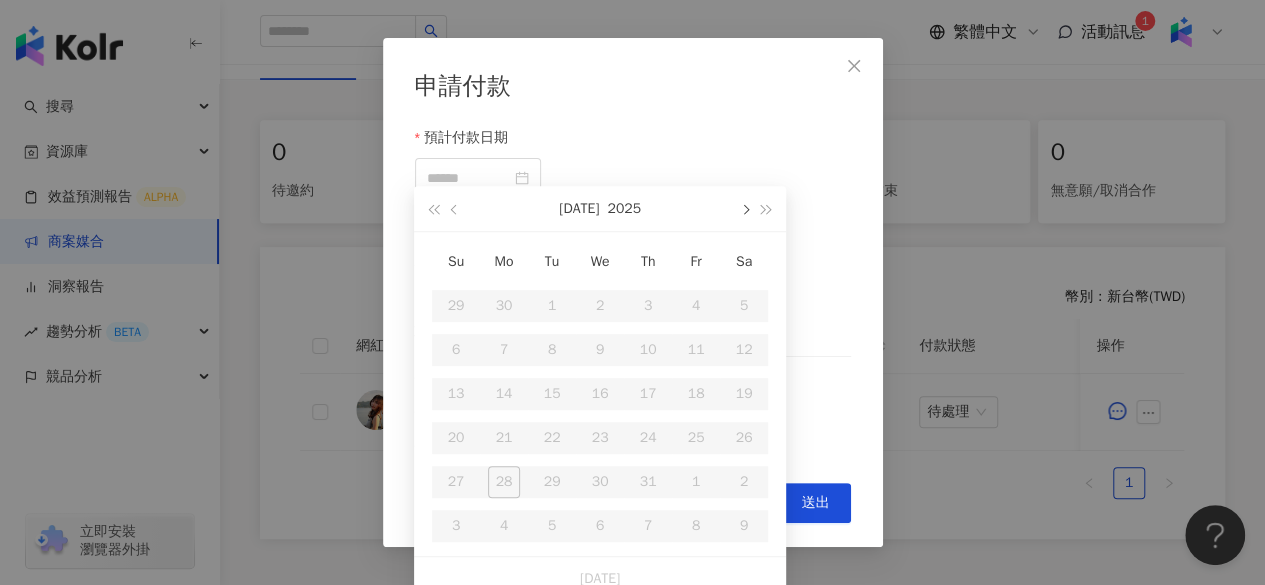 click at bounding box center (744, 208) 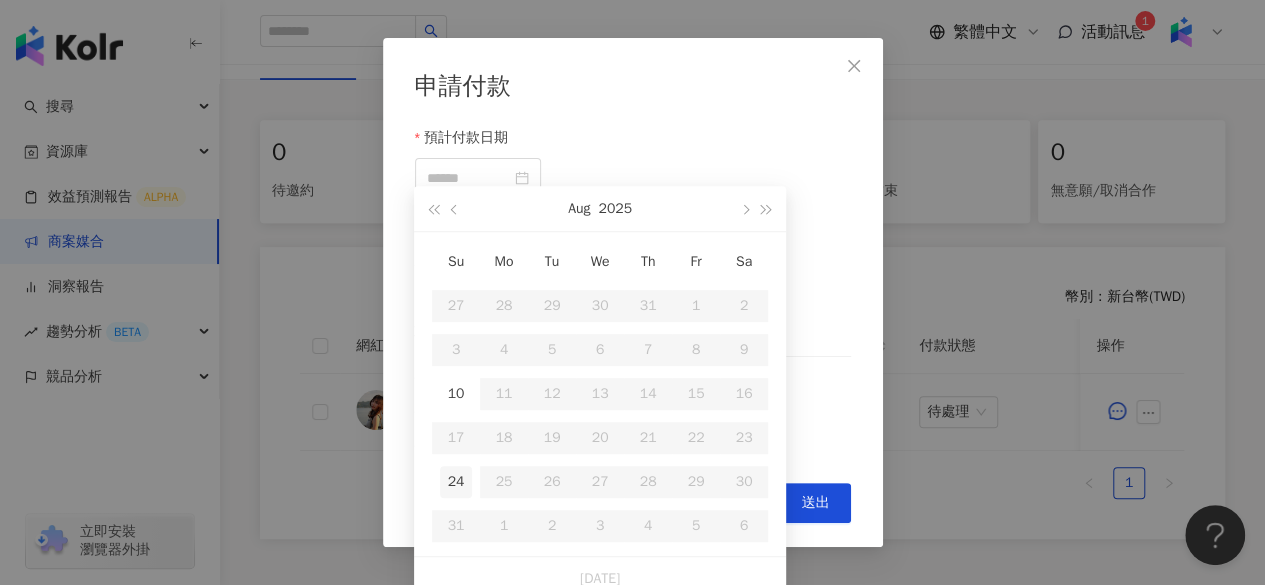 type on "**********" 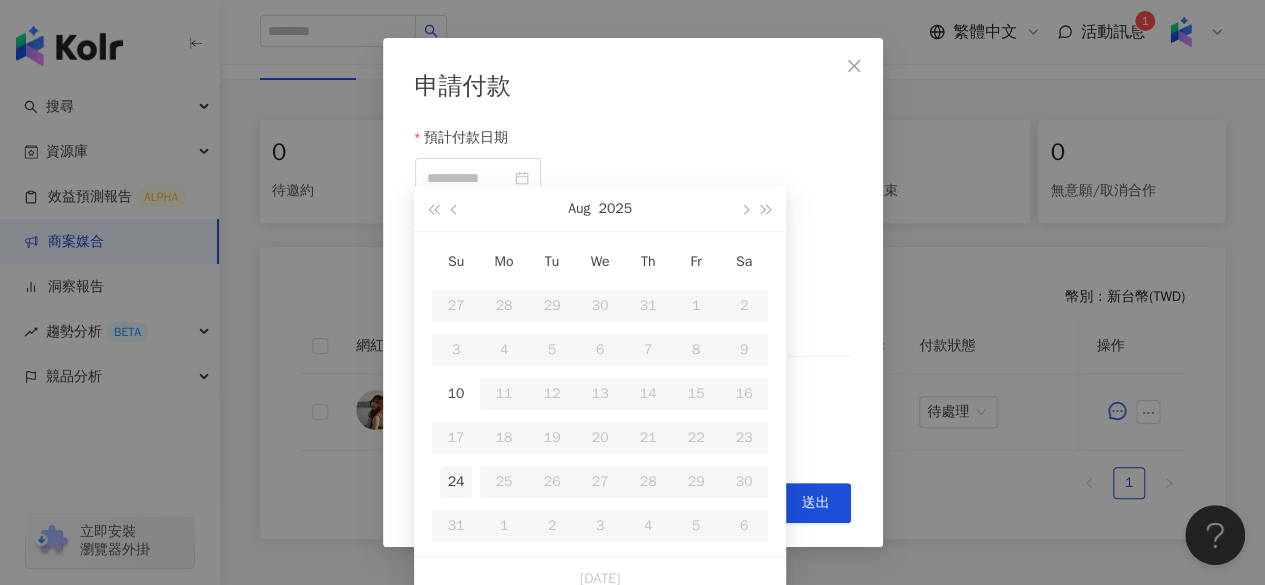 click on "24" at bounding box center (456, 482) 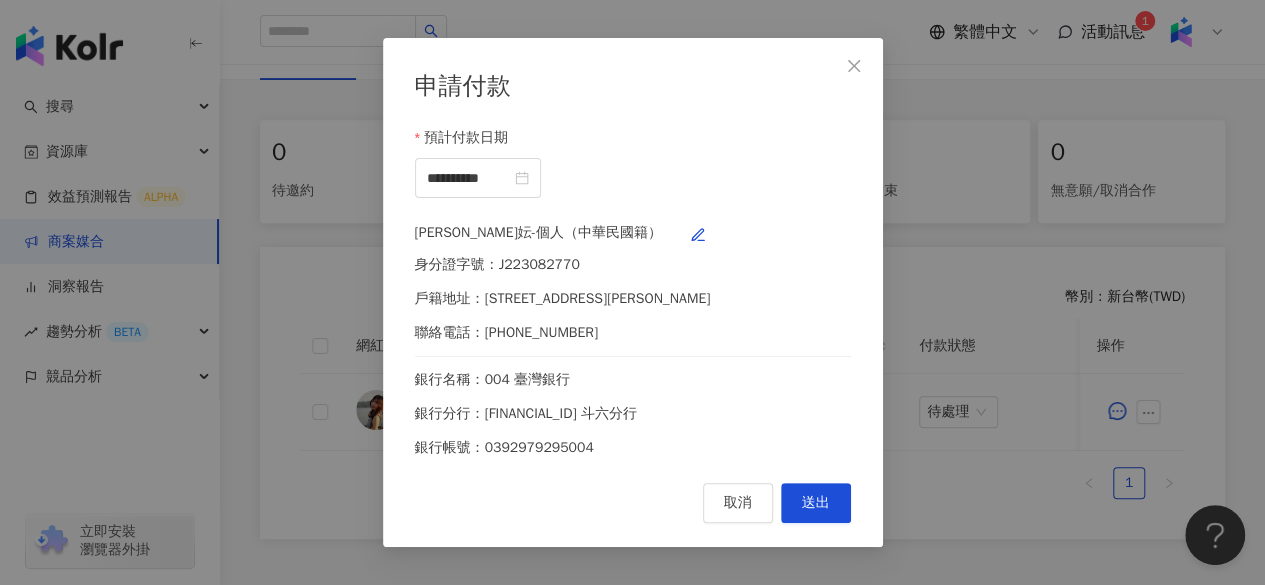 click on "賴思妘-個人（中華民國籍） 身分證字號：J223082770 戶籍地址：桃園市桃園區慈文里16鄰慈文路220號 聯絡電話：0974263200 銀行名稱：004 臺灣銀行 銀行分行：0040314 斗六分行 銀行帳號：0392979295004" at bounding box center (633, 340) 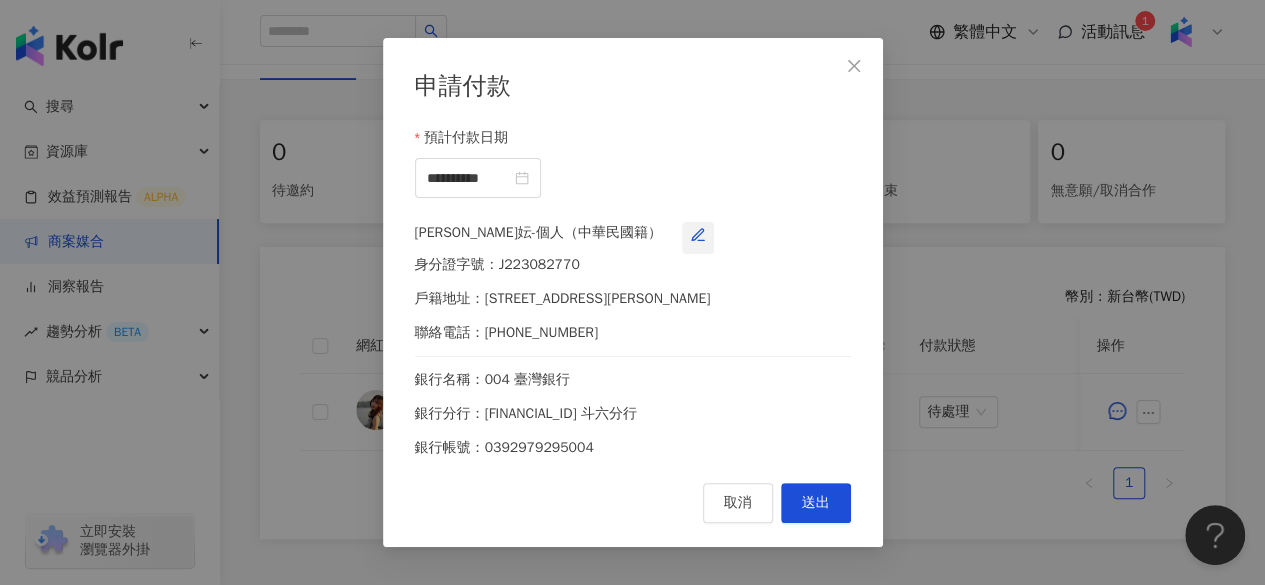 click 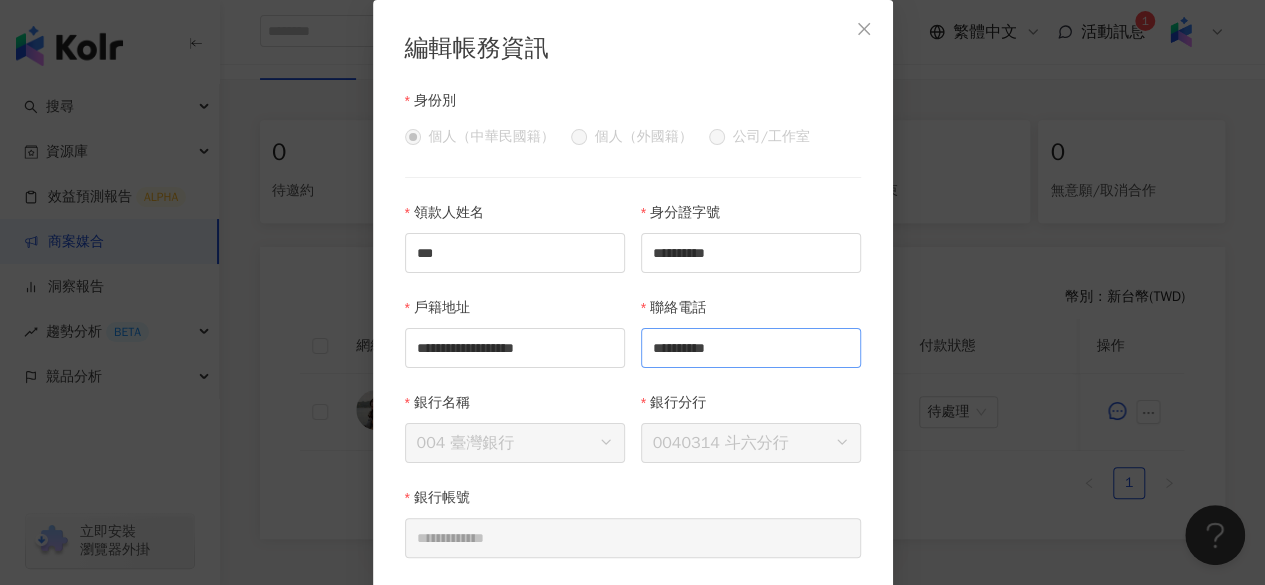 scroll, scrollTop: 80, scrollLeft: 0, axis: vertical 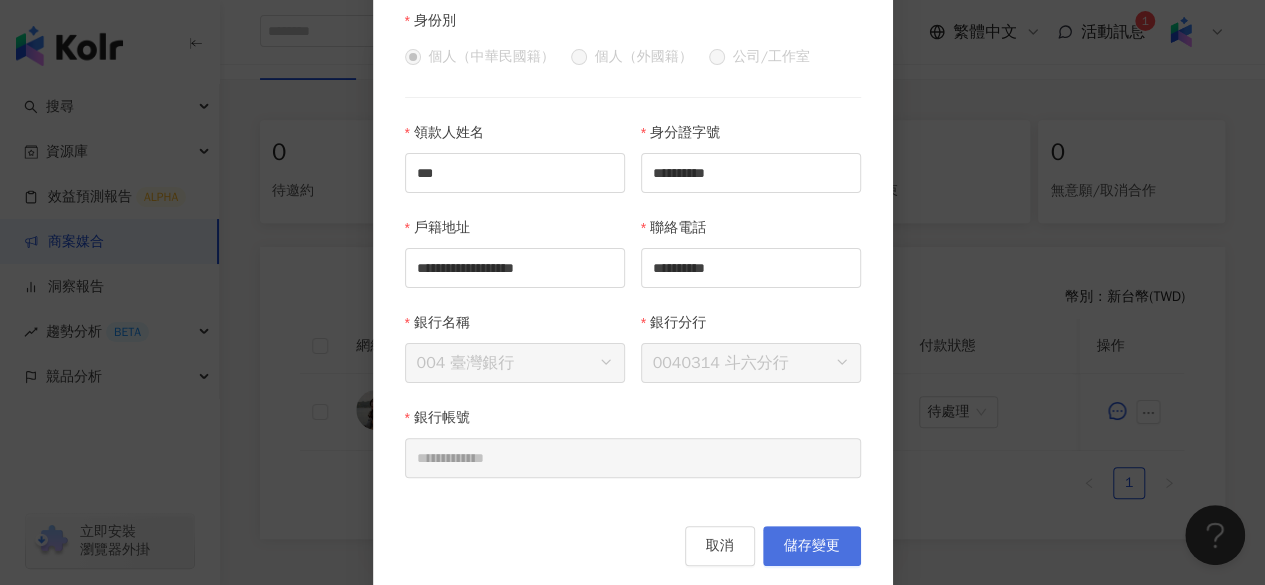 click on "儲存變更" at bounding box center [812, 546] 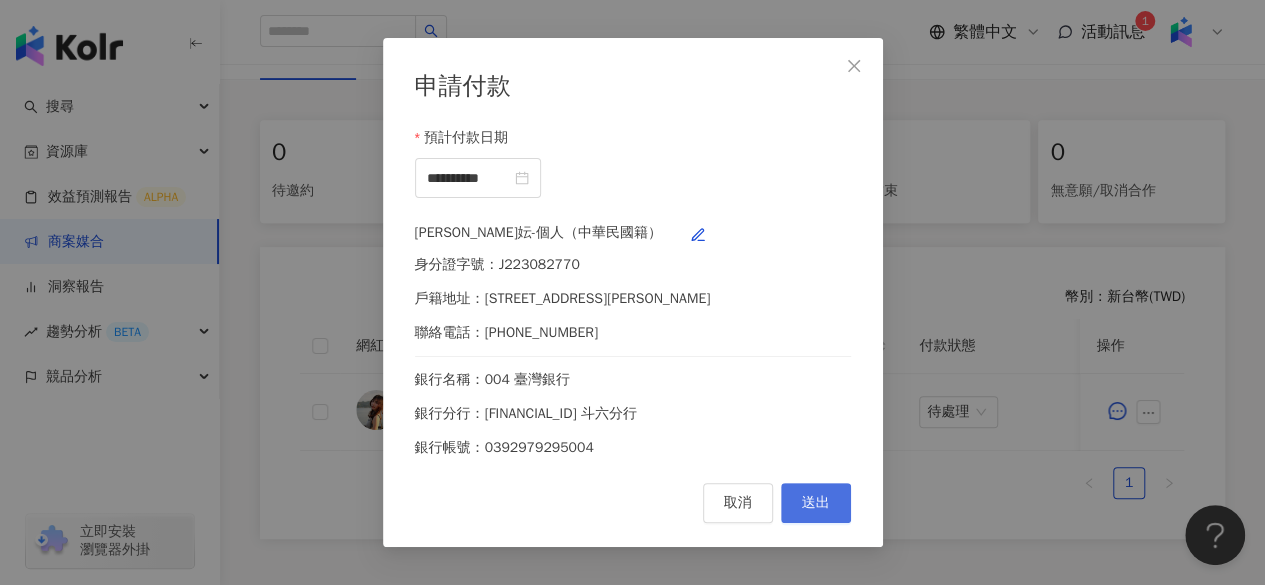 click on "送出" at bounding box center (816, 503) 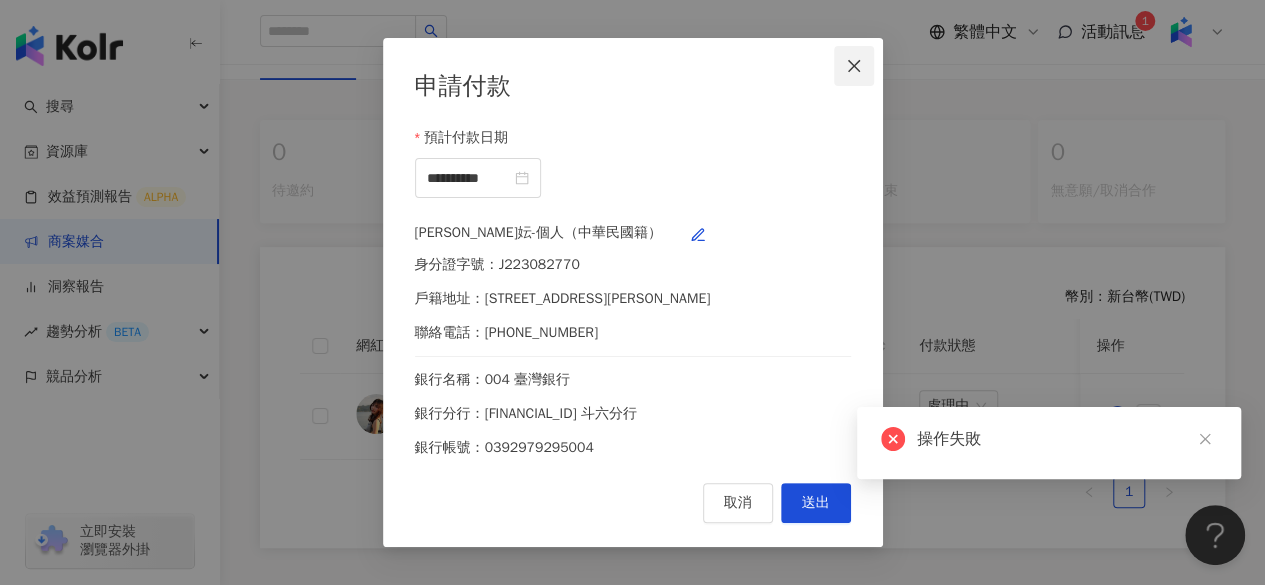 click at bounding box center (854, 66) 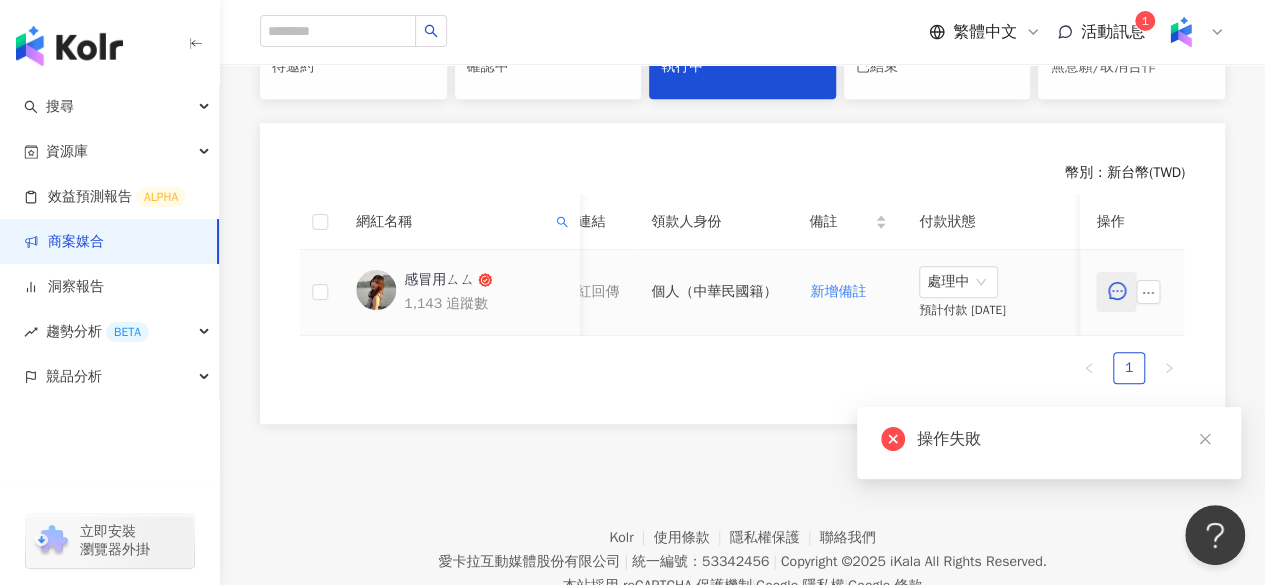 scroll, scrollTop: 494, scrollLeft: 0, axis: vertical 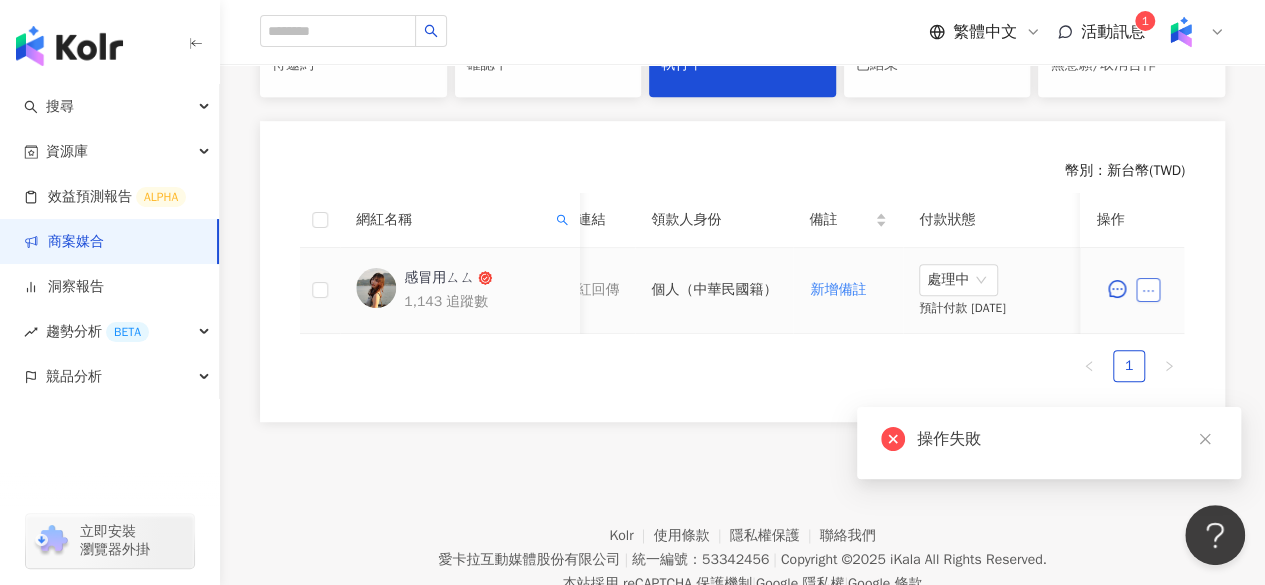 click 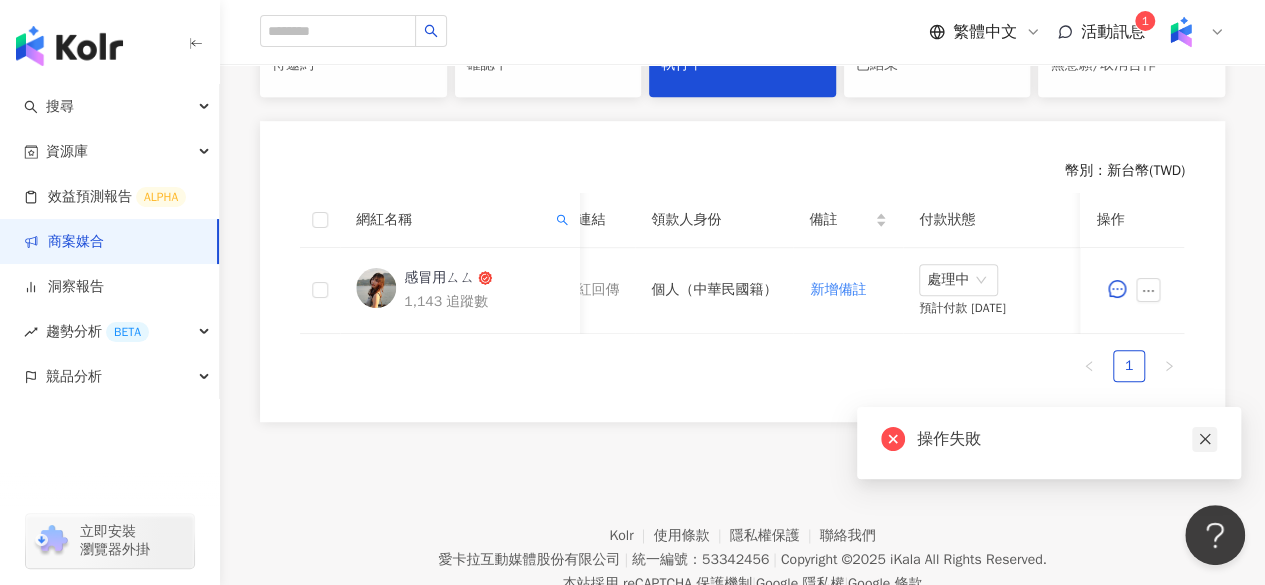 click at bounding box center [1204, 439] 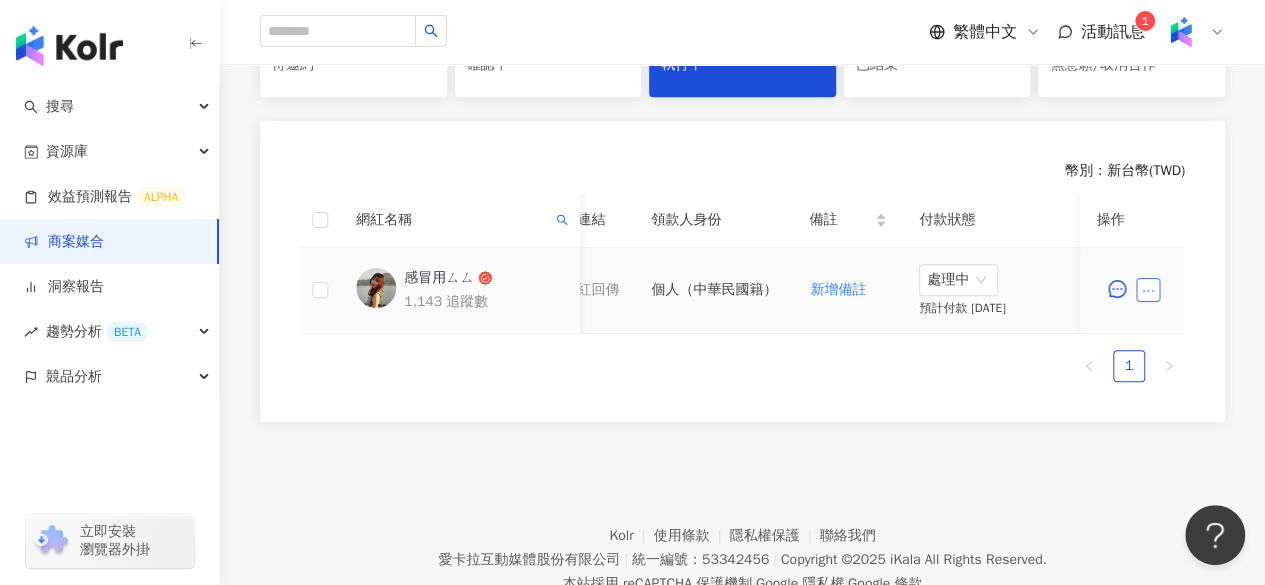 click at bounding box center [1149, 290] 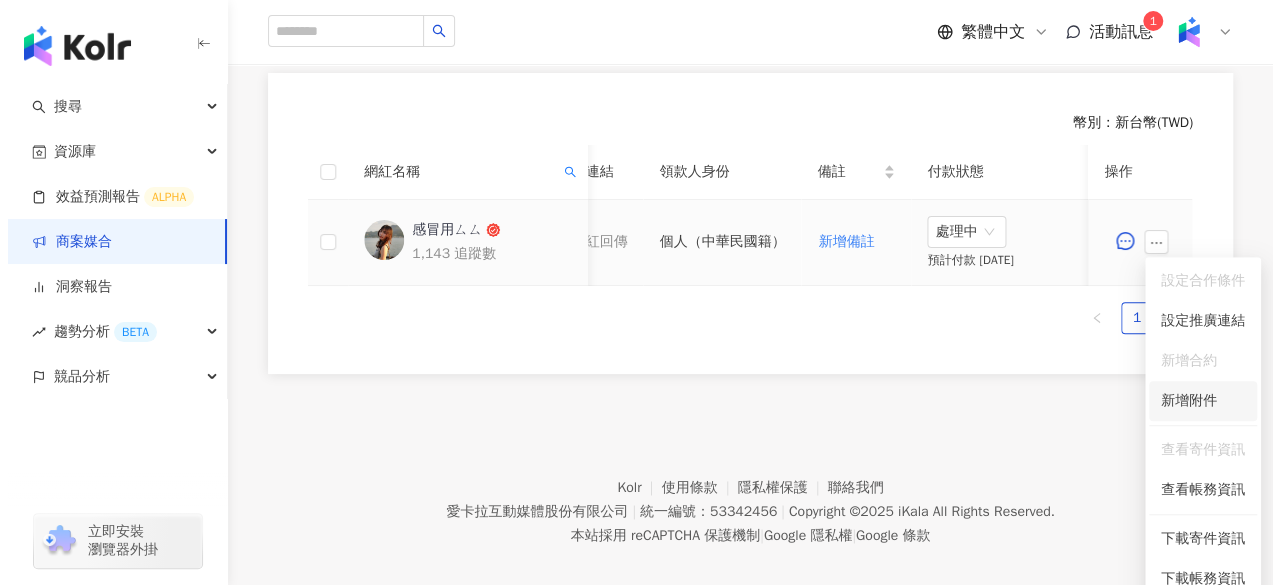 scroll, scrollTop: 546, scrollLeft: 0, axis: vertical 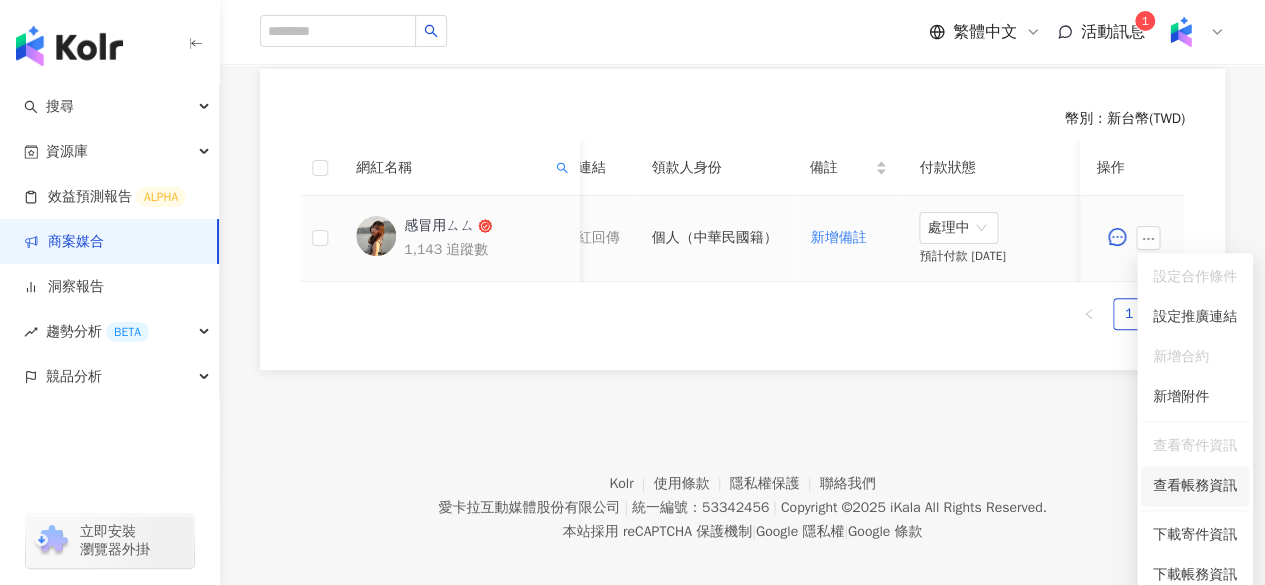 click on "查看帳務資訊" at bounding box center [1195, 486] 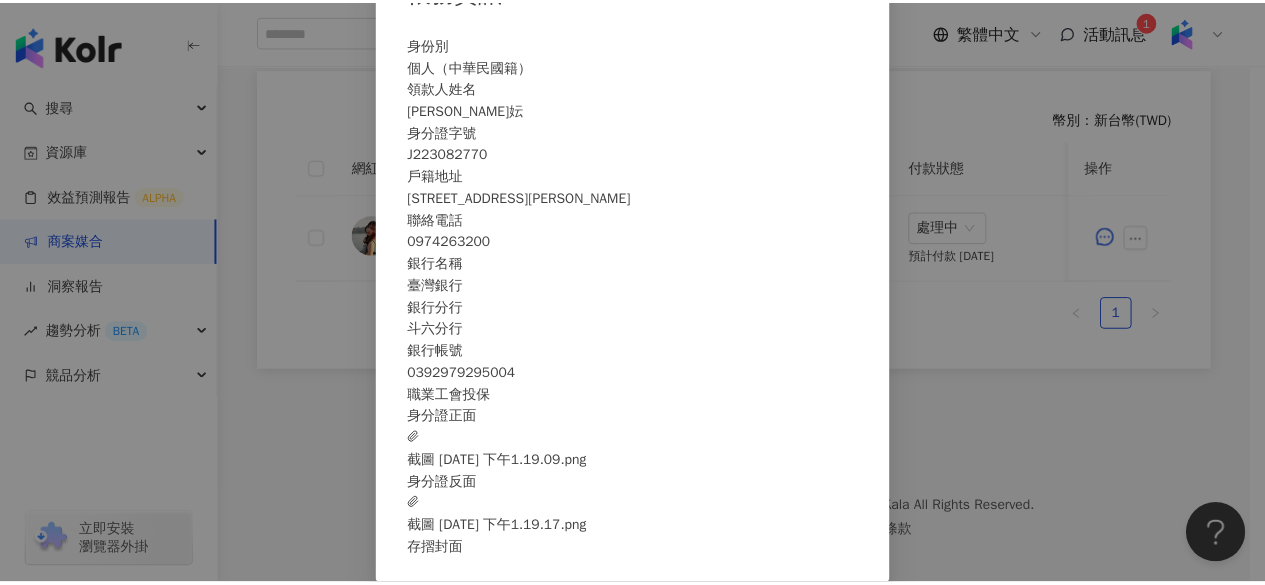 scroll, scrollTop: 0, scrollLeft: 0, axis: both 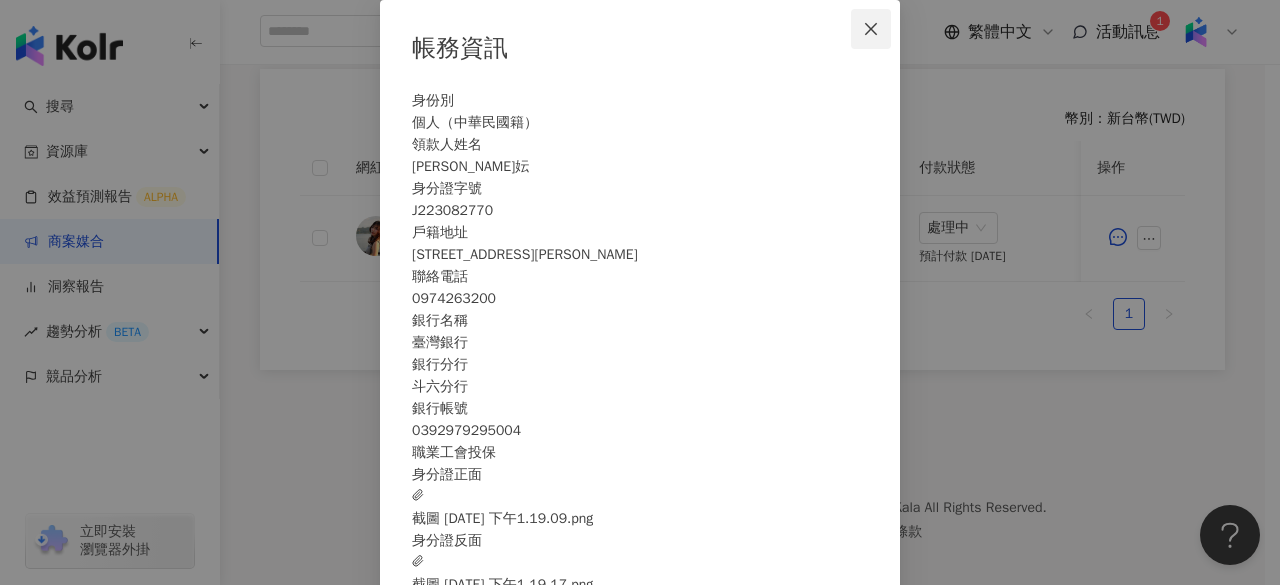 click at bounding box center (871, 29) 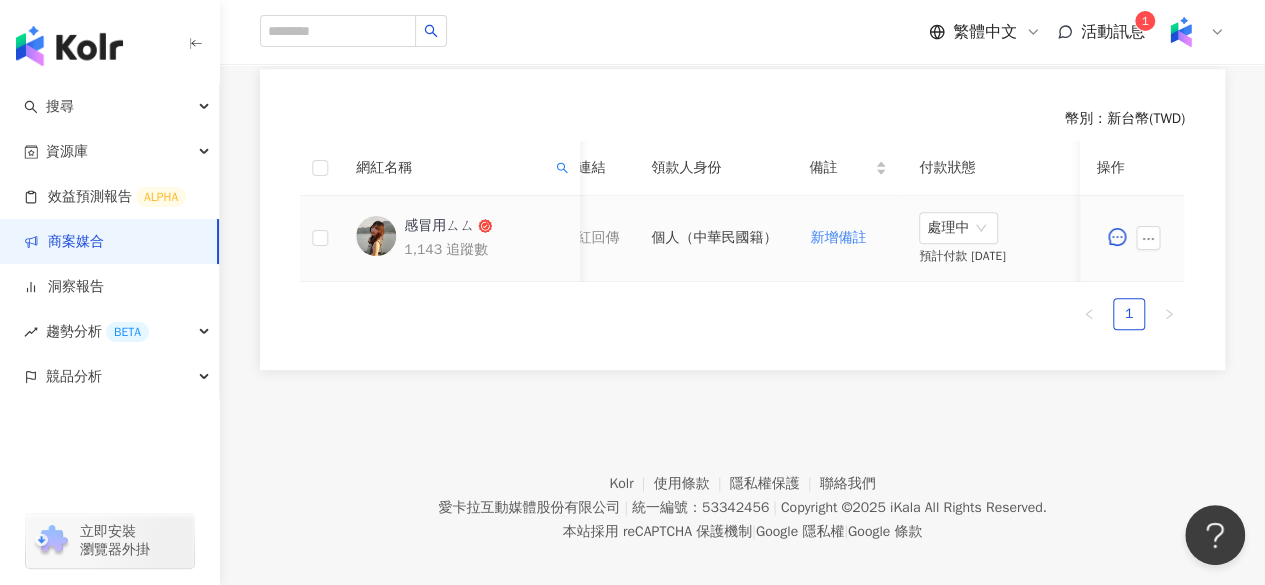 scroll, scrollTop: 496, scrollLeft: 0, axis: vertical 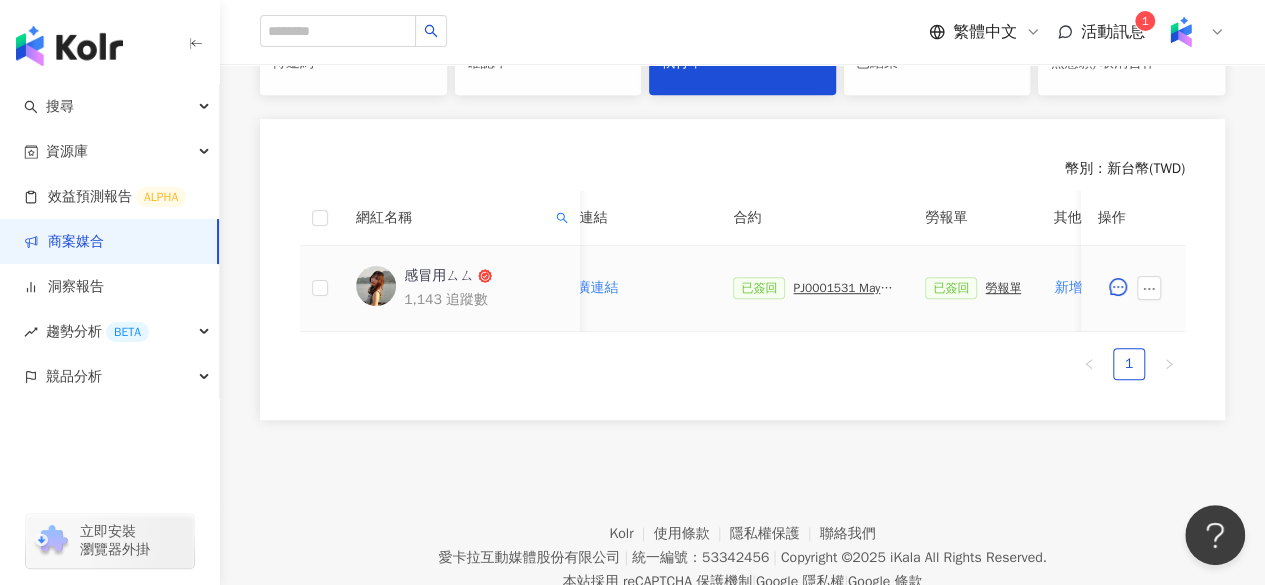 click on "勞報單" at bounding box center [1003, 288] 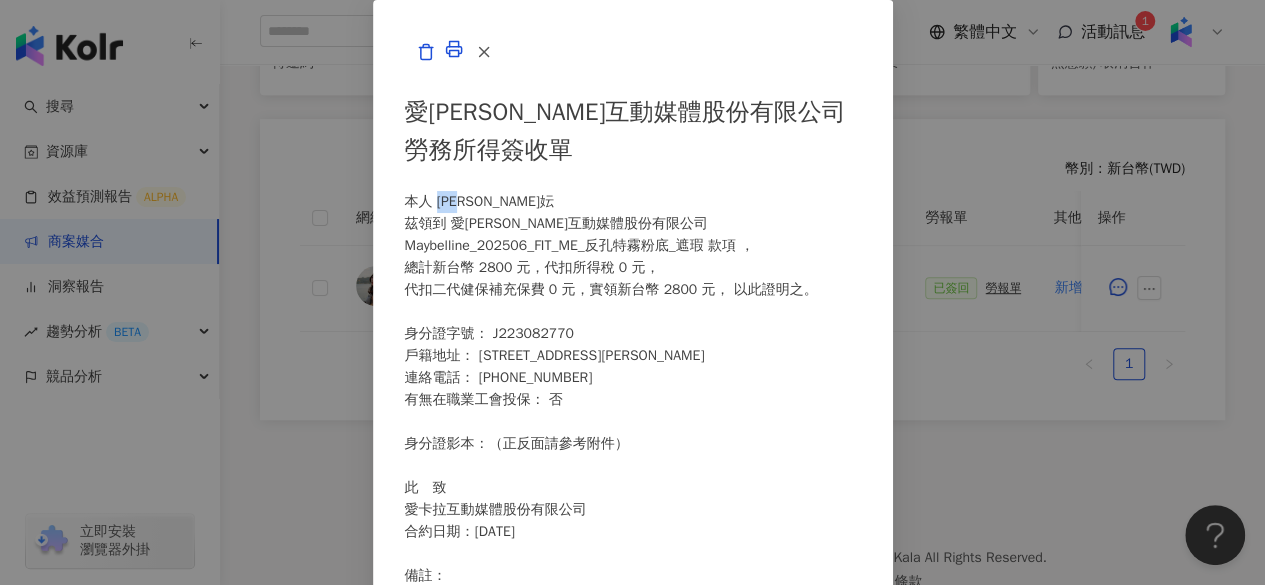 drag, startPoint x: 273, startPoint y: 229, endPoint x: 357, endPoint y: 235, distance: 84.21401 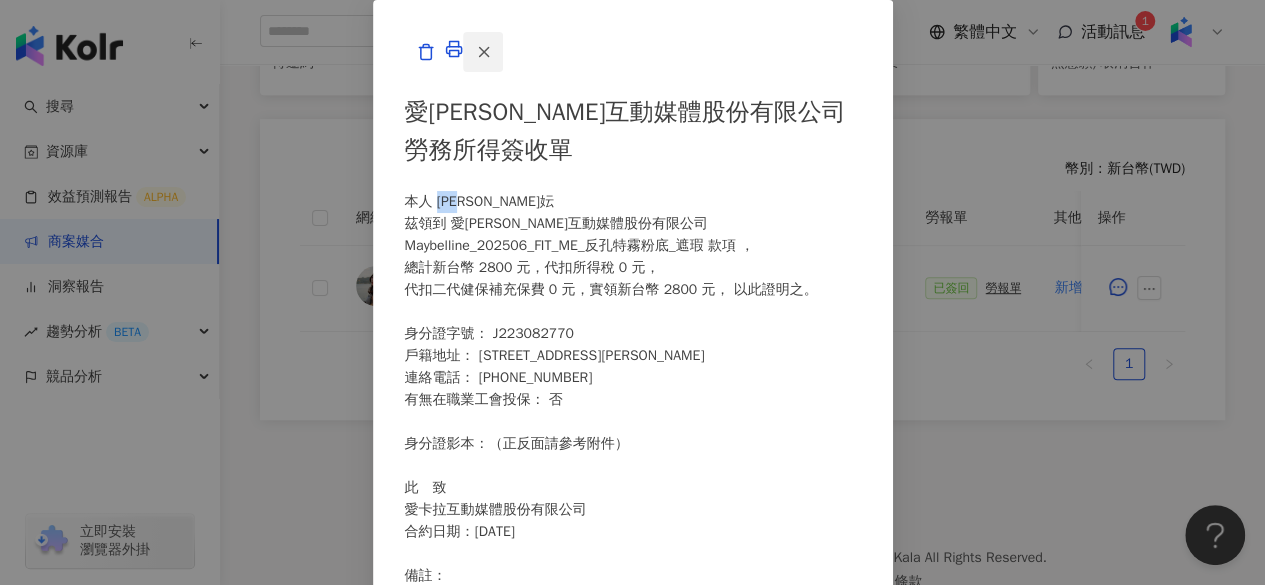 click at bounding box center [483, 52] 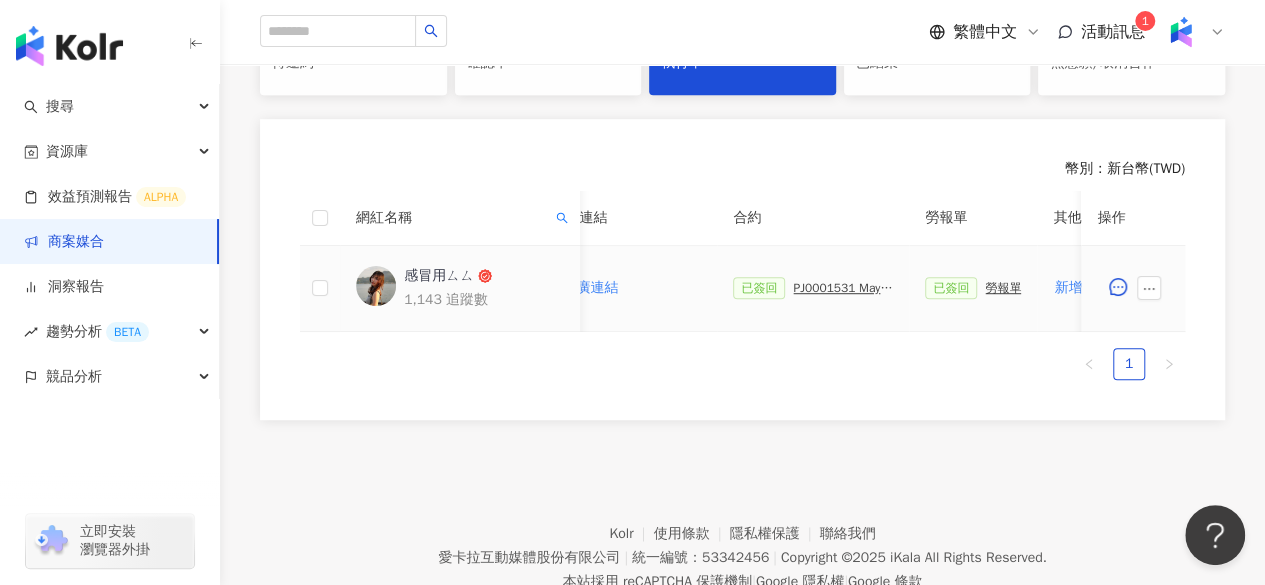 click on "PJ0001531 Maybelline_202506_FIT_ME_反孔特霧粉底_遮瑕_萊雅合作備忘錄" at bounding box center (843, 288) 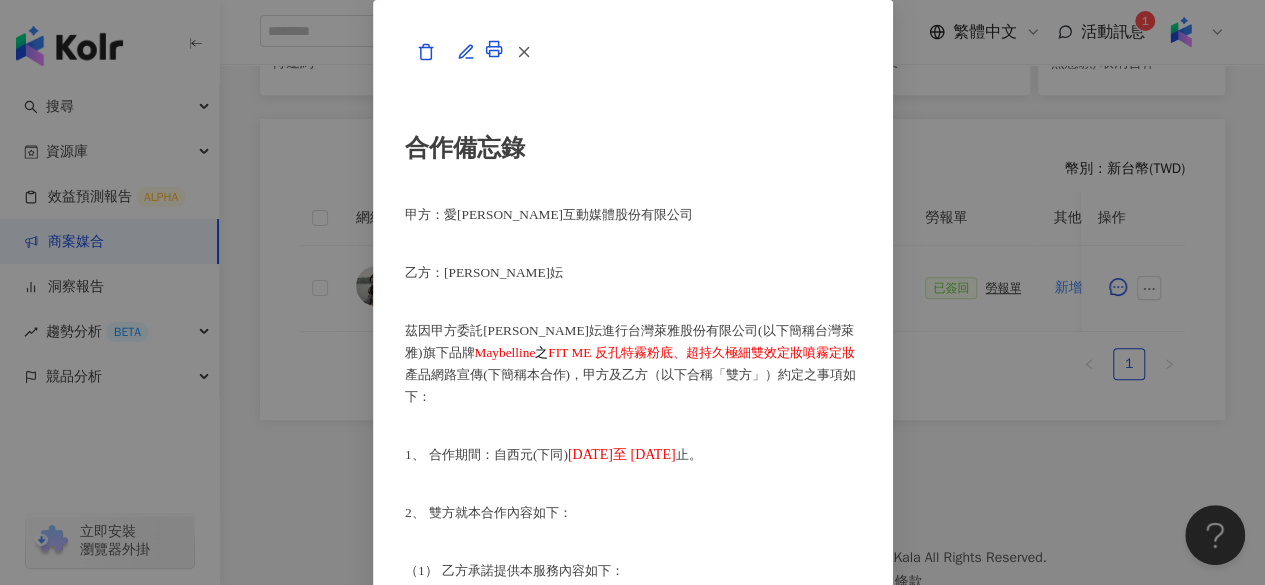 scroll, scrollTop: 578, scrollLeft: 0, axis: vertical 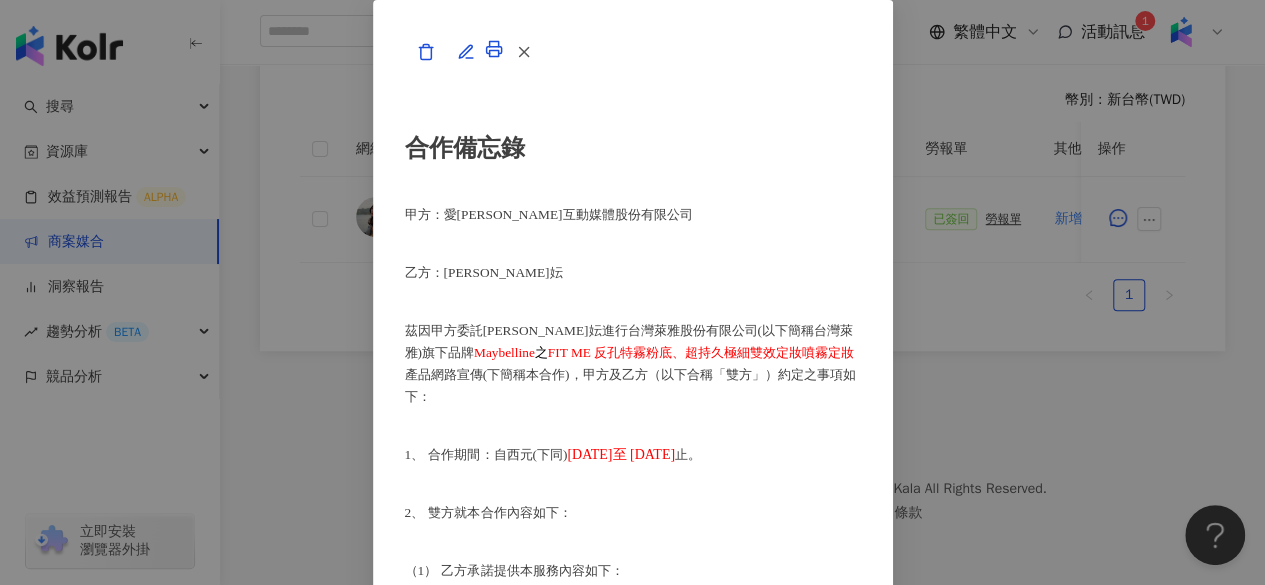 drag, startPoint x: 761, startPoint y: 243, endPoint x: 537, endPoint y: 279, distance: 226.87442 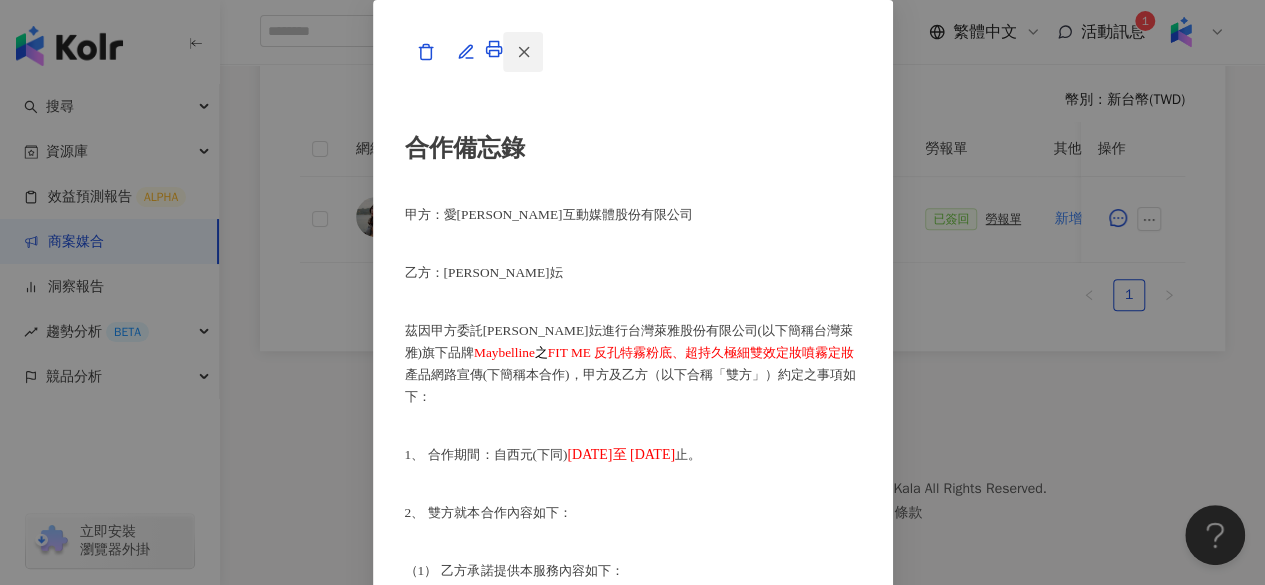 click 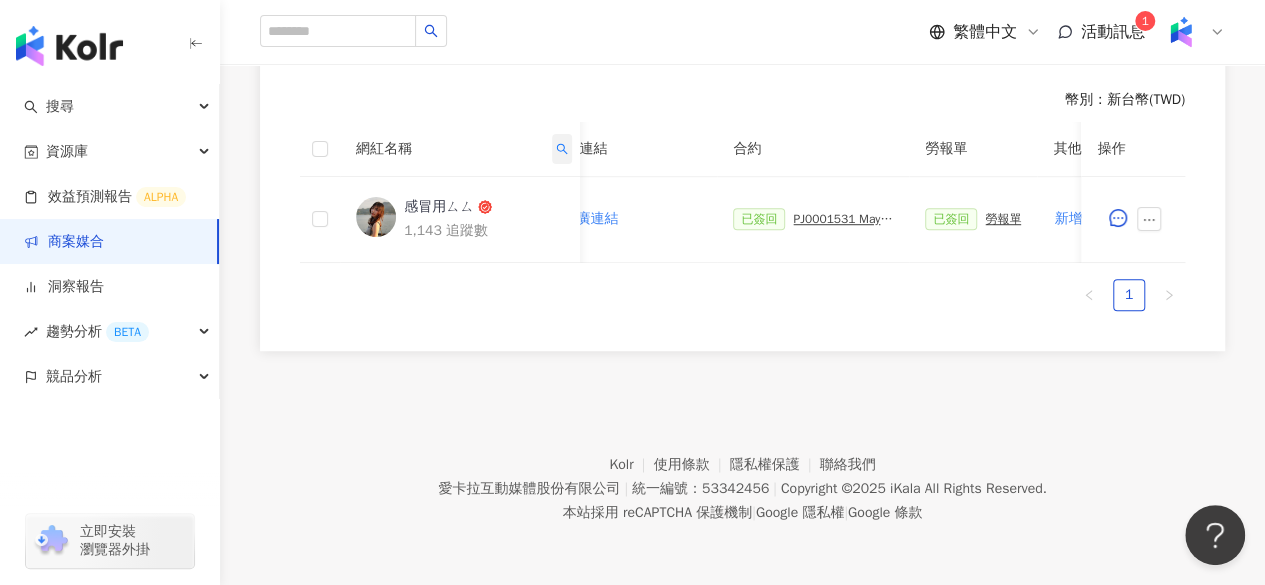 click at bounding box center [562, 149] 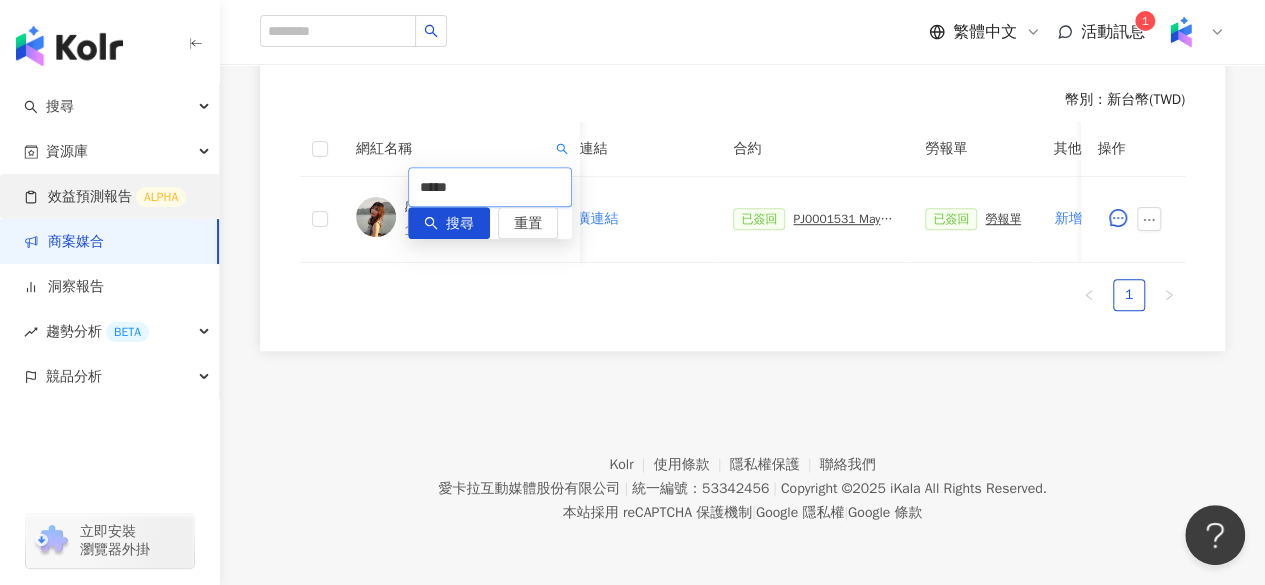 drag, startPoint x: 511, startPoint y: 178, endPoint x: 208, endPoint y: 209, distance: 304.5817 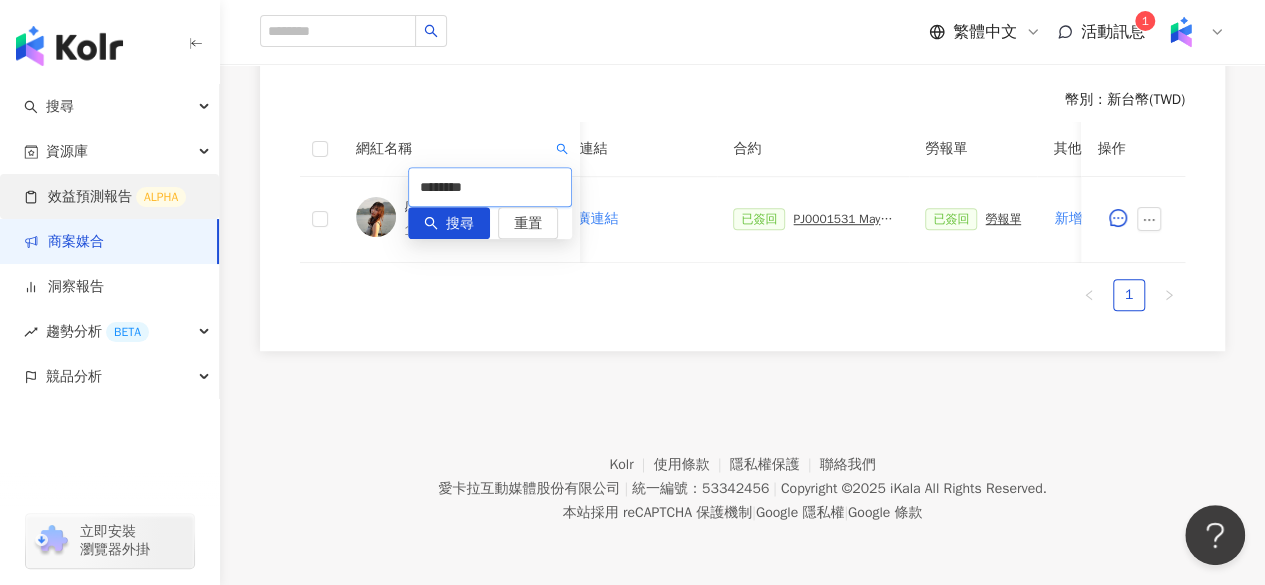type on "********" 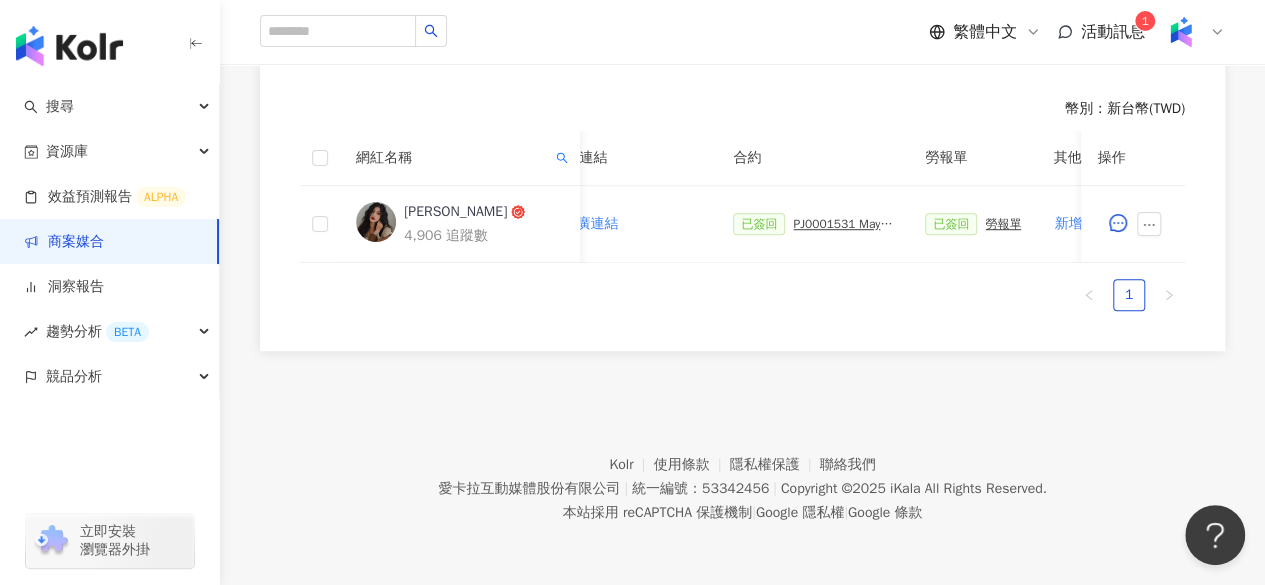 scroll, scrollTop: 569, scrollLeft: 0, axis: vertical 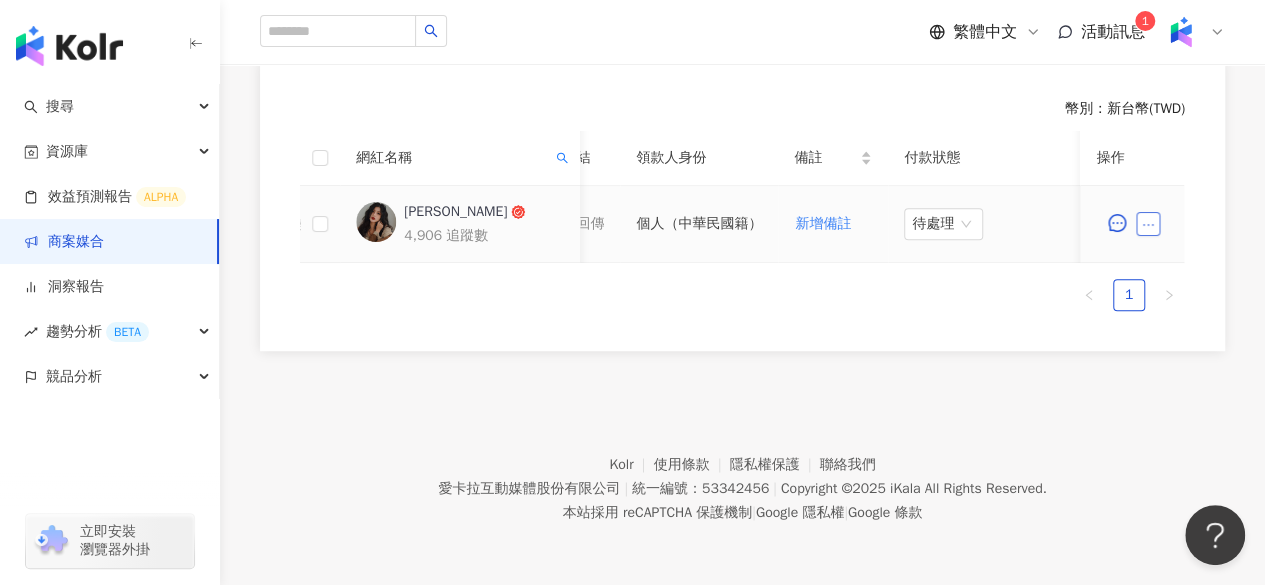 click at bounding box center [1149, 224] 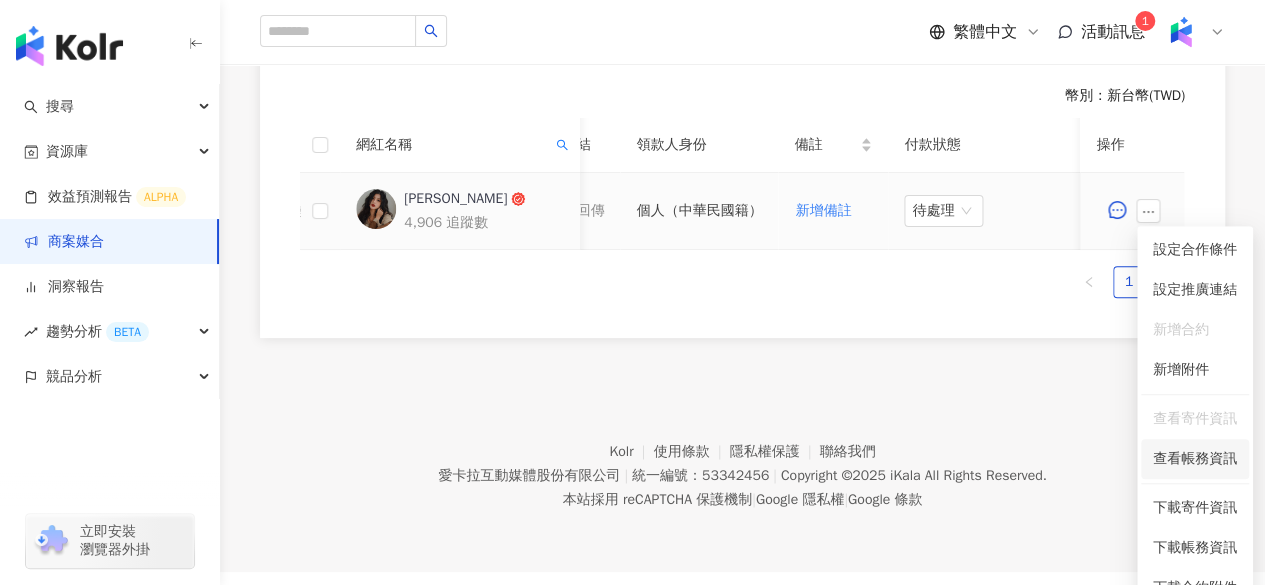 click on "查看帳務資訊" at bounding box center [1195, 459] 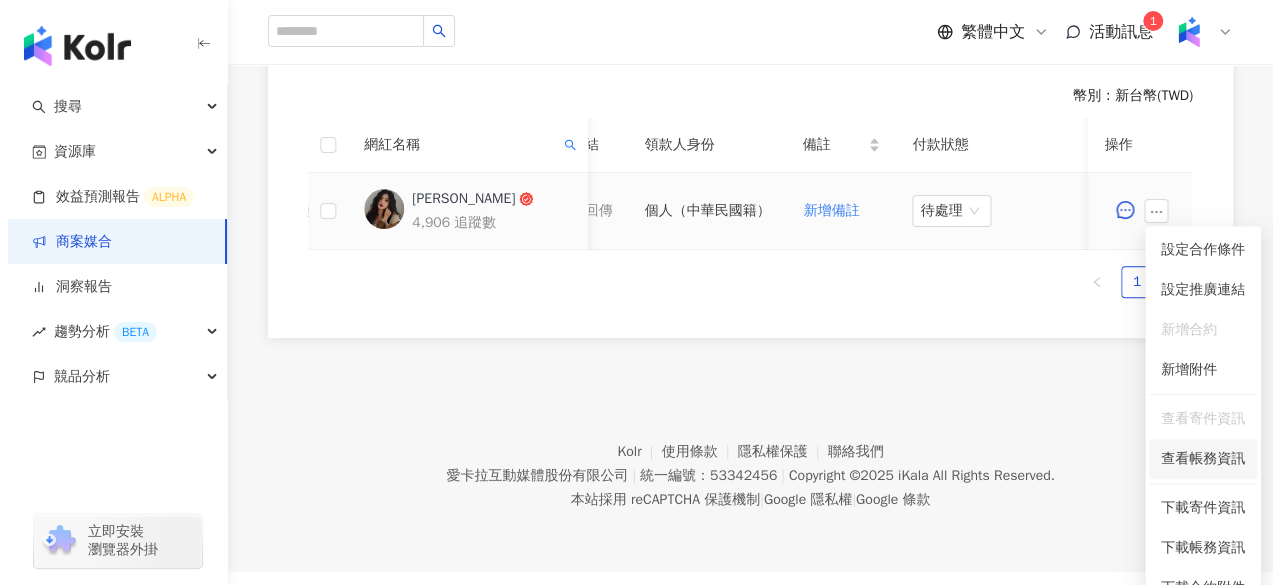 scroll, scrollTop: 0, scrollLeft: 1100, axis: horizontal 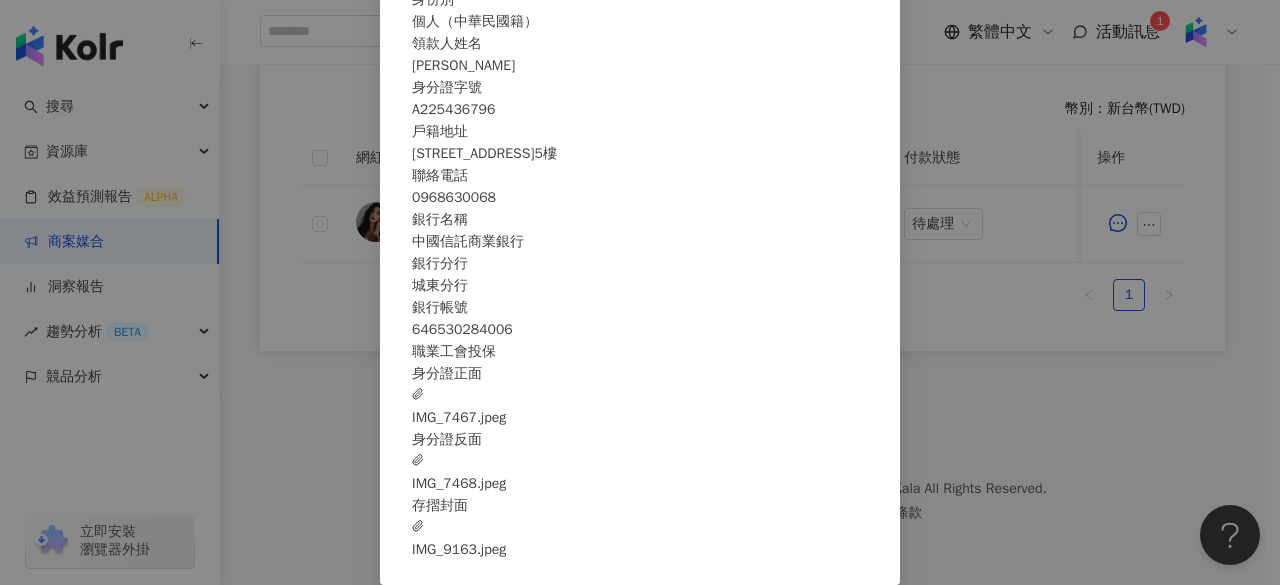 click on "IMG_7467.jpeg" at bounding box center [459, 407] 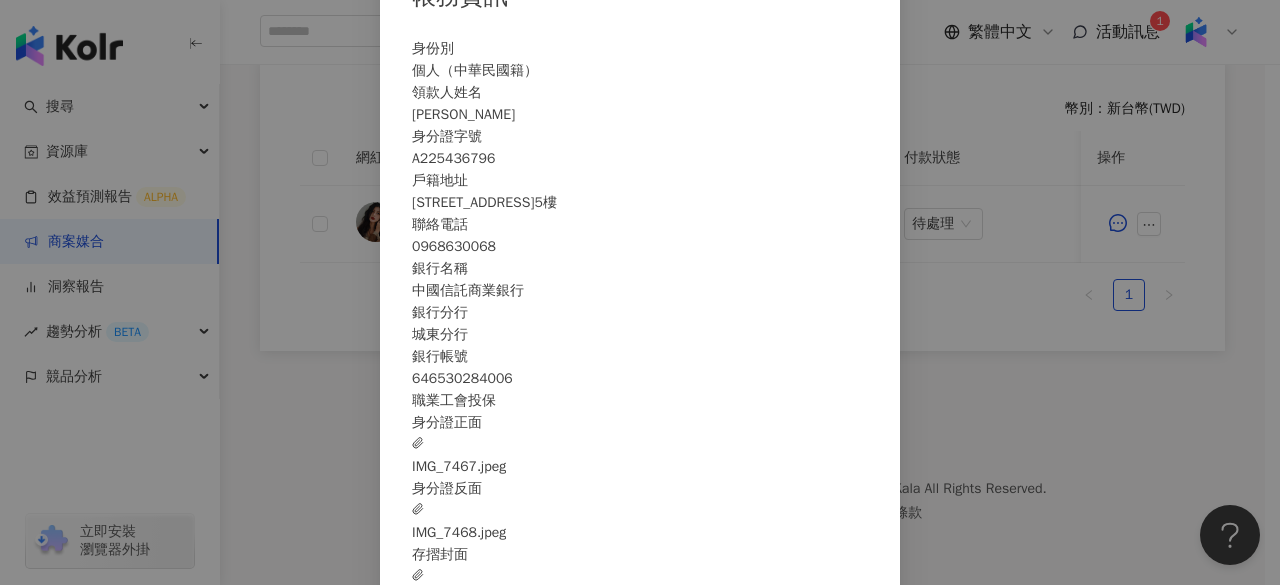 scroll, scrollTop: 182, scrollLeft: 0, axis: vertical 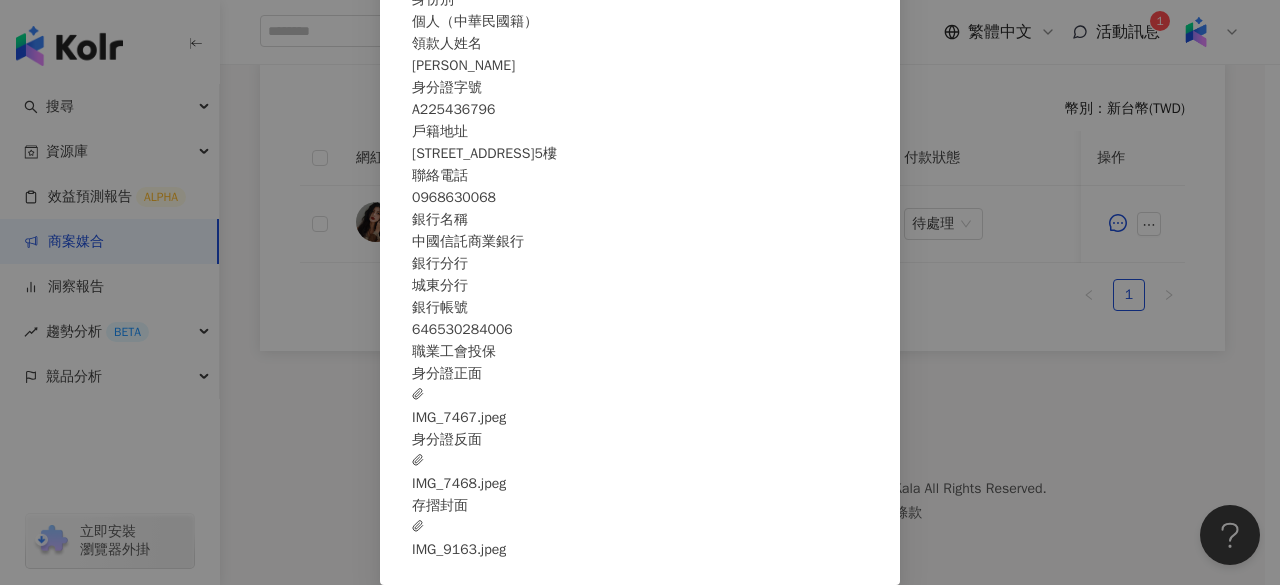 click on "IMG_7468.jpeg" at bounding box center (459, 473) 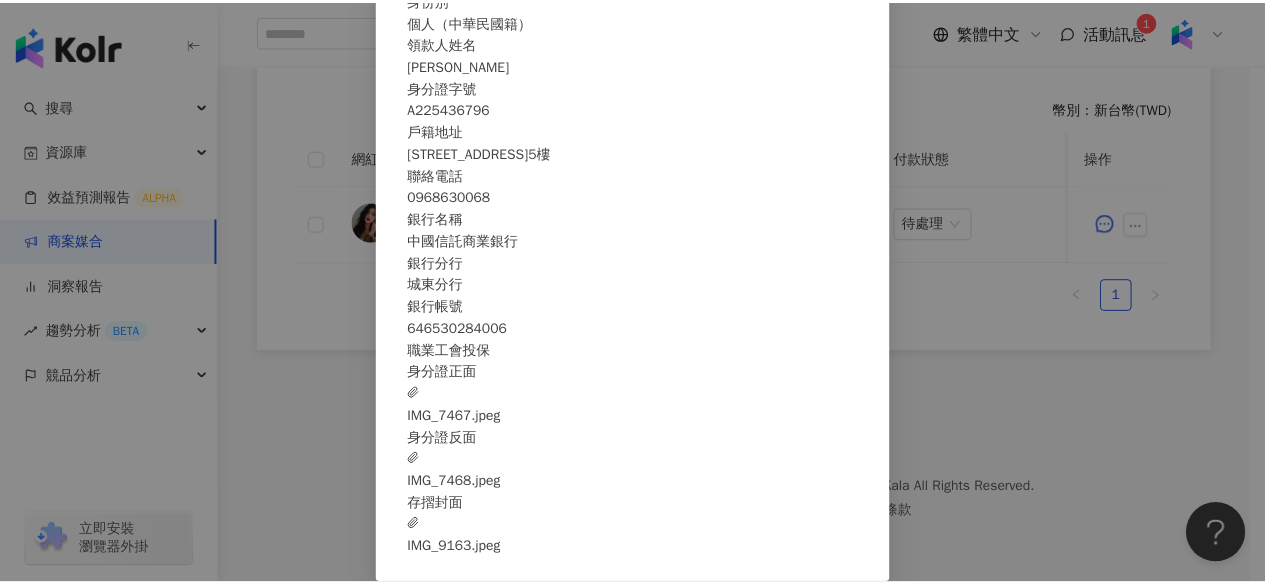 scroll, scrollTop: 0, scrollLeft: 0, axis: both 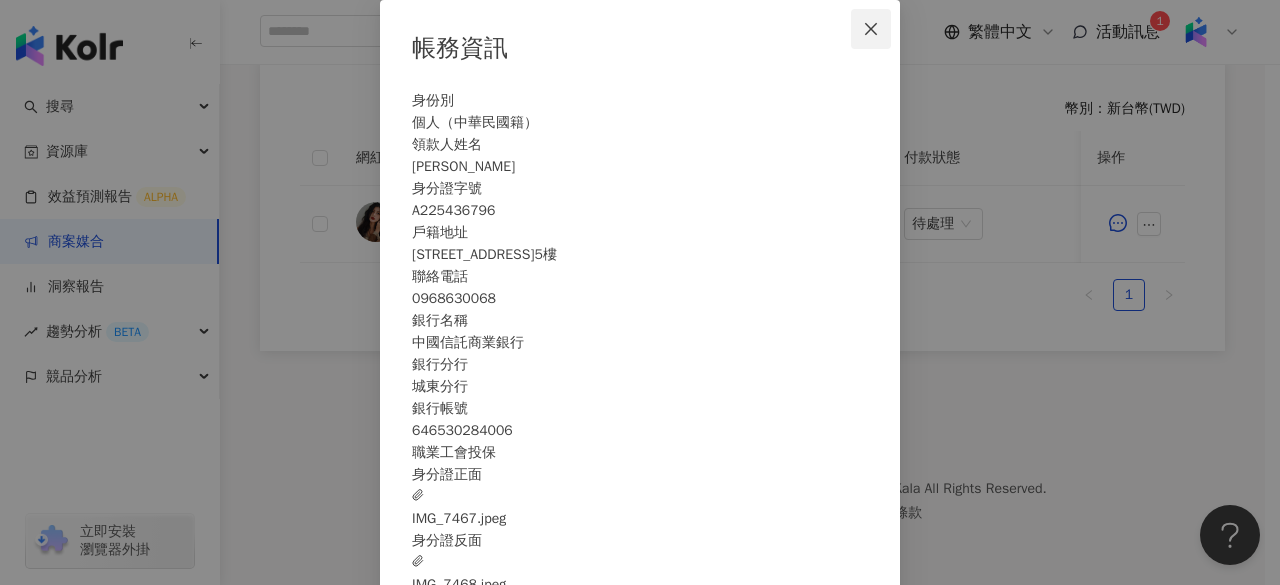 click 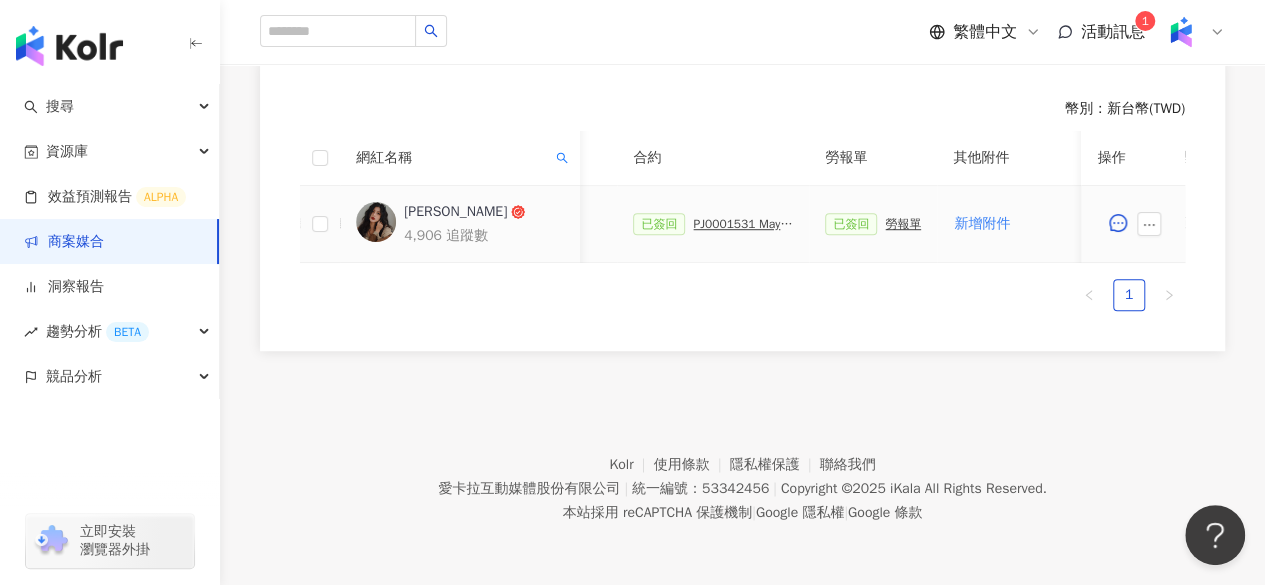 scroll, scrollTop: 0, scrollLeft: 499, axis: horizontal 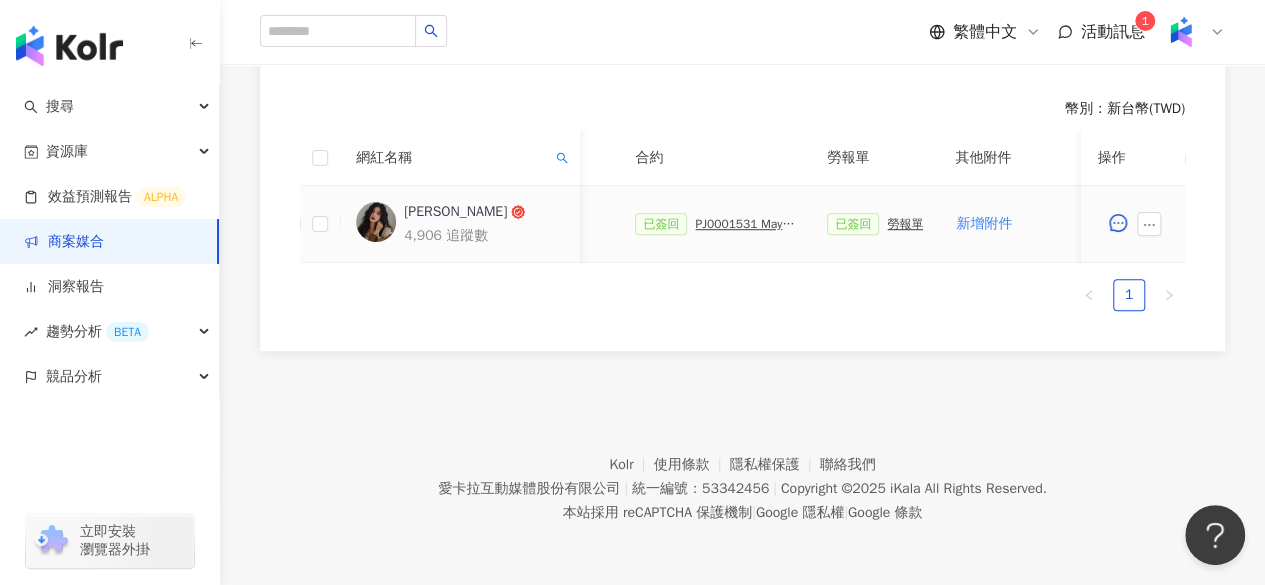 click on "勞報單" at bounding box center (905, 224) 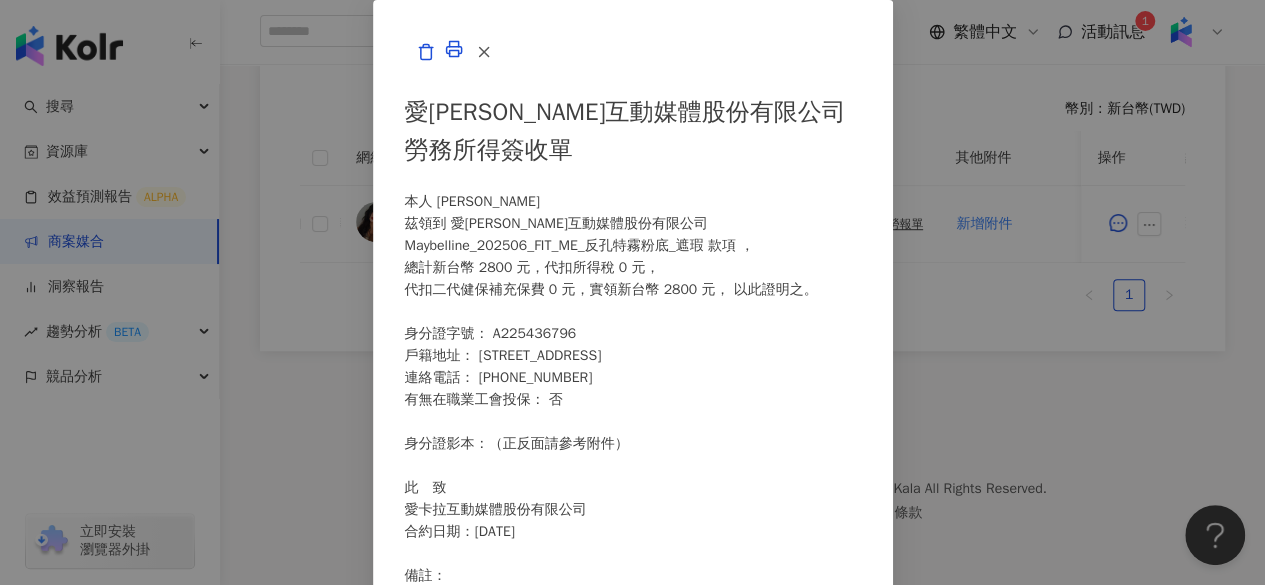 scroll, scrollTop: 569, scrollLeft: 0, axis: vertical 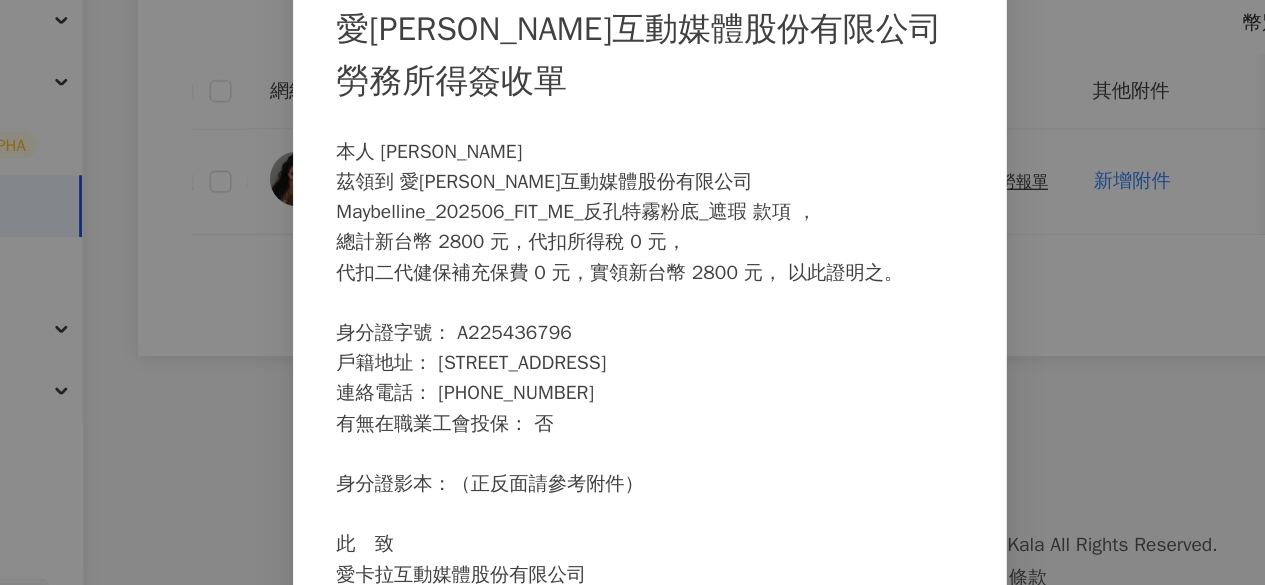 click on "愛卡拉互動媒體股份有限公司 勞務所得簽收單 本人 陳姵廷 茲領到 愛卡拉互動媒體股份有限公司 Maybelline_202506_FIT_ME_反孔特霧粉底_遮瑕 款項 ，  總計新台幣 2800 元，代扣所得稅 0 元， 代扣二代健保補充保費 0 元，實領新台幣 2800 元， 以此證明之。 身分證字號： A225436796 戶籍地址： 台北市中山區中原里17鄰中原街47號5樓  連絡電話： 0968630068 有無在職業工會投保： 否 身分證影本：（正反面請參考附件） 此　致 愛卡拉互動媒體股份有限公司 合約日期：114 年 7 月 6 日 備註： 一、愛卡拉互動媒體股份有限公司將依個人資料保護法之要求妥善保管您的個人資料，並於合法取得之前提下善意使用，以上個人資料之提供為本公司為您申報個人所得使用。 二、勞務所得人之簽名務必填具全名。 身分證正面 身分證反面" at bounding box center (633, 568) 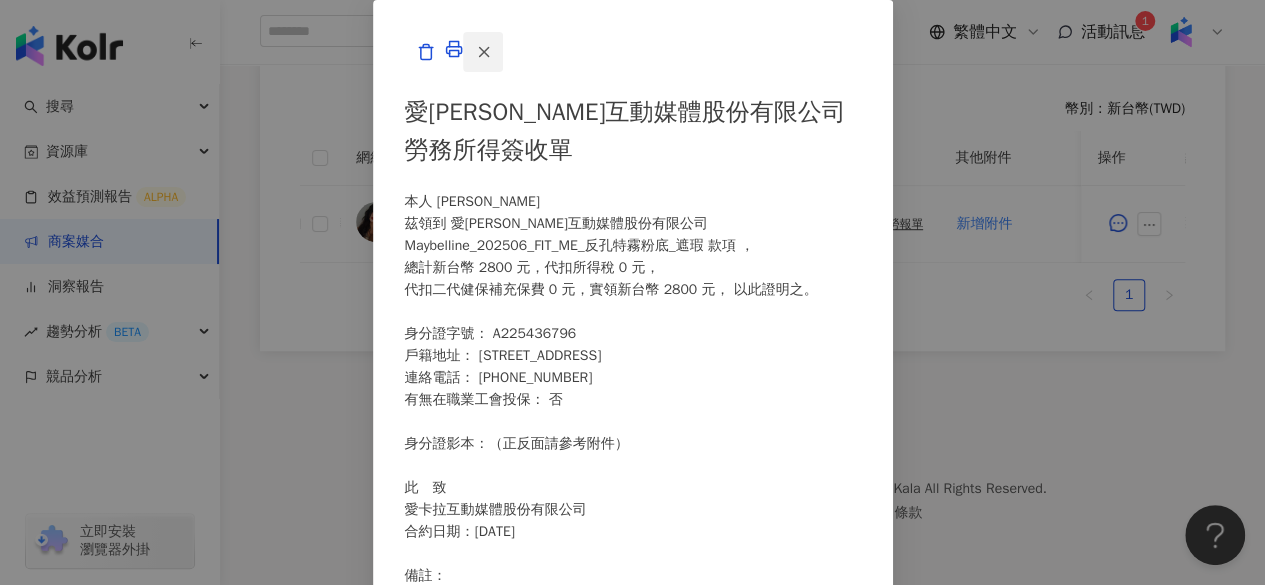 click 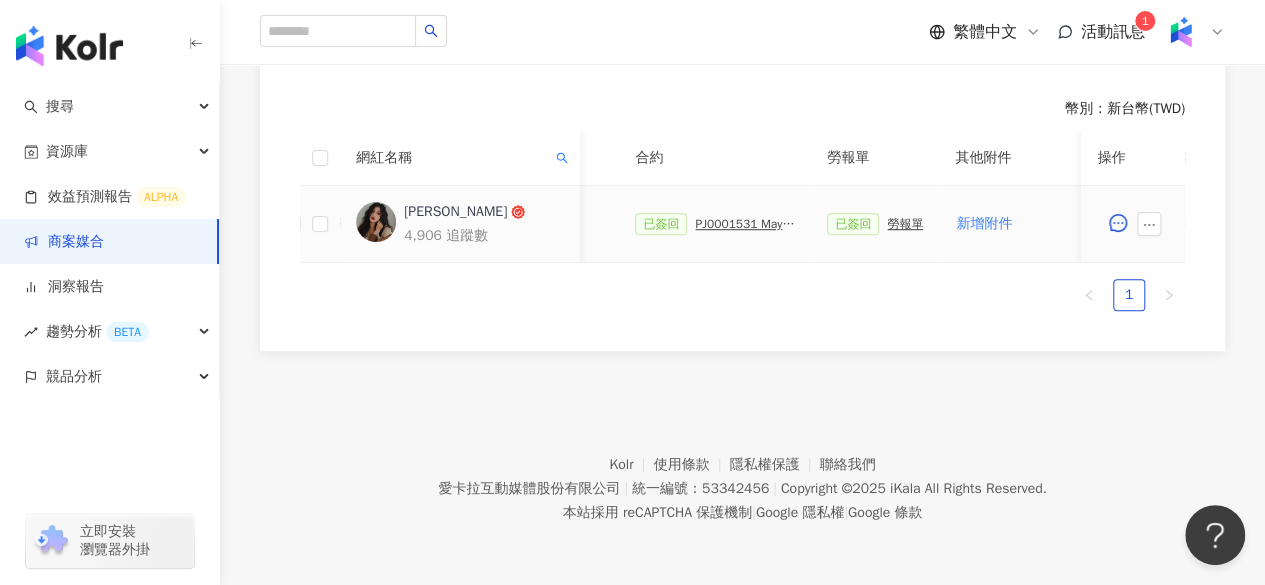 click on "PJ0001531 Maybelline_202506_FIT_ME_反孔特霧粉底_遮瑕_萊雅合作備忘錄" at bounding box center (745, 224) 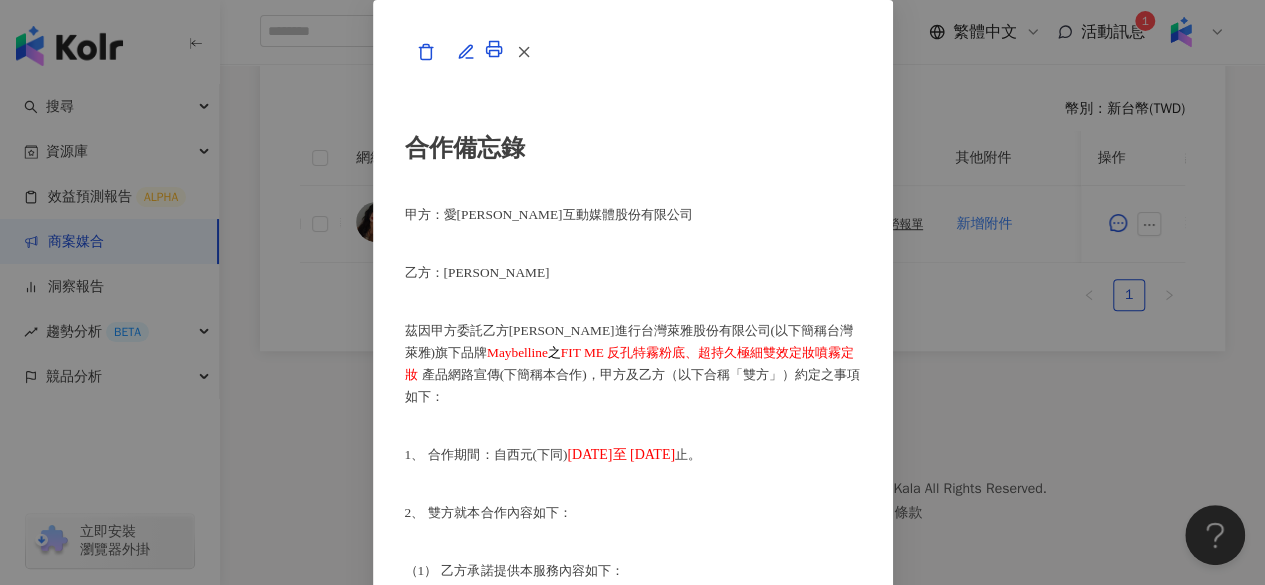 scroll, scrollTop: 498, scrollLeft: 2, axis: both 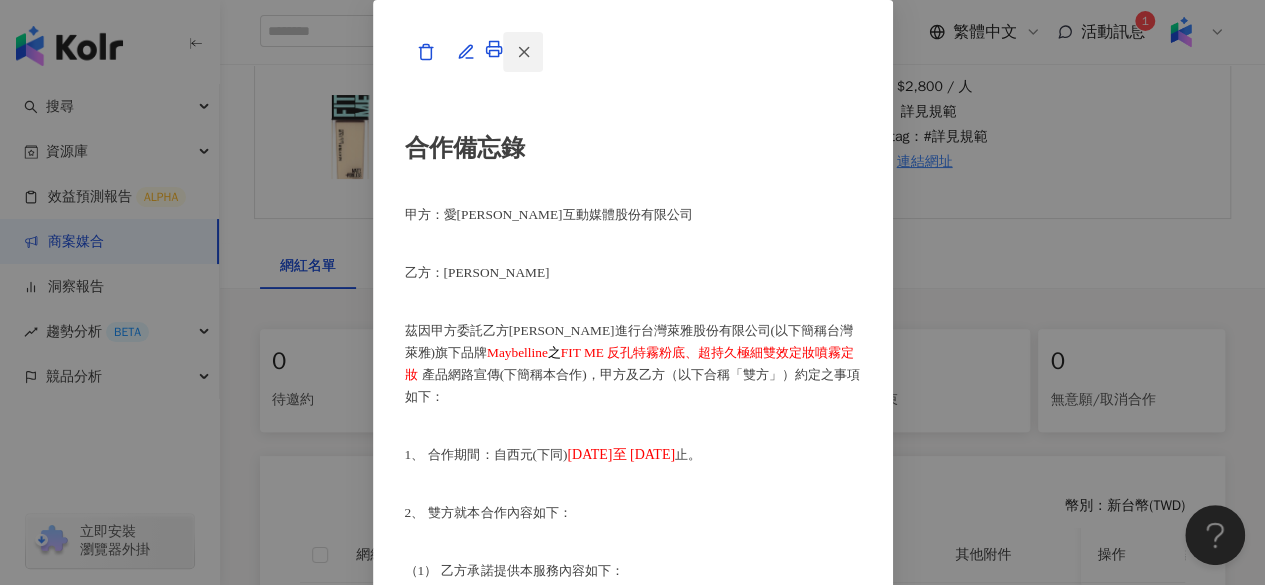 click 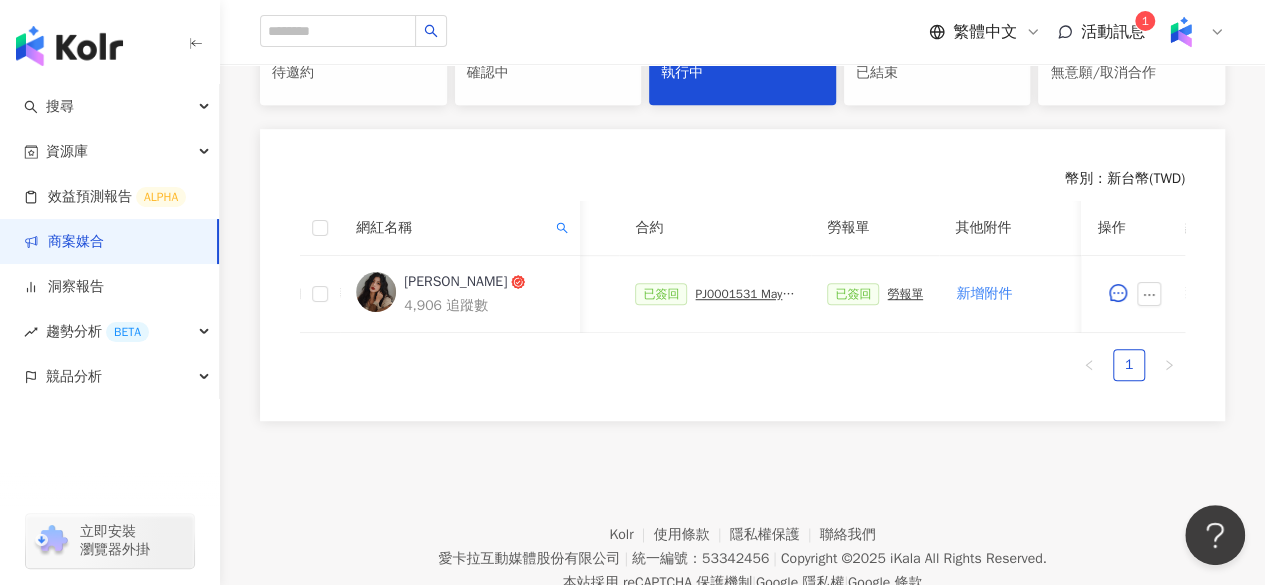 scroll, scrollTop: 489, scrollLeft: 0, axis: vertical 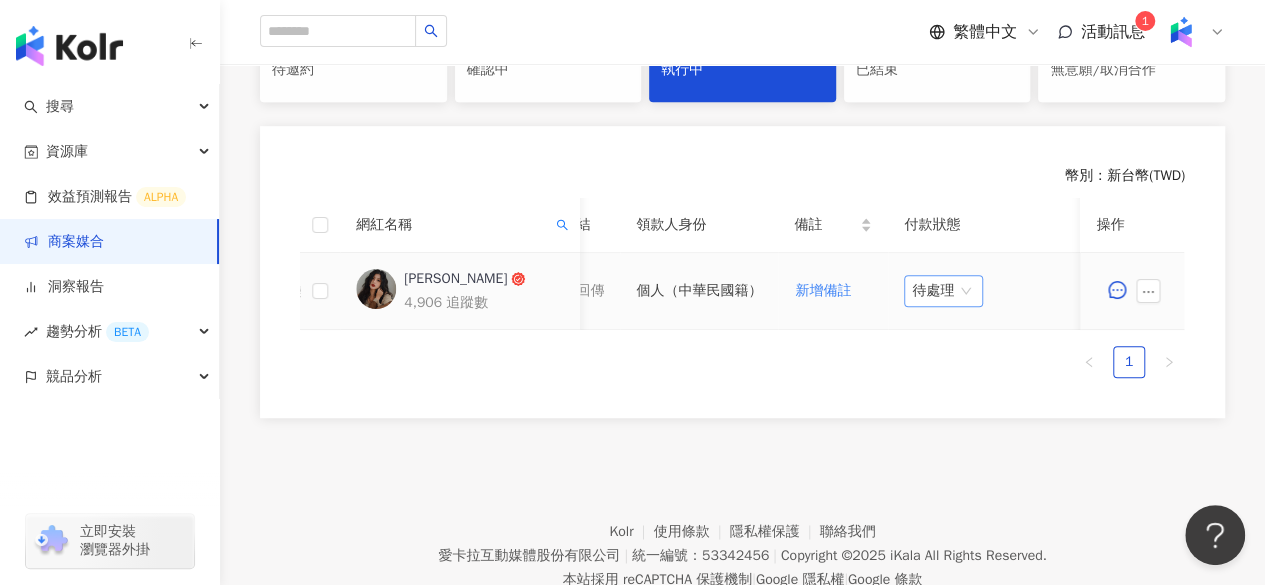 click on "待處理" at bounding box center (943, 291) 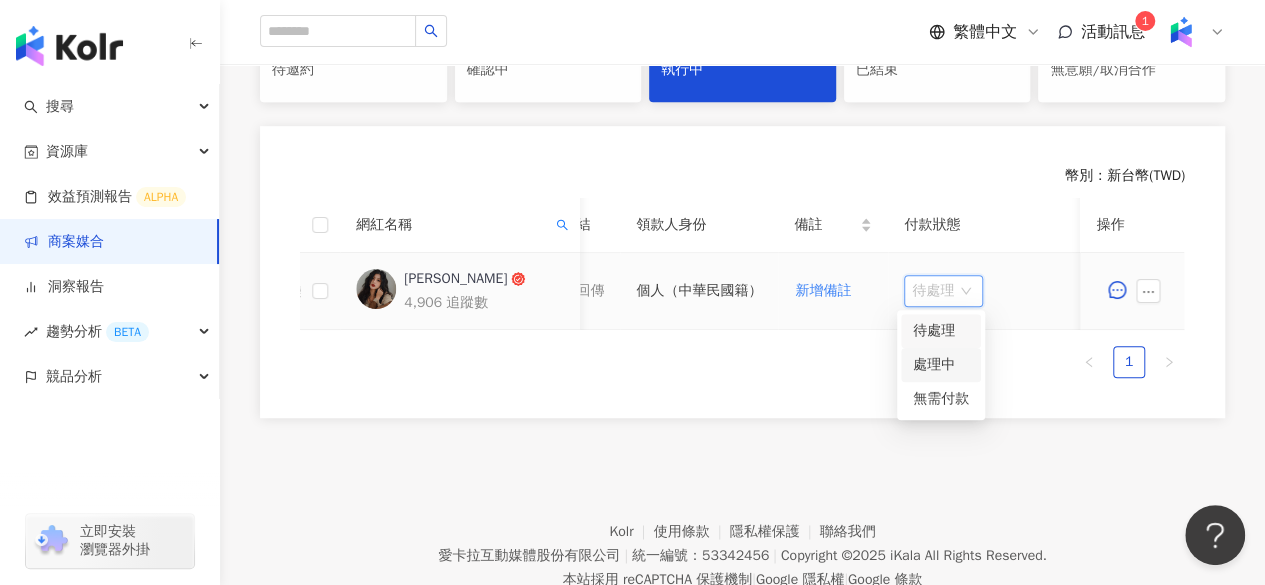 click on "處理中" at bounding box center [941, 365] 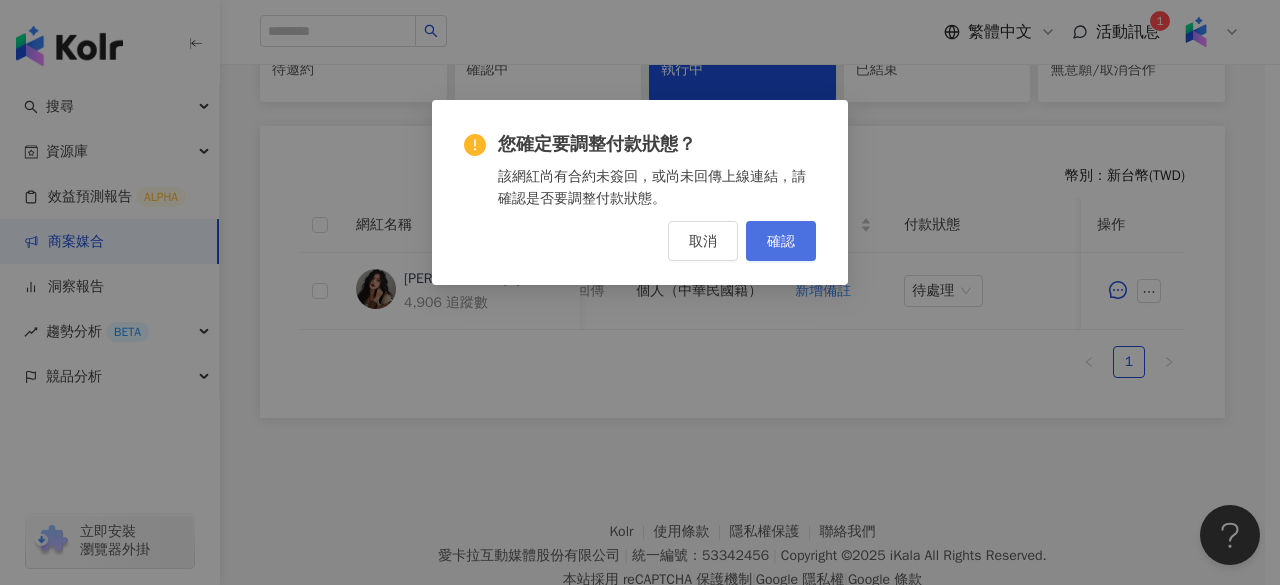 click on "確認" at bounding box center (781, 241) 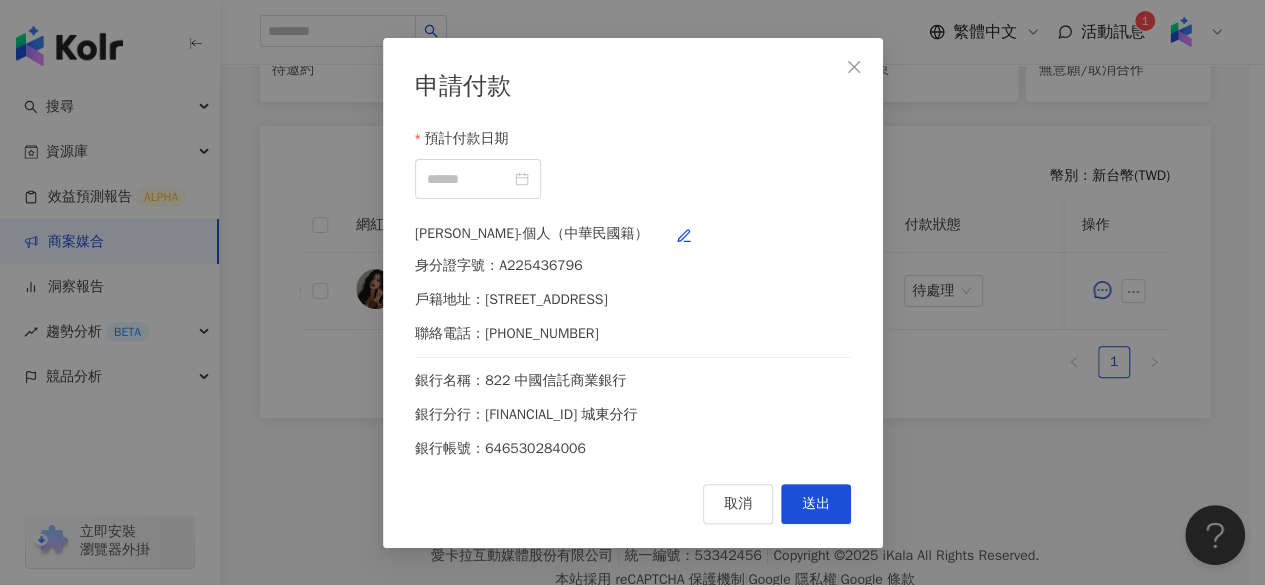 scroll, scrollTop: 0, scrollLeft: 1085, axis: horizontal 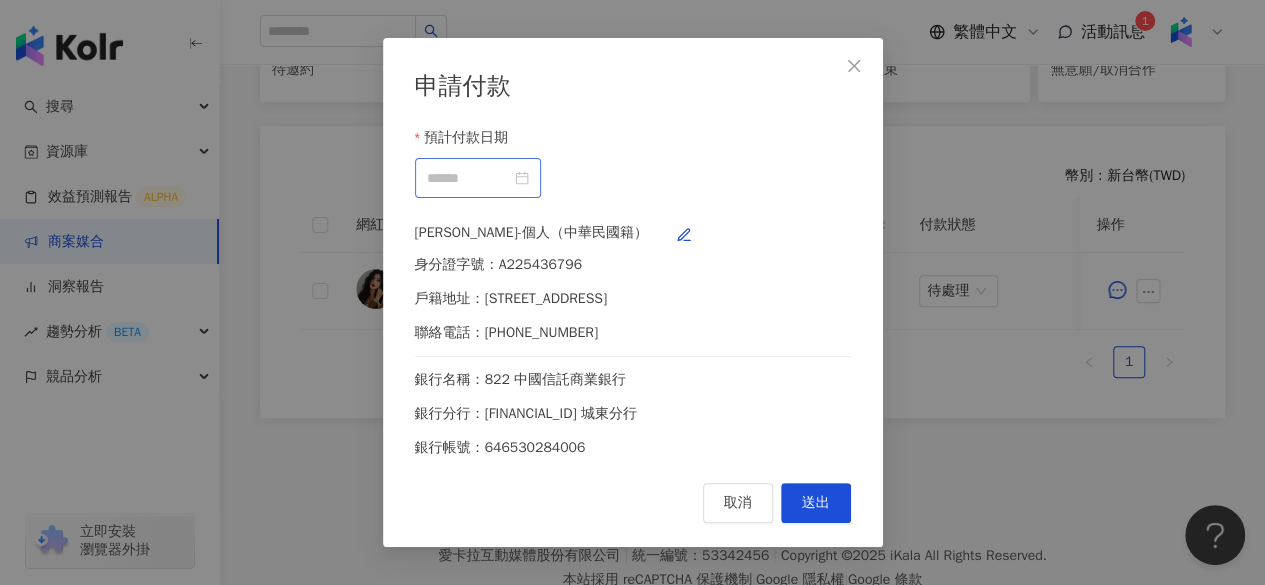 click at bounding box center [478, 178] 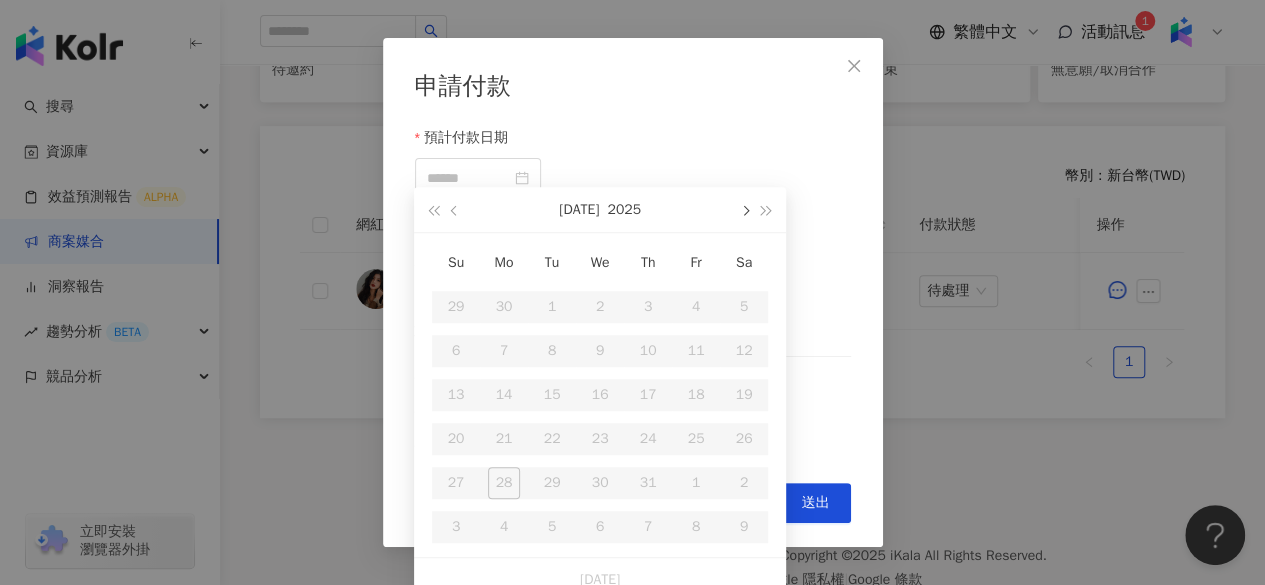 click at bounding box center (744, 211) 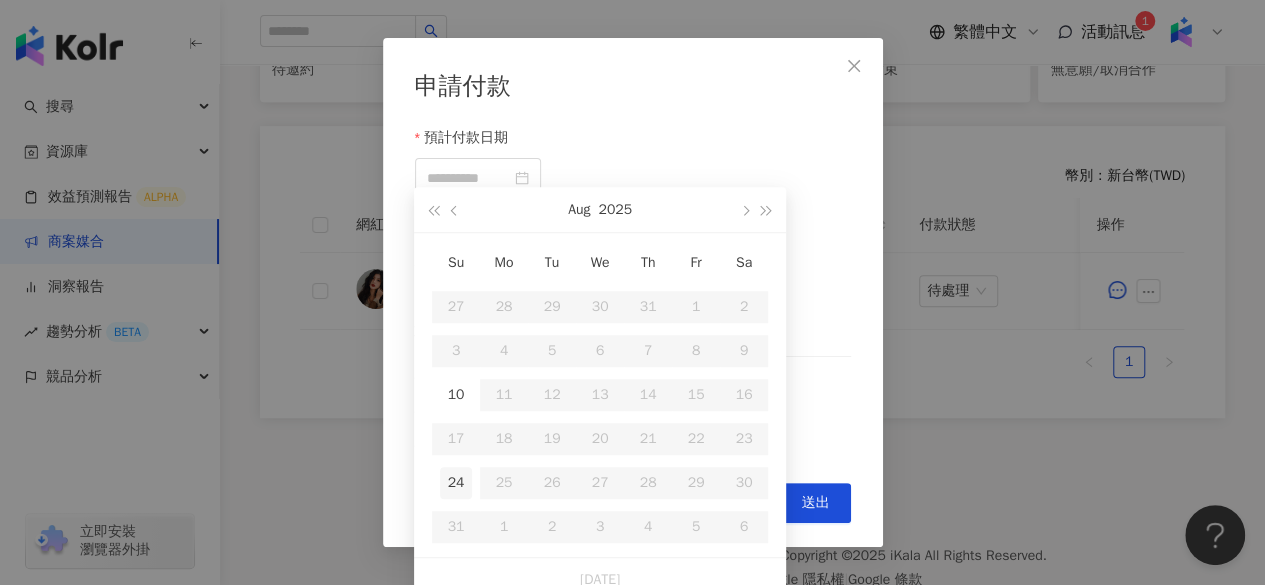 type on "**********" 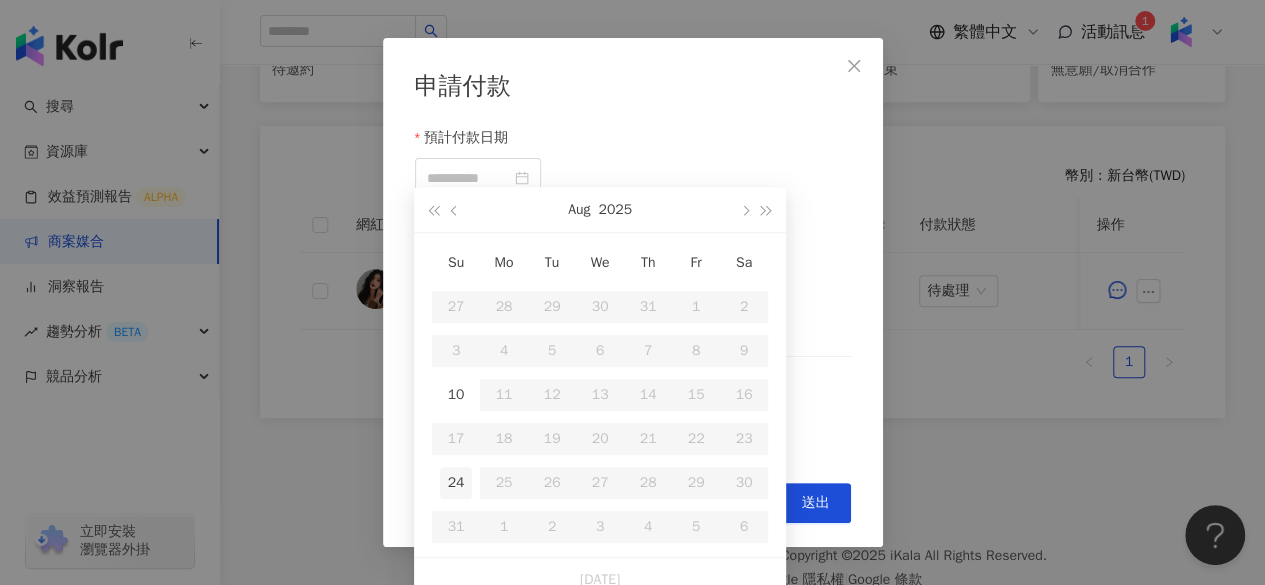 click on "24" at bounding box center (456, 483) 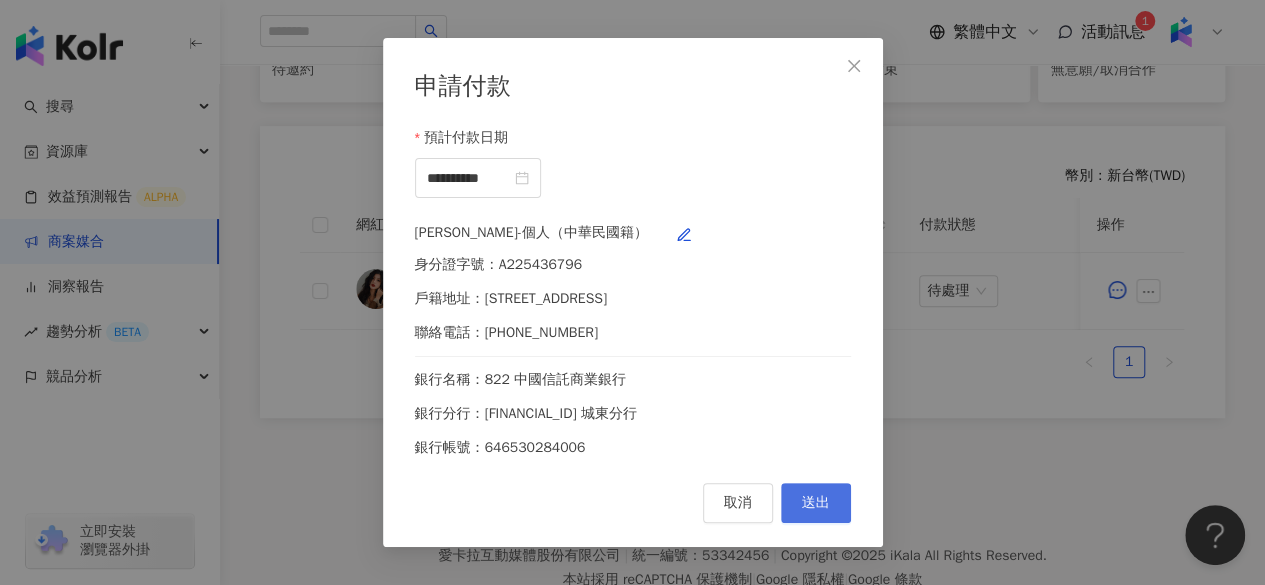 click on "送出" at bounding box center (816, 503) 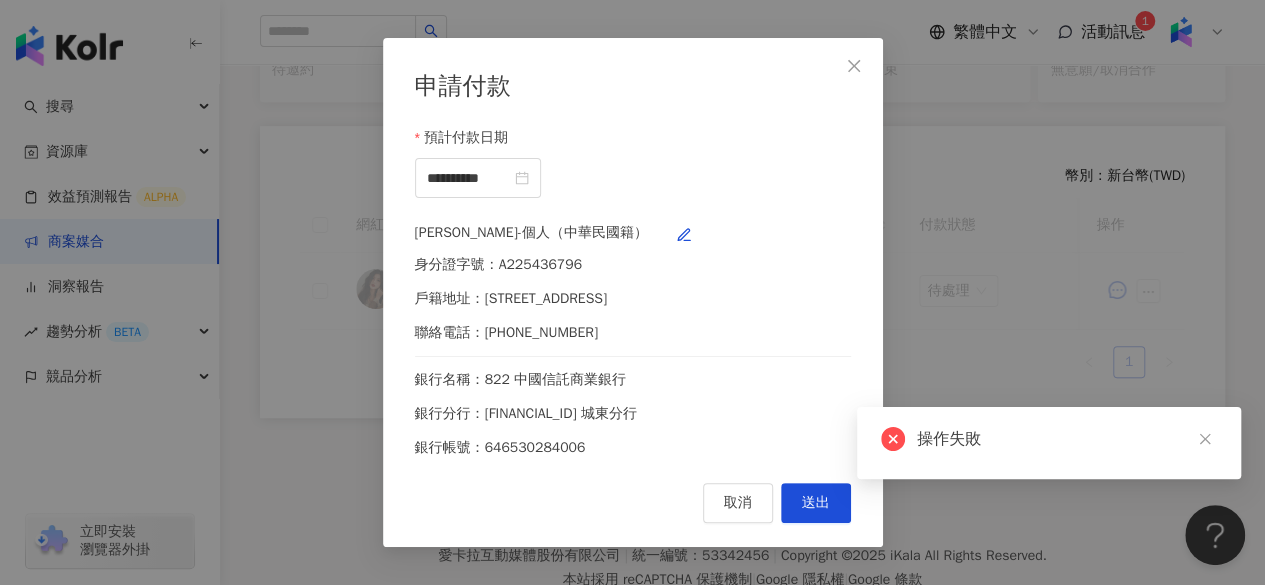 scroll, scrollTop: 489, scrollLeft: 0, axis: vertical 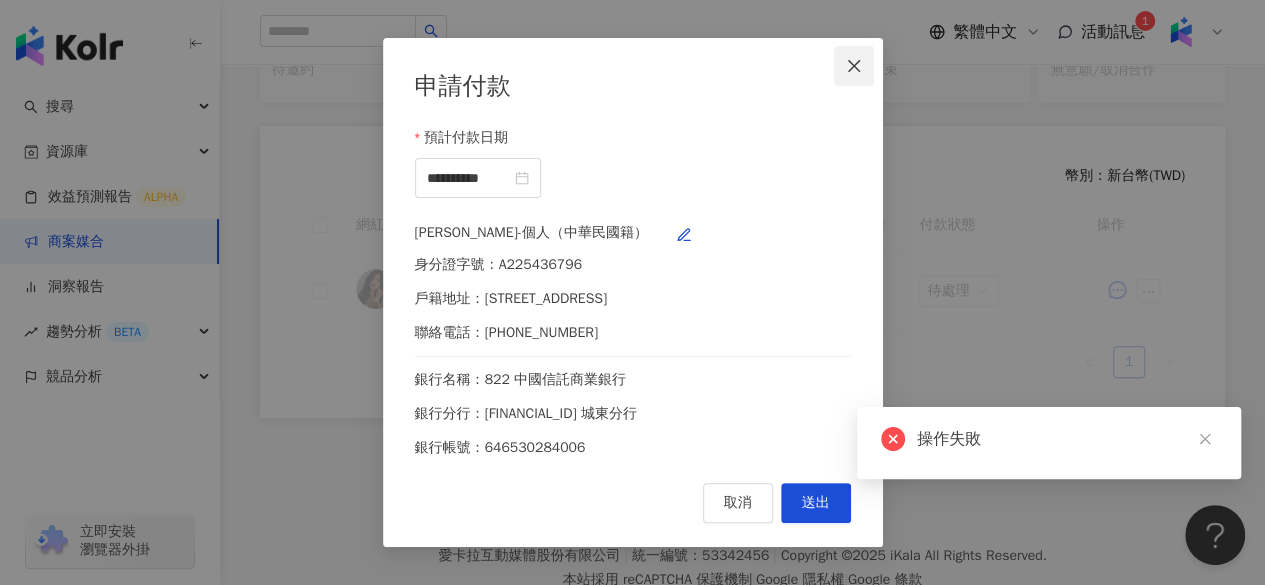 click 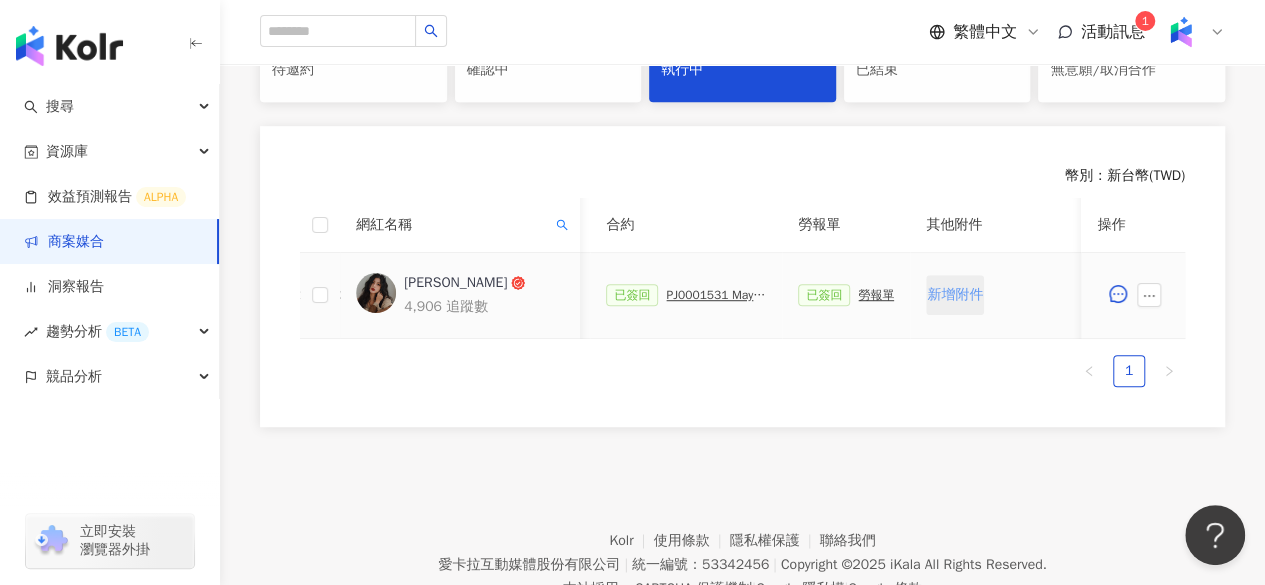 scroll, scrollTop: 0, scrollLeft: 527, axis: horizontal 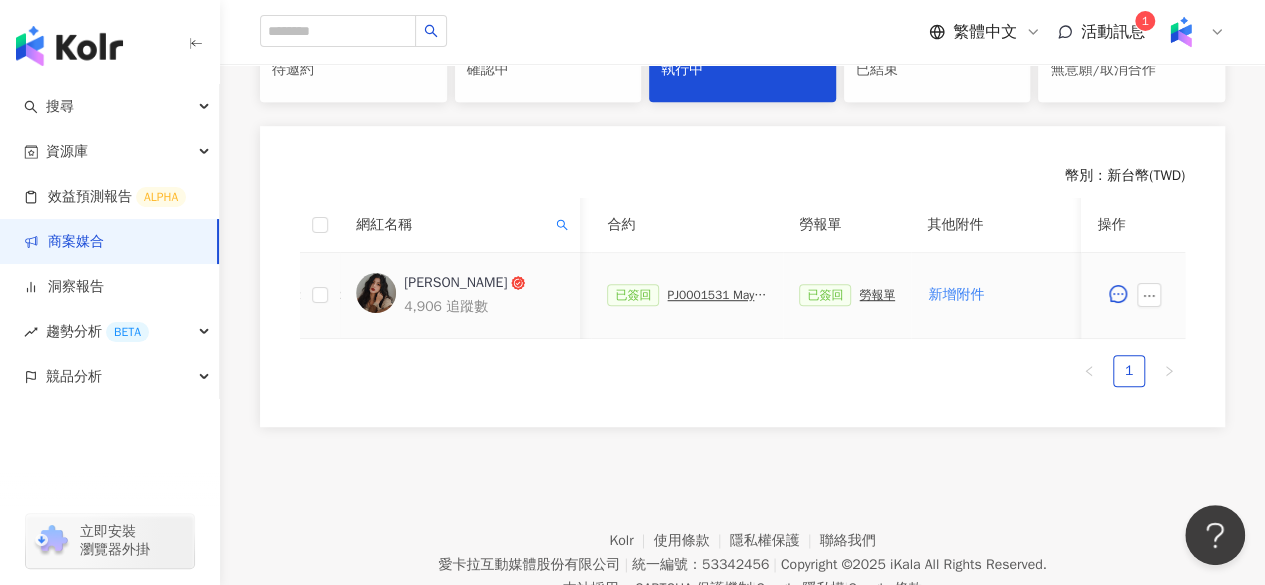 click on "勞報單" at bounding box center (877, 295) 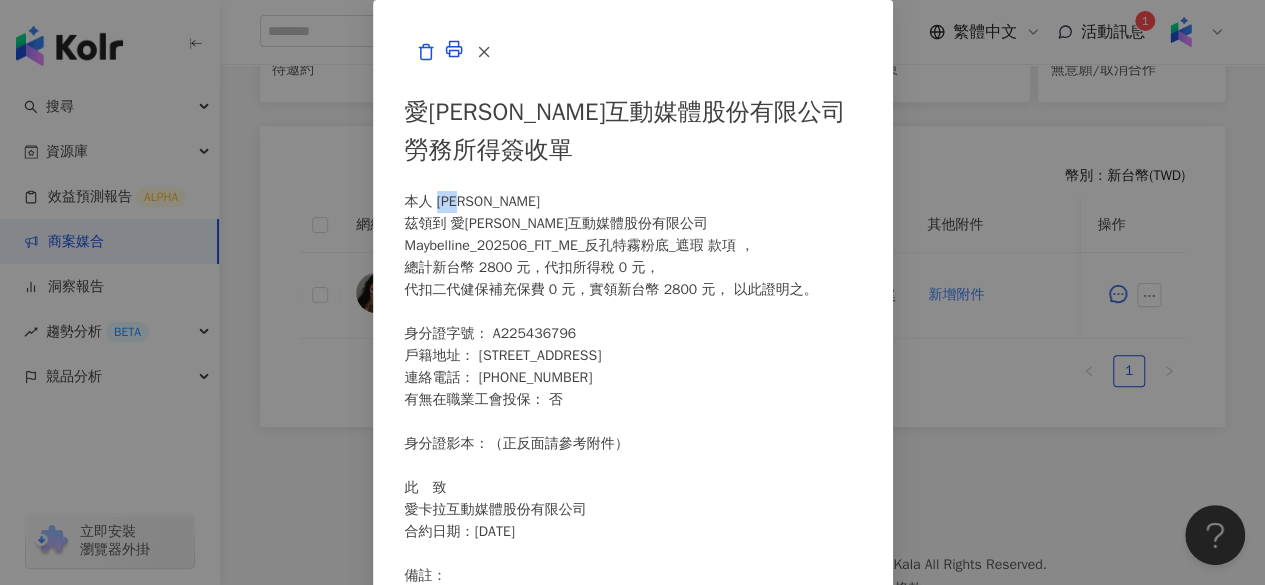 drag, startPoint x: 272, startPoint y: 227, endPoint x: 328, endPoint y: 226, distance: 56.008926 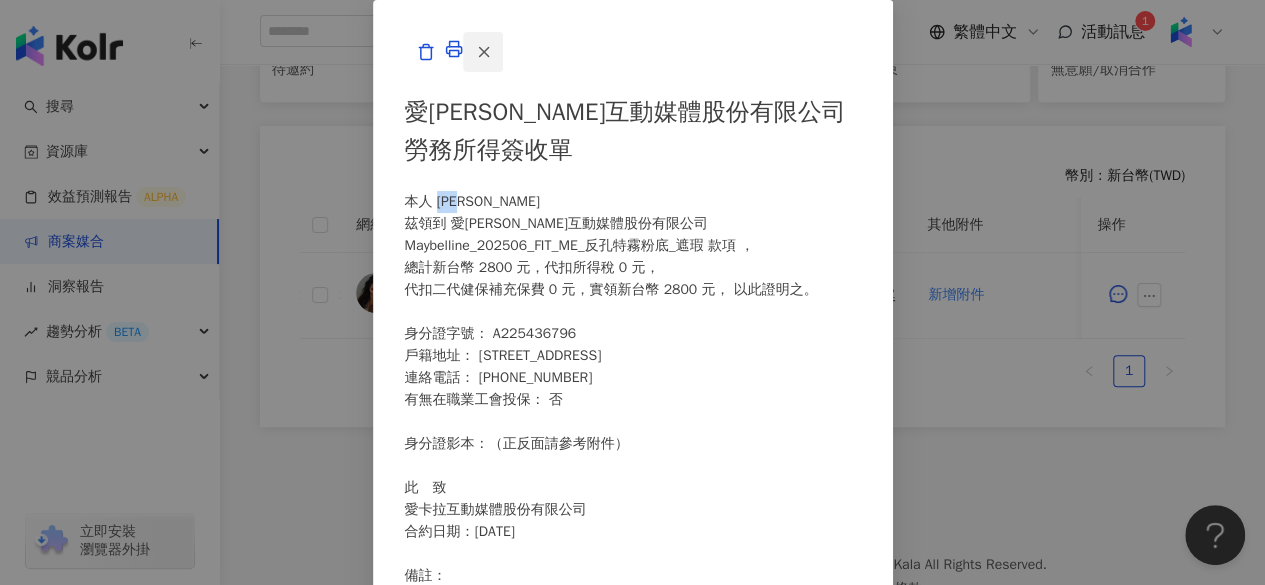 click 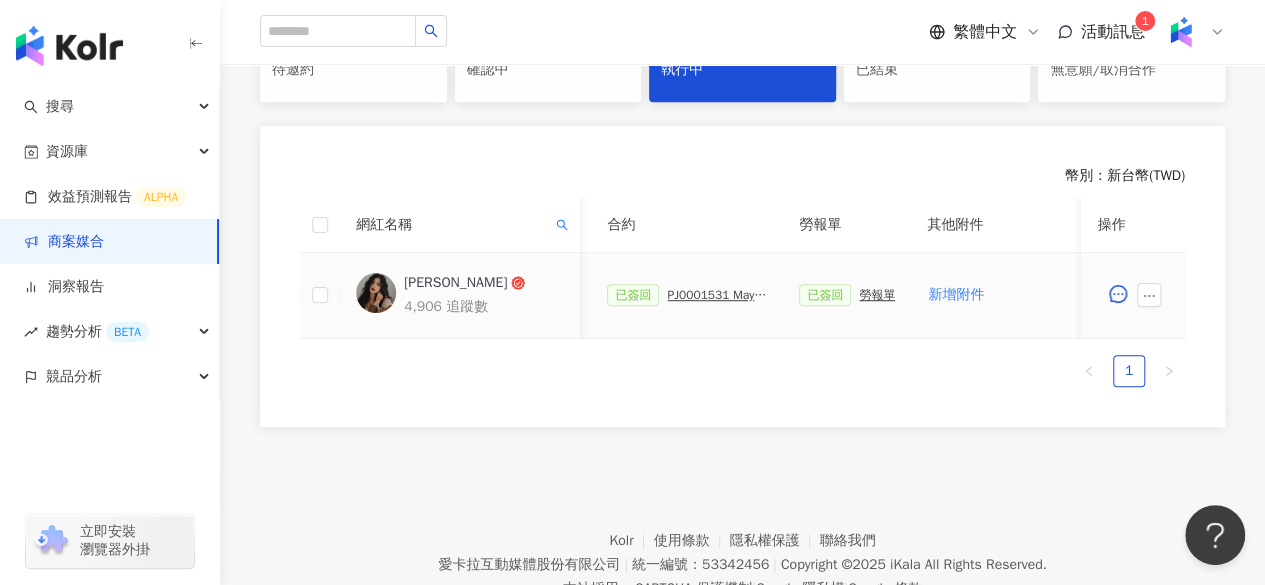 click on "PJ0001531 Maybelline_202506_FIT_ME_反孔特霧粉底_遮瑕_萊雅合作備忘錄" at bounding box center [717, 295] 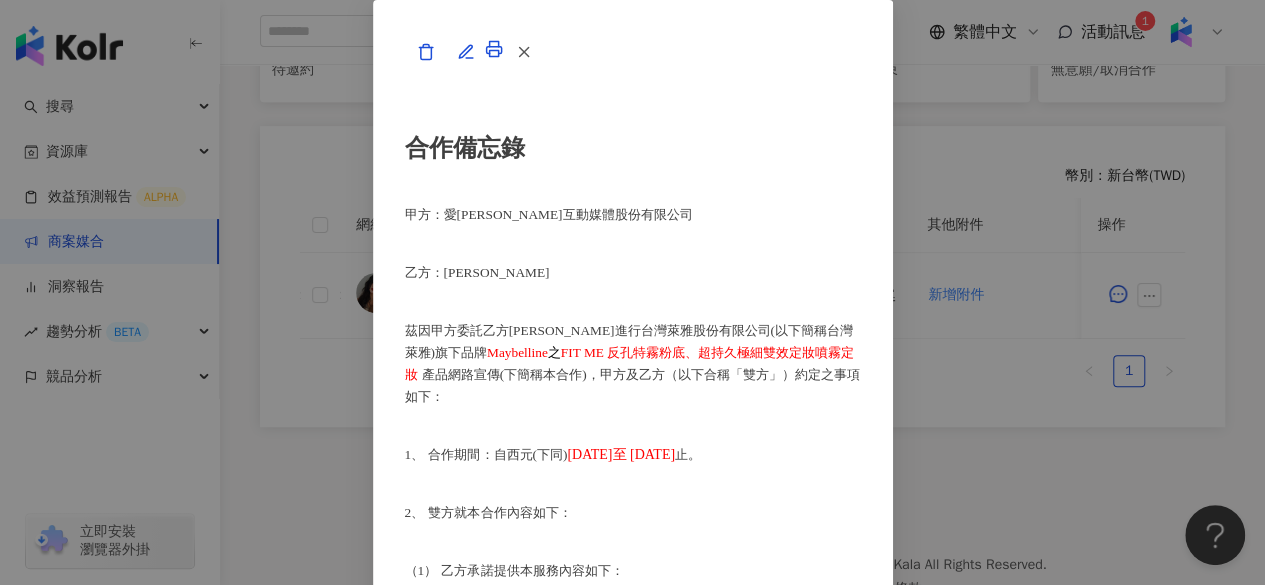 scroll, scrollTop: 449, scrollLeft: 0, axis: vertical 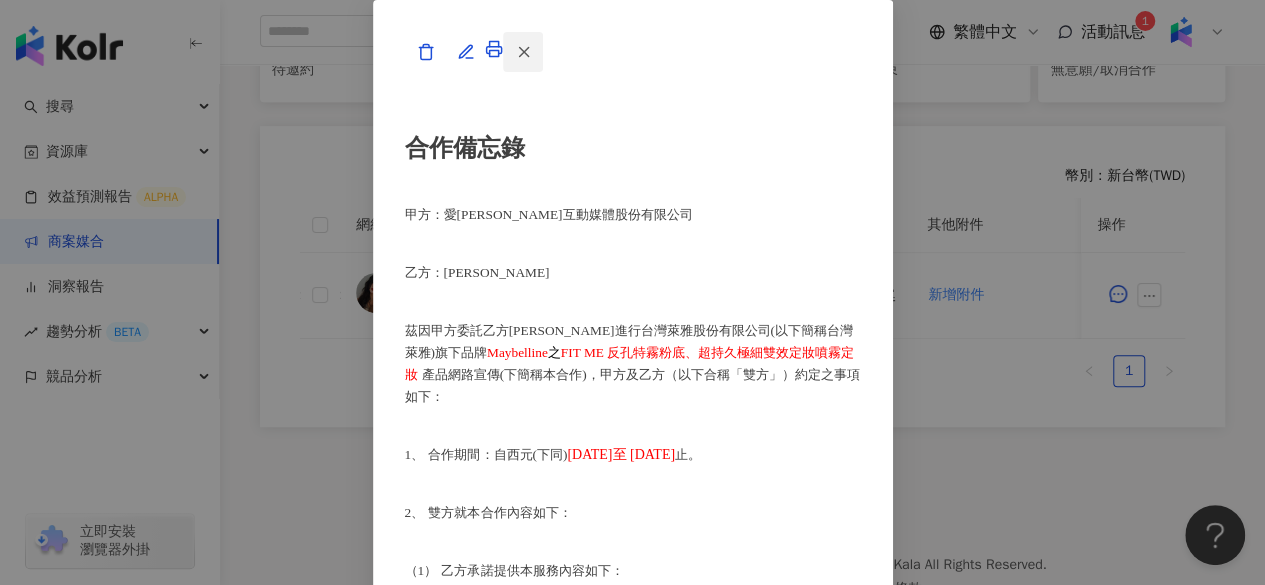 click 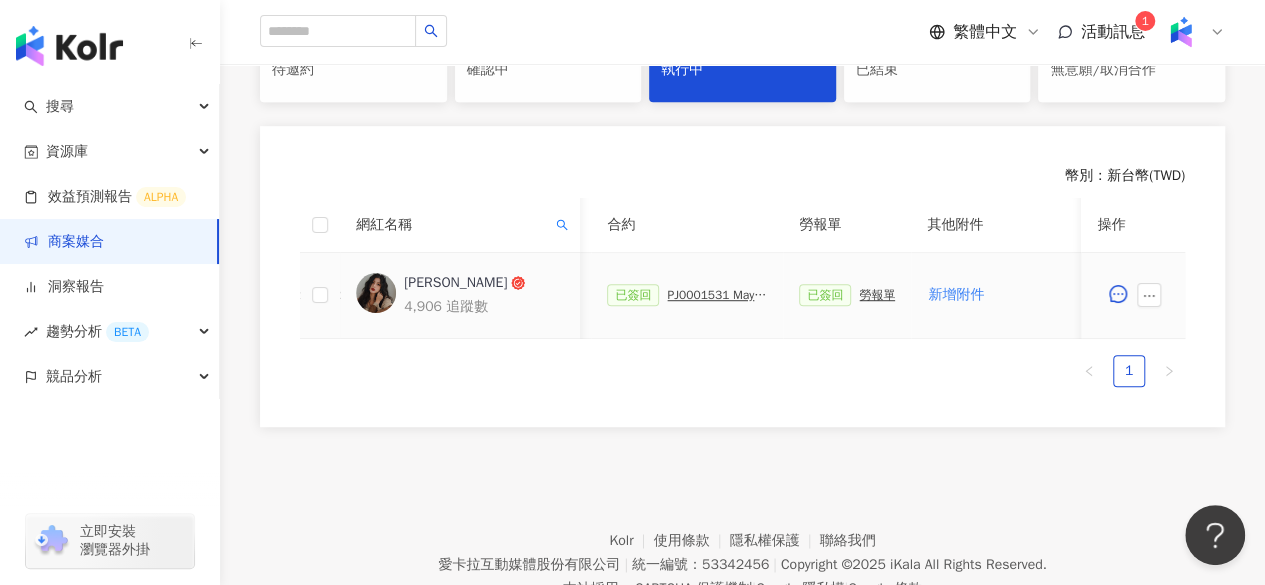 click on "姵廷 Alina" at bounding box center (455, 283) 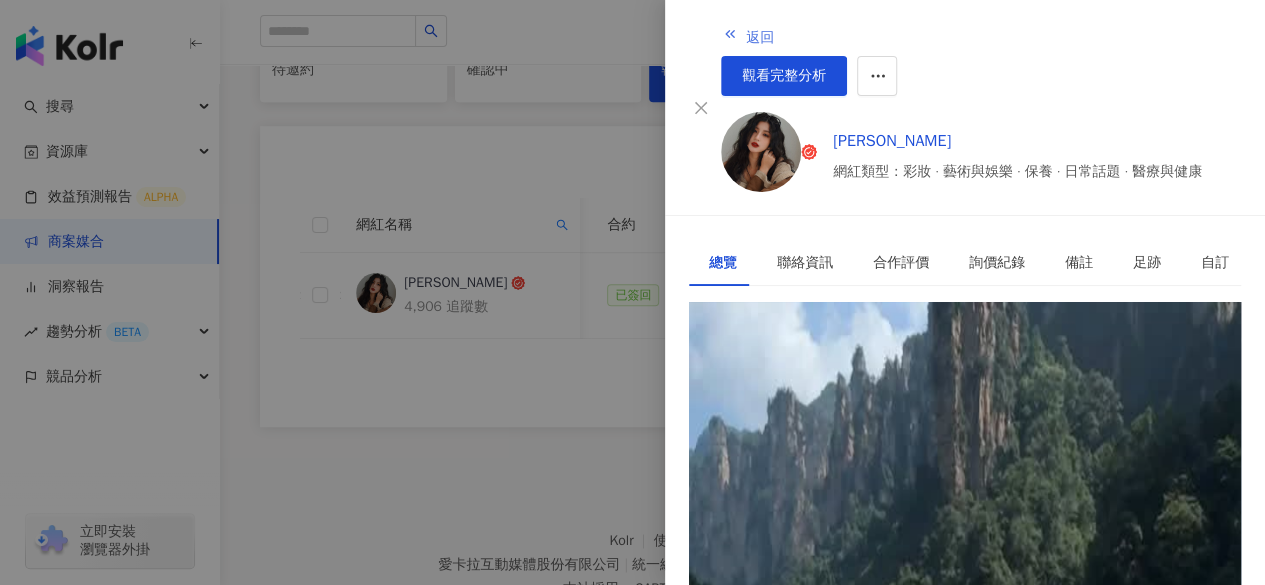 click on "返回" at bounding box center (748, 36) 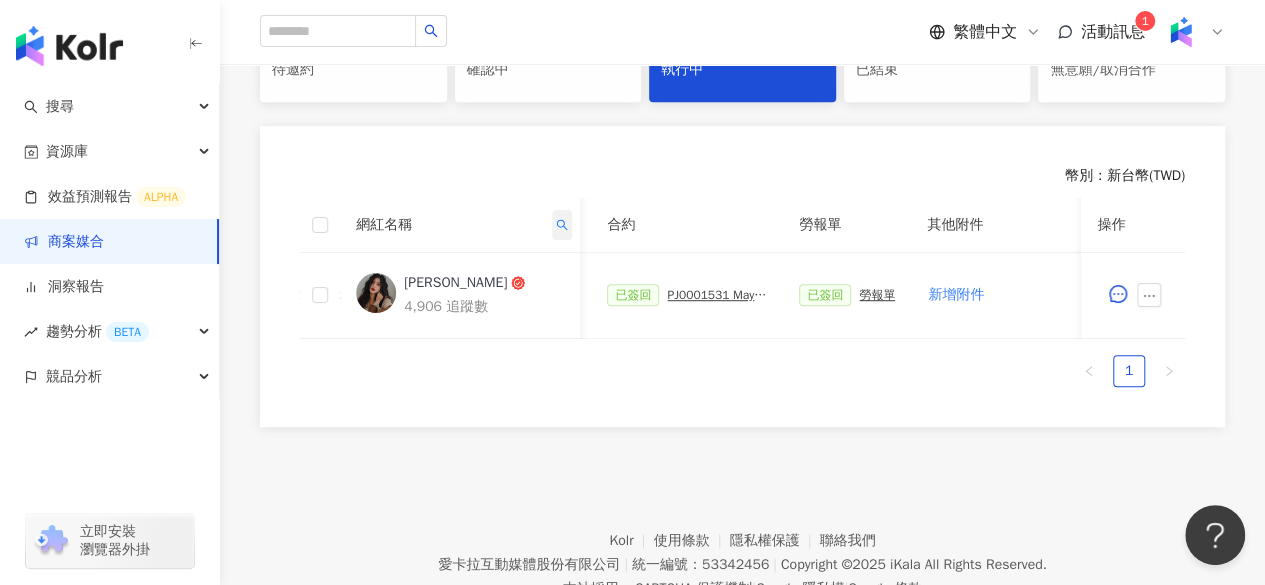 click 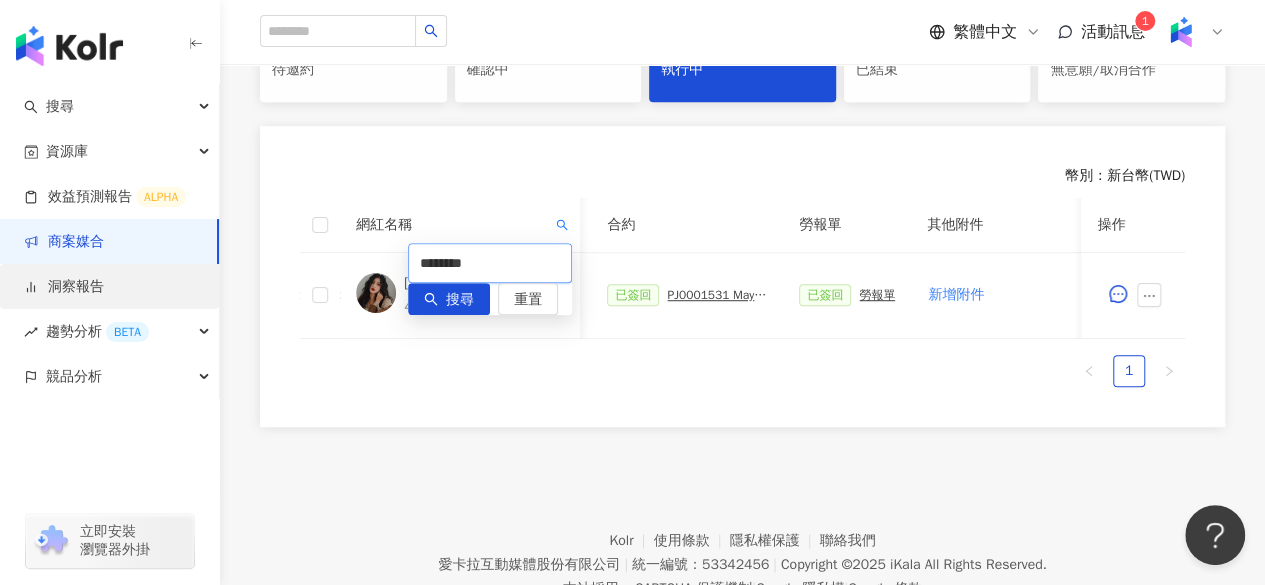 drag, startPoint x: 488, startPoint y: 261, endPoint x: 0, endPoint y: 268, distance: 488.0502 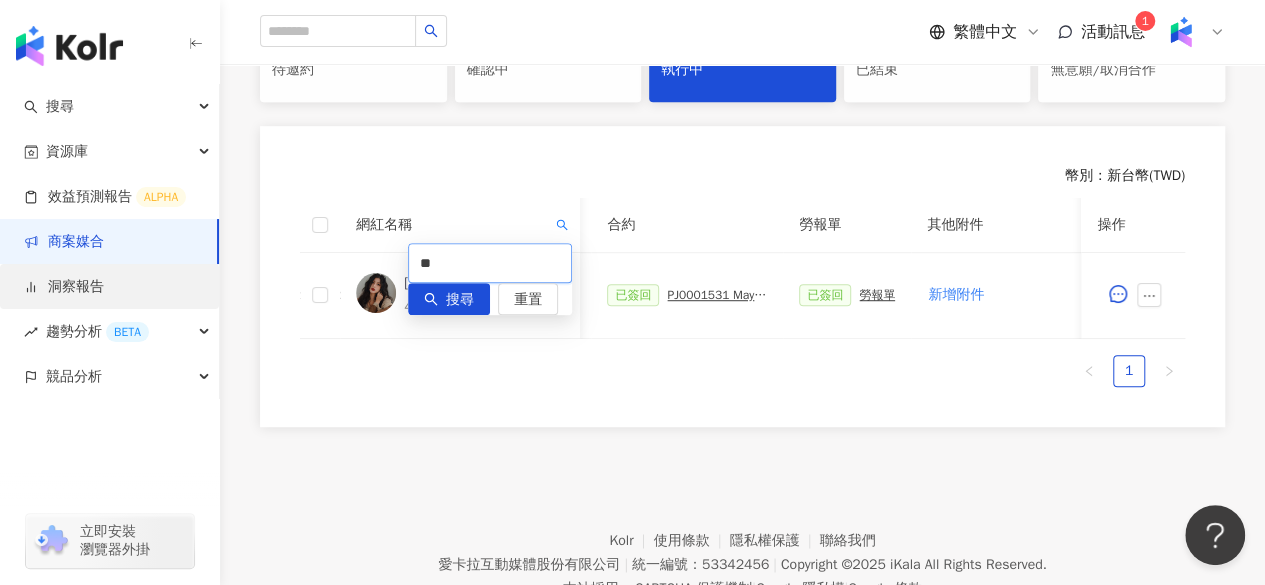 type on "**" 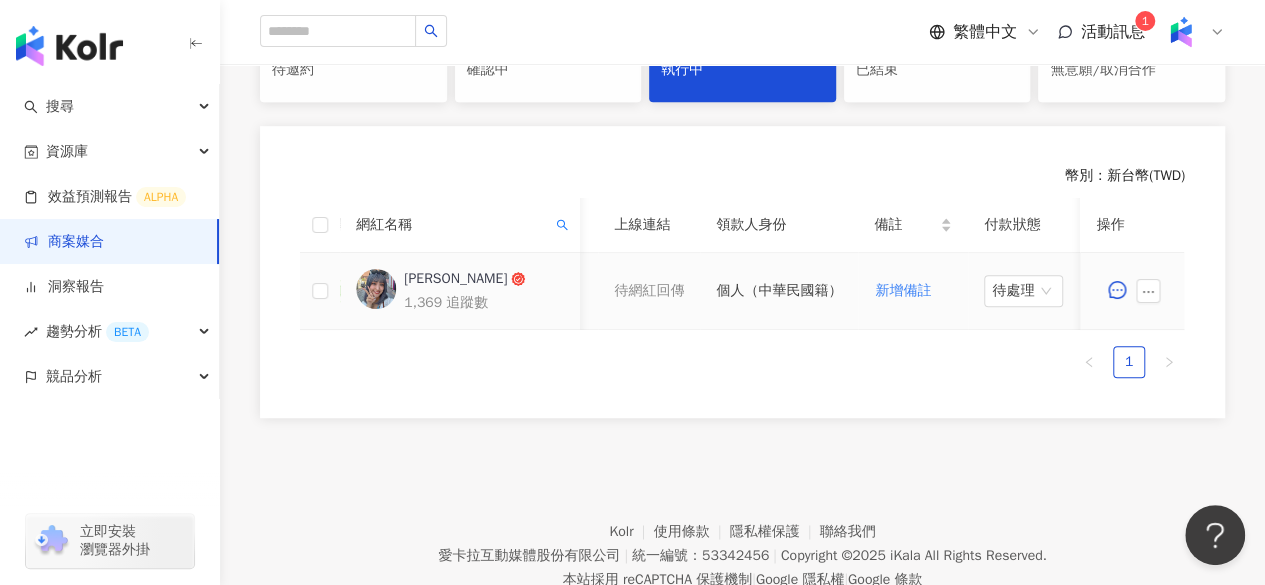 scroll, scrollTop: 0, scrollLeft: 1100, axis: horizontal 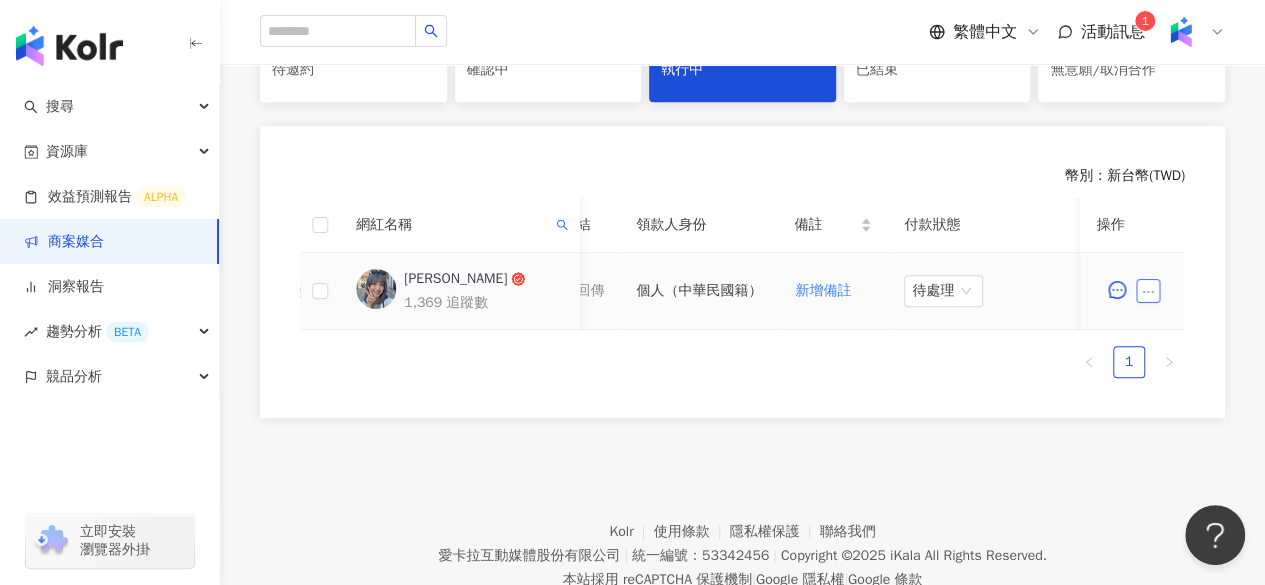 click at bounding box center (1149, 291) 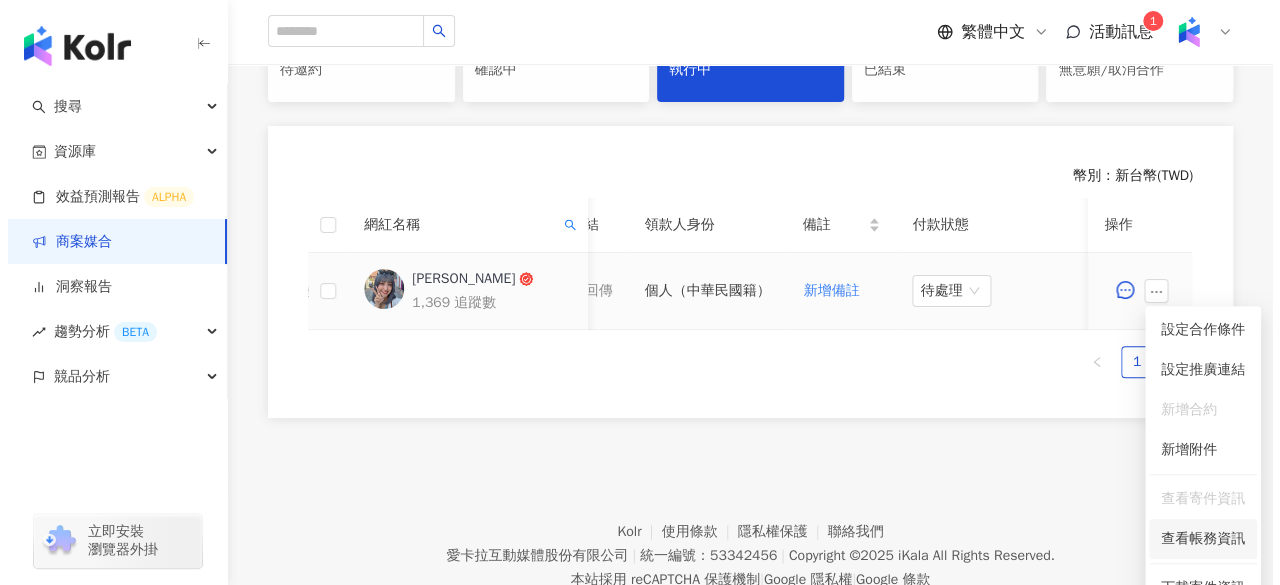 scroll, scrollTop: 515, scrollLeft: 0, axis: vertical 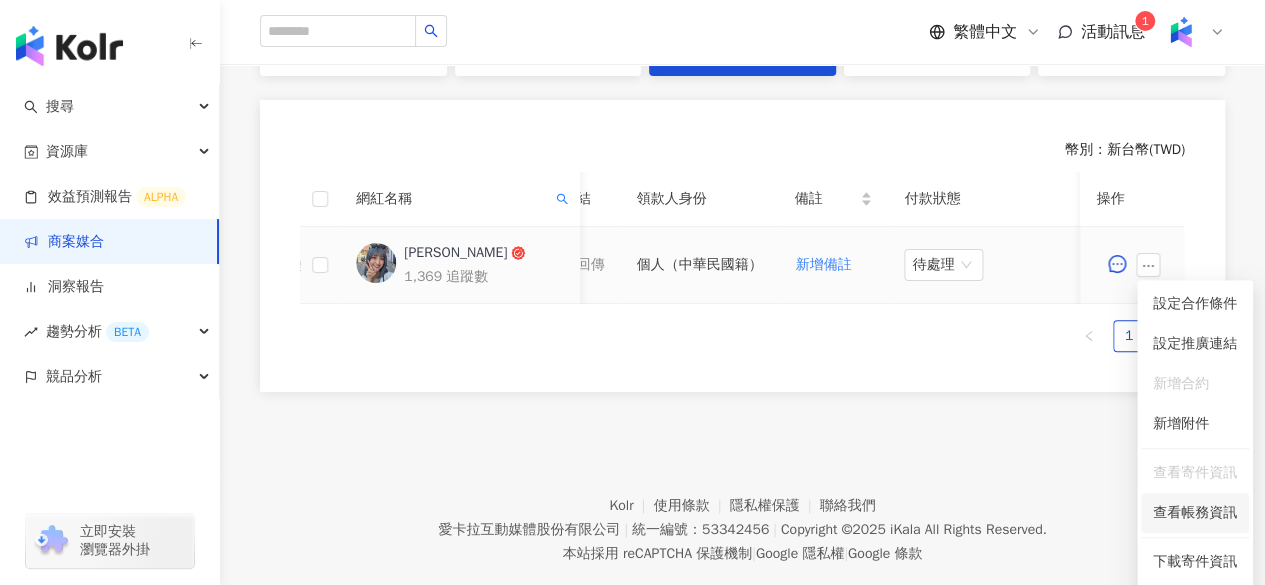 click on "查看帳務資訊" at bounding box center [1195, 513] 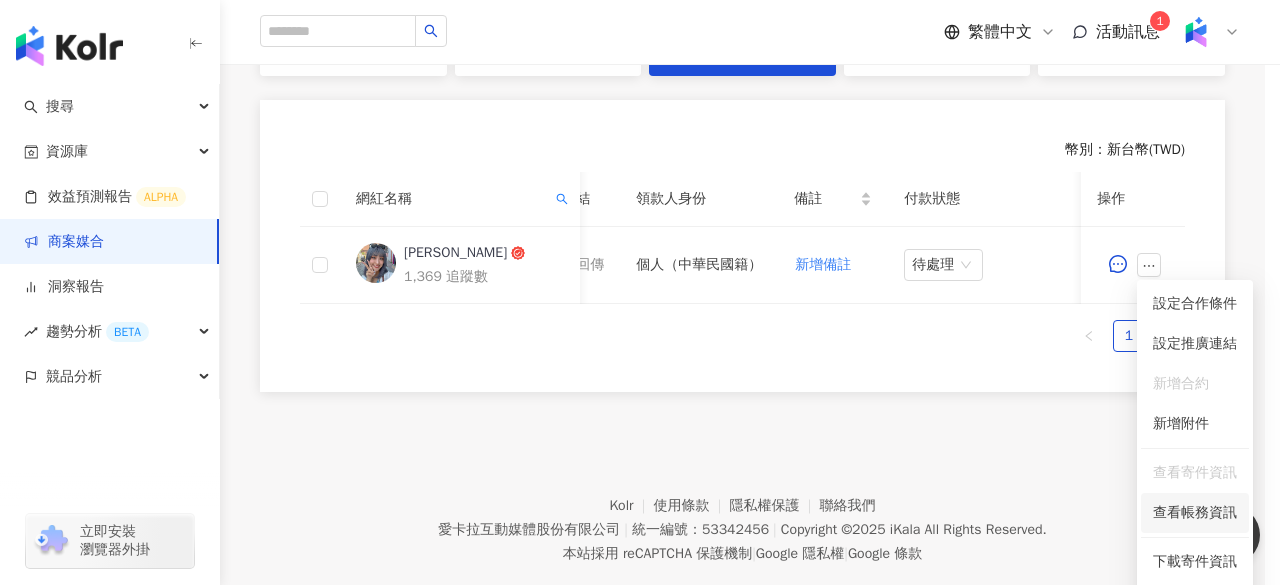 scroll, scrollTop: 0, scrollLeft: 1100, axis: horizontal 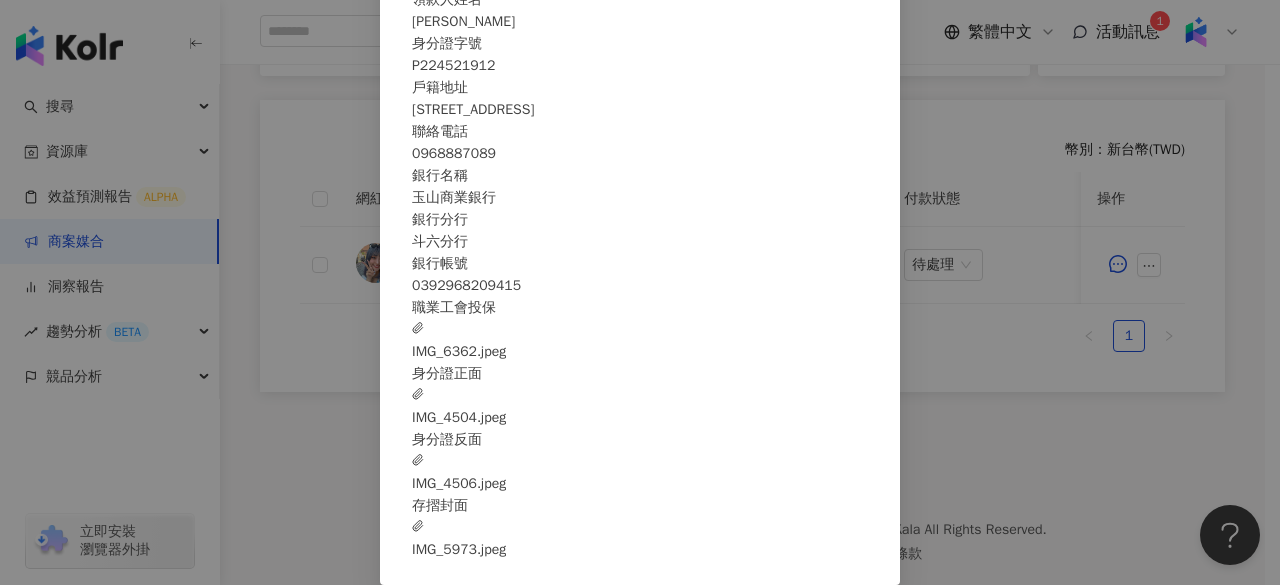 click on "IMG_6362.jpeg" at bounding box center (459, 341) 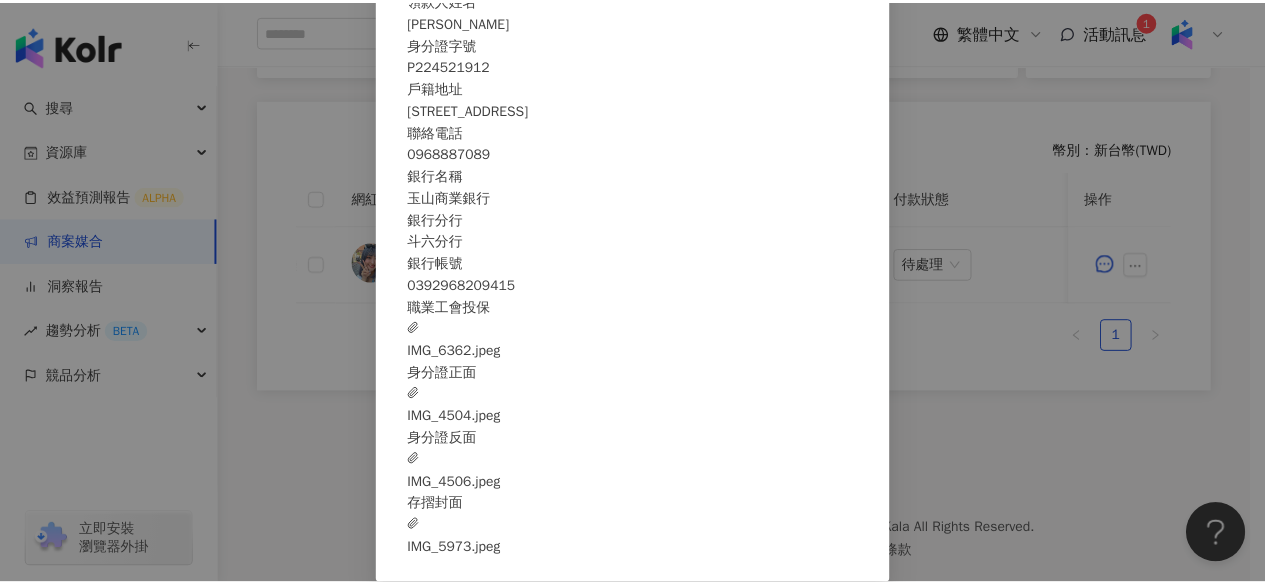 scroll, scrollTop: 0, scrollLeft: 0, axis: both 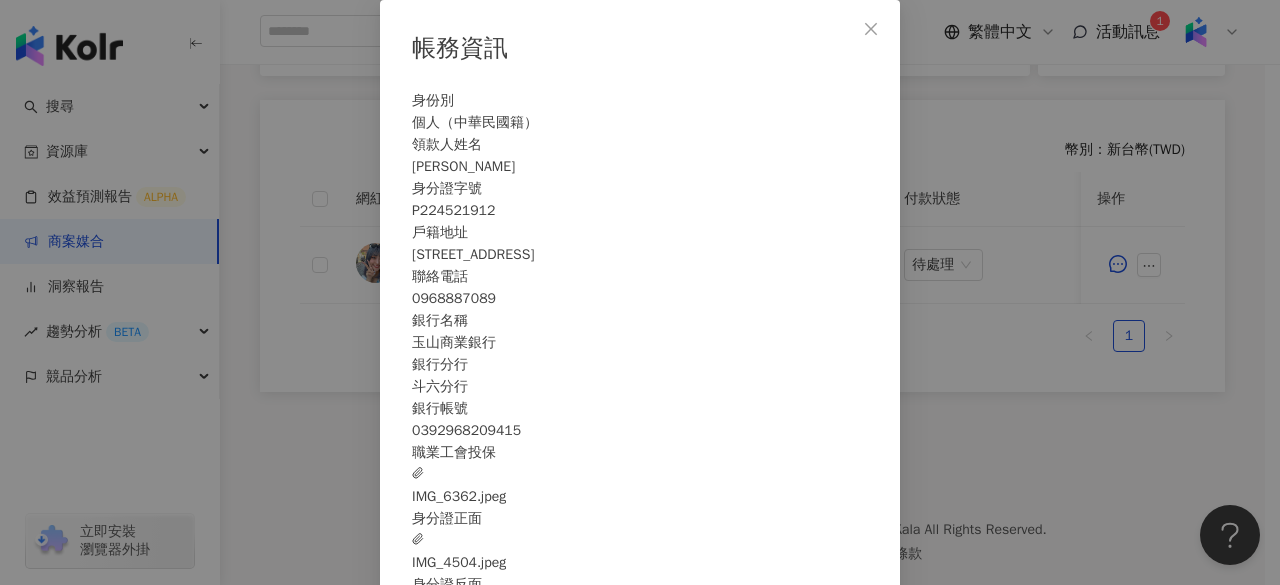 click on "帳務資訊" at bounding box center (640, 49) 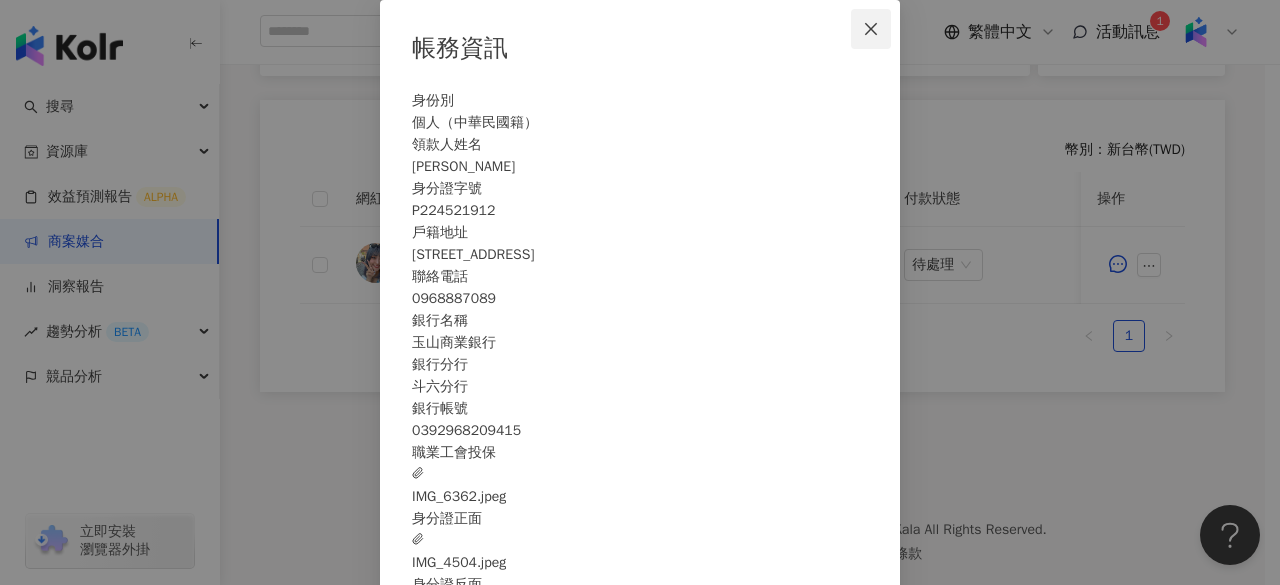 click 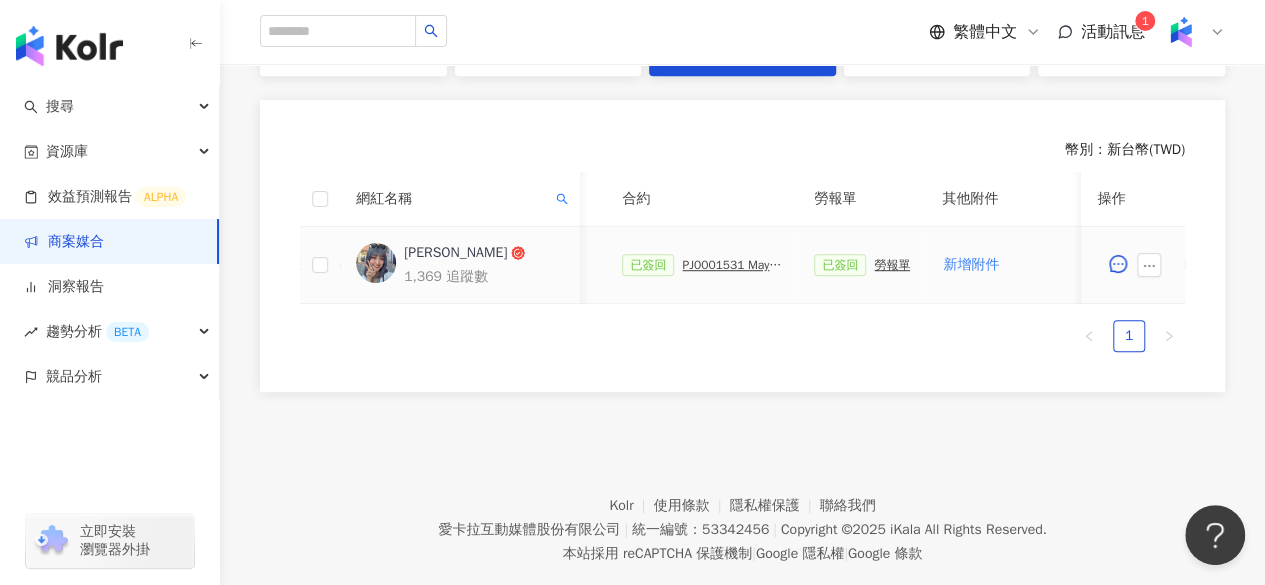 scroll, scrollTop: 0, scrollLeft: 498, axis: horizontal 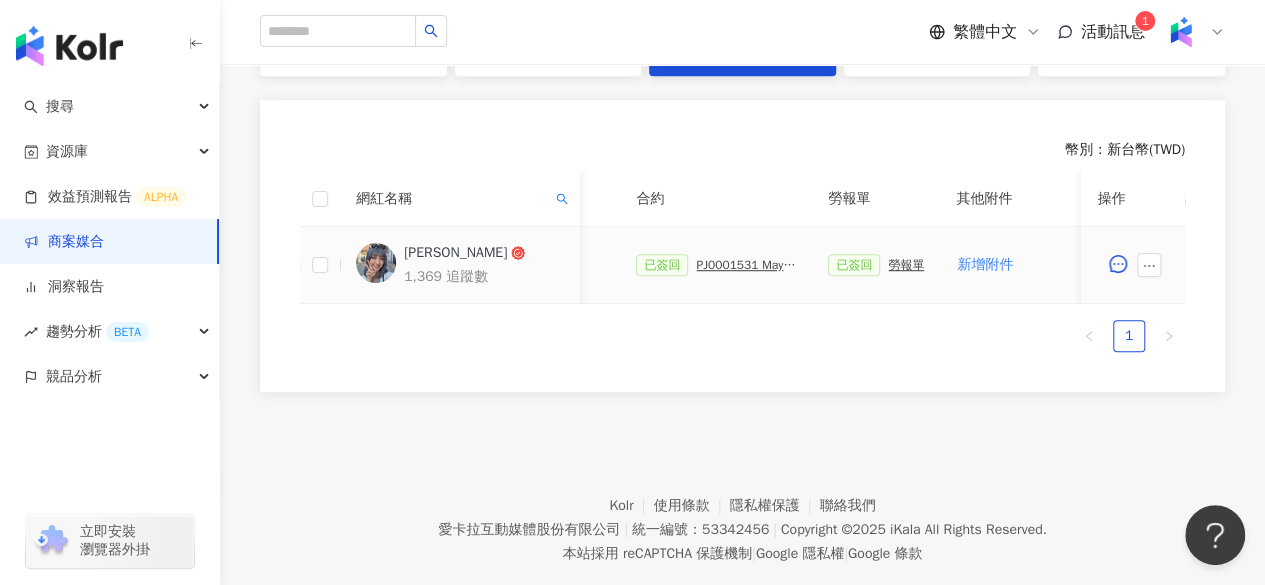 click on "勞報單" at bounding box center [906, 265] 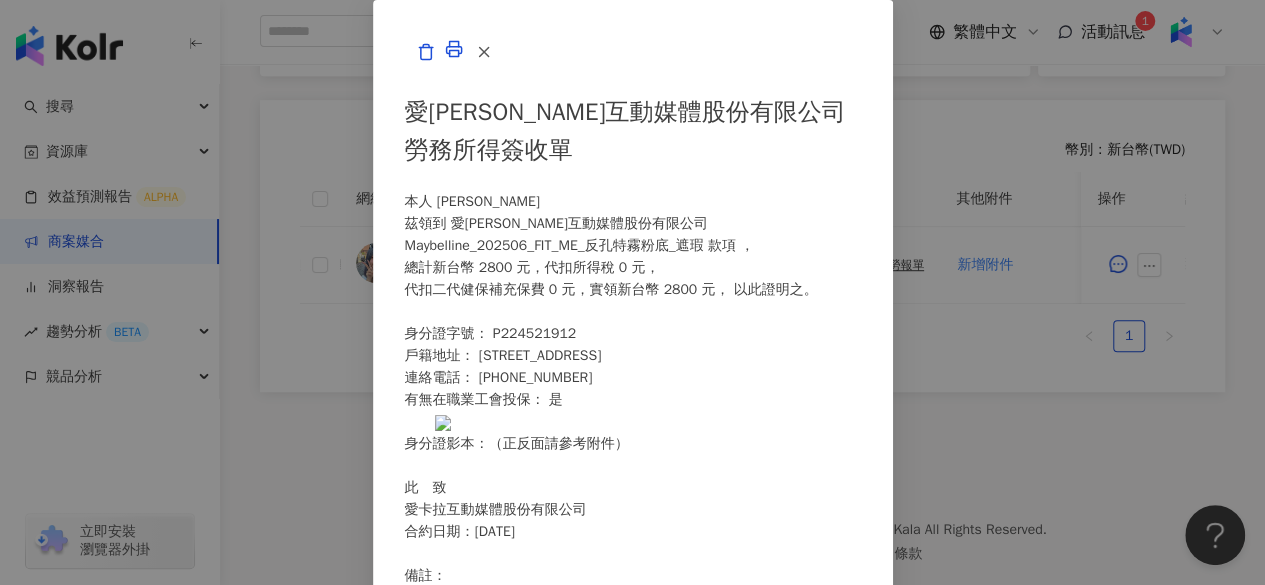 scroll, scrollTop: 667, scrollLeft: 0, axis: vertical 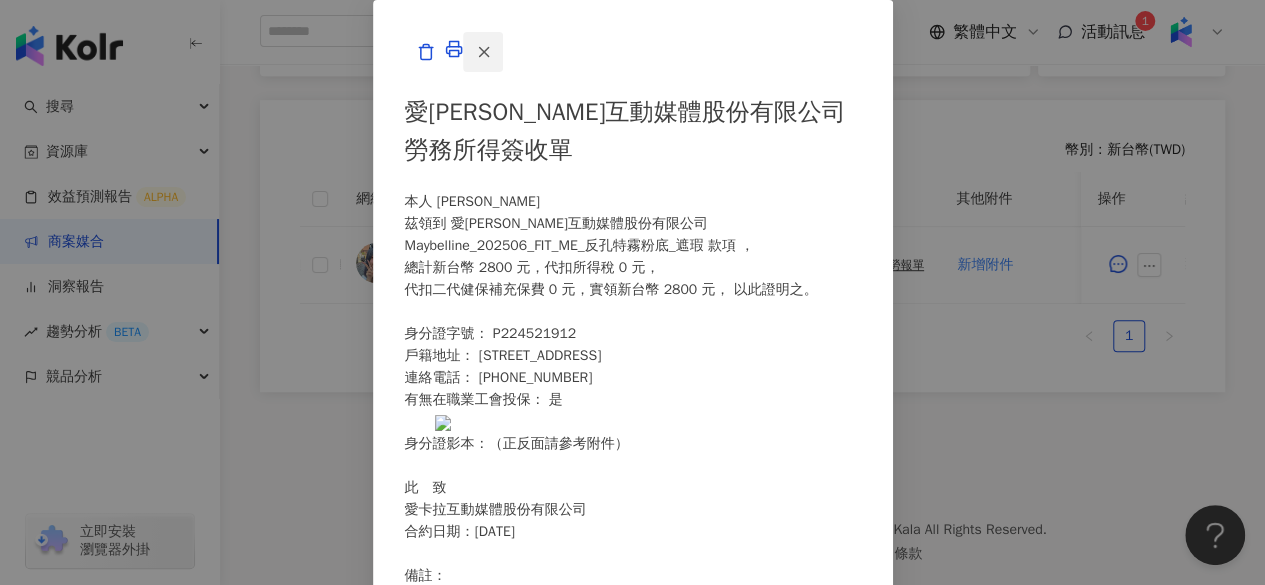 click 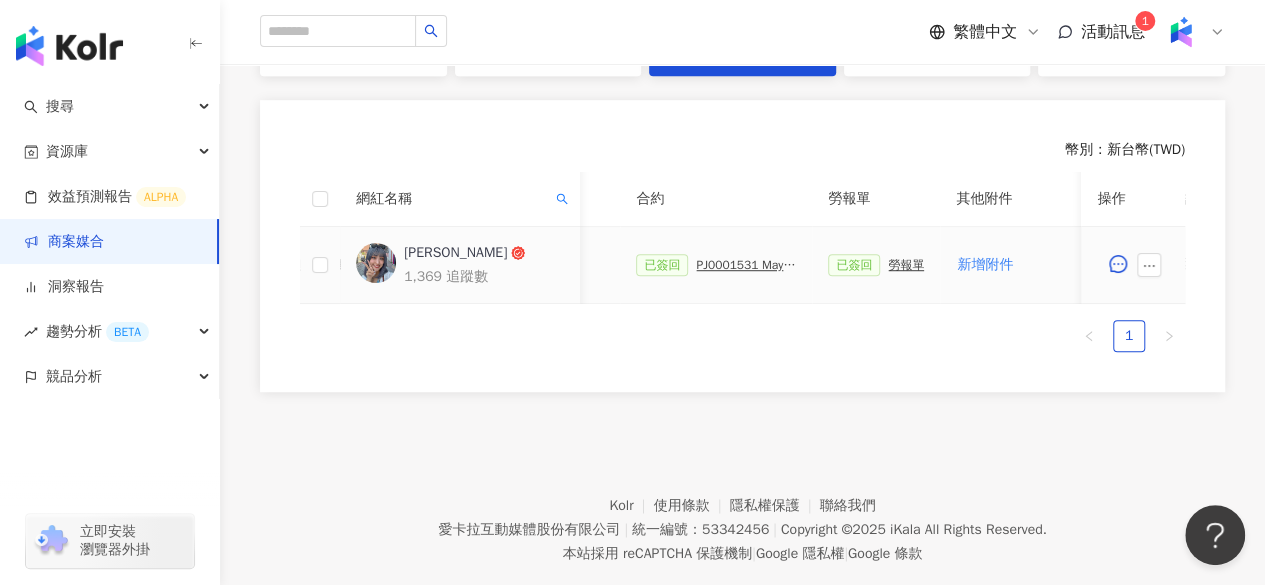 click on "PJ0001531 Maybelline_202506_FIT_ME_反孔特霧粉底_遮瑕_萊雅合作備忘錄" at bounding box center [746, 265] 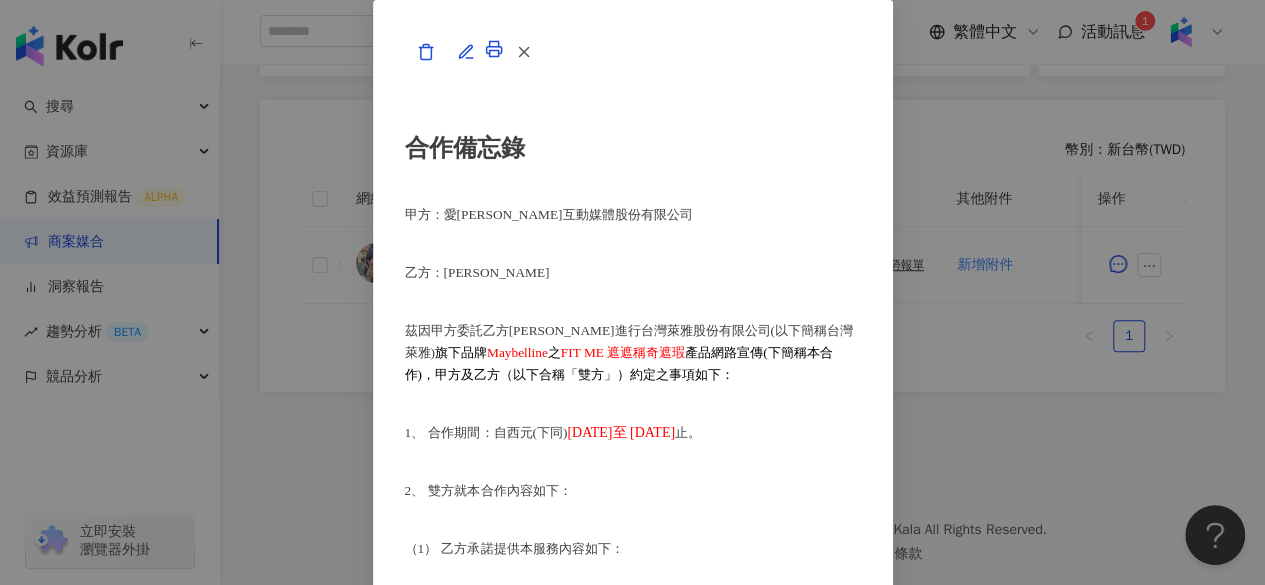 scroll, scrollTop: 5182, scrollLeft: 0, axis: vertical 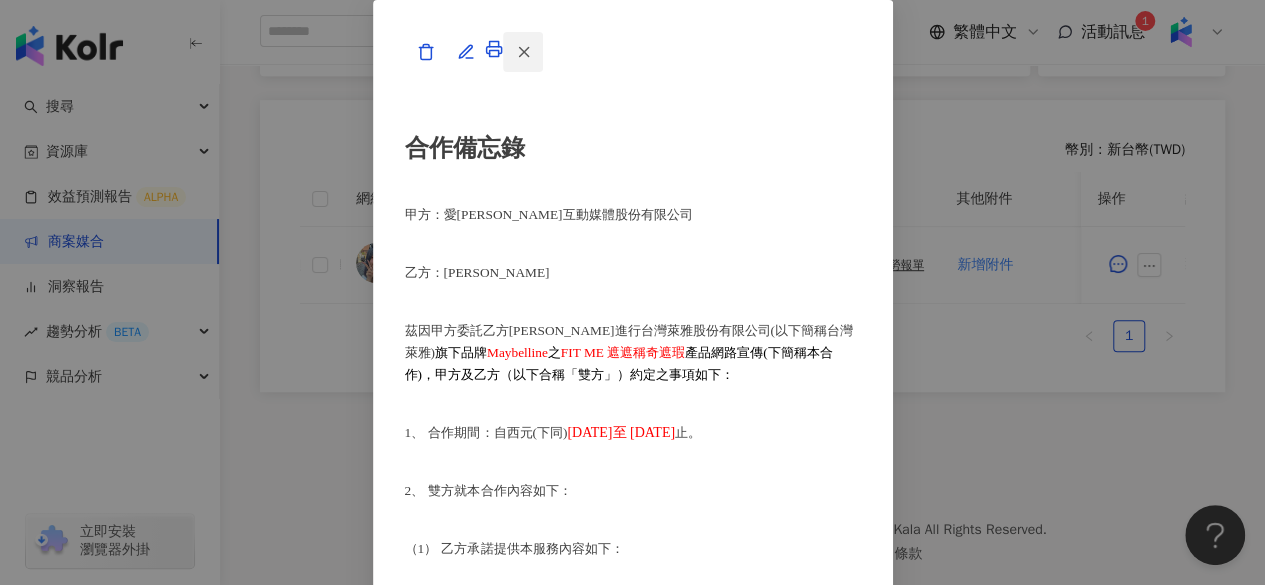 click 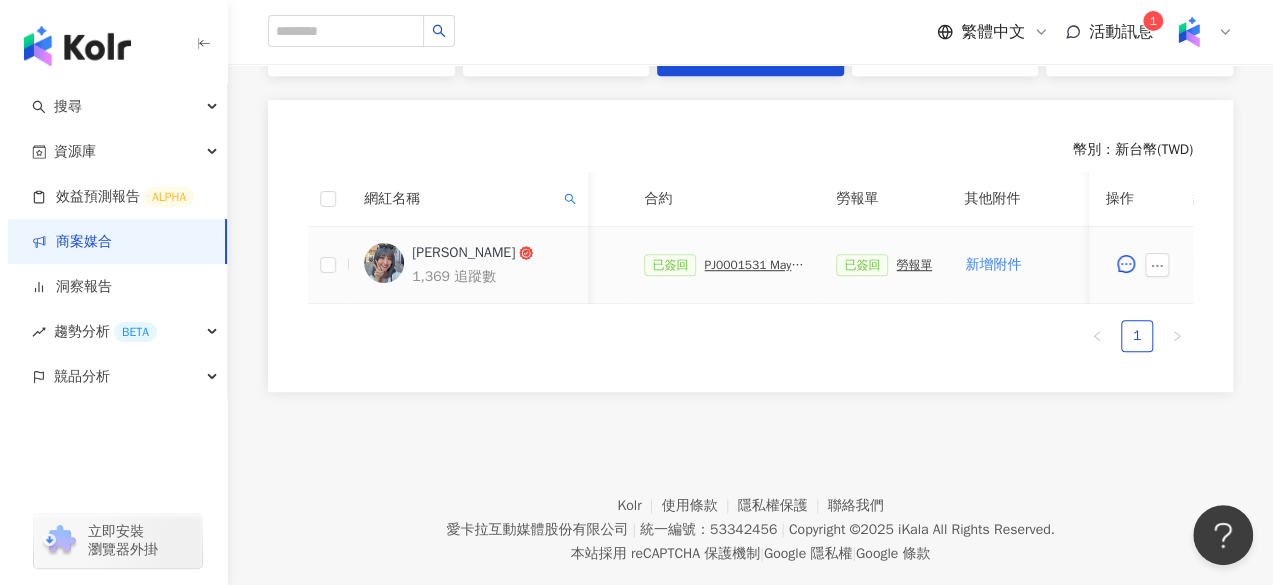 scroll, scrollTop: 0, scrollLeft: 1100, axis: horizontal 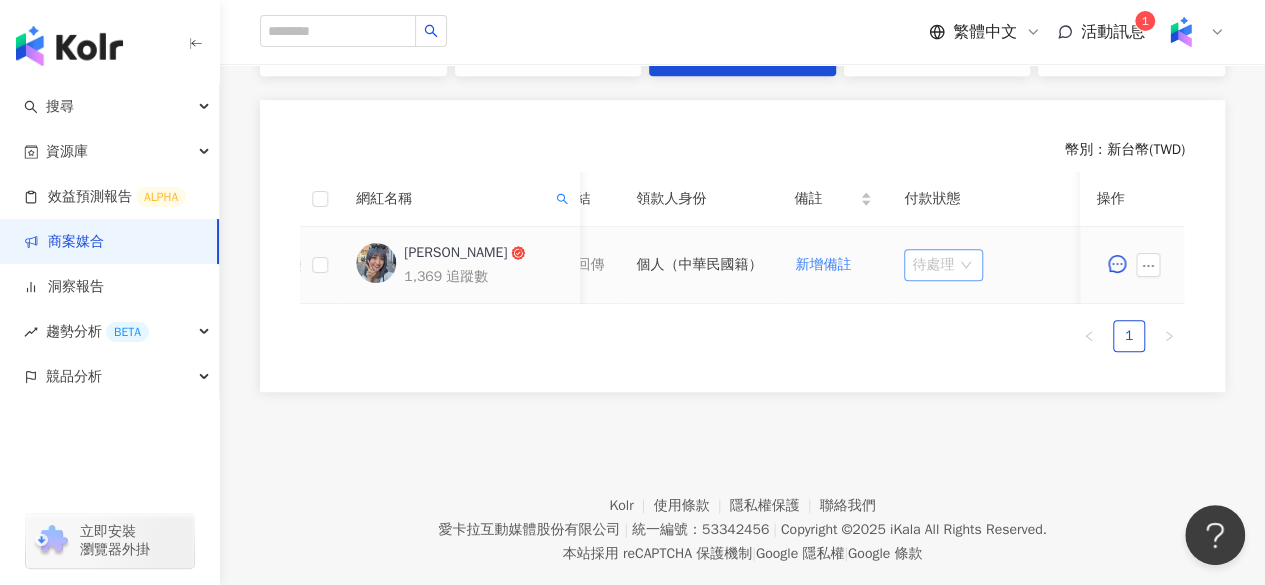 click on "待處理" at bounding box center [943, 265] 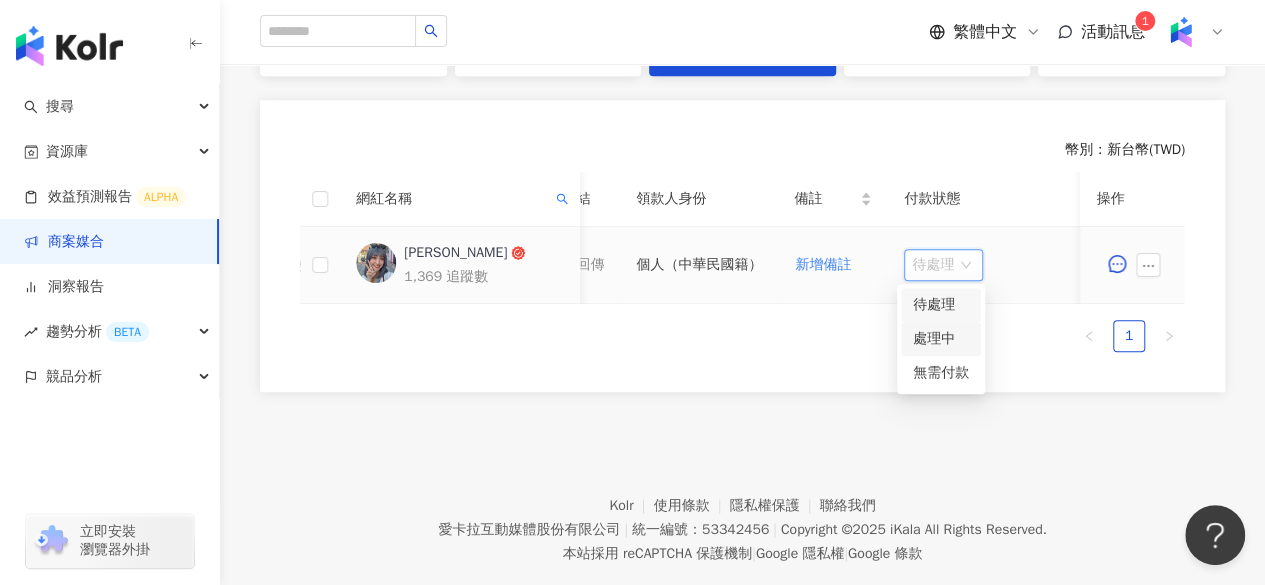 click on "處理中" at bounding box center [941, 339] 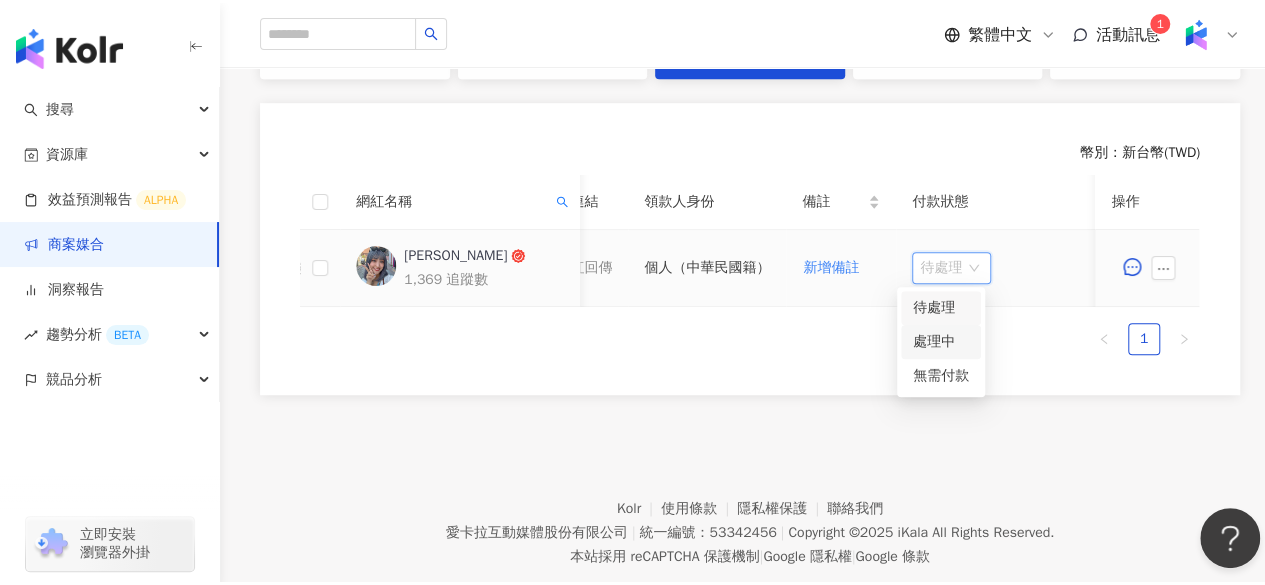 scroll, scrollTop: 0, scrollLeft: 1100, axis: horizontal 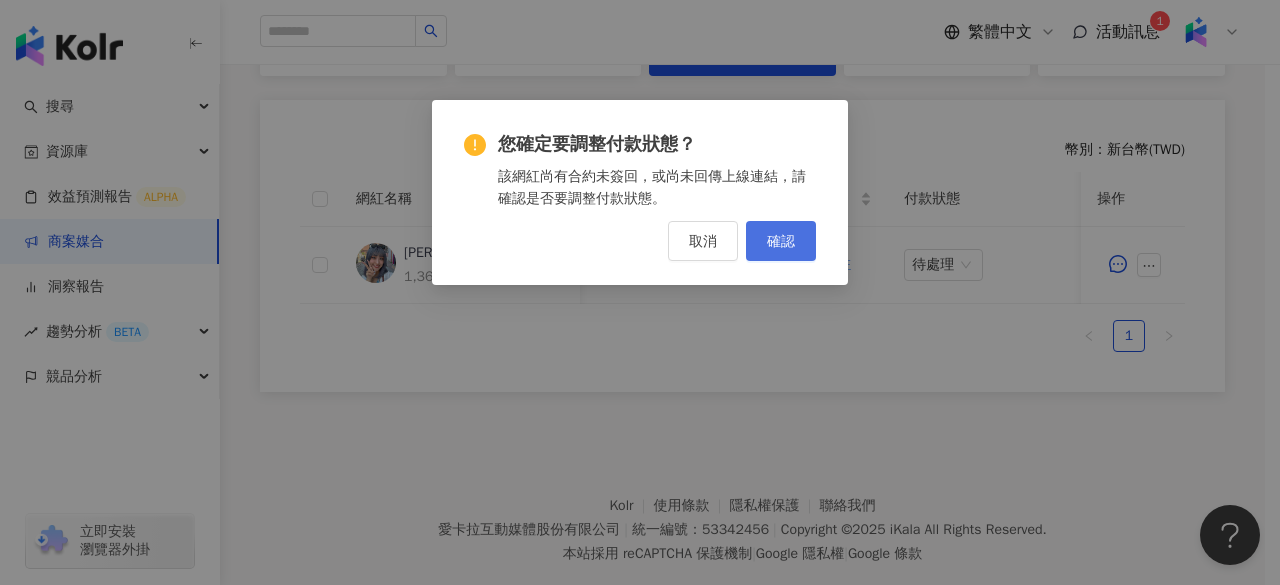 click on "確認" at bounding box center (781, 241) 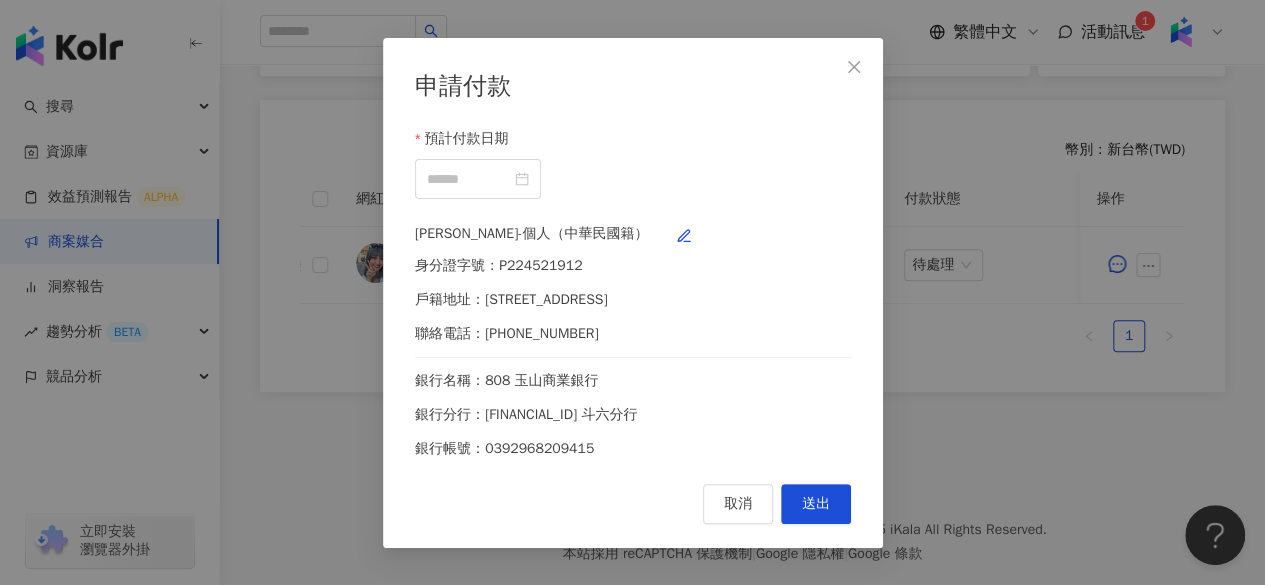 scroll, scrollTop: 0, scrollLeft: 1085, axis: horizontal 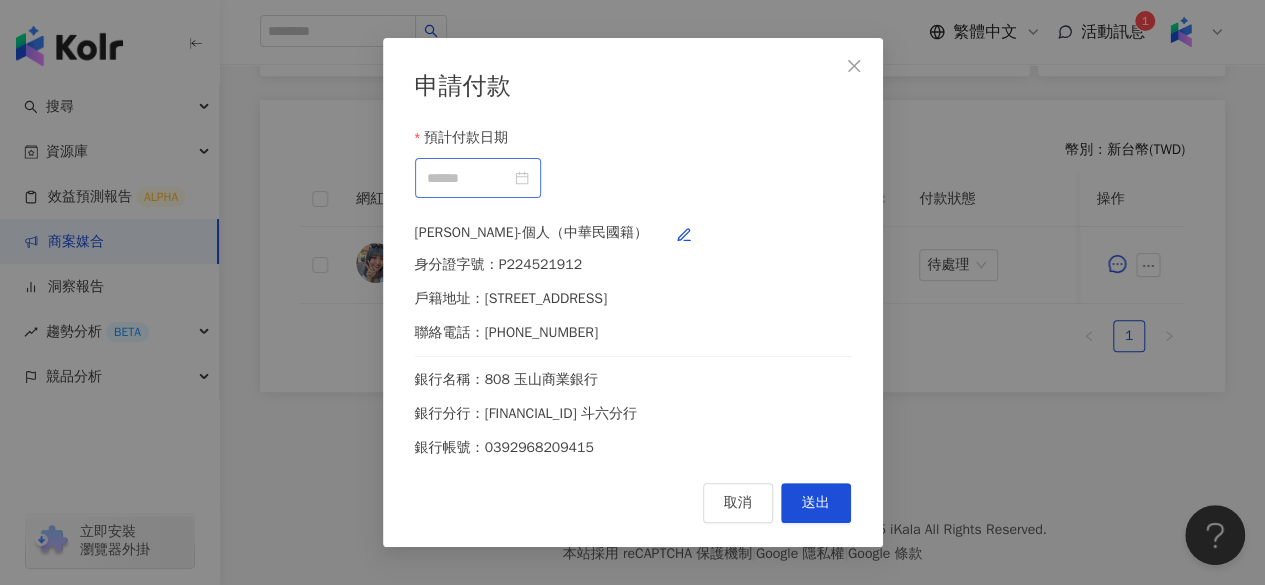 click at bounding box center [478, 178] 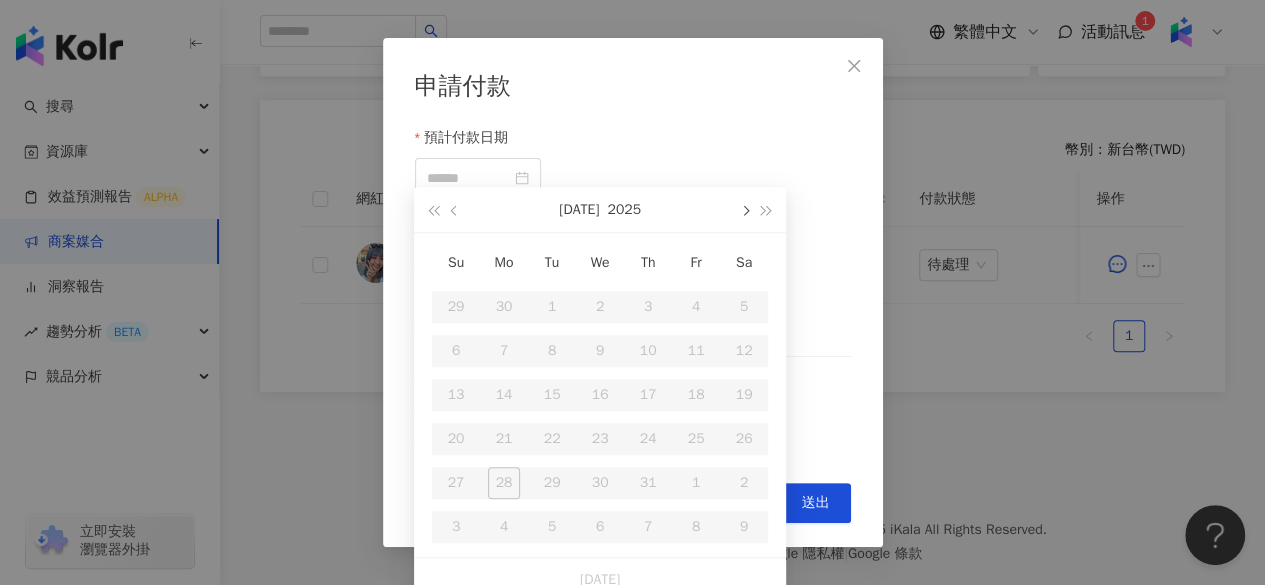 click at bounding box center (744, 211) 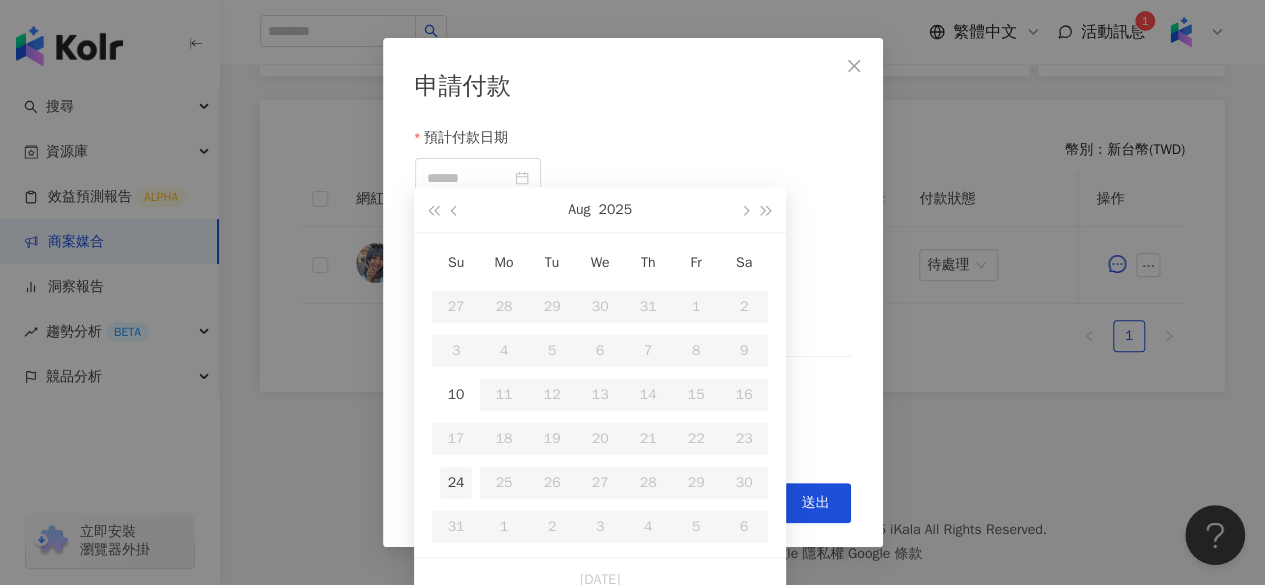 type on "**********" 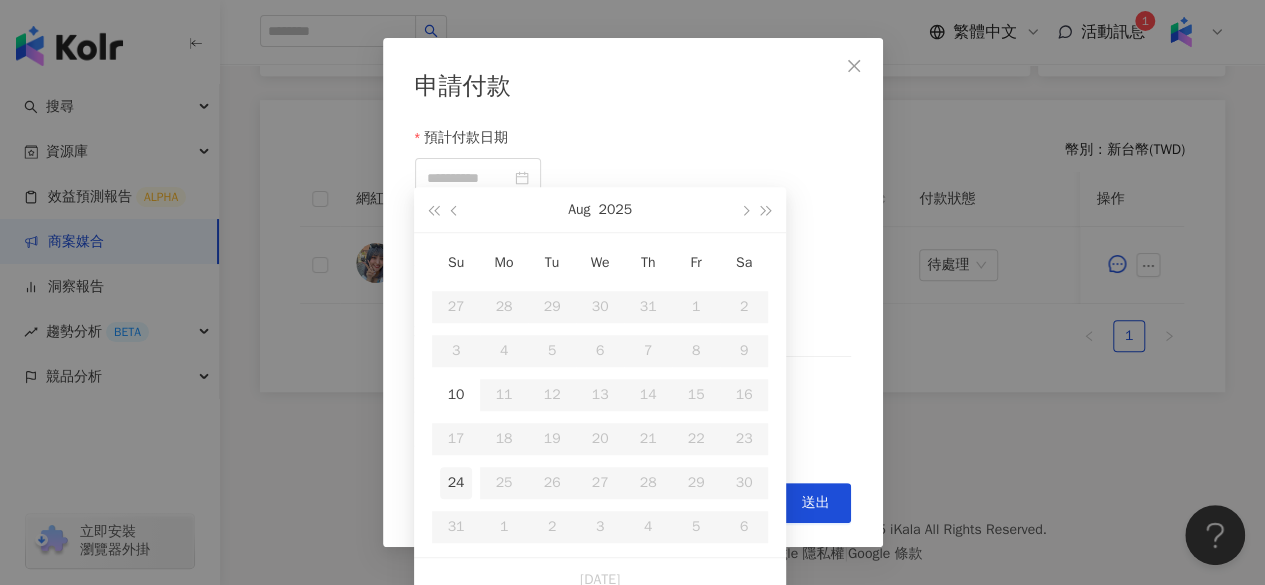 click on "24" at bounding box center (456, 483) 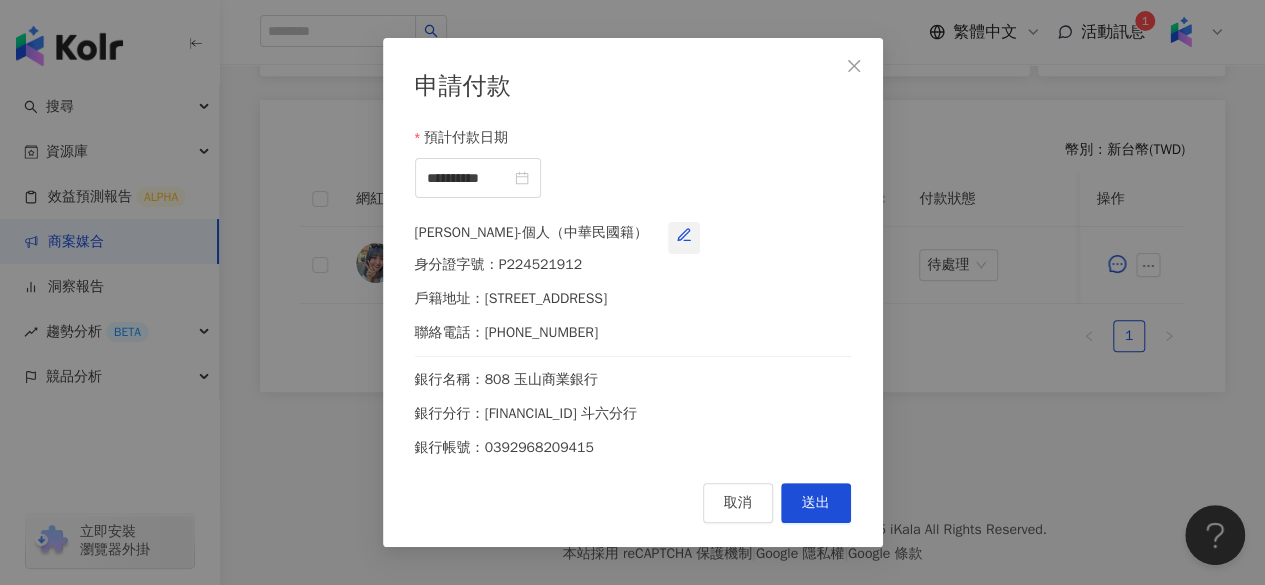 click at bounding box center (684, 238) 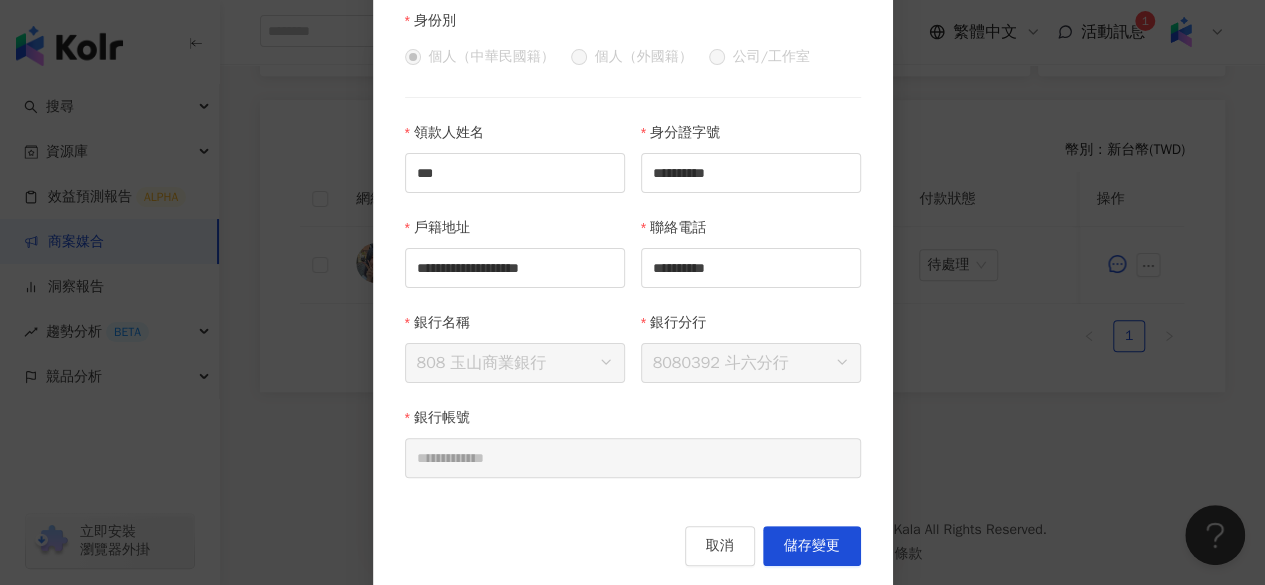 scroll, scrollTop: 0, scrollLeft: 0, axis: both 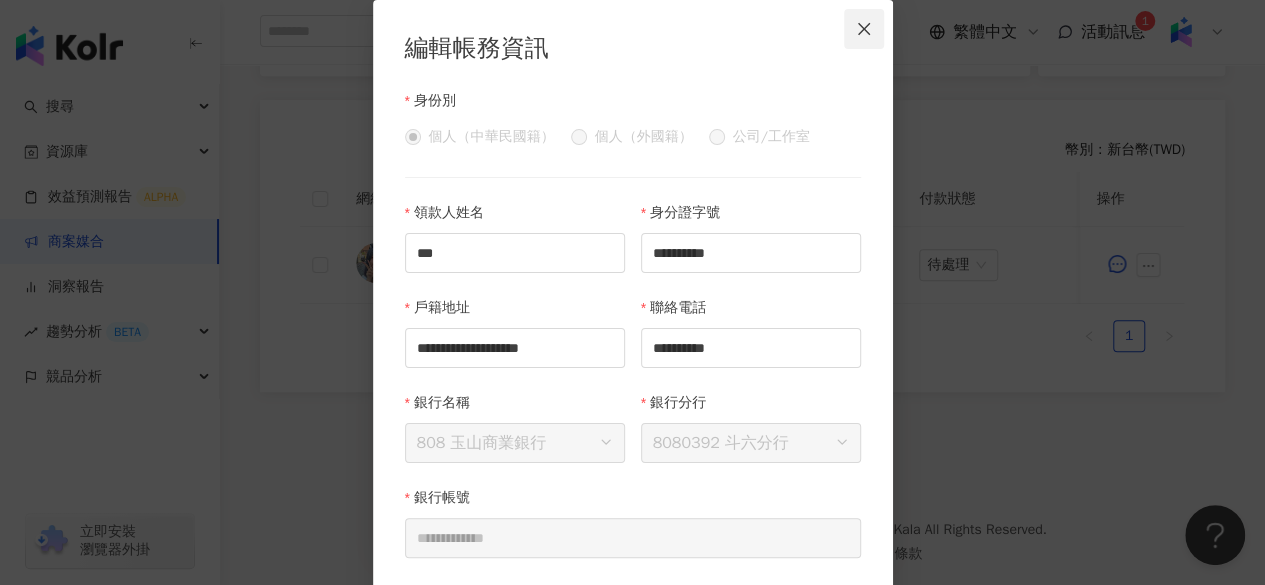 click at bounding box center [864, 29] 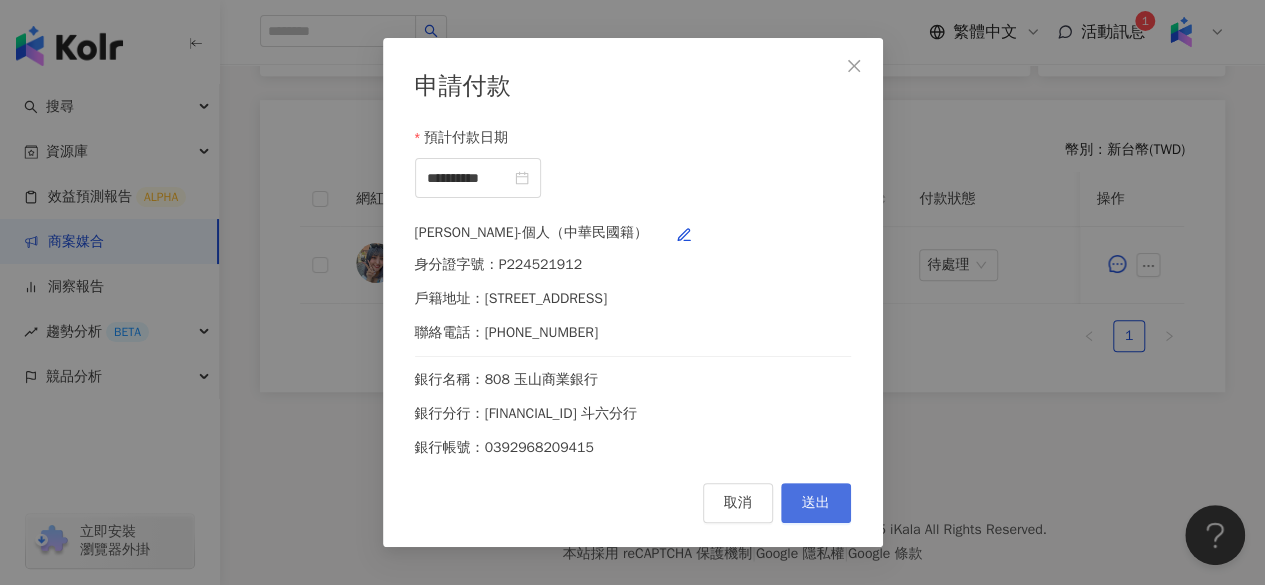click on "送出" at bounding box center (816, 503) 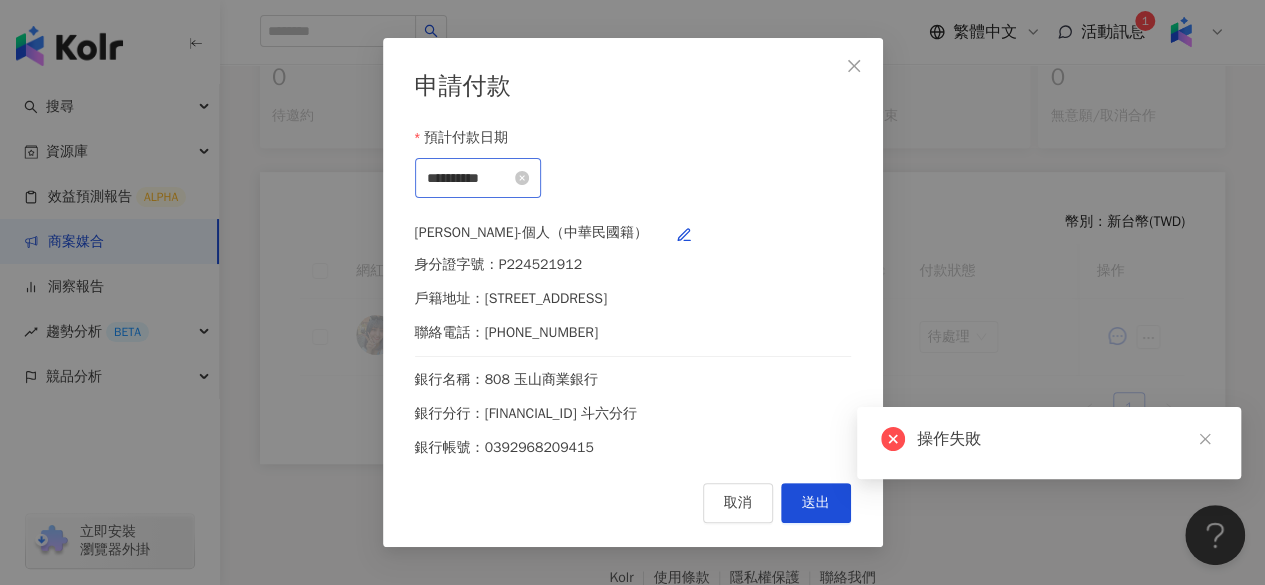 scroll, scrollTop: 587, scrollLeft: 0, axis: vertical 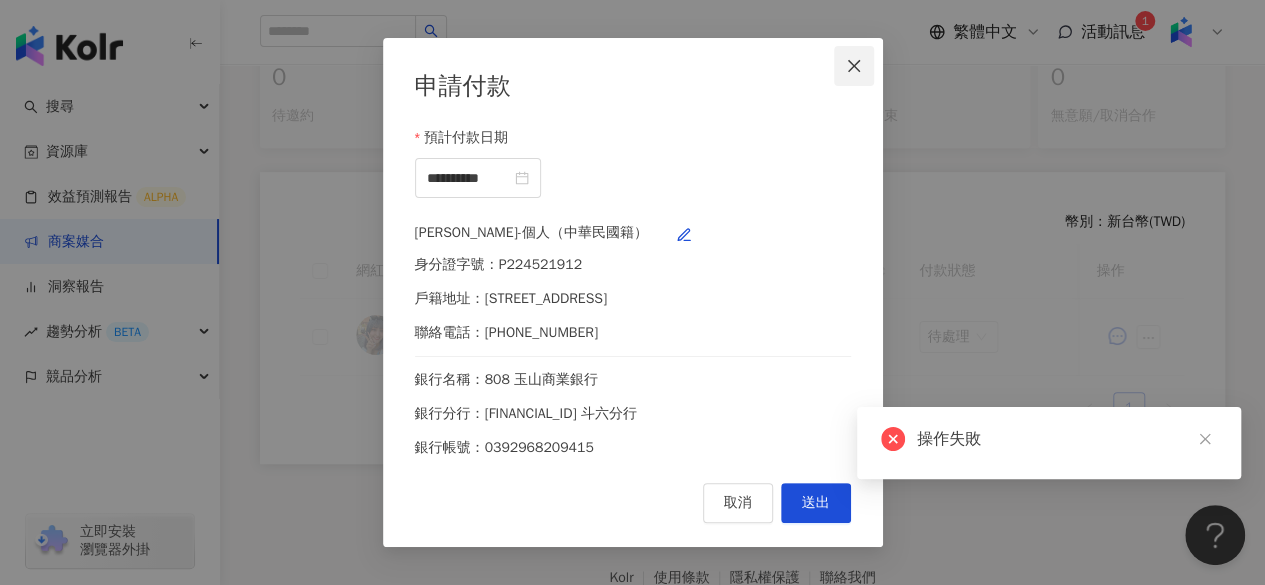 click at bounding box center (854, 66) 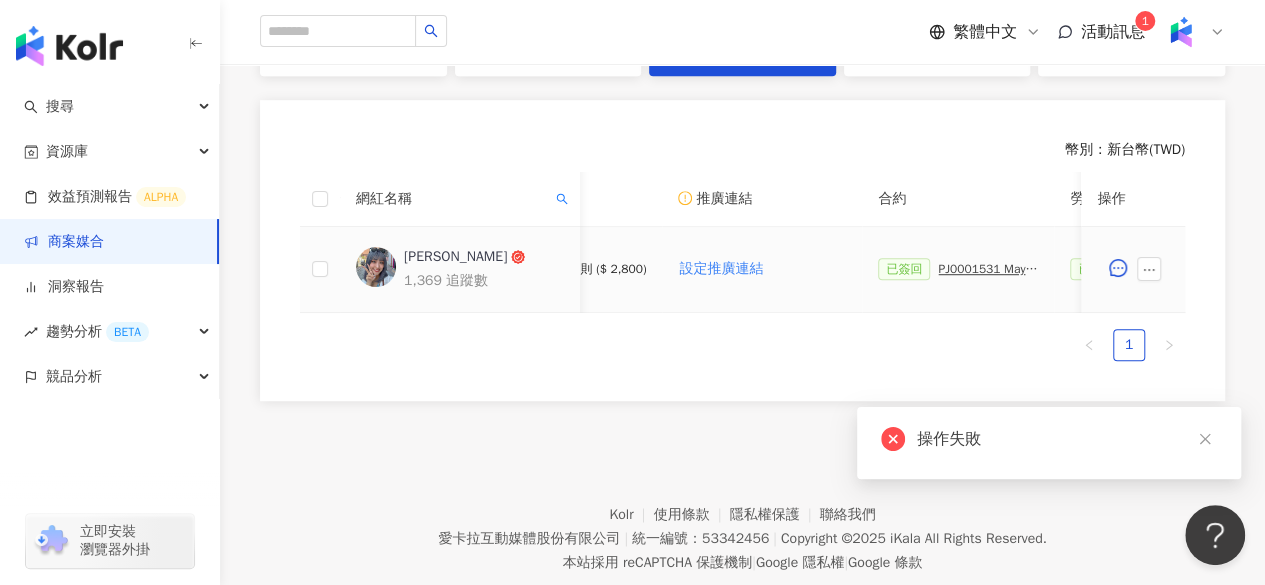 scroll, scrollTop: 0, scrollLeft: 188, axis: horizontal 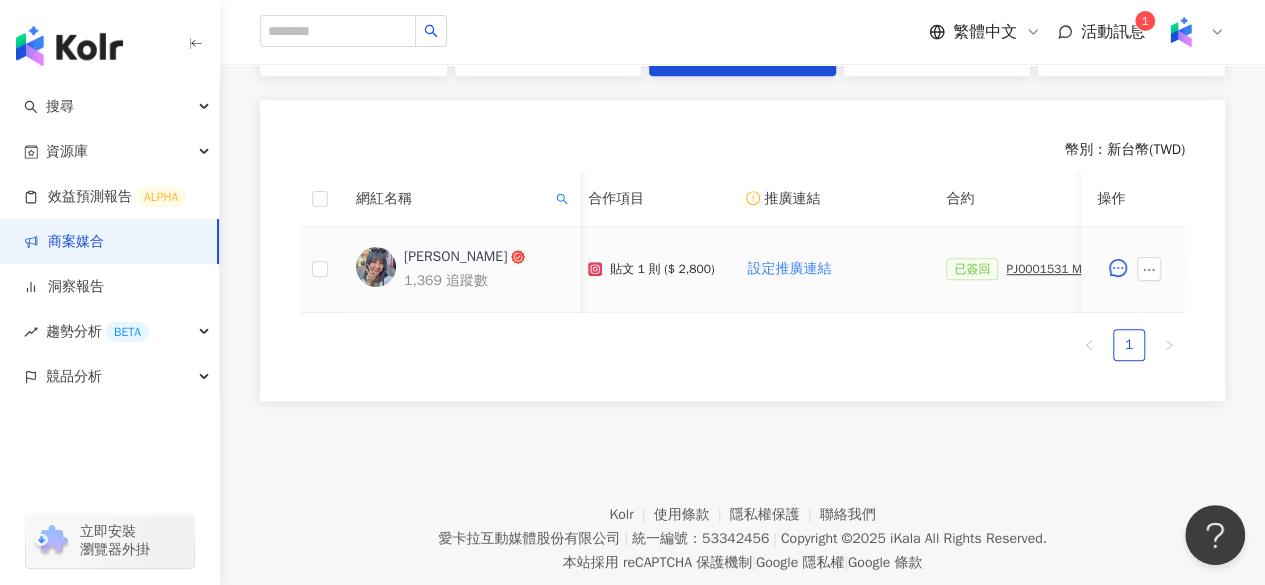 click on "PJ0001531 Maybelline_202506_FIT_ME_反孔特霧粉底_遮瑕_萊雅合作備忘錄" at bounding box center (1056, 269) 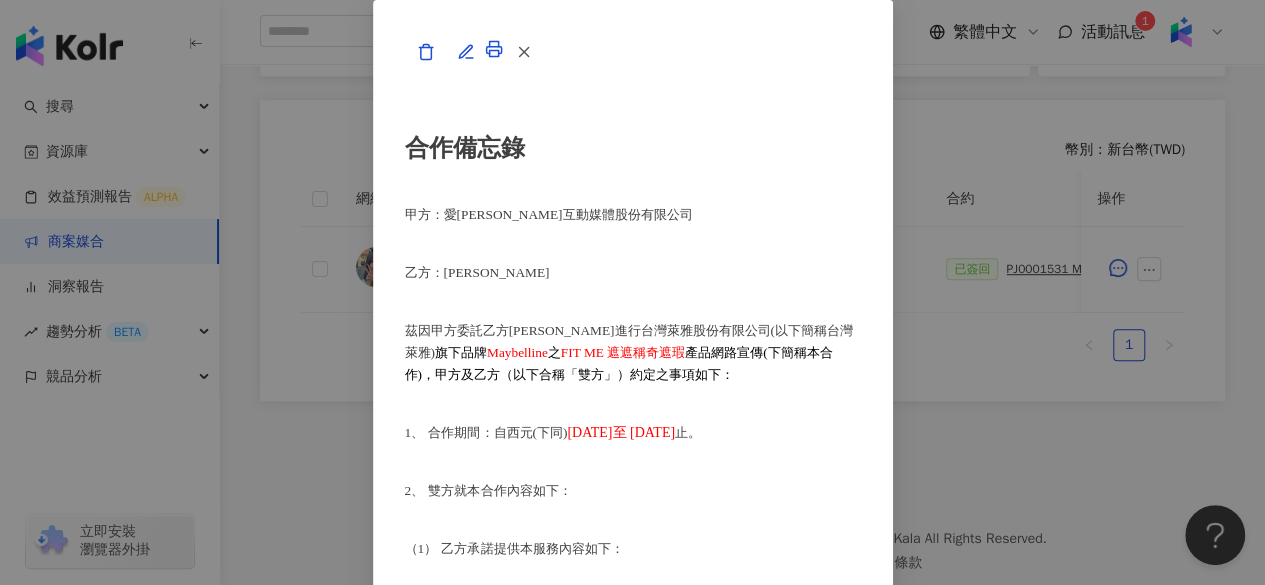 scroll, scrollTop: 104, scrollLeft: 0, axis: vertical 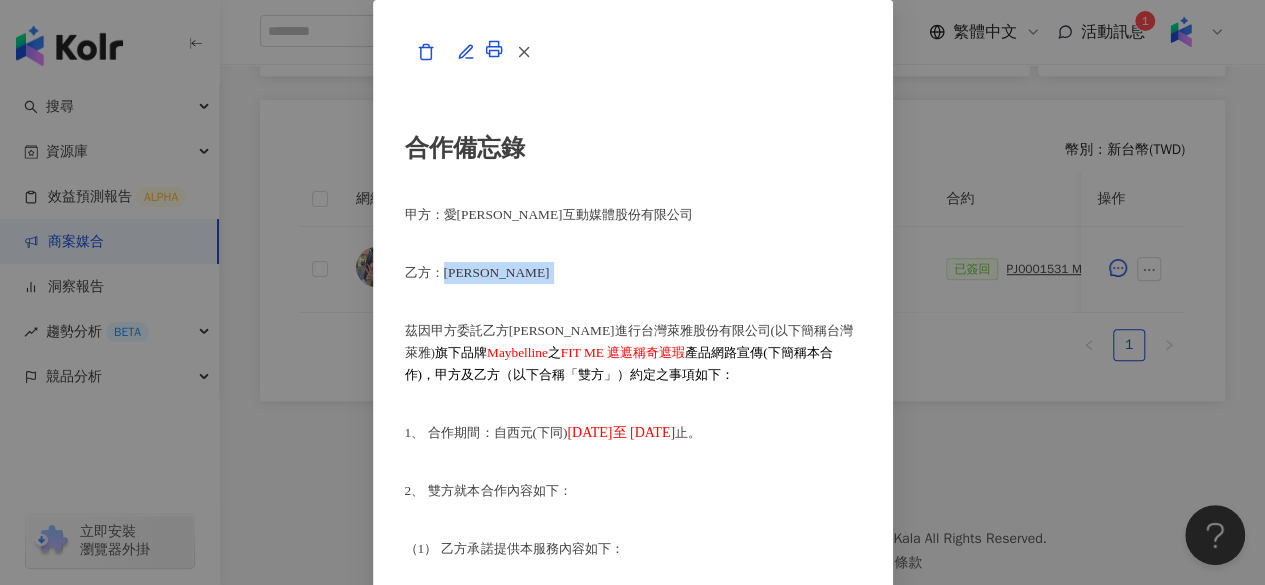 drag, startPoint x: 281, startPoint y: 232, endPoint x: 342, endPoint y: 236, distance: 61.13101 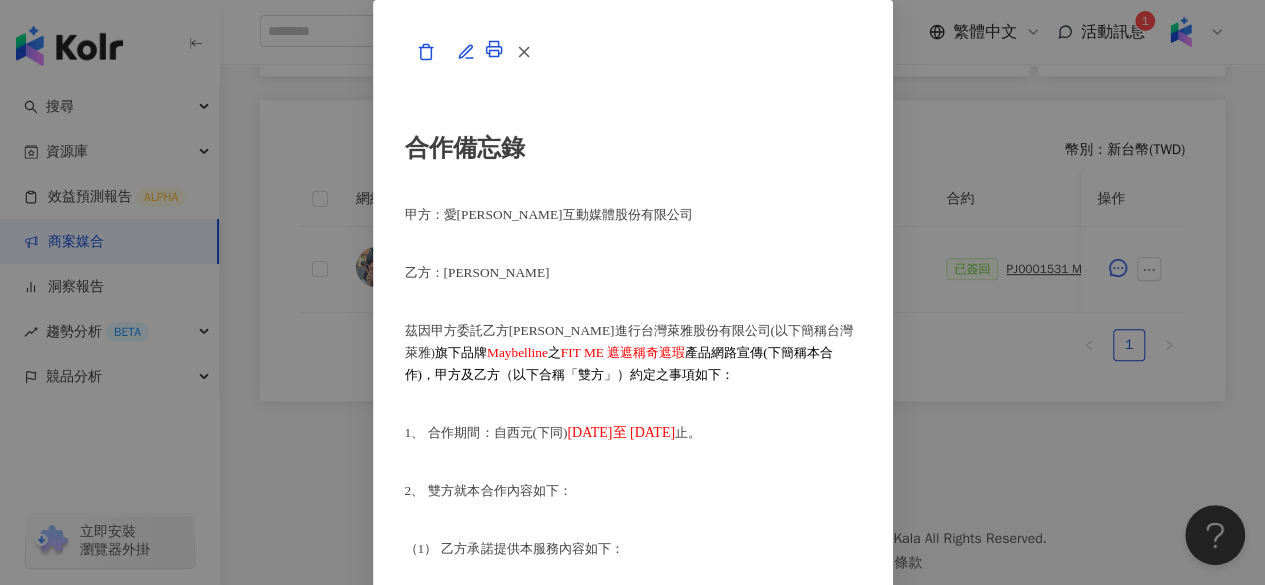 drag, startPoint x: 749, startPoint y: 173, endPoint x: 550, endPoint y: 227, distance: 206.1965 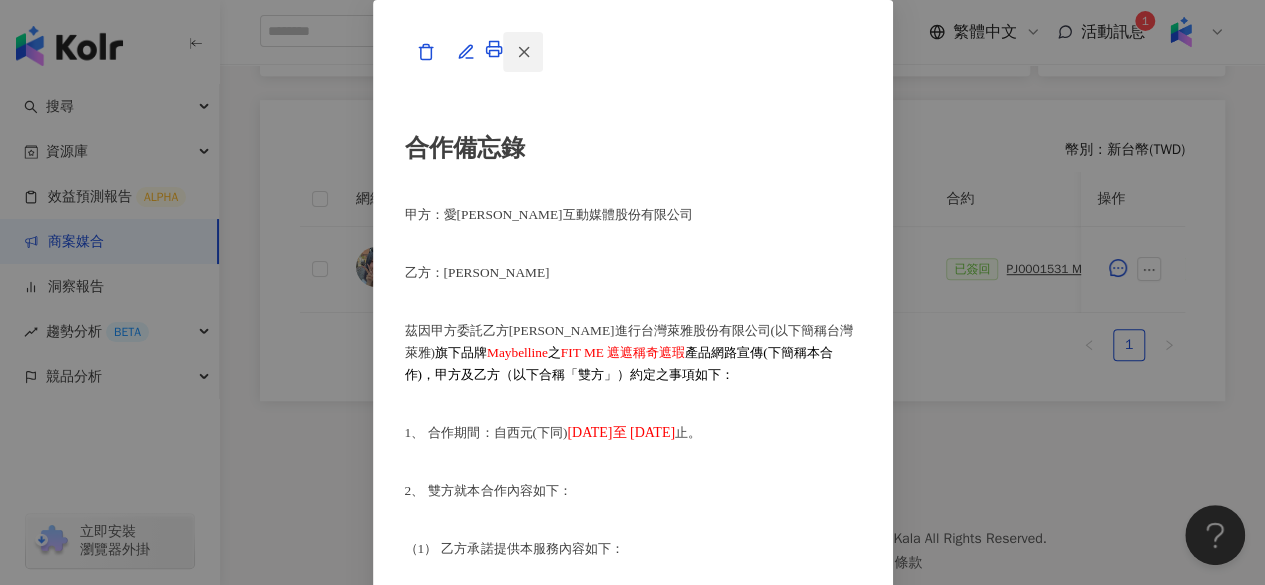 click 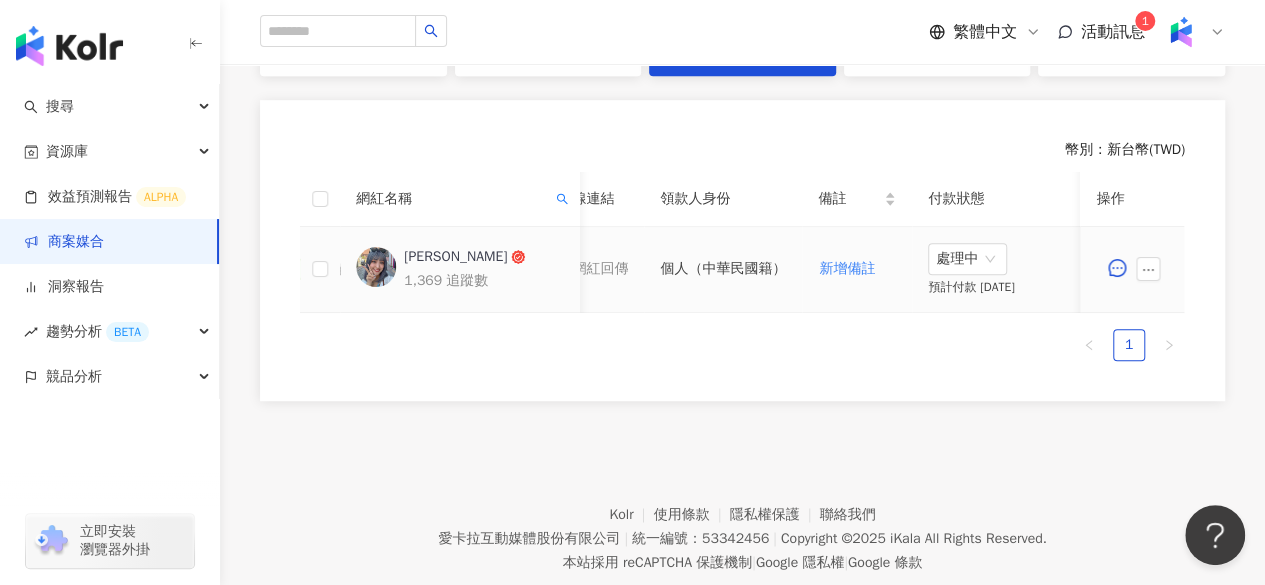 scroll, scrollTop: 0, scrollLeft: 1100, axis: horizontal 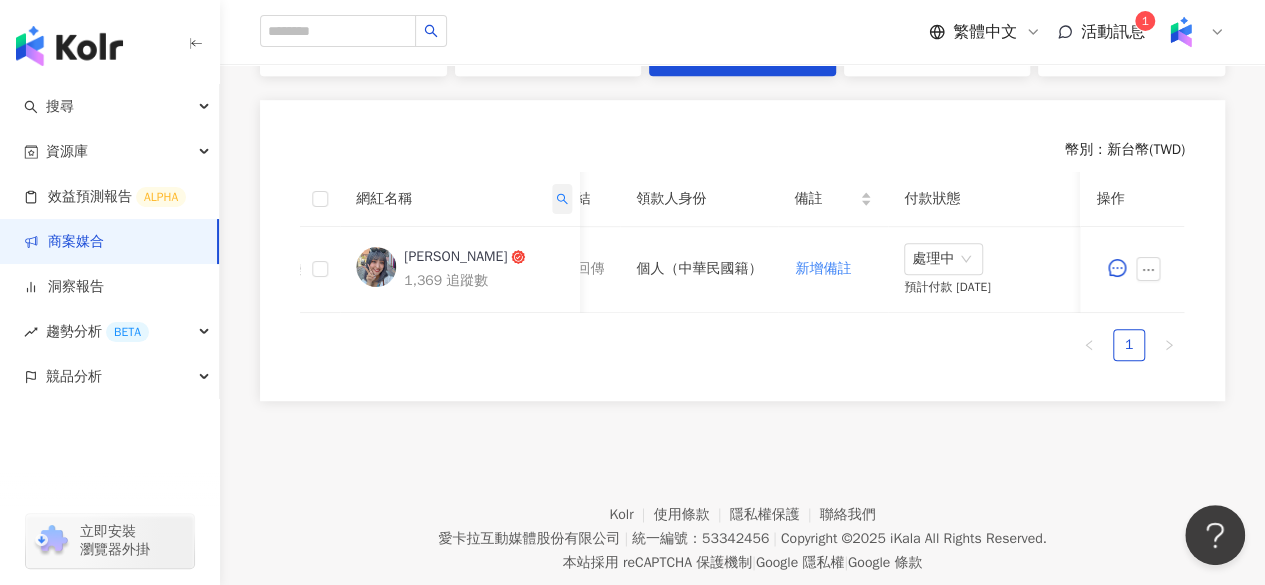 click at bounding box center (562, 199) 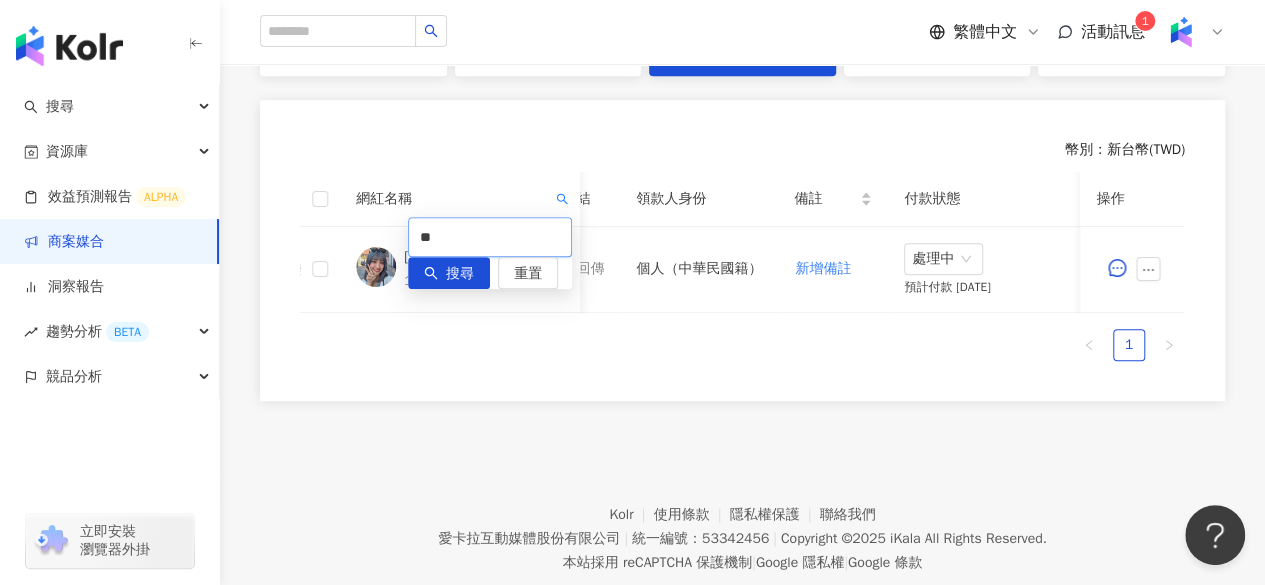 drag, startPoint x: 489, startPoint y: 237, endPoint x: 227, endPoint y: 234, distance: 262.01718 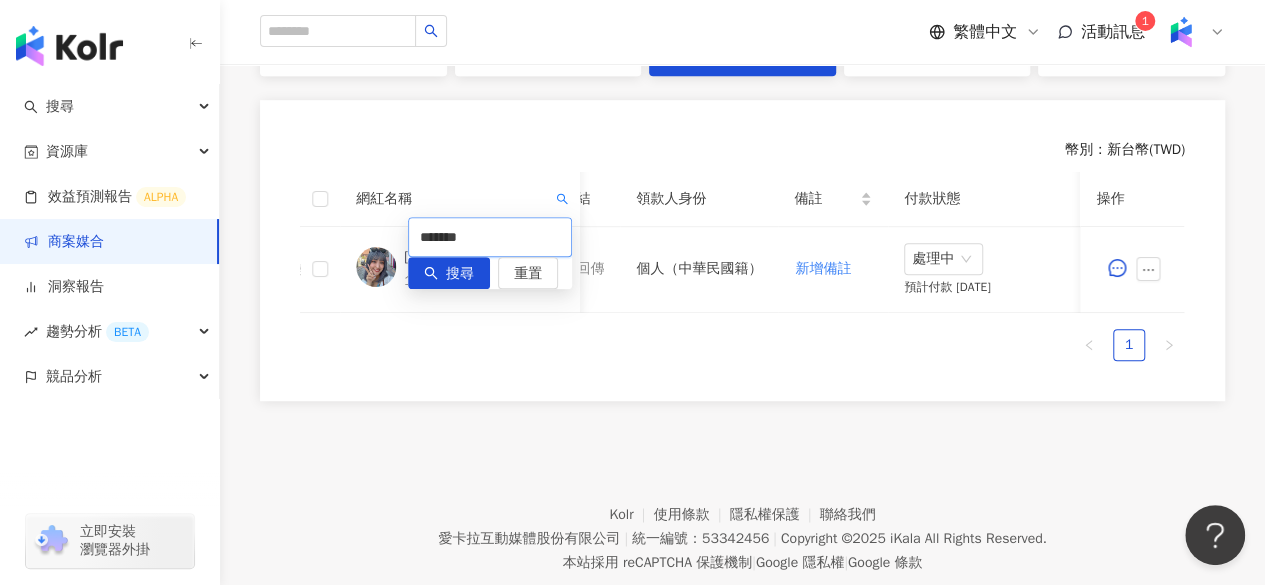 type on "*******" 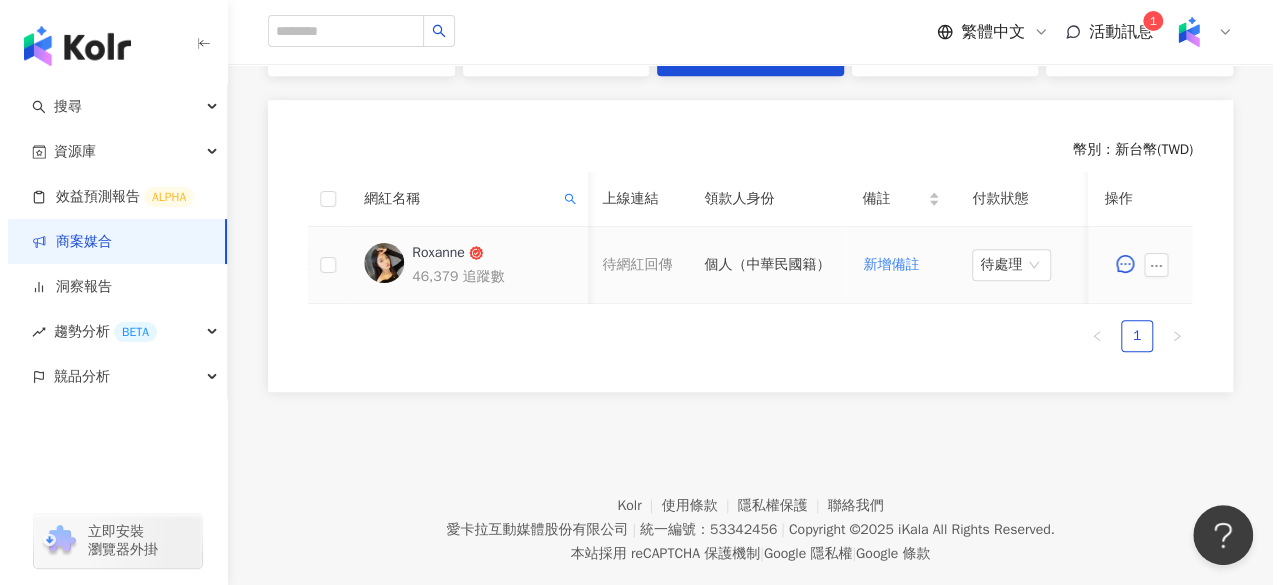scroll, scrollTop: 0, scrollLeft: 1100, axis: horizontal 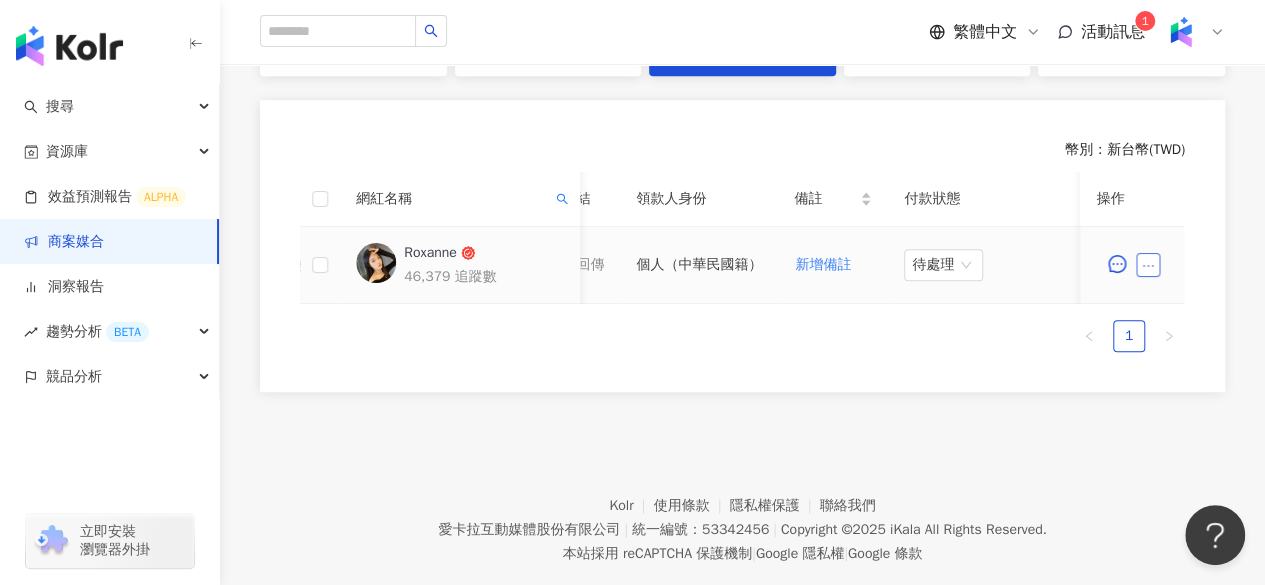 click 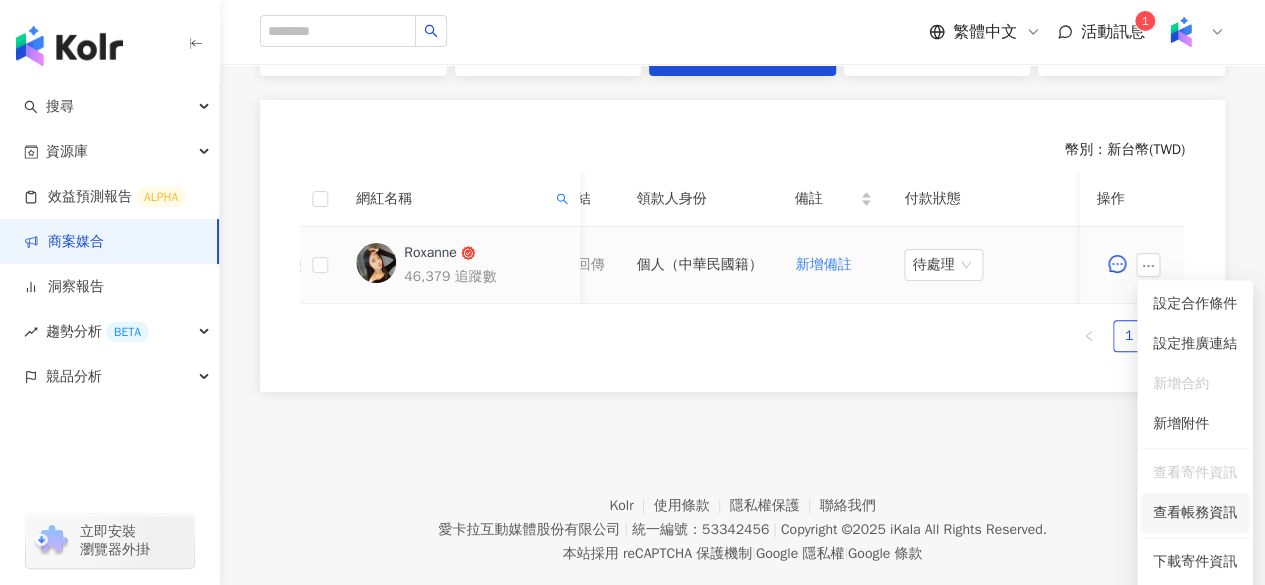 click on "查看帳務資訊" at bounding box center [1195, 513] 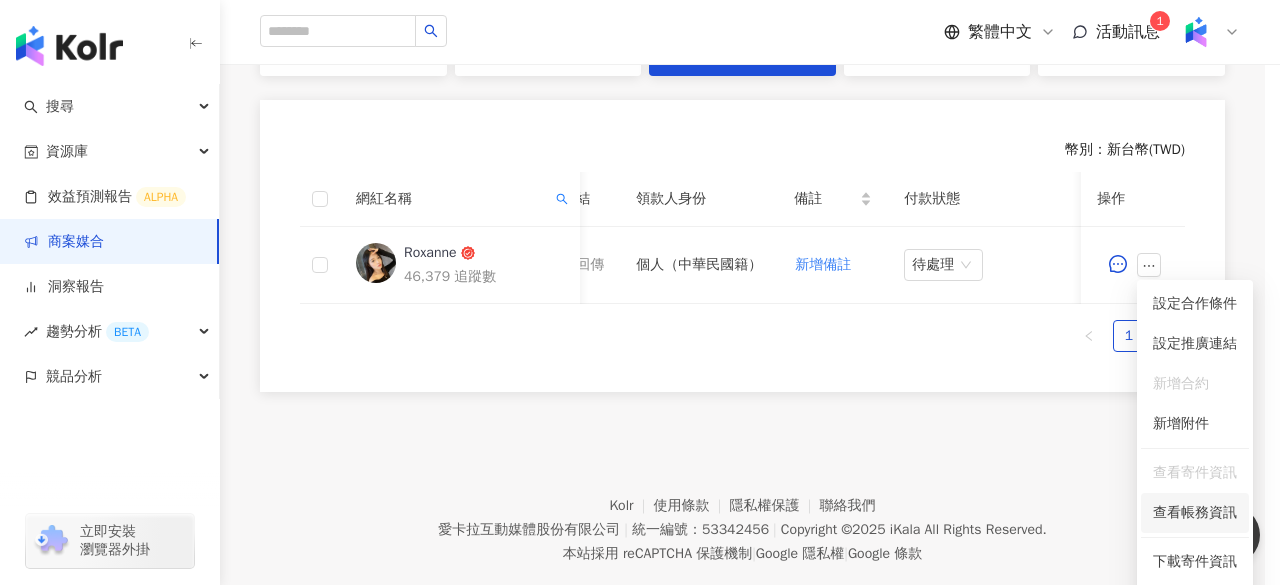 scroll, scrollTop: 0, scrollLeft: 1100, axis: horizontal 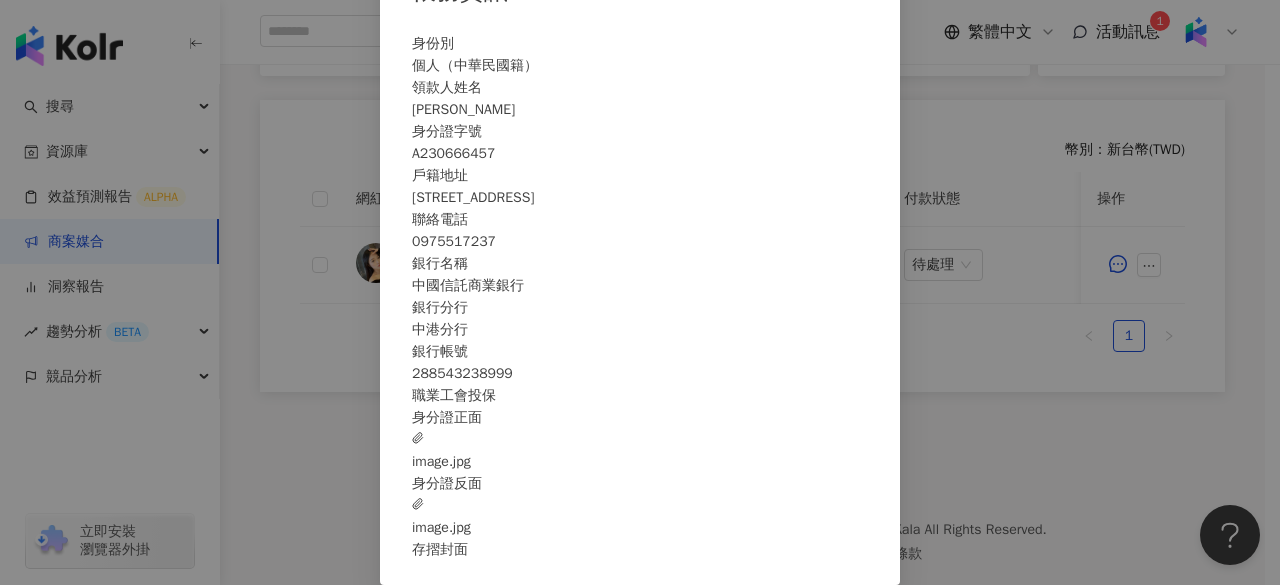 click on "image.jpg" at bounding box center (441, 451) 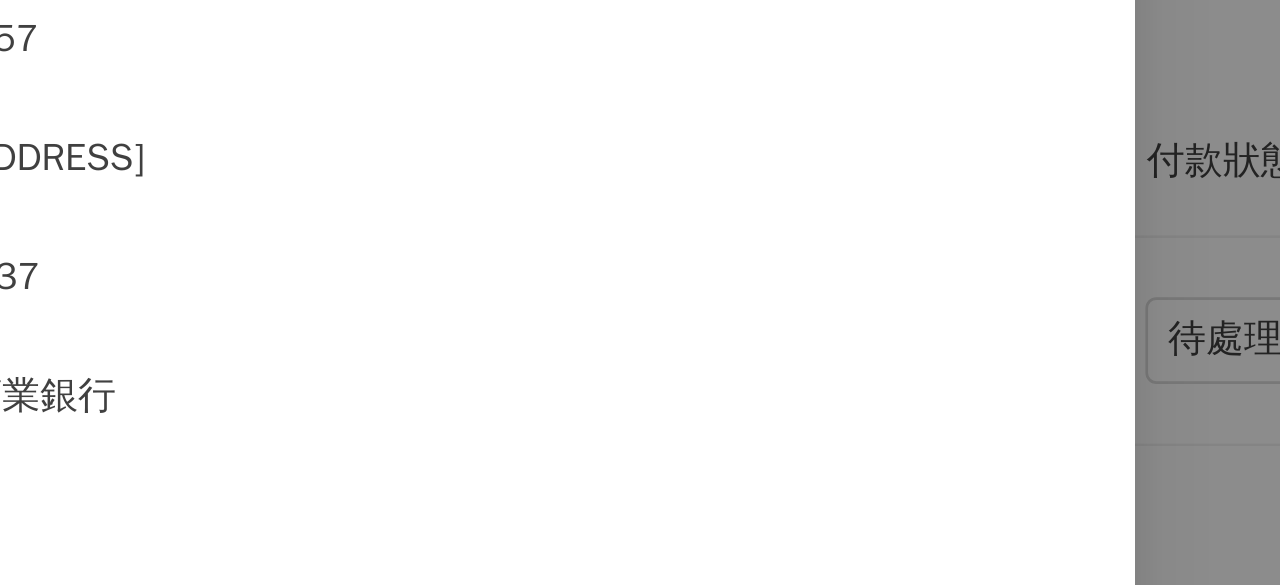 scroll, scrollTop: 515, scrollLeft: 0, axis: vertical 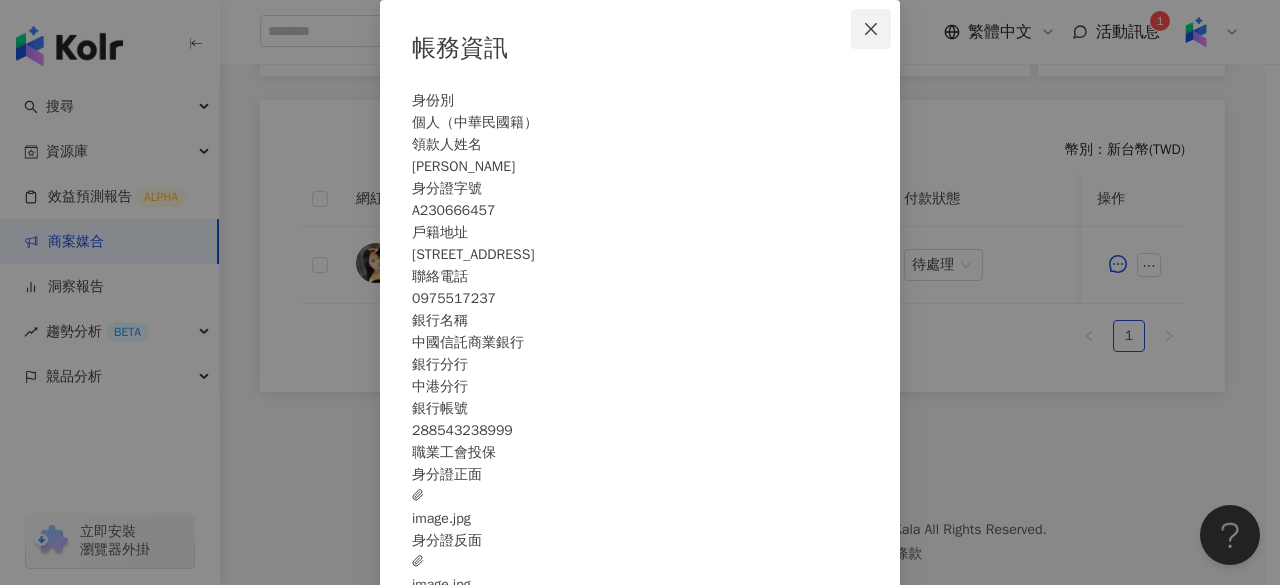 click at bounding box center [871, 29] 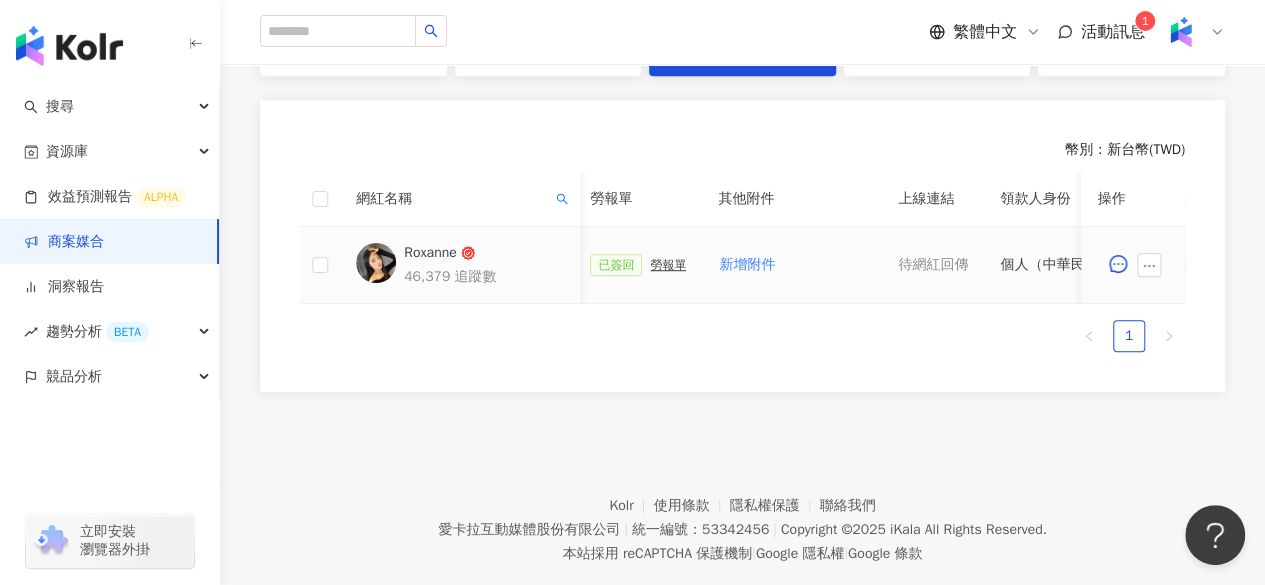 scroll, scrollTop: 0, scrollLeft: 735, axis: horizontal 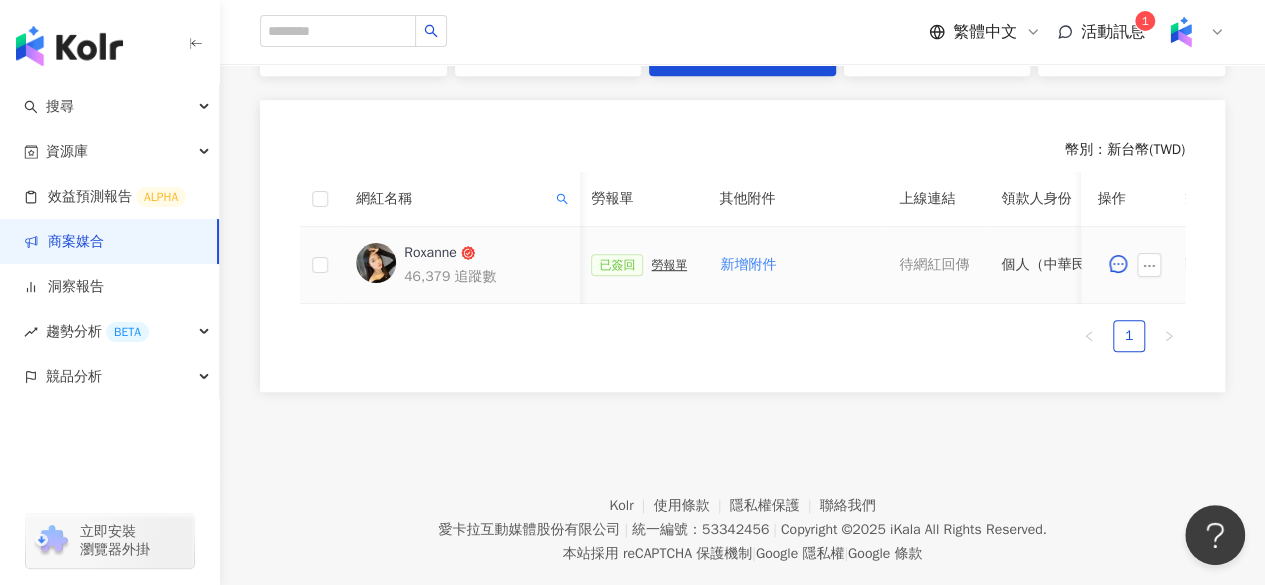 click on "勞報單" at bounding box center [669, 265] 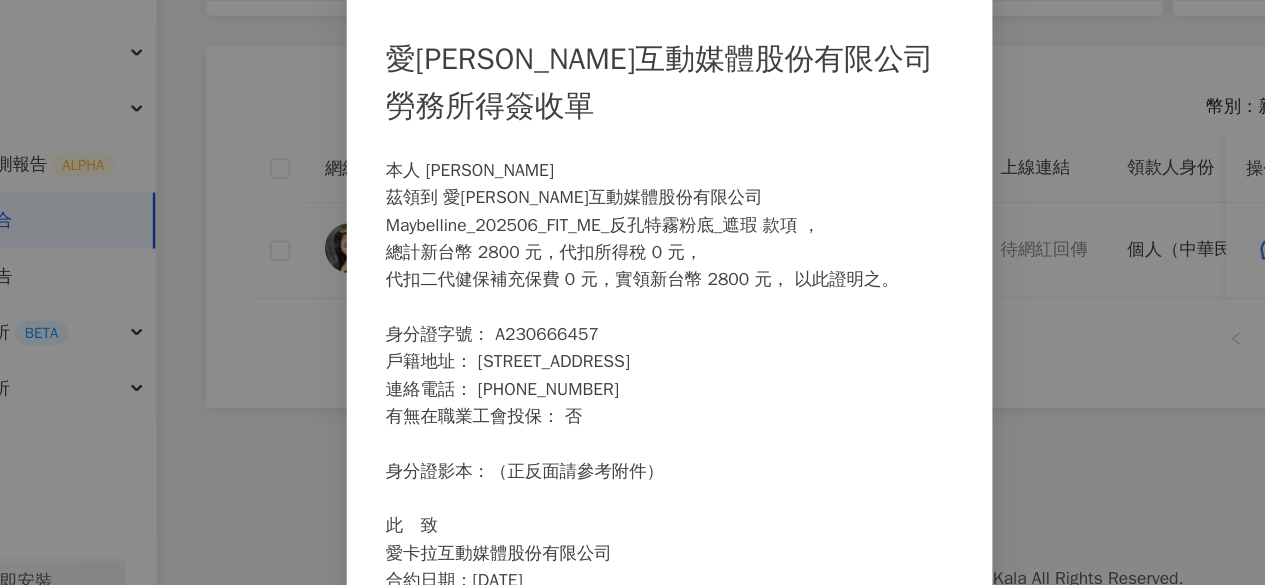 scroll, scrollTop: 515, scrollLeft: 0, axis: vertical 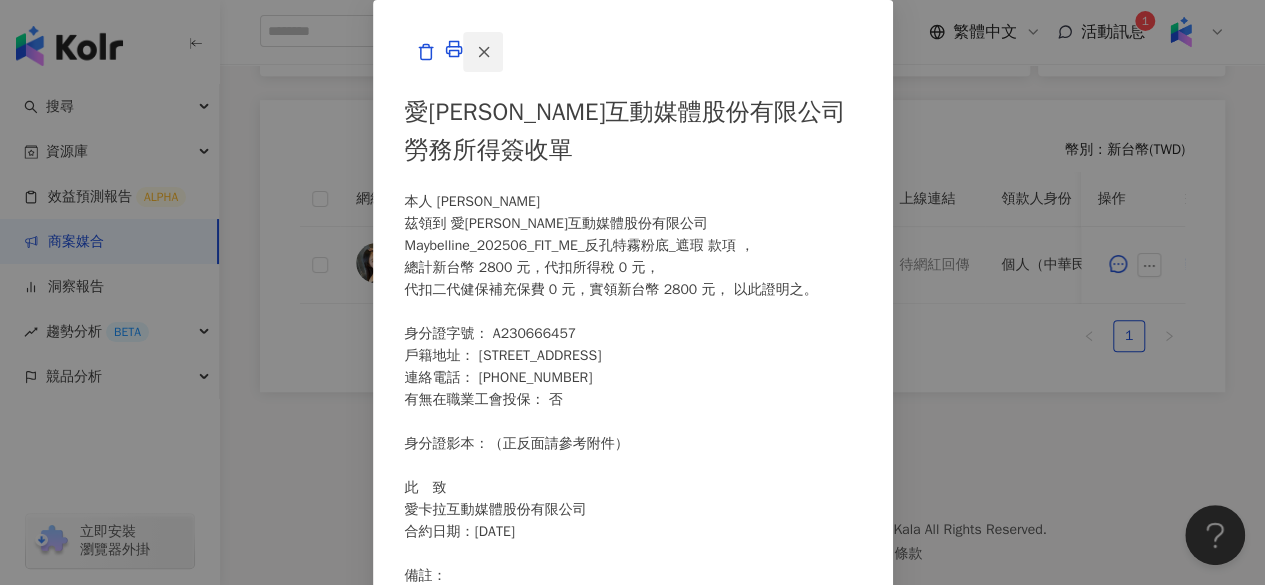 click at bounding box center (483, 52) 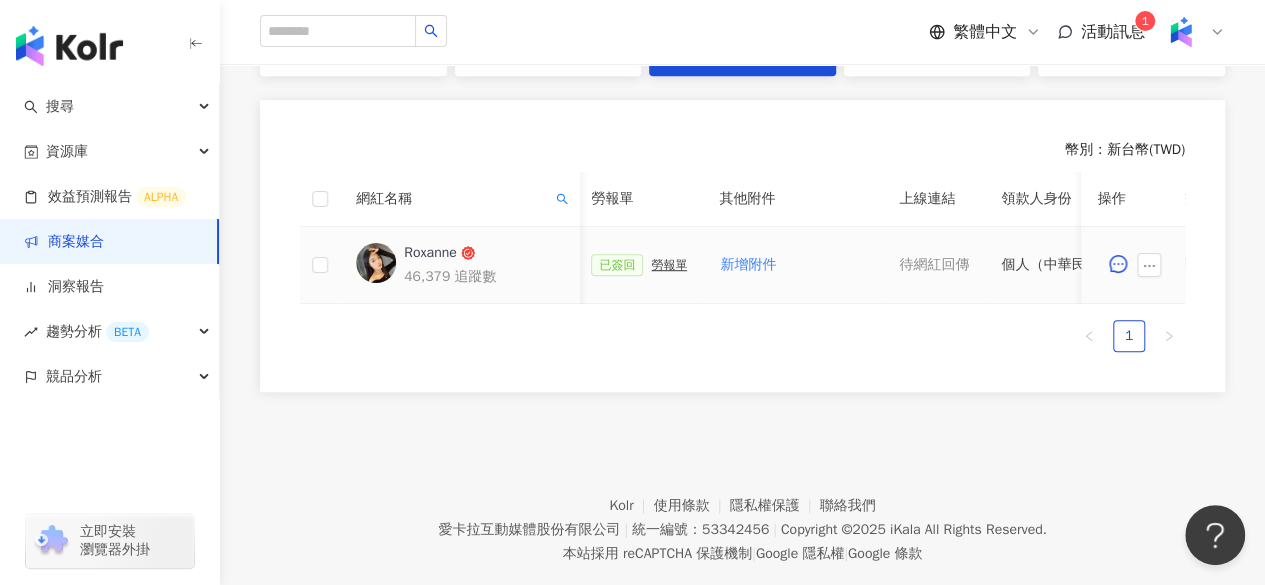 scroll, scrollTop: 0, scrollLeft: 382, axis: horizontal 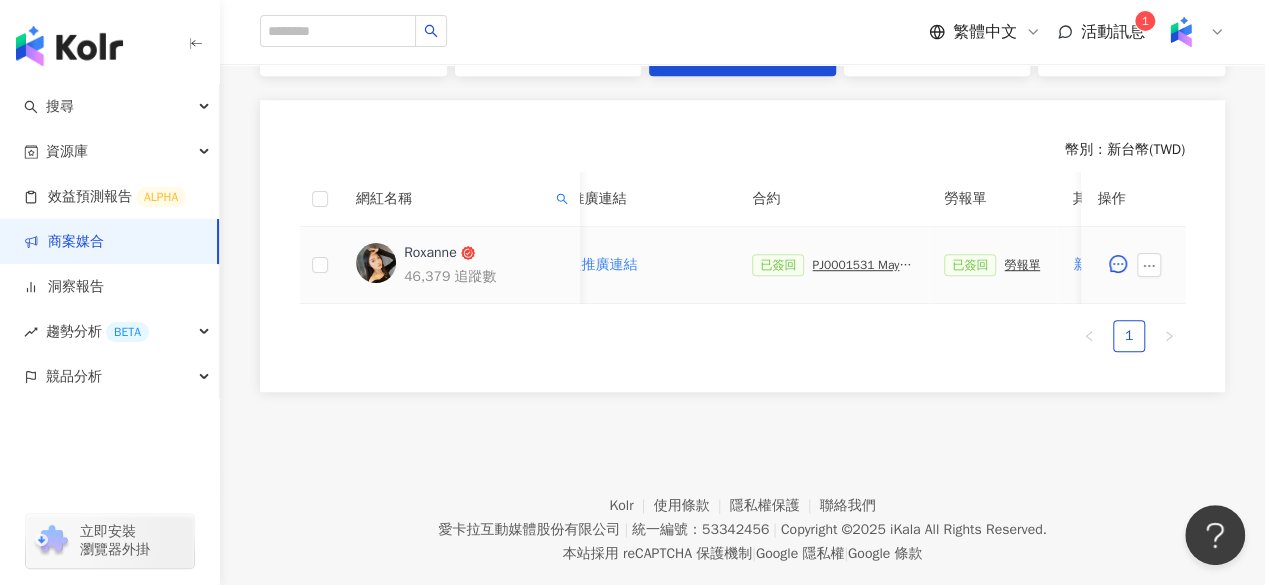 click on "PJ0001531 Maybelline_202506_FIT_ME_反孔特霧粉底_遮瑕_萊雅合作備忘錄" at bounding box center (862, 265) 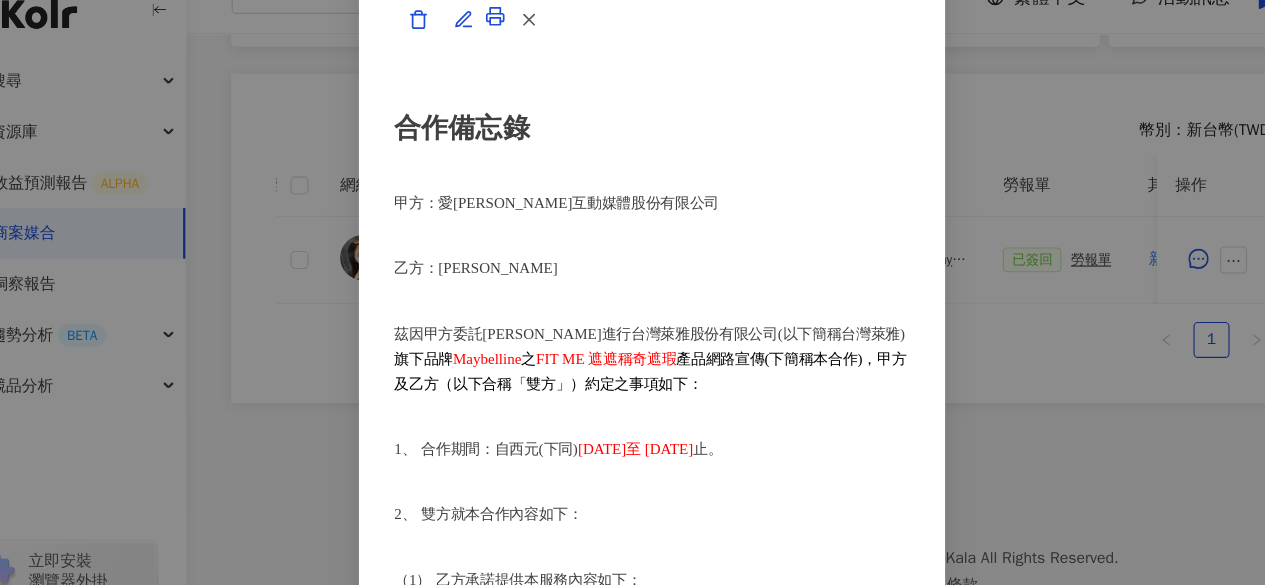 scroll, scrollTop: 515, scrollLeft: 0, axis: vertical 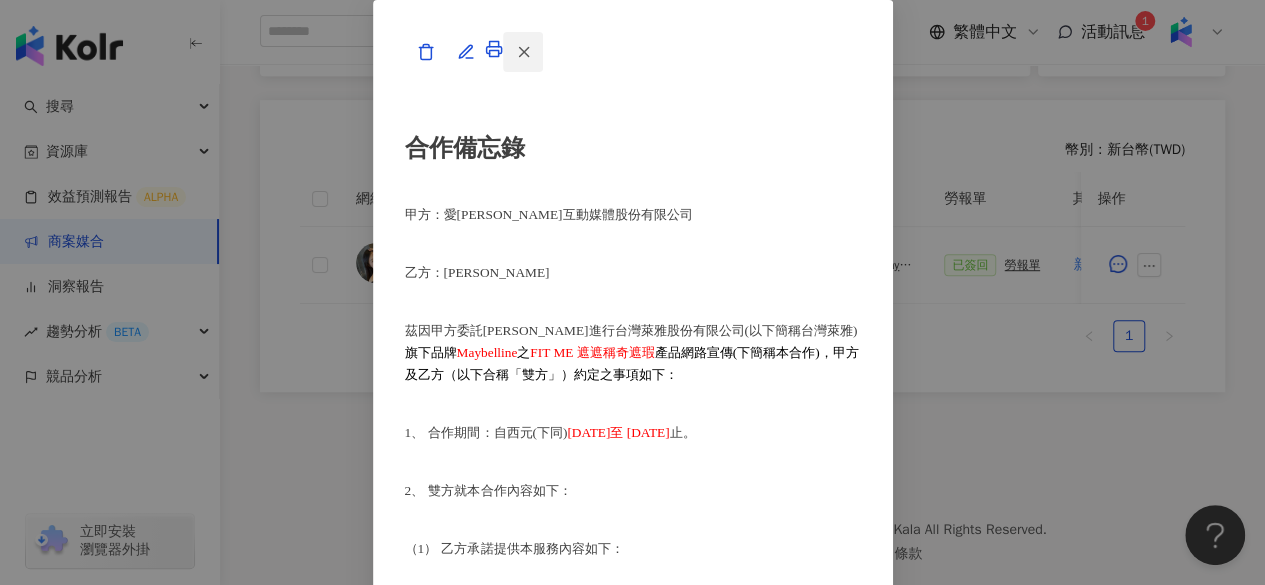 click at bounding box center (523, 52) 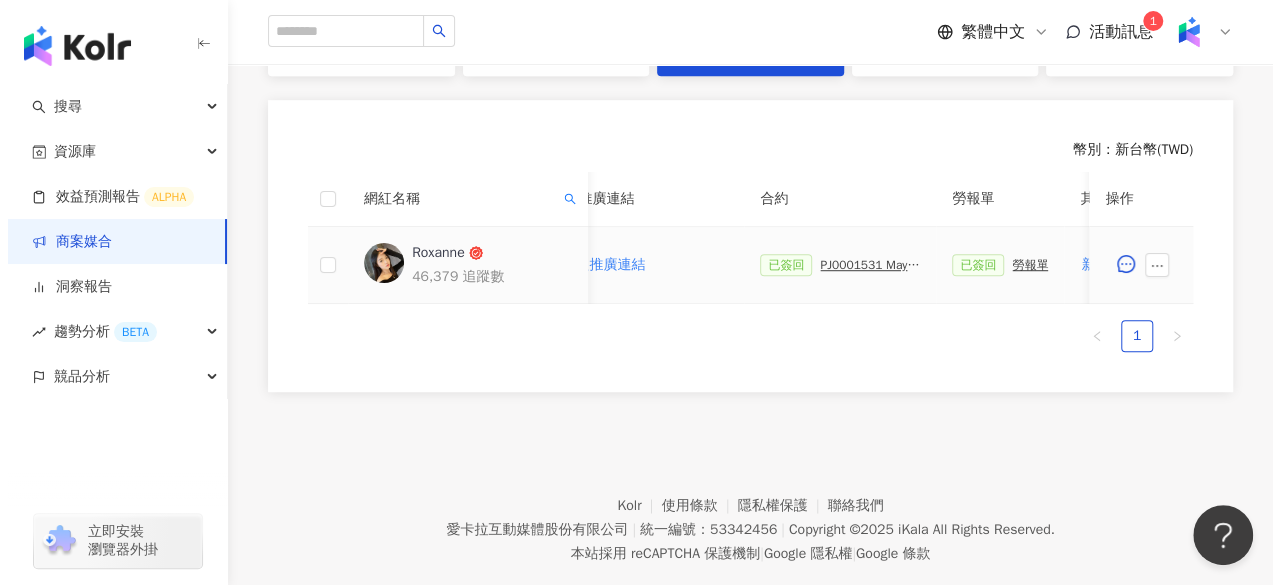 scroll, scrollTop: 0, scrollLeft: 1100, axis: horizontal 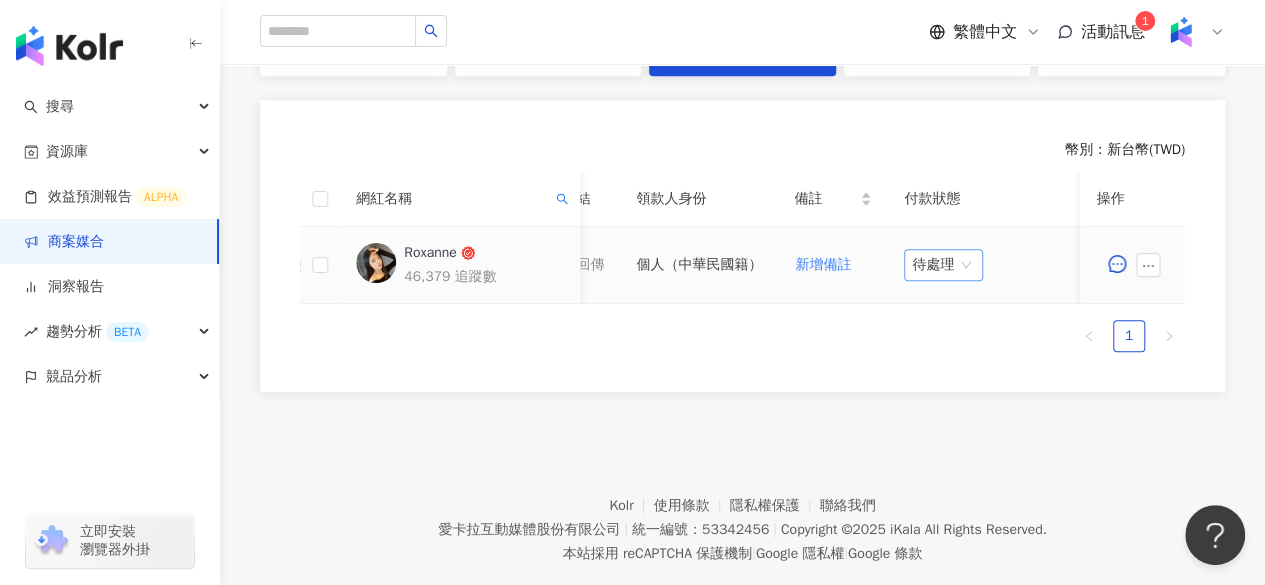 click on "待處理" at bounding box center [943, 265] 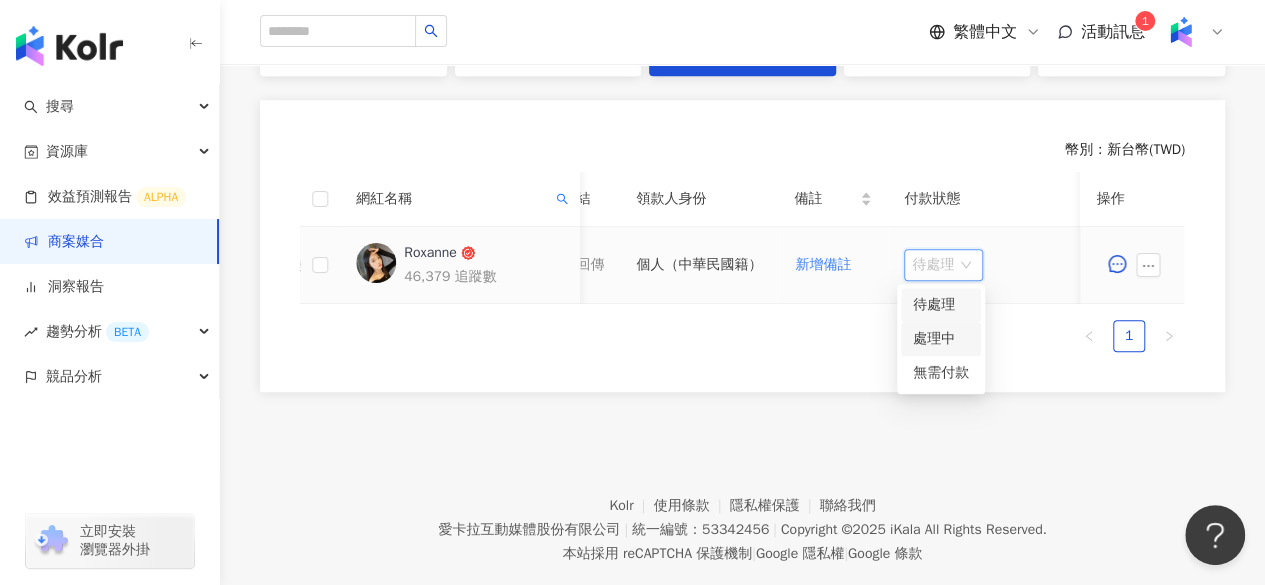 click on "處理中" at bounding box center (941, 339) 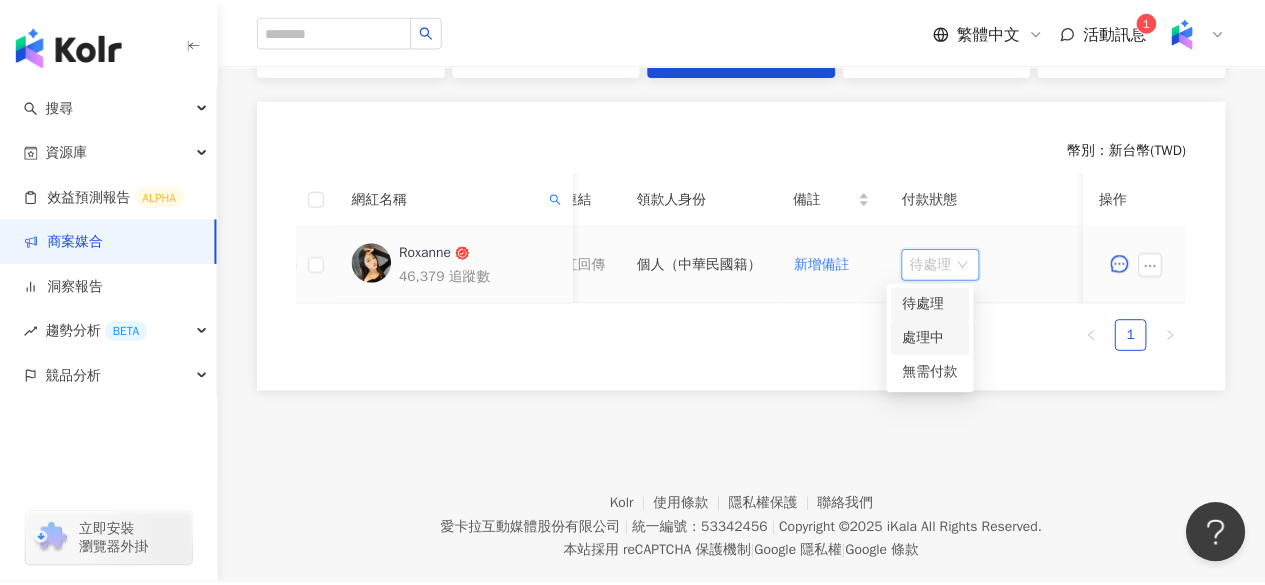 scroll, scrollTop: 0, scrollLeft: 1100, axis: horizontal 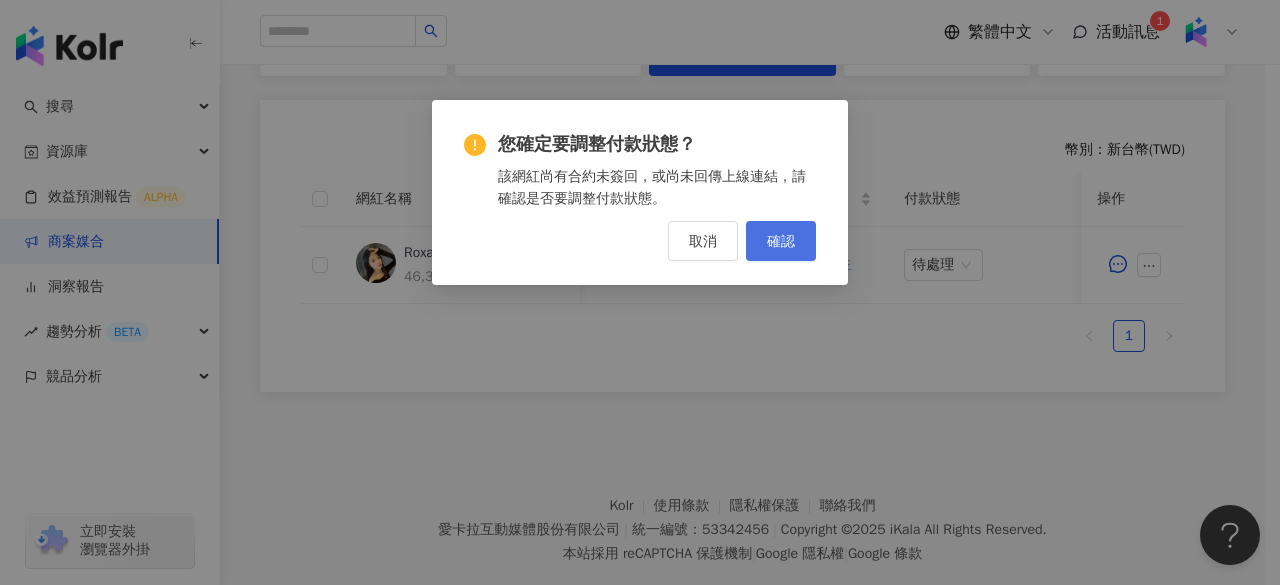 click on "確認" at bounding box center [781, 241] 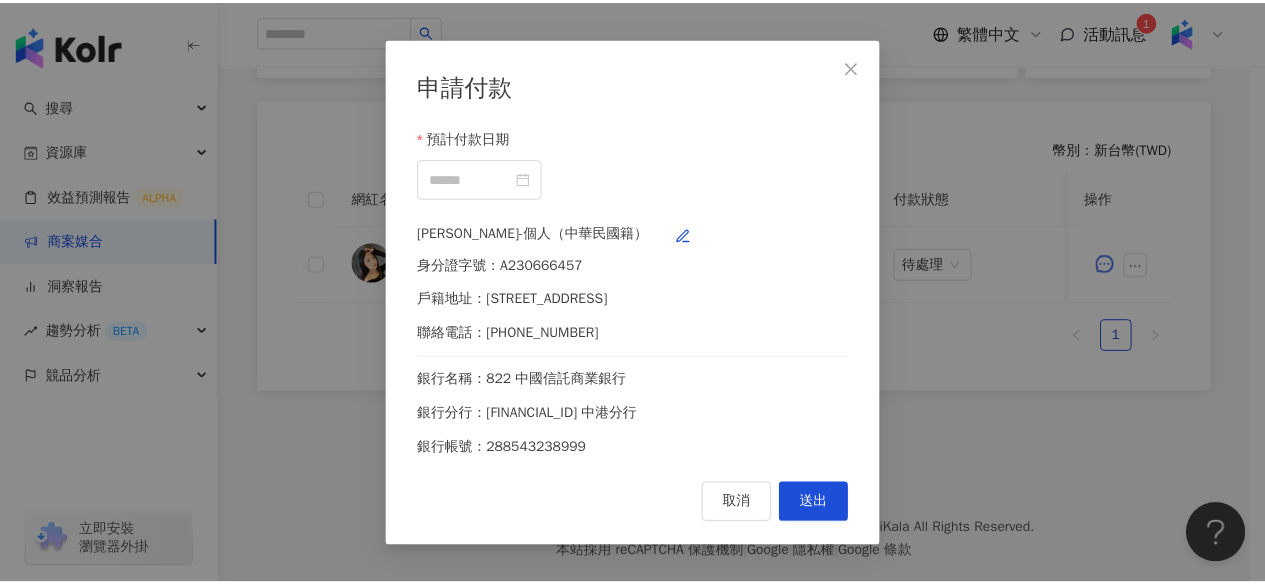 scroll, scrollTop: 0, scrollLeft: 1085, axis: horizontal 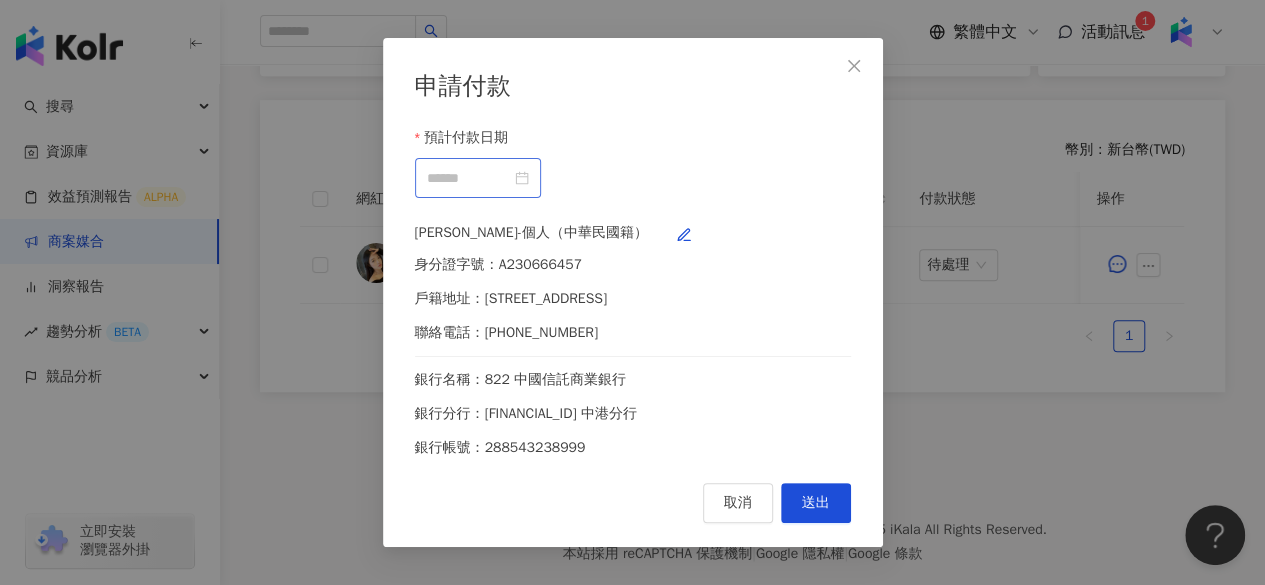 click at bounding box center [478, 178] 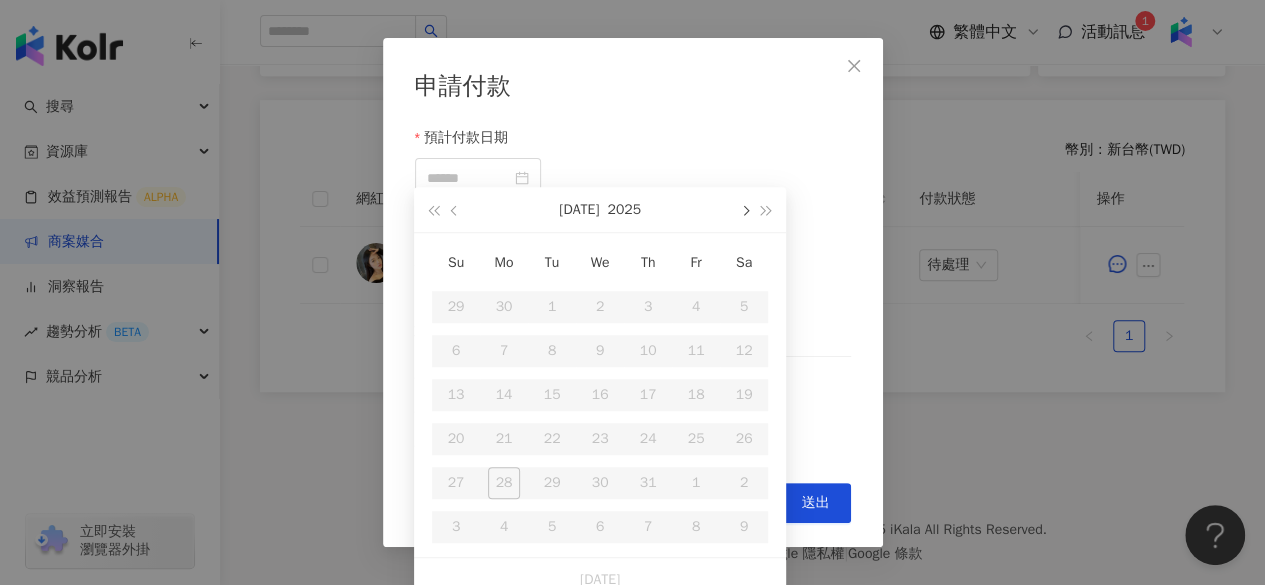 click at bounding box center (744, 211) 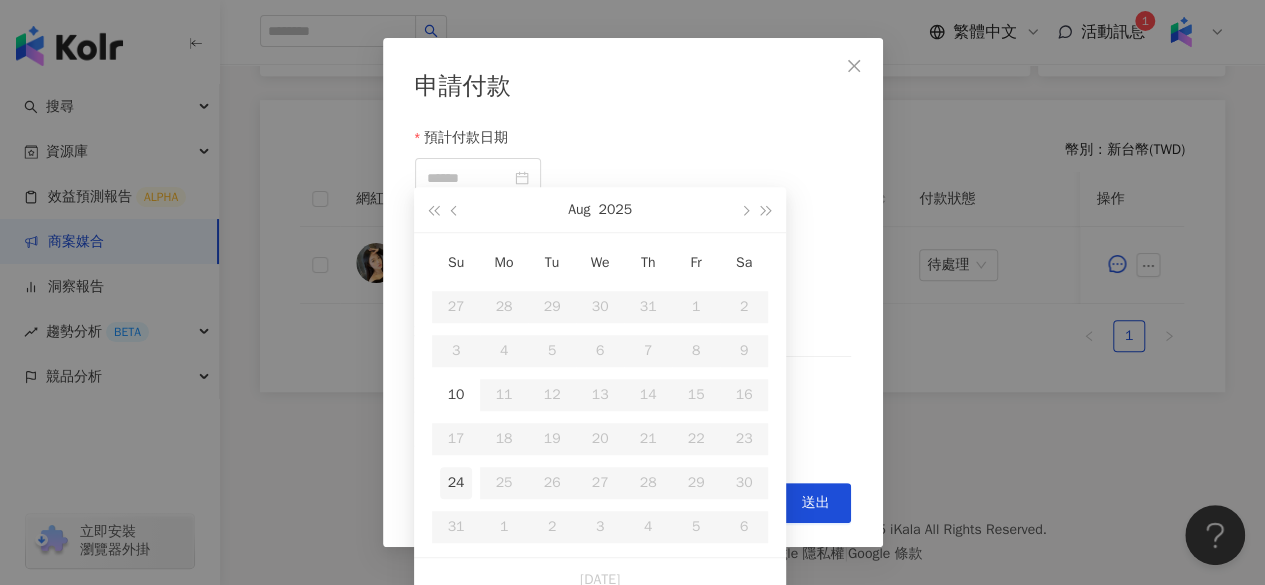 type on "**********" 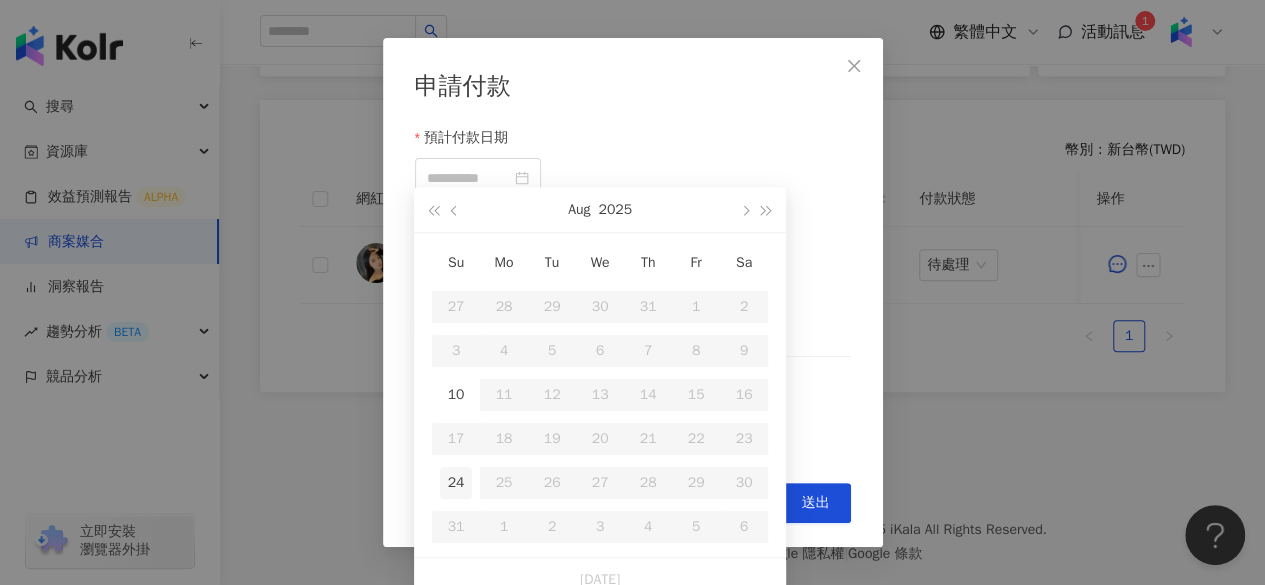 click on "24" at bounding box center [456, 483] 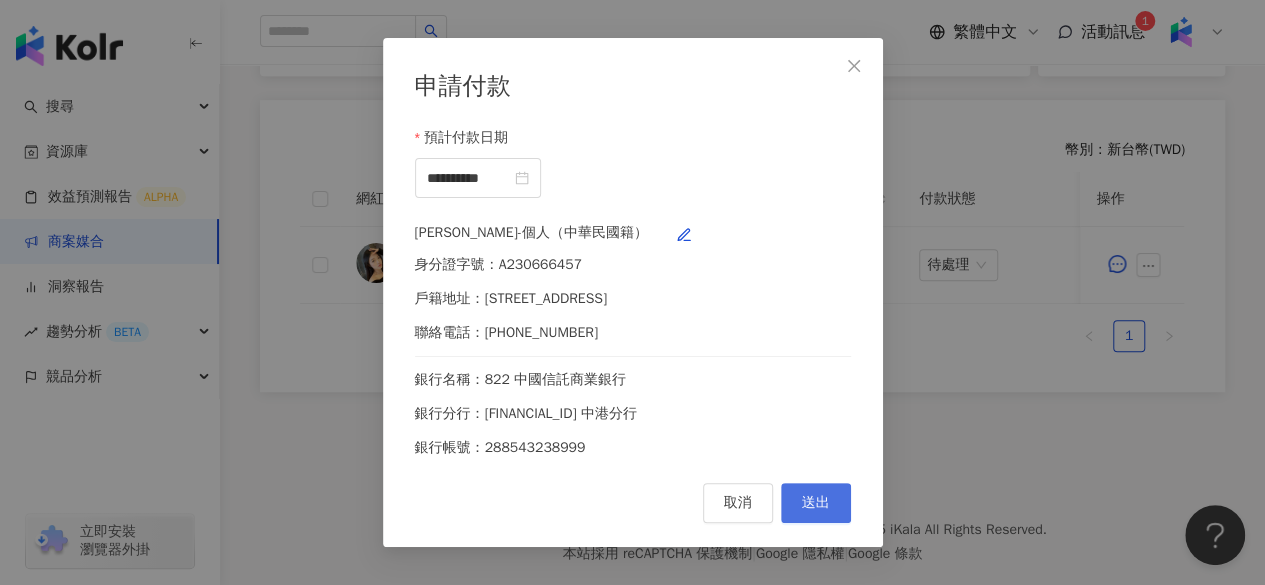 click on "送出" at bounding box center [816, 503] 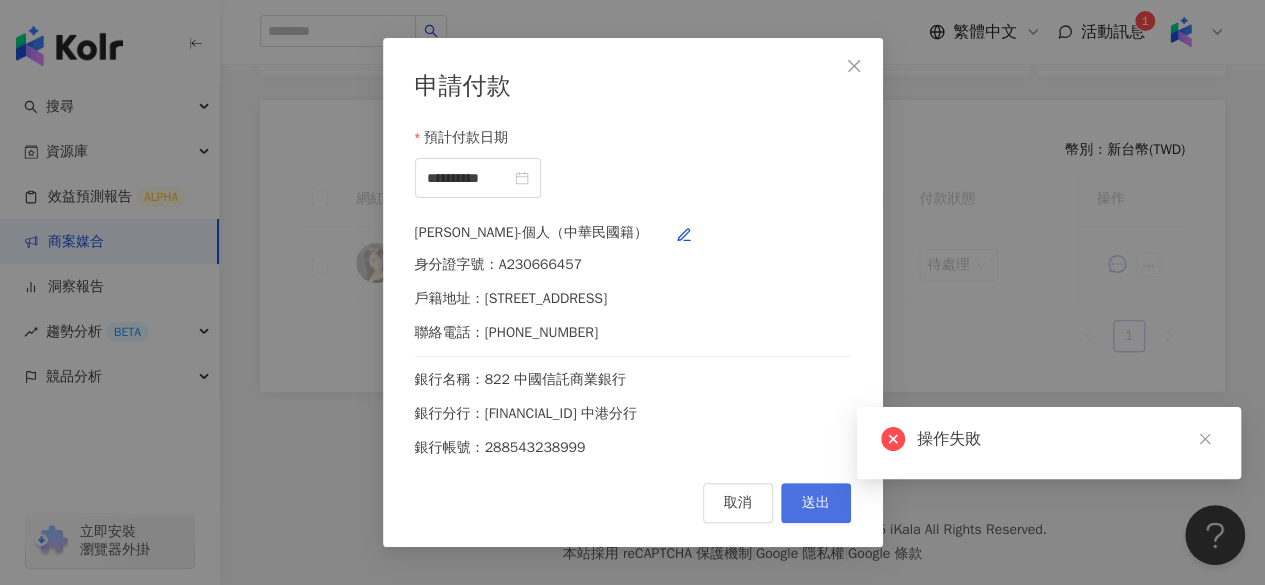 scroll, scrollTop: 515, scrollLeft: 0, axis: vertical 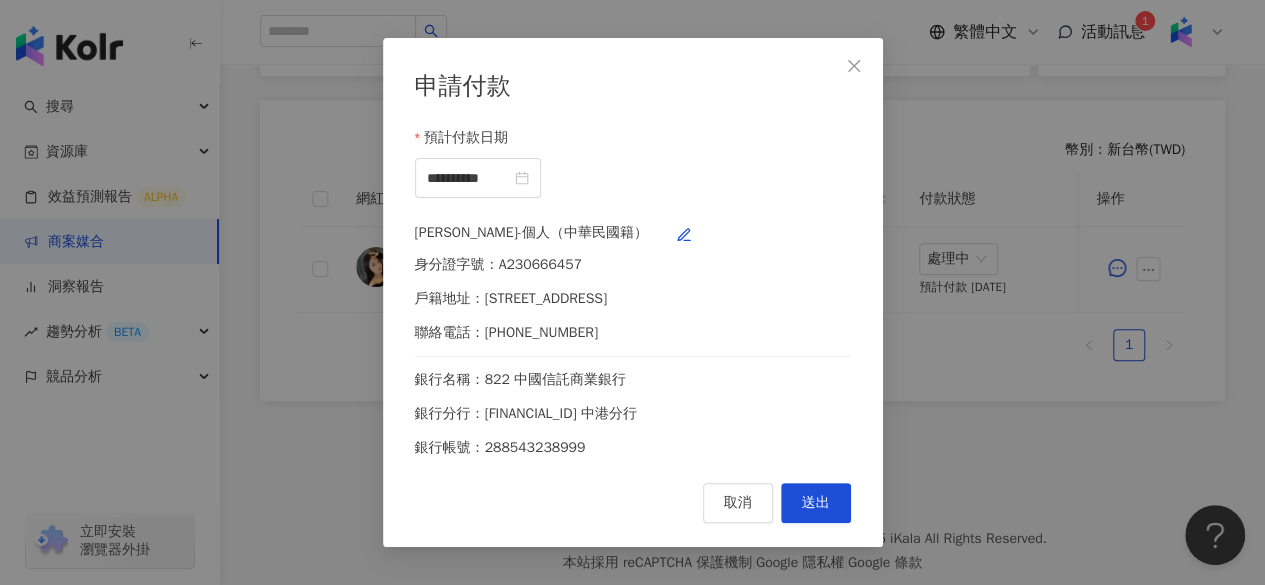 click 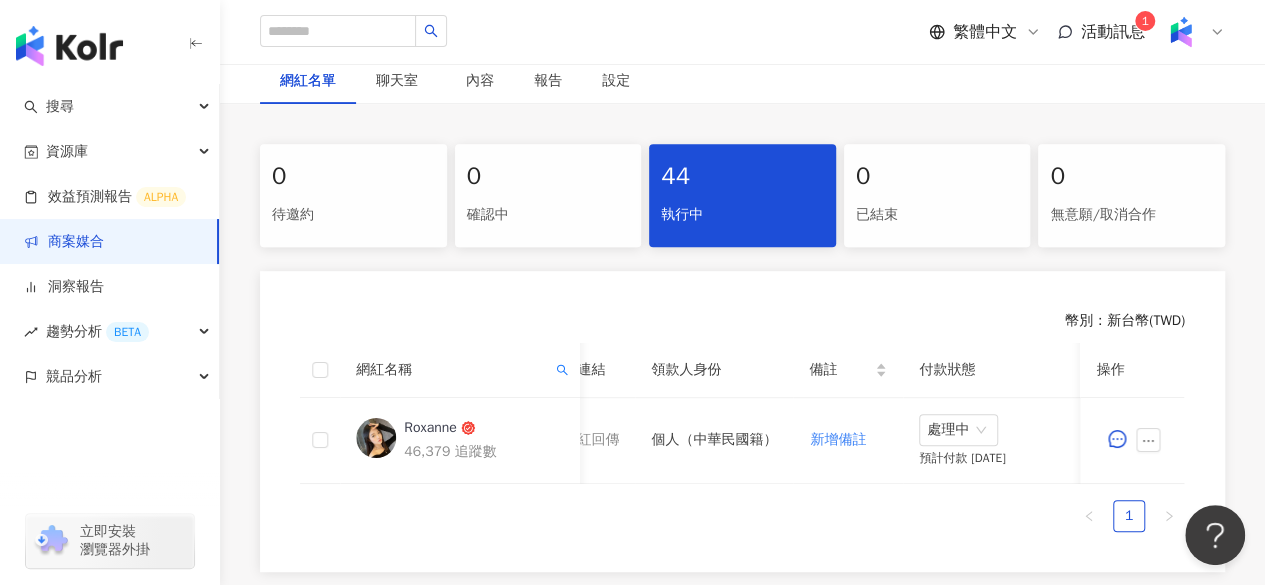scroll, scrollTop: 341, scrollLeft: 0, axis: vertical 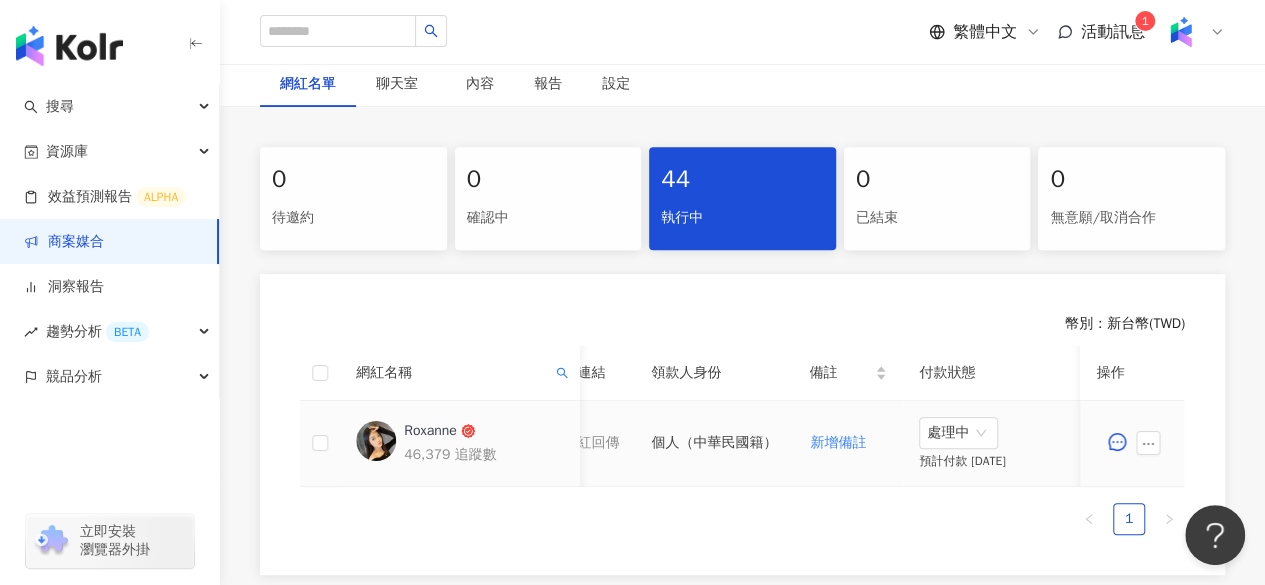click on "Roxanne" at bounding box center [430, 431] 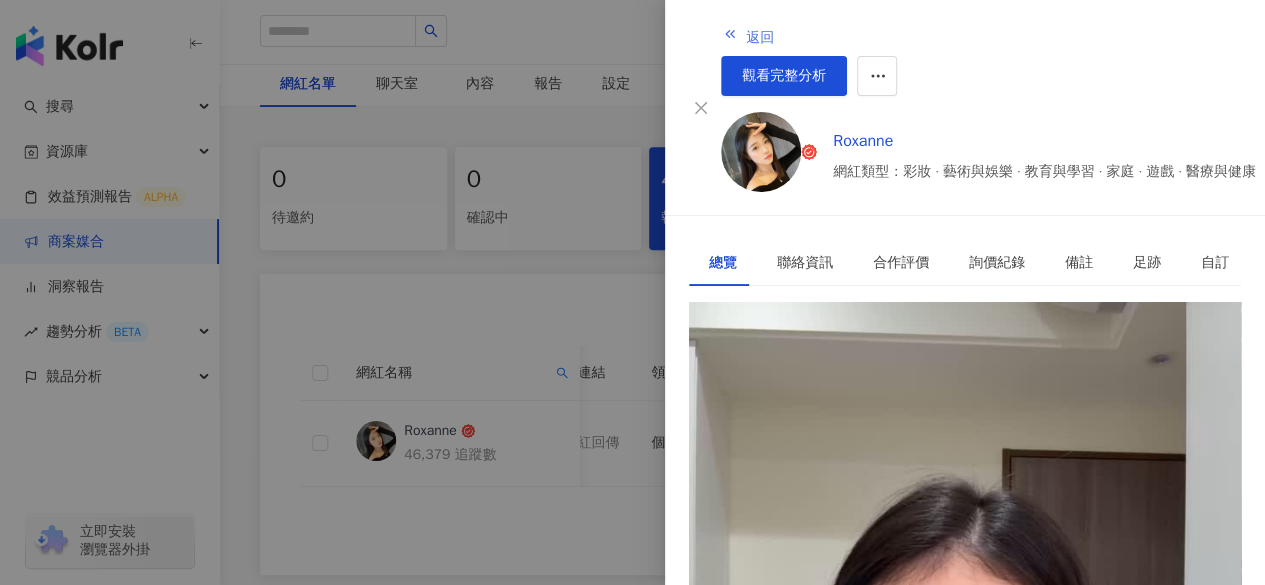 click on "返回" at bounding box center (760, 38) 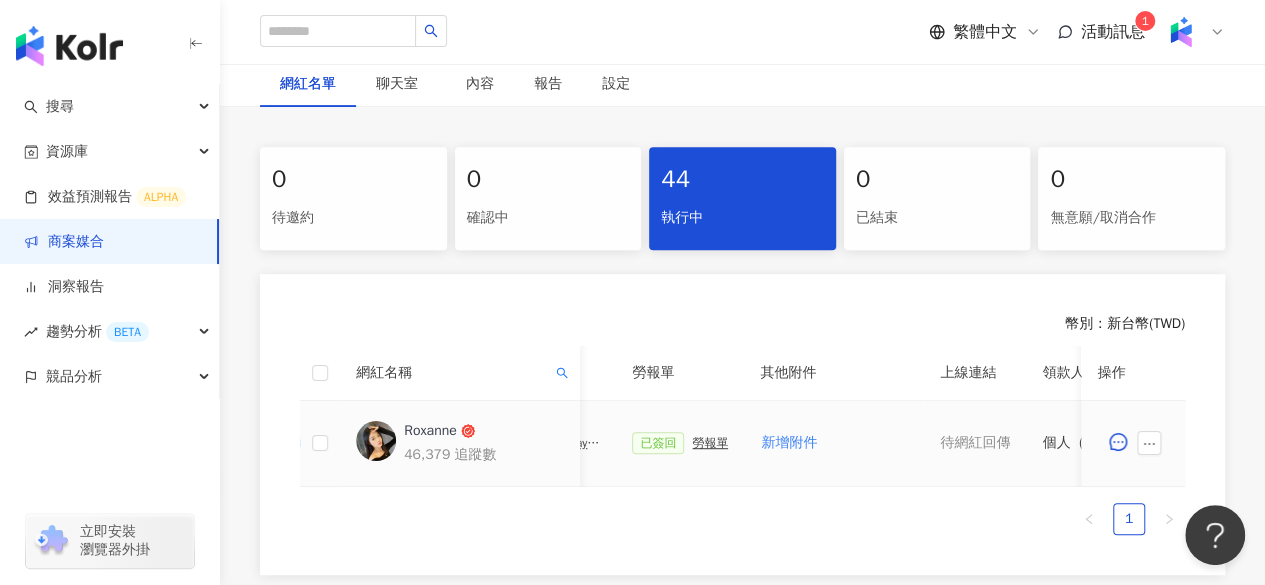 scroll, scrollTop: 0, scrollLeft: 693, axis: horizontal 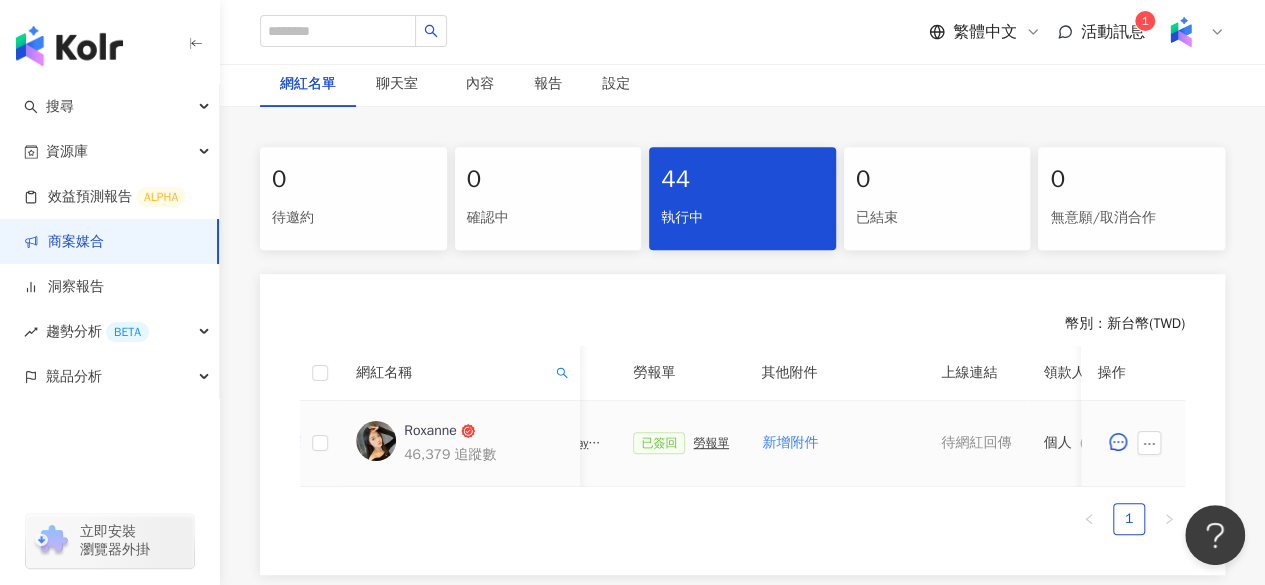 click on "勞報單" at bounding box center [711, 443] 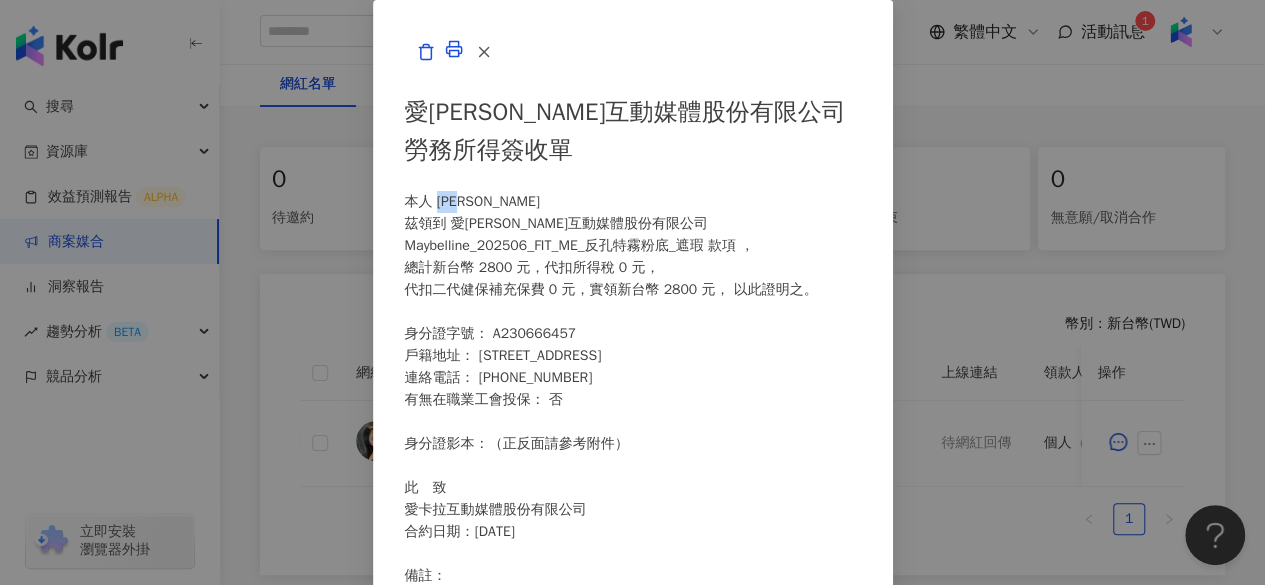drag, startPoint x: 275, startPoint y: 228, endPoint x: 322, endPoint y: 236, distance: 47.67599 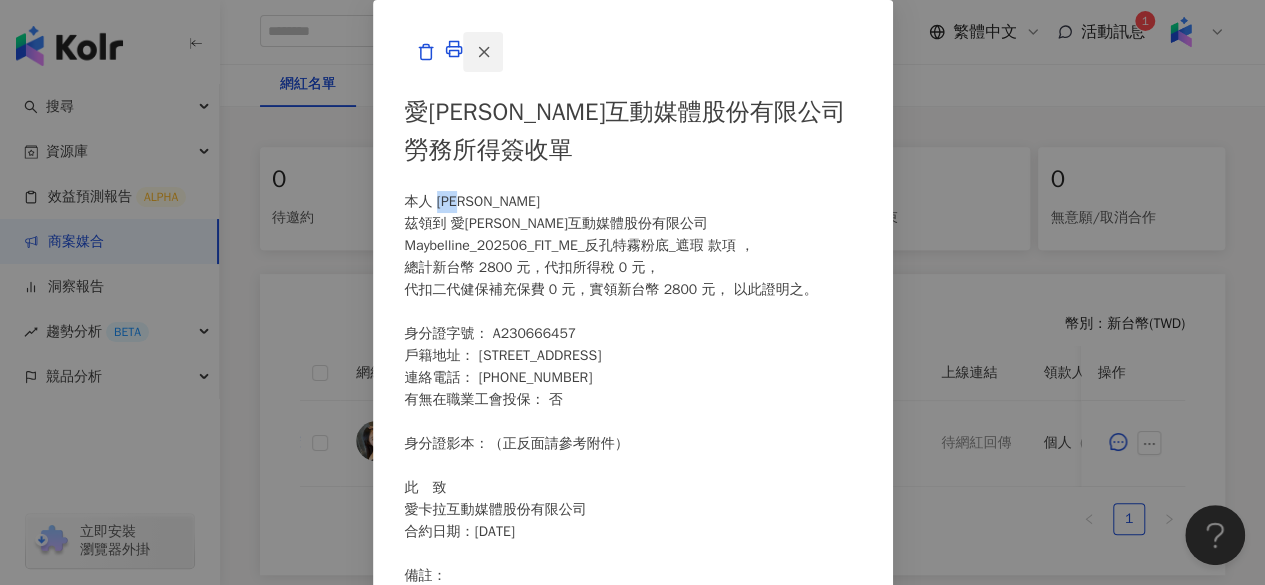 click 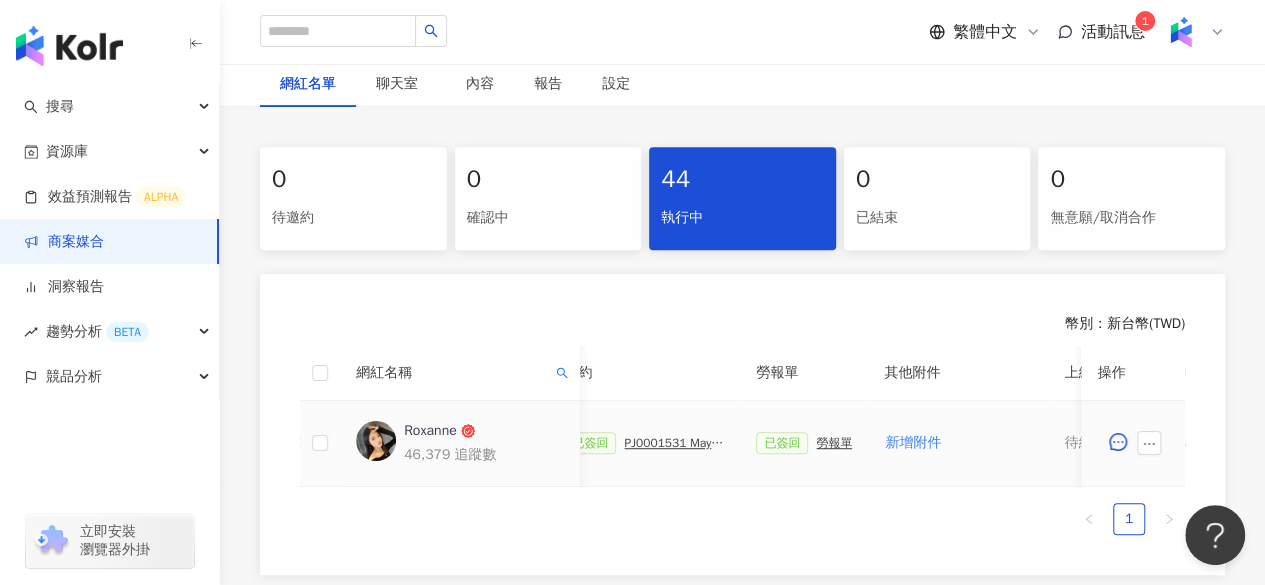 scroll, scrollTop: 0, scrollLeft: 569, axis: horizontal 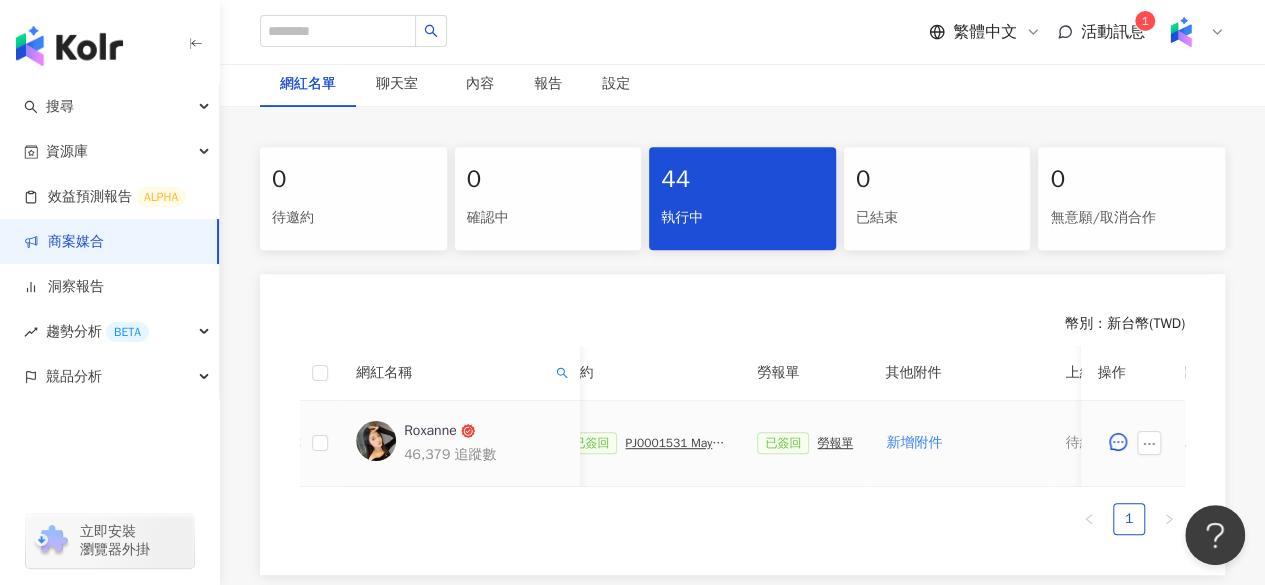 click on "PJ0001531 Maybelline_202506_FIT_ME_反孔特霧粉底_遮瑕_萊雅合作備忘錄" at bounding box center [675, 443] 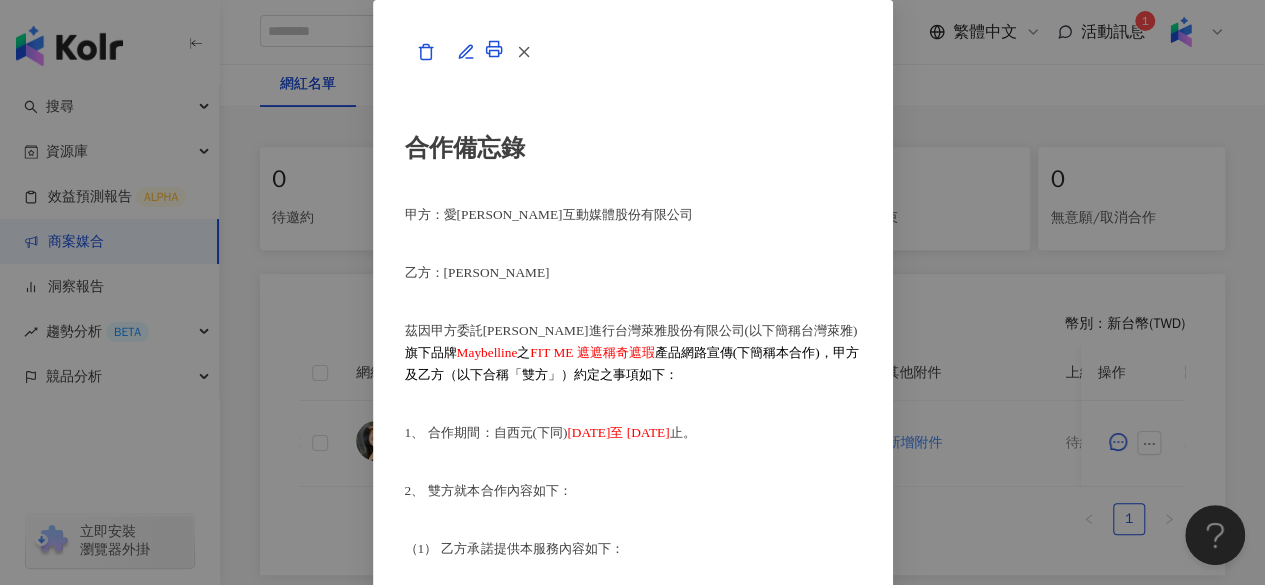 scroll, scrollTop: 471, scrollLeft: 0, axis: vertical 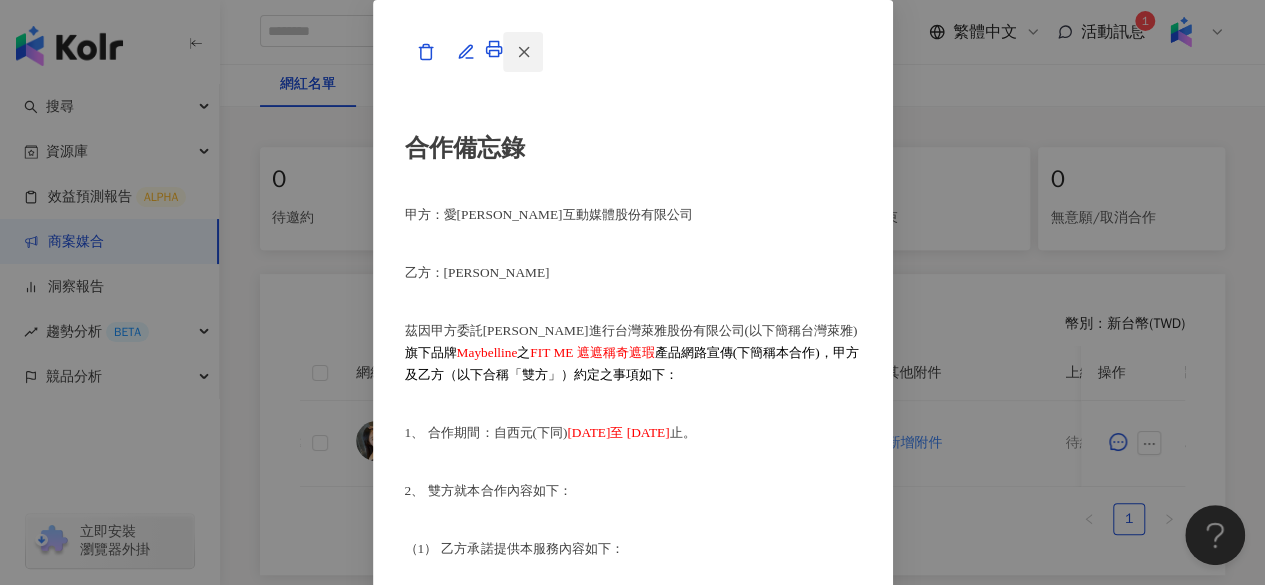 click at bounding box center [523, 52] 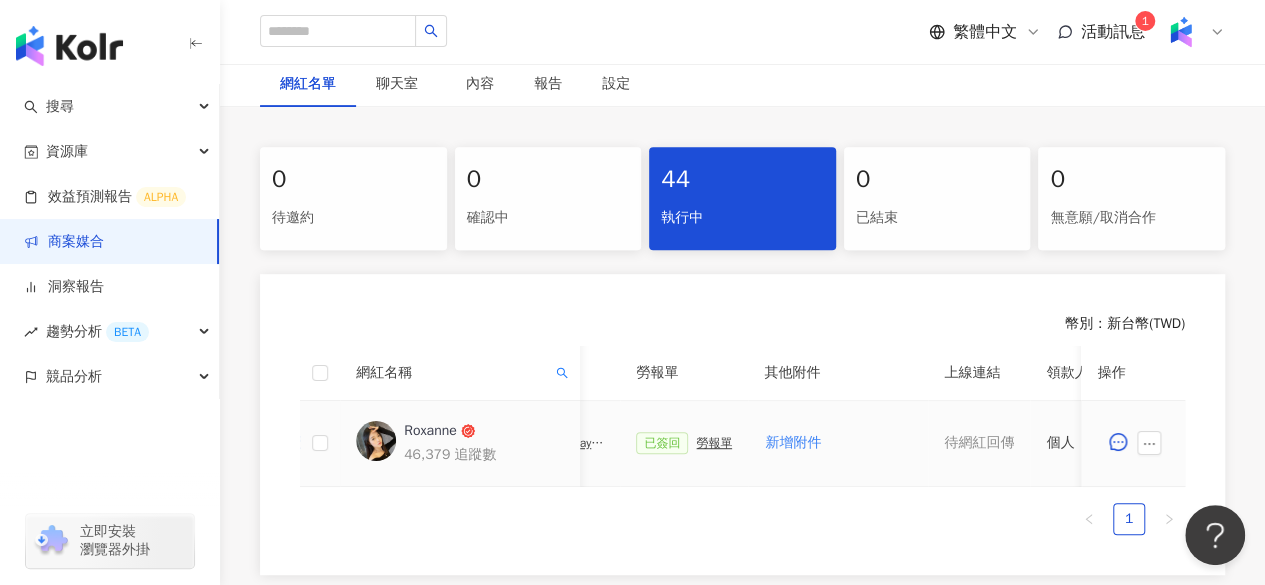 scroll, scrollTop: 0, scrollLeft: 1100, axis: horizontal 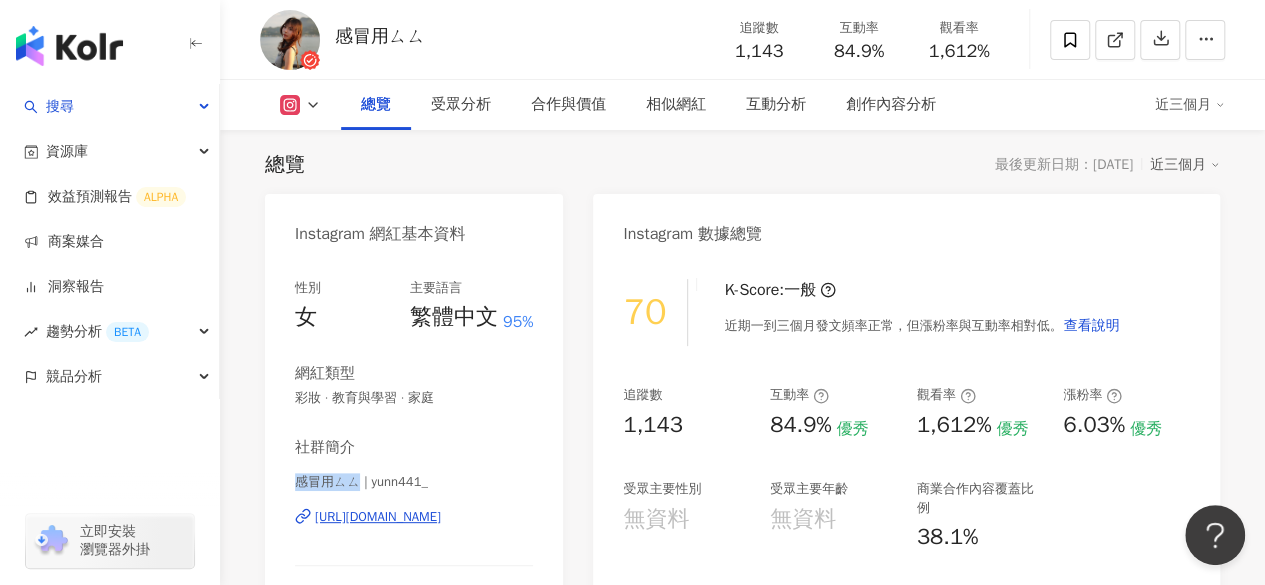 click on "性別   女 主要語言   繁體中文 95% 網紅類型 彩妝 · 教育與學習 · 家庭 社群簡介 感冒用ㄙㄙ | yunn441_ [URL][DOMAIN_NAME] 21y做過好多工作 開始數位遊牧的大學生👩‍🎓
業務/行銷/設計/短影音企劃
Sisterann校園大使🎀
盡量每天日更₍˄•༝•˄₎◞✩︎
想成為一個溫暖可靠的人
發揮自己的影響力✨💫
（啊⋯不好意思 我沒偶包）
合作邀約📪
[EMAIL_ADDRESS][DOMAIN_NAME] 看更多" at bounding box center (414, 483) 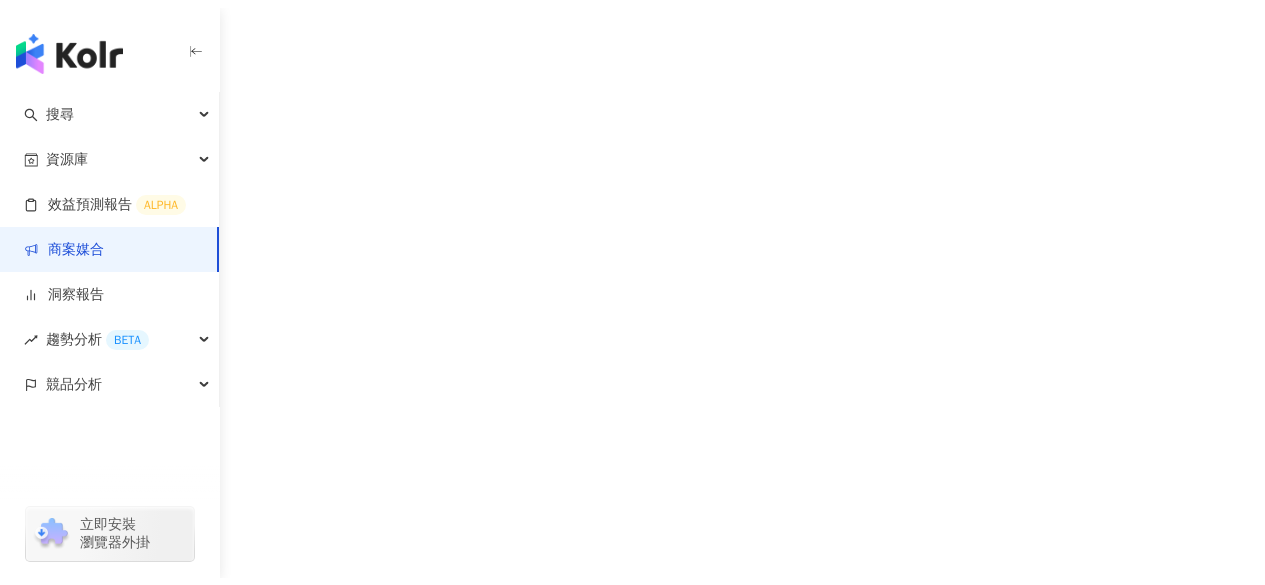 scroll, scrollTop: 0, scrollLeft: 0, axis: both 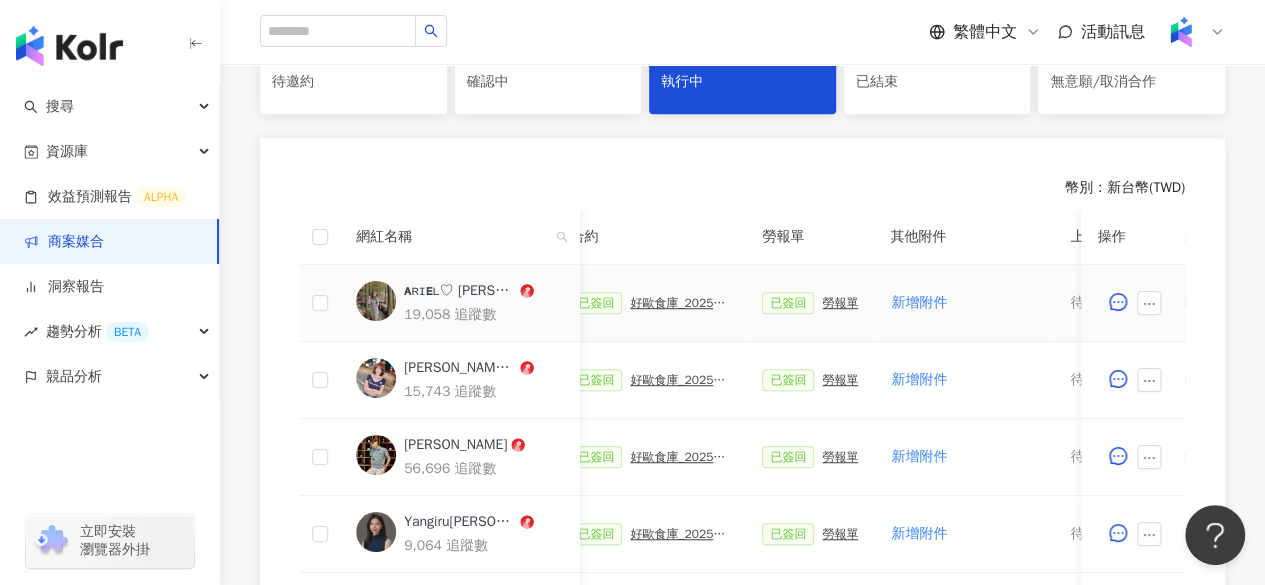click on "已簽回 好歐食庫_202503_口碑牆專案" at bounding box center (650, 303) 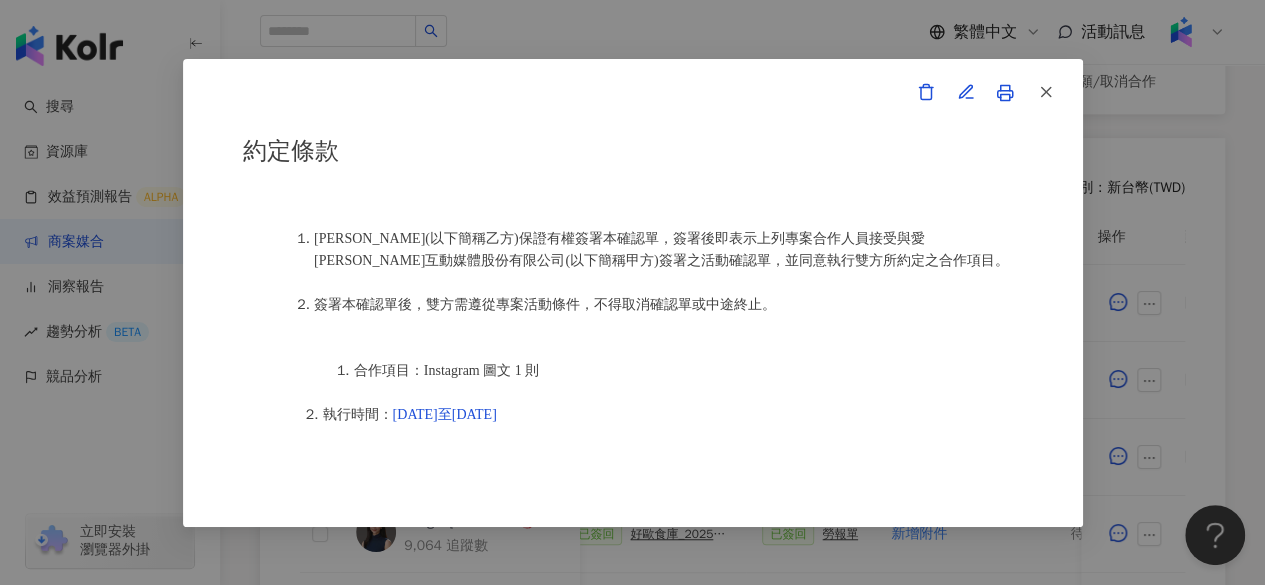 scroll, scrollTop: 925, scrollLeft: 0, axis: vertical 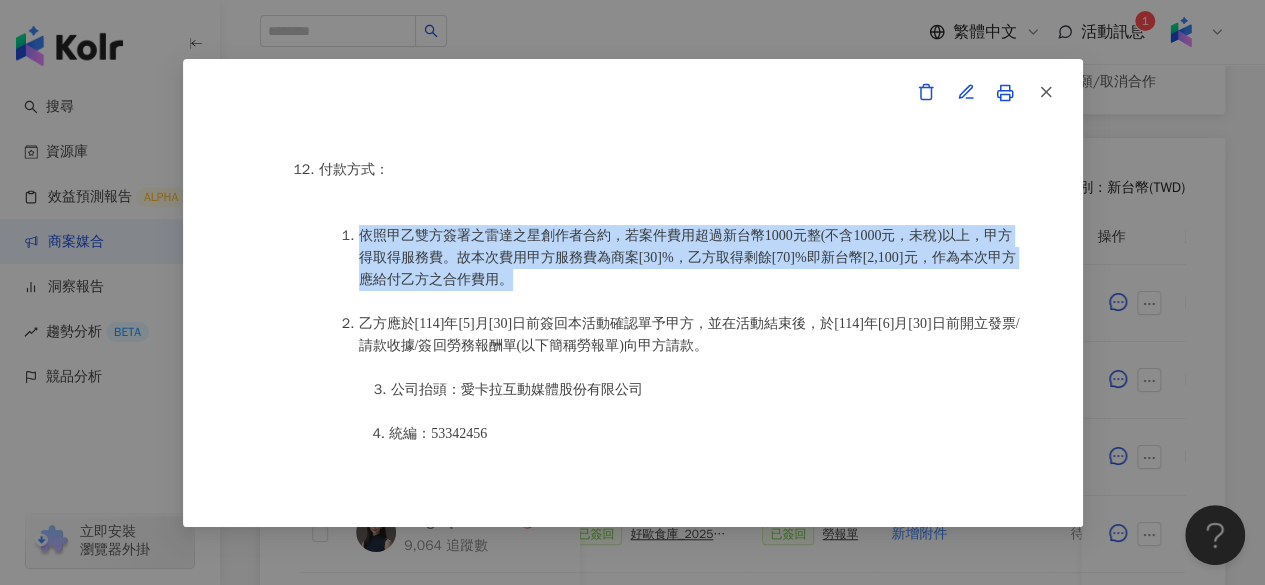 drag, startPoint x: 564, startPoint y: 252, endPoint x: 359, endPoint y: 211, distance: 209.0598 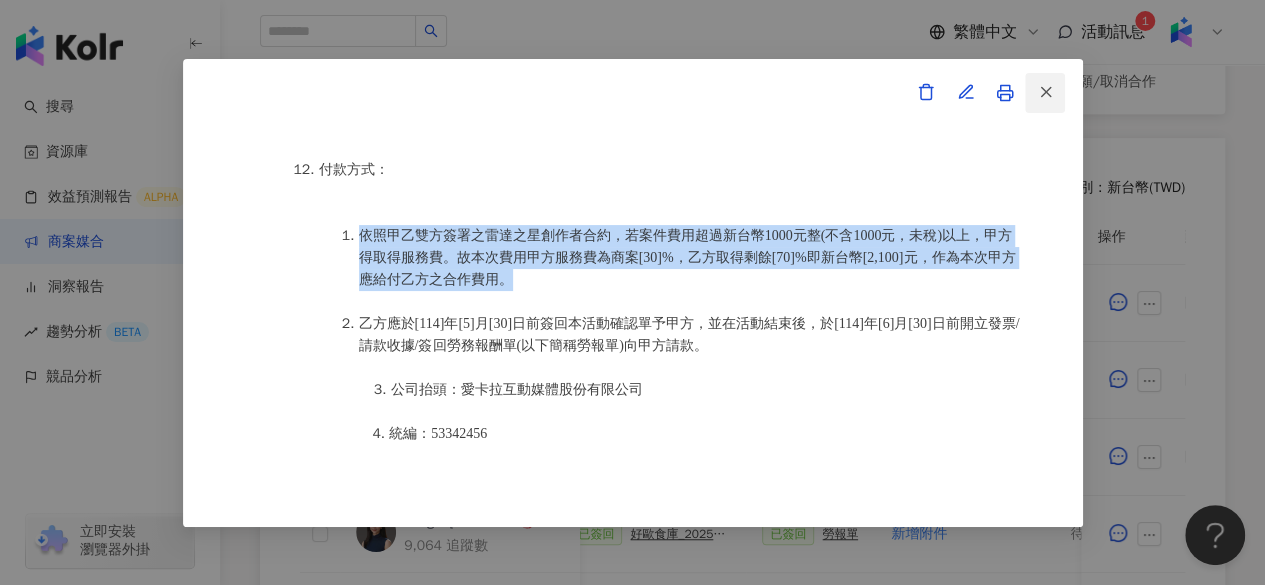 click 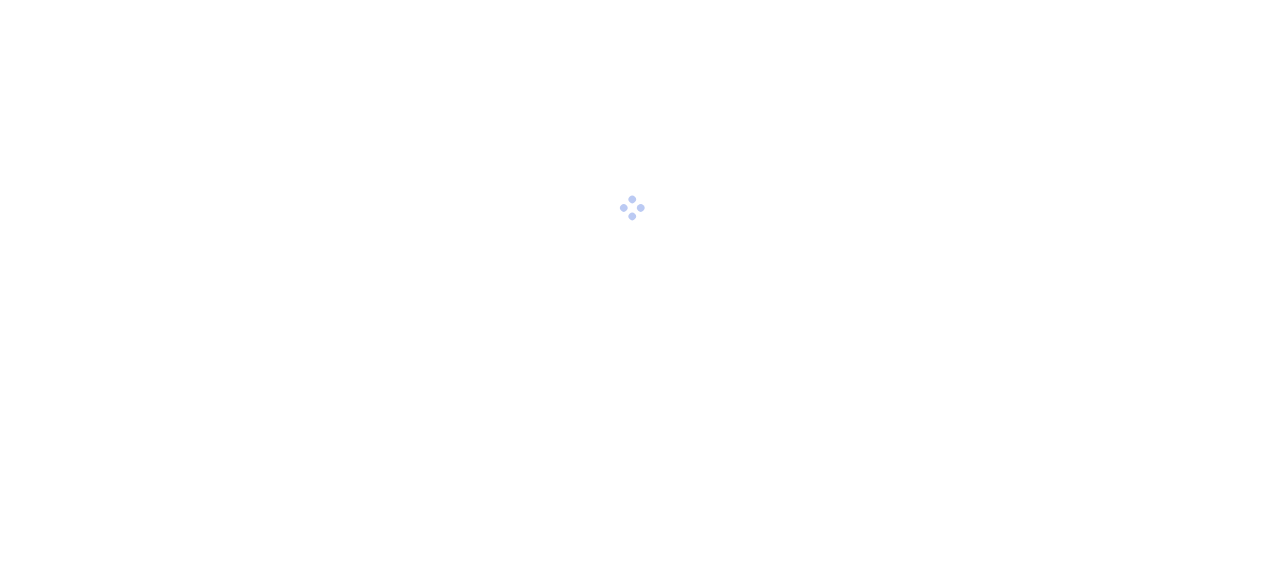 scroll, scrollTop: 0, scrollLeft: 0, axis: both 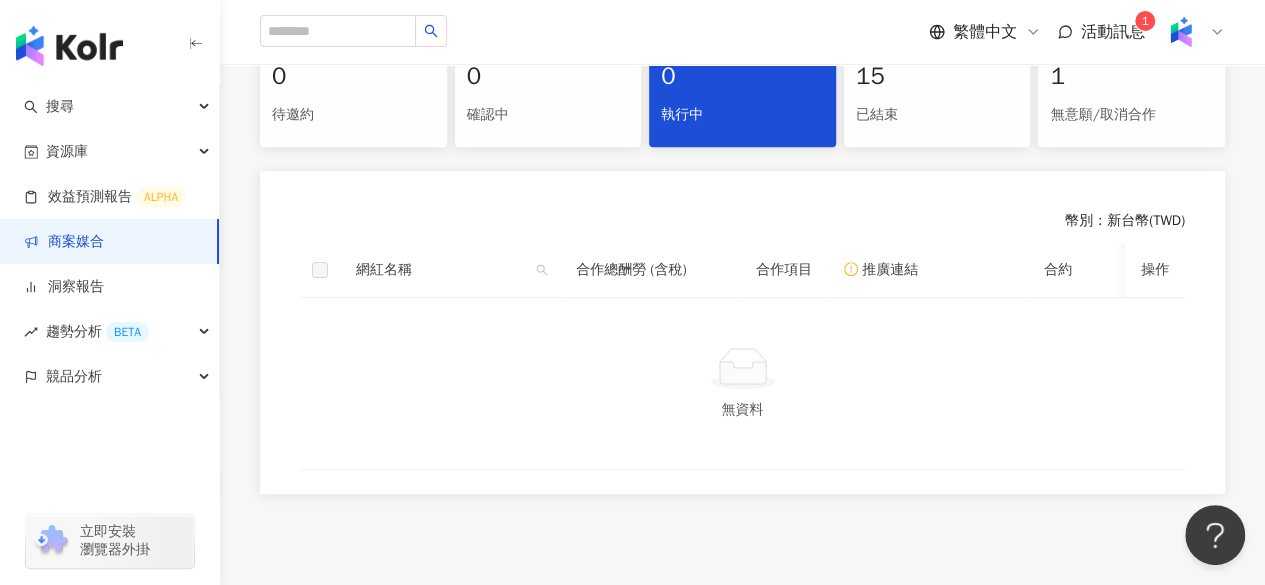 click on "已結束" at bounding box center [937, 115] 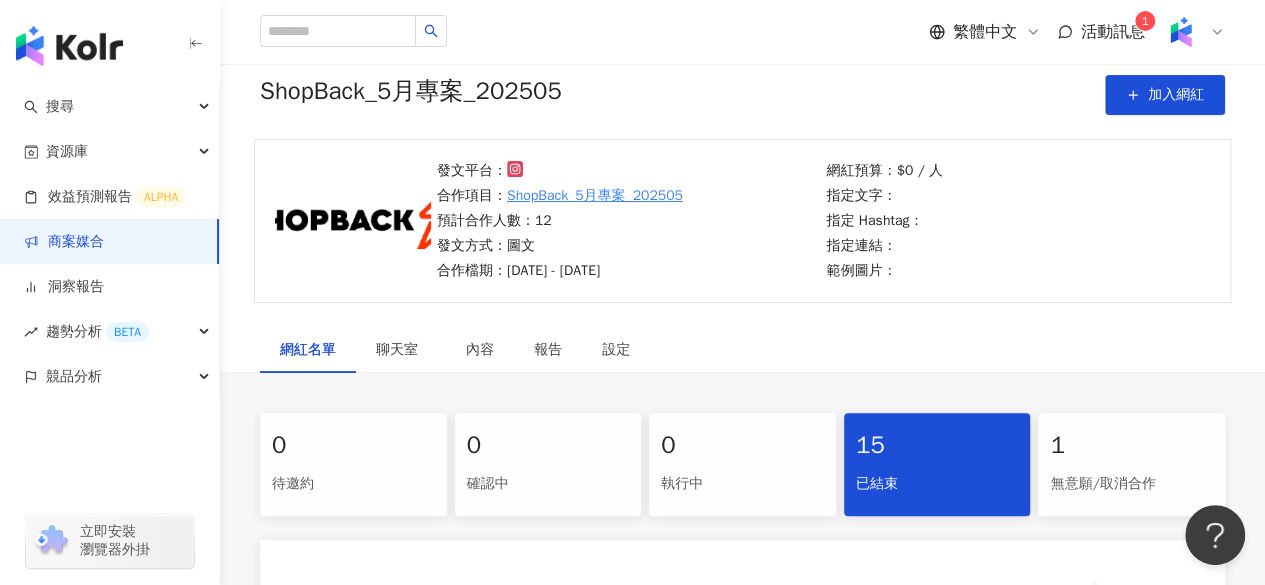 scroll, scrollTop: 0, scrollLeft: 0, axis: both 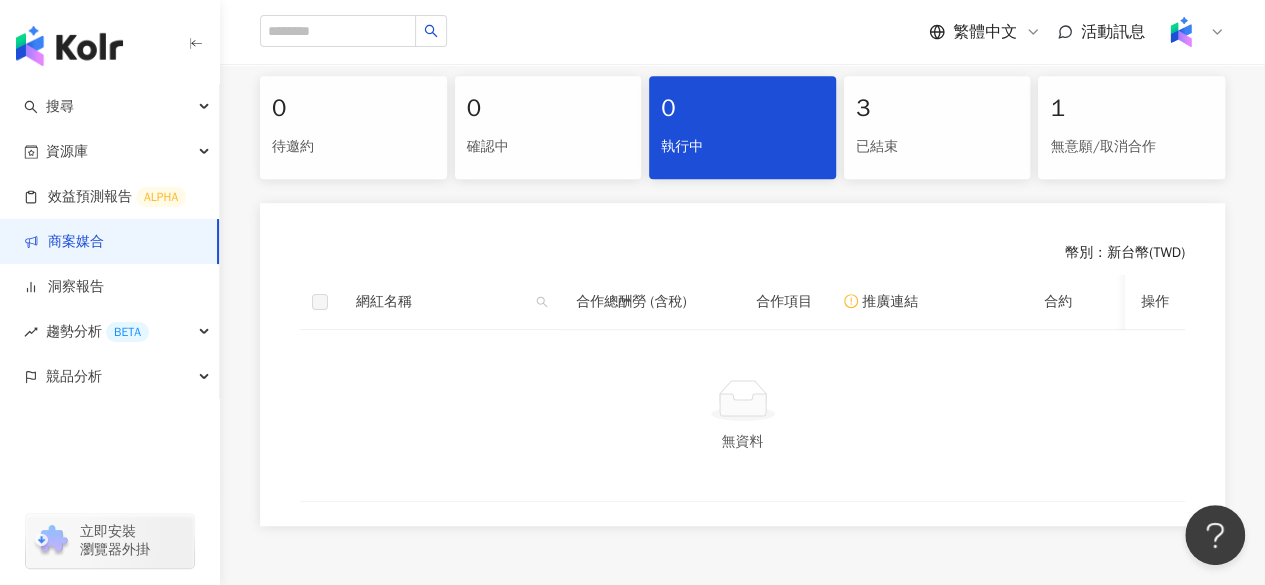 click on "3 已結束" at bounding box center [937, 127] 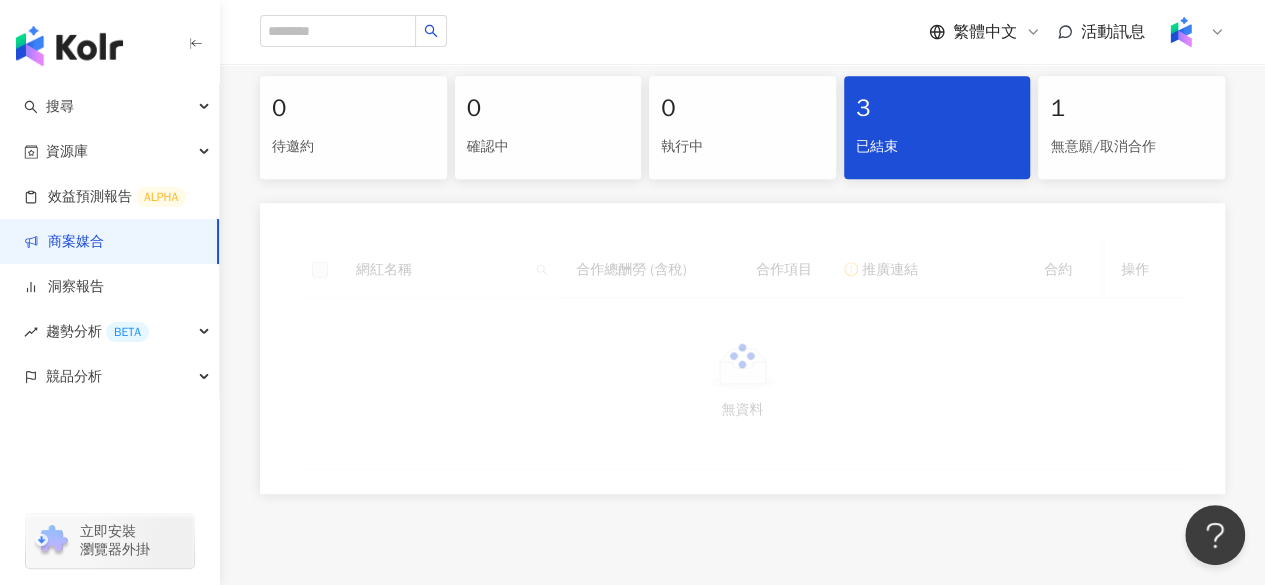 scroll, scrollTop: 568, scrollLeft: 0, axis: vertical 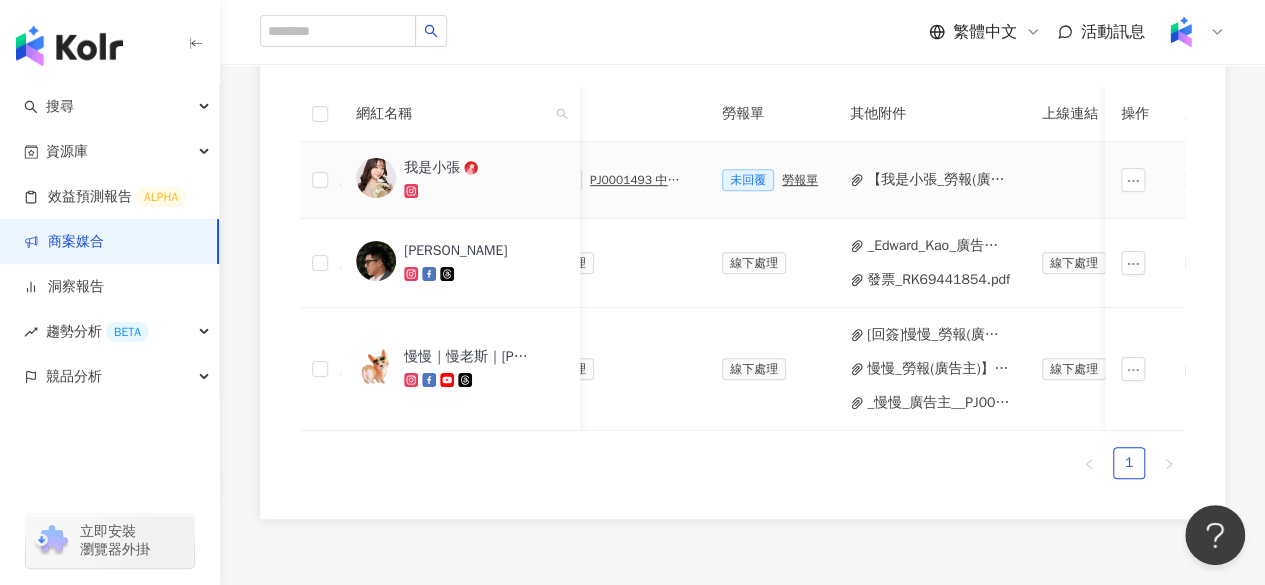 click on "PJ0001493 中華黃頁_中華電信_202504_KOL專案_活動確認單" at bounding box center (640, 180) 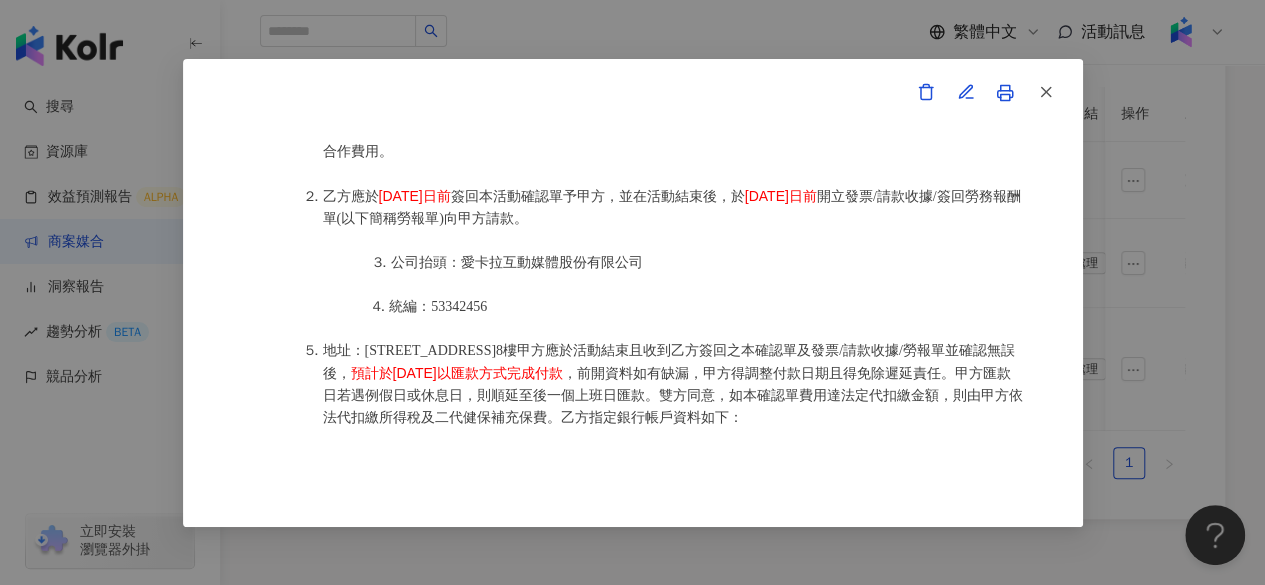 scroll, scrollTop: 2042, scrollLeft: 0, axis: vertical 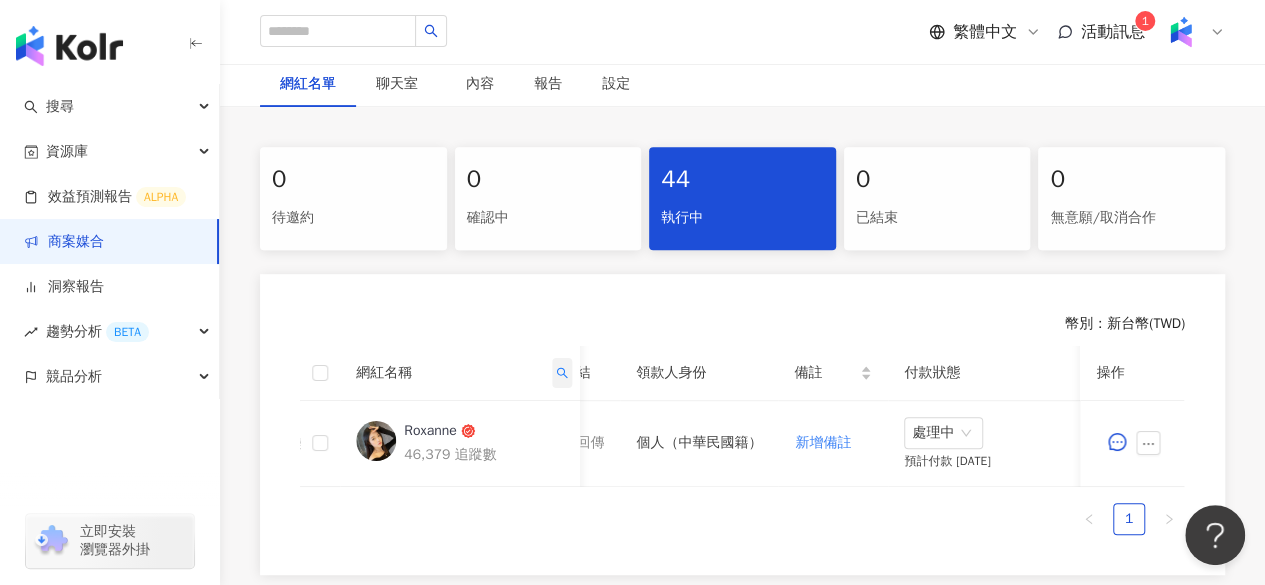 click at bounding box center (562, 373) 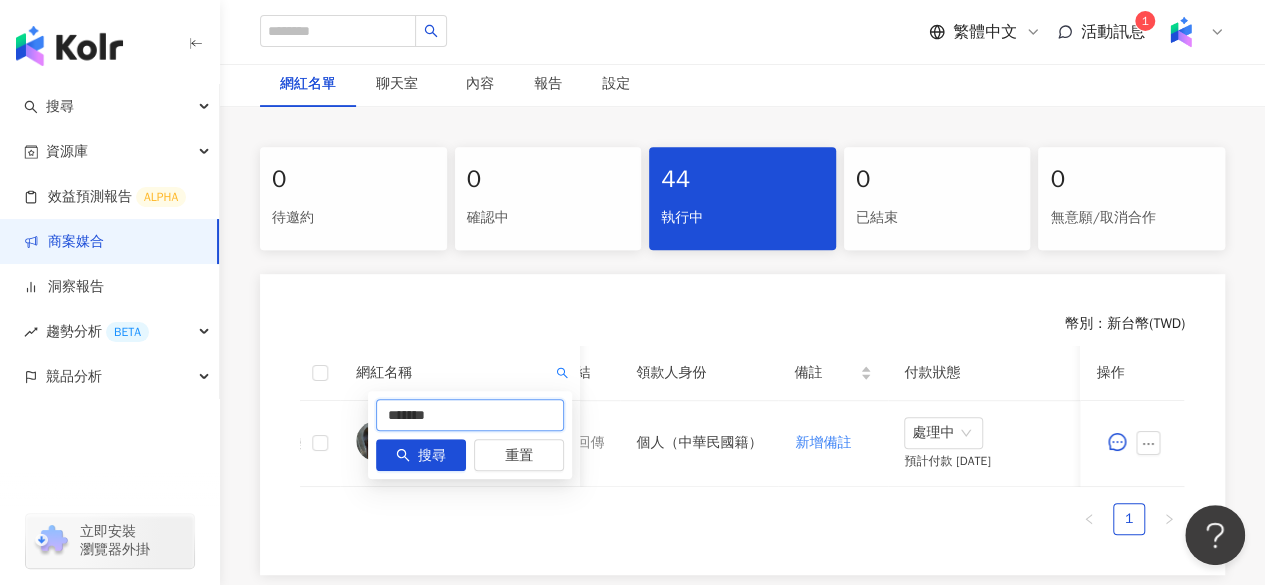 drag, startPoint x: 480, startPoint y: 413, endPoint x: 306, endPoint y: 400, distance: 174.48495 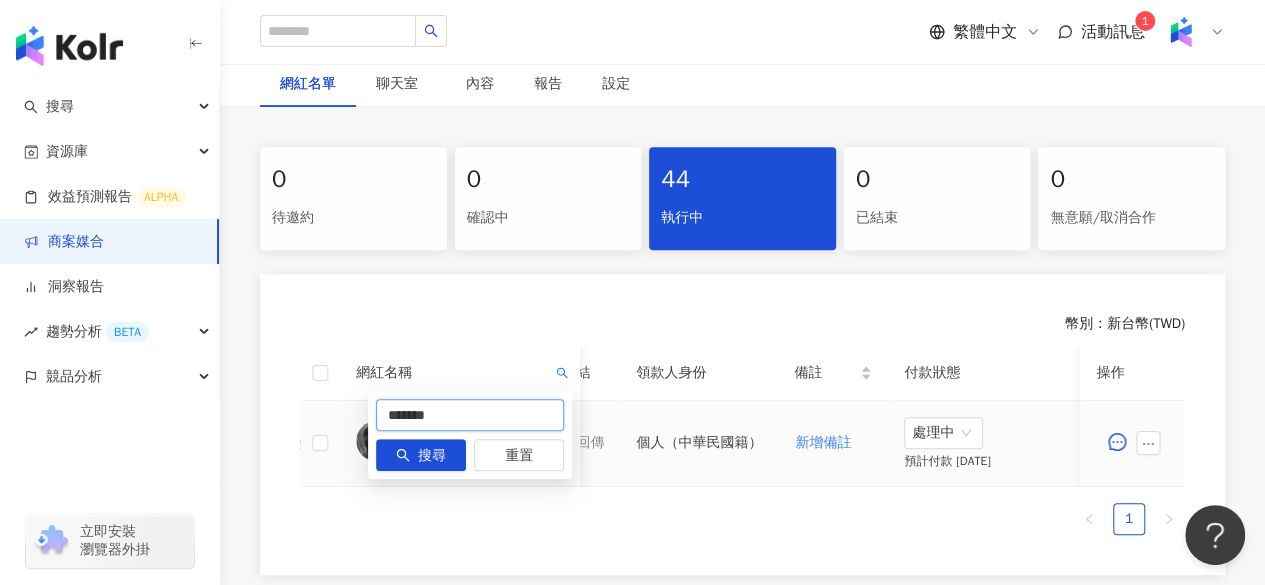 paste 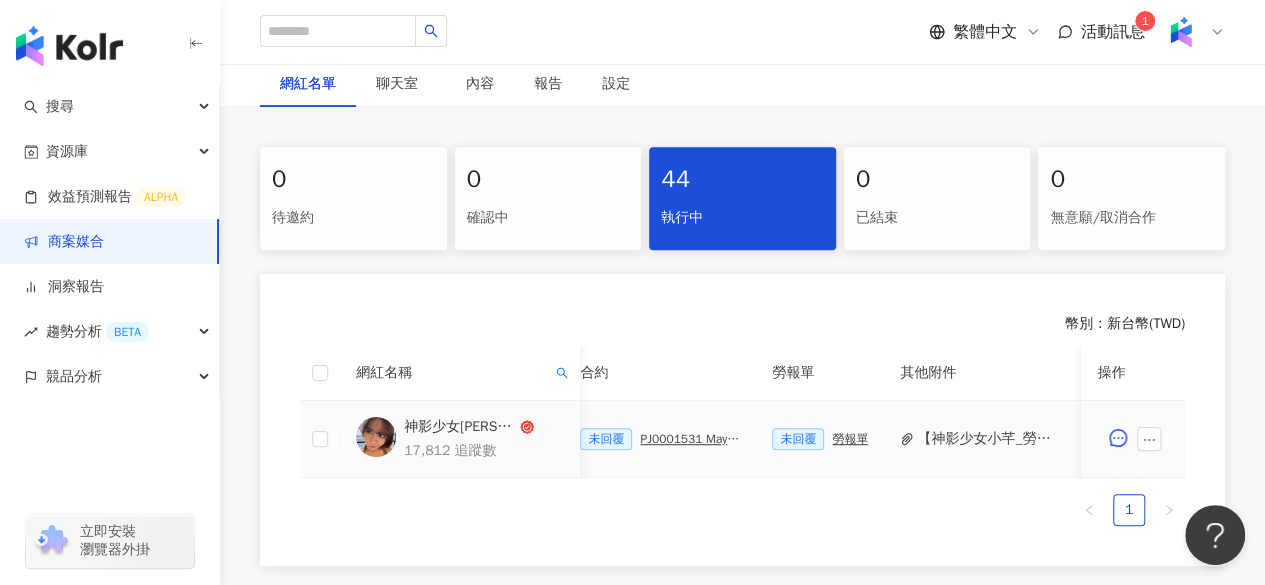 scroll, scrollTop: 0, scrollLeft: 580, axis: horizontal 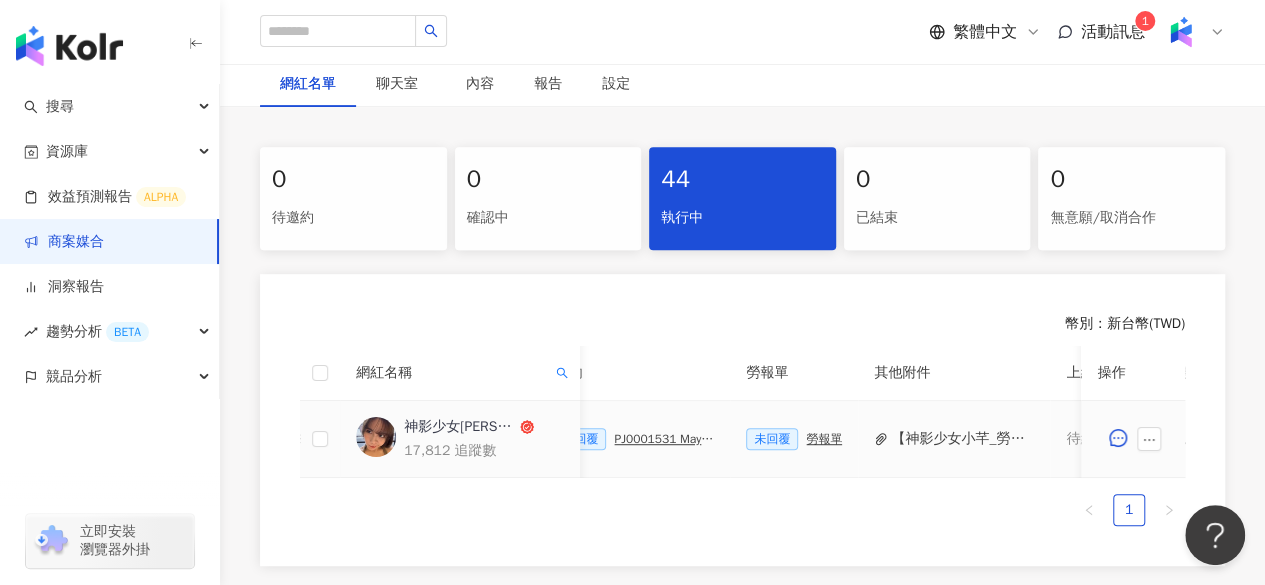 click on "【神影少女小芊_勞報】PJ0001531 Maybelline_202506_FIT_ME_反孔特霧粉底_遮瑕.pdf" at bounding box center (962, 439) 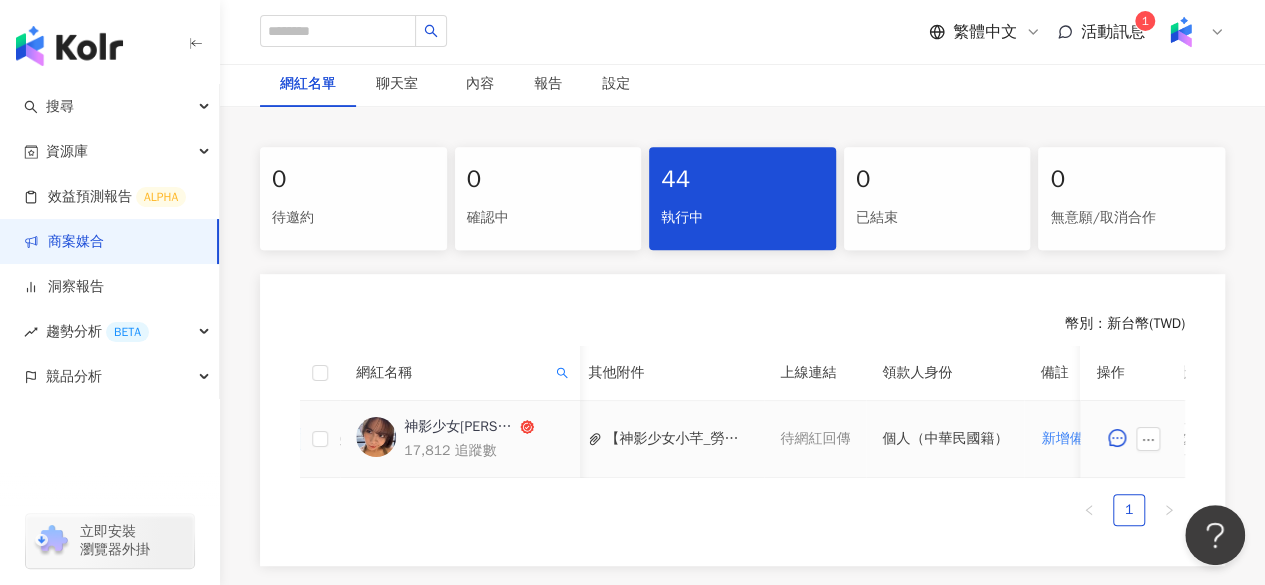 scroll, scrollTop: 0, scrollLeft: 868, axis: horizontal 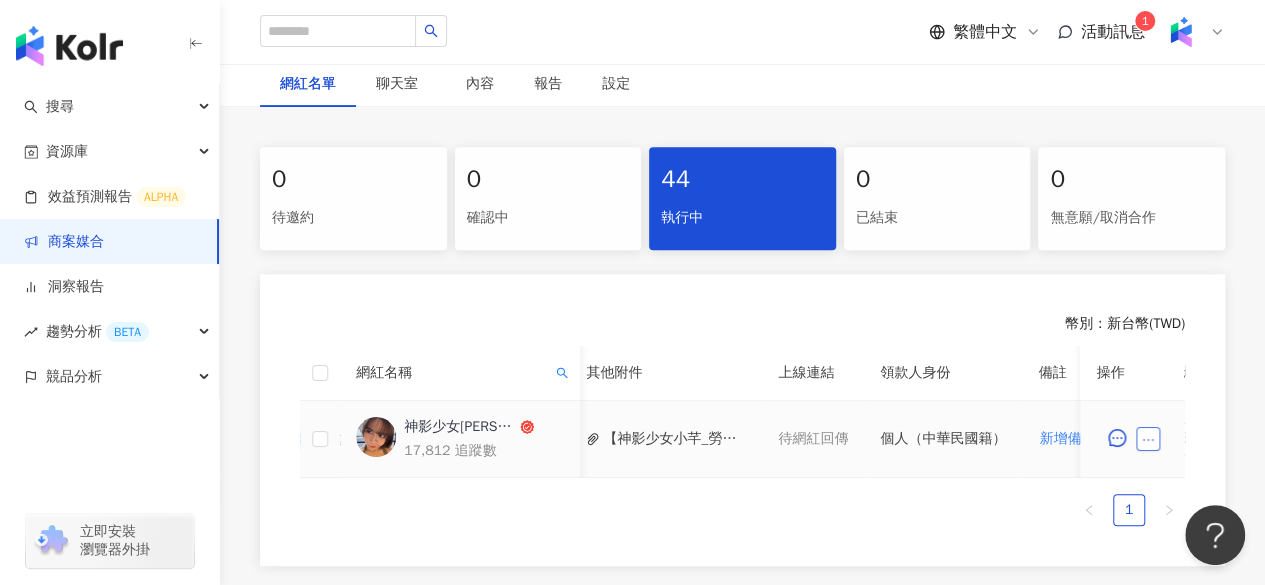 click 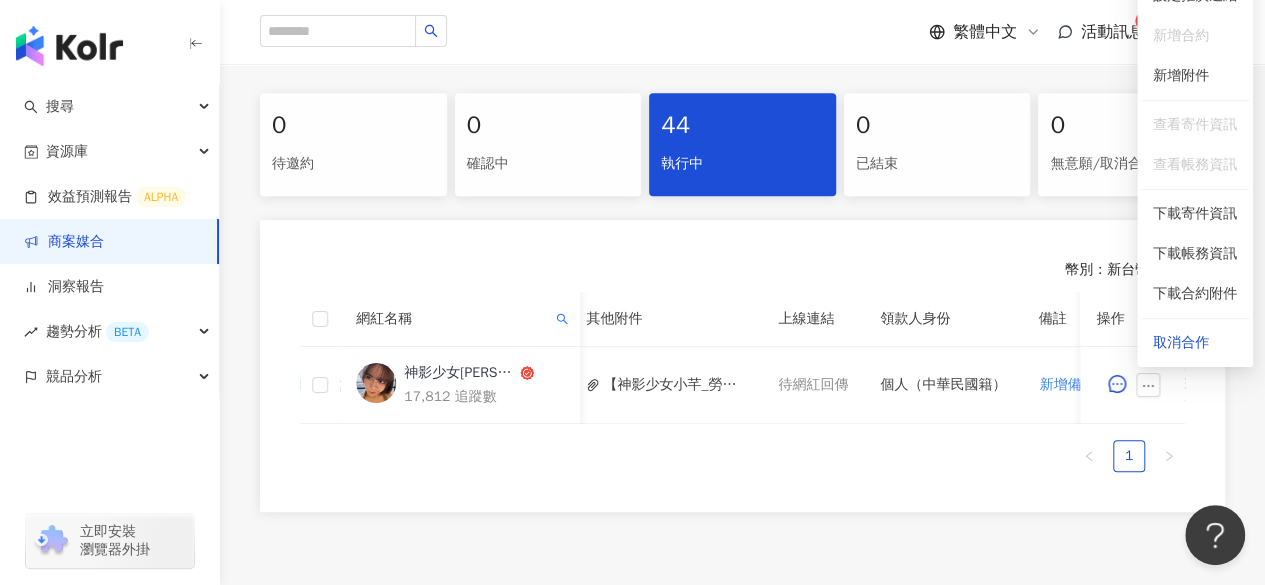 scroll, scrollTop: 398, scrollLeft: 0, axis: vertical 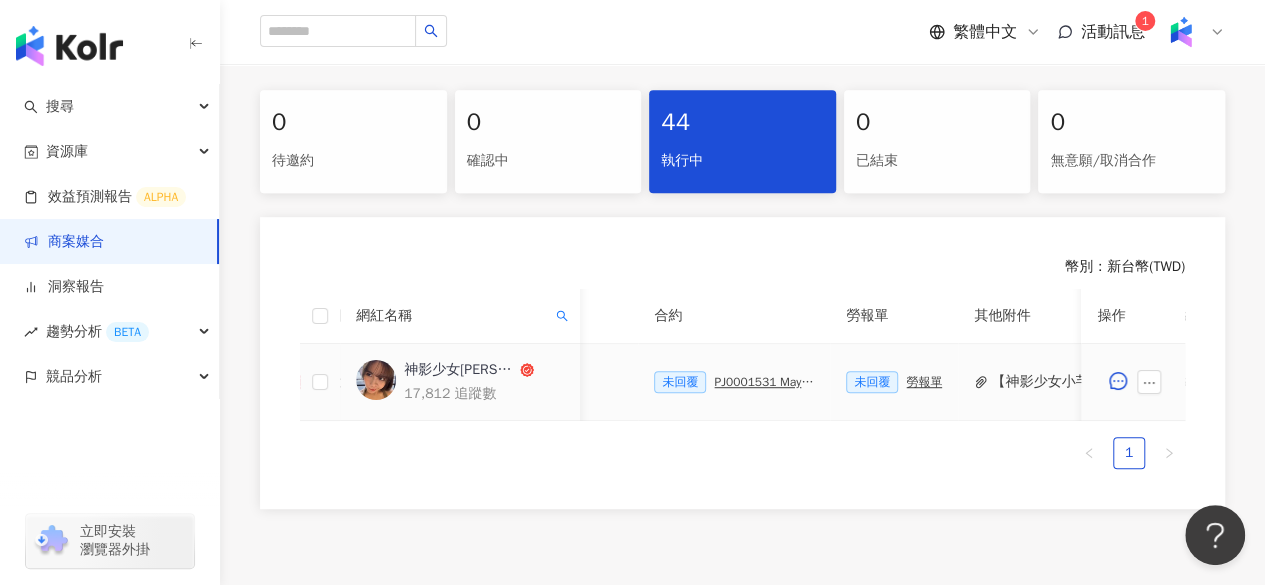 click on "未回覆 PJ0001531 Maybelline_202506_FIT_ME_反孔特霧粉底_遮瑕_萊雅合作備忘錄" at bounding box center [734, 382] 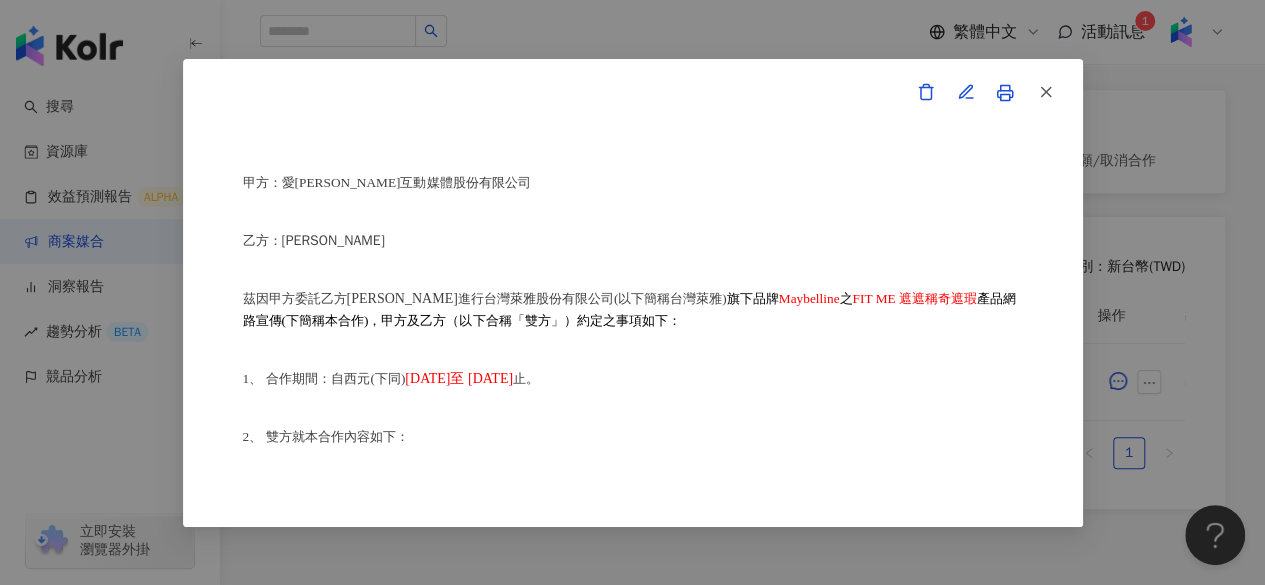 scroll, scrollTop: 101, scrollLeft: 0, axis: vertical 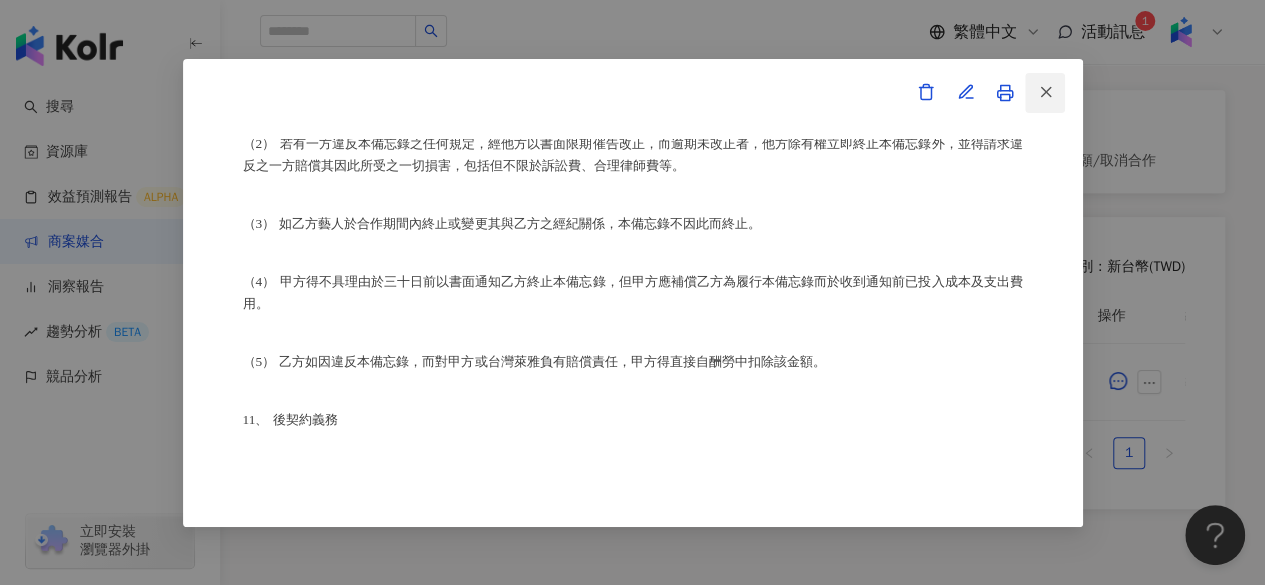 click 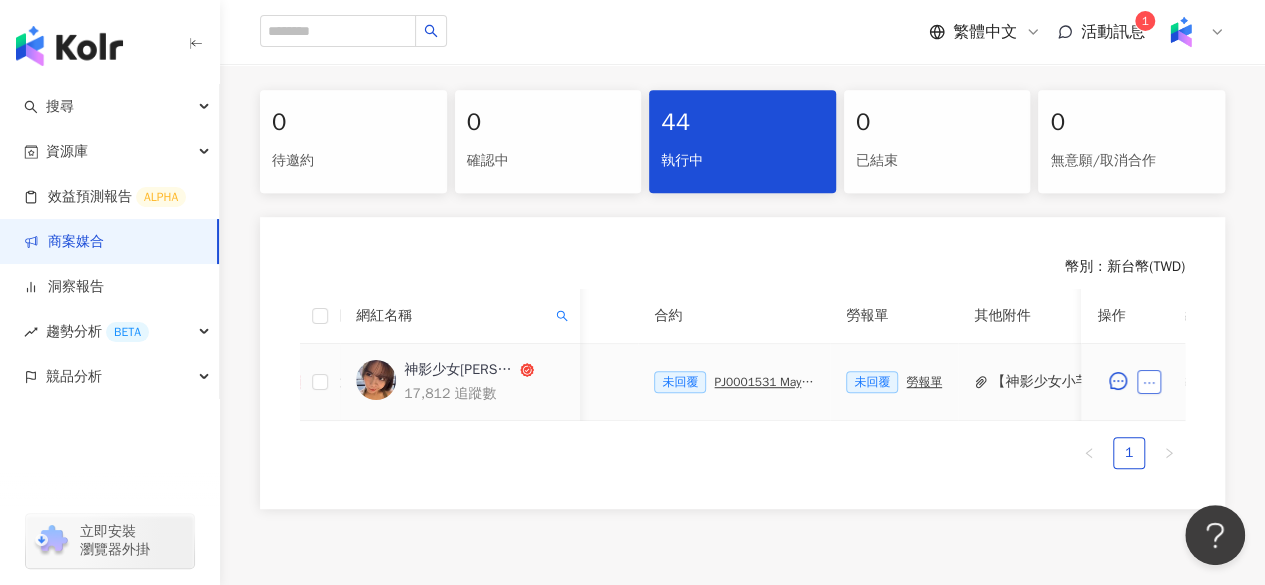 click 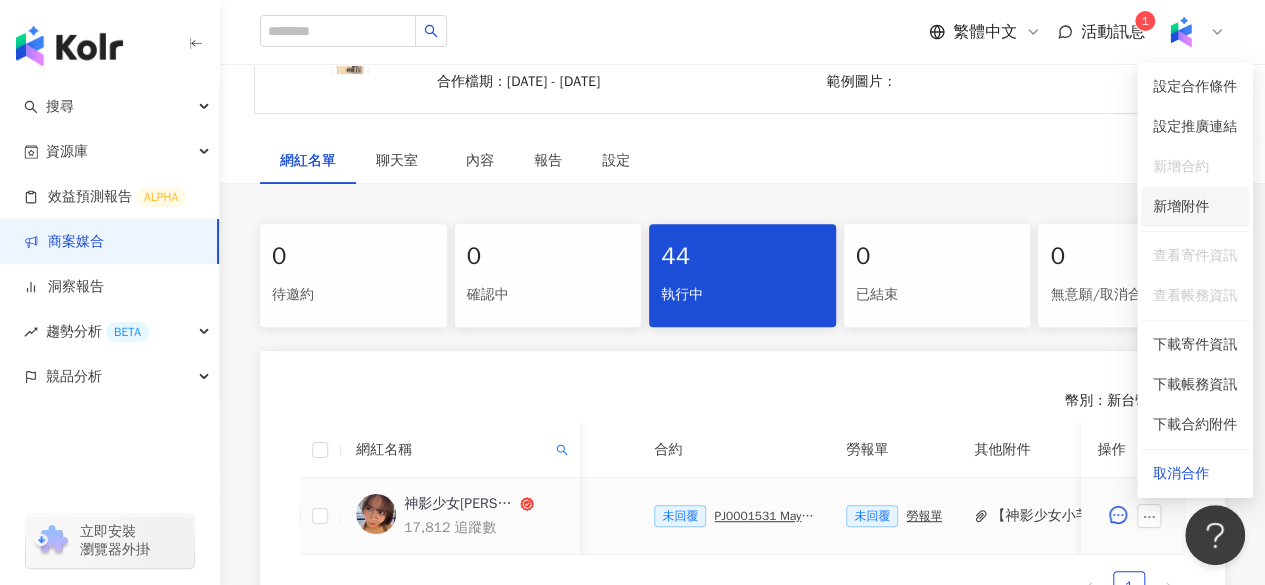 scroll, scrollTop: 263, scrollLeft: 0, axis: vertical 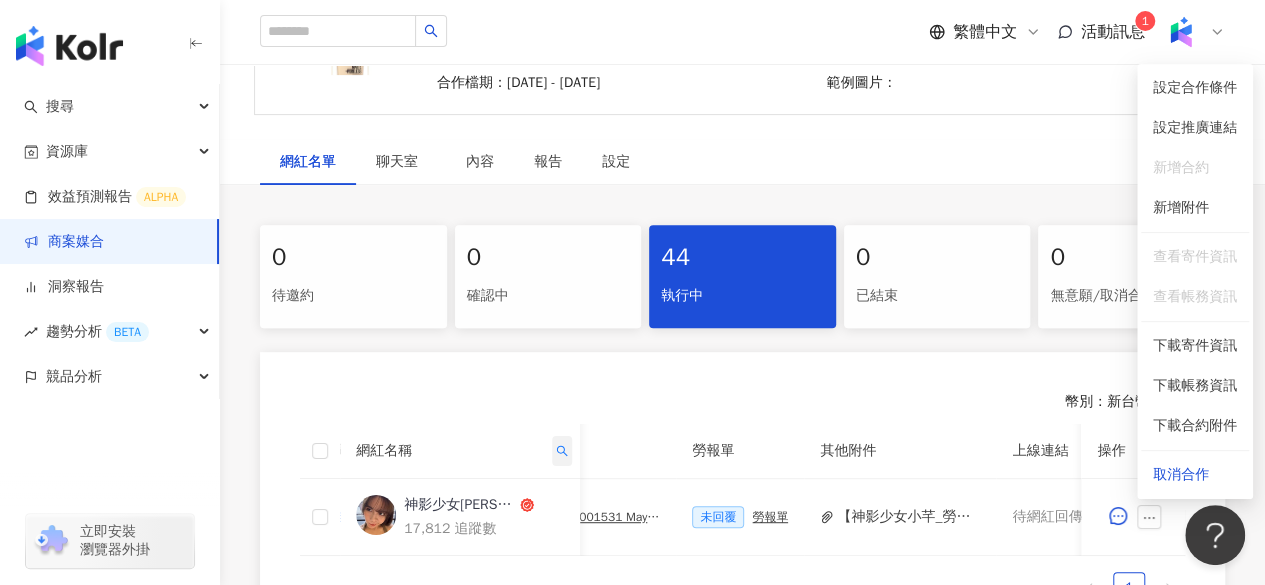 click 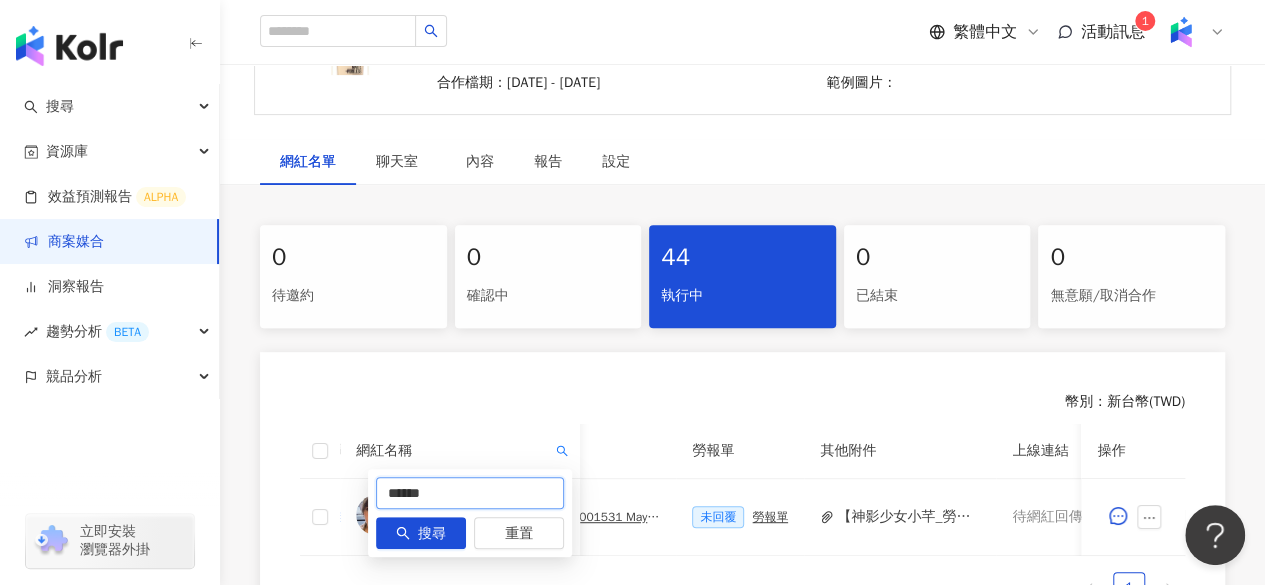 drag, startPoint x: 508, startPoint y: 491, endPoint x: 184, endPoint y: 502, distance: 324.18668 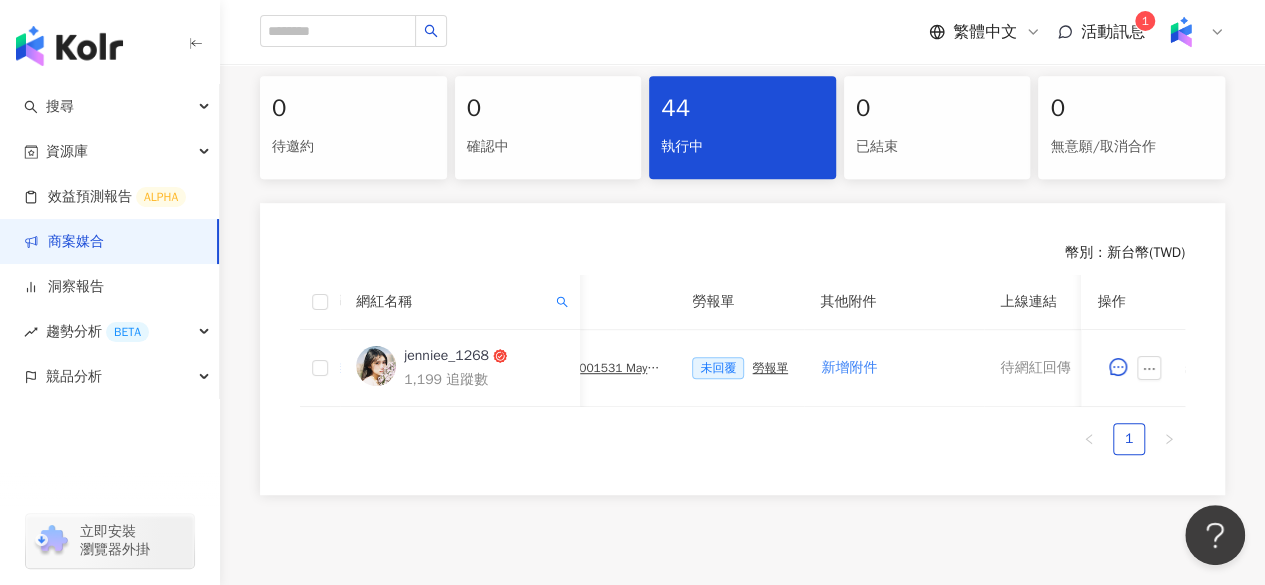 scroll, scrollTop: 414, scrollLeft: 0, axis: vertical 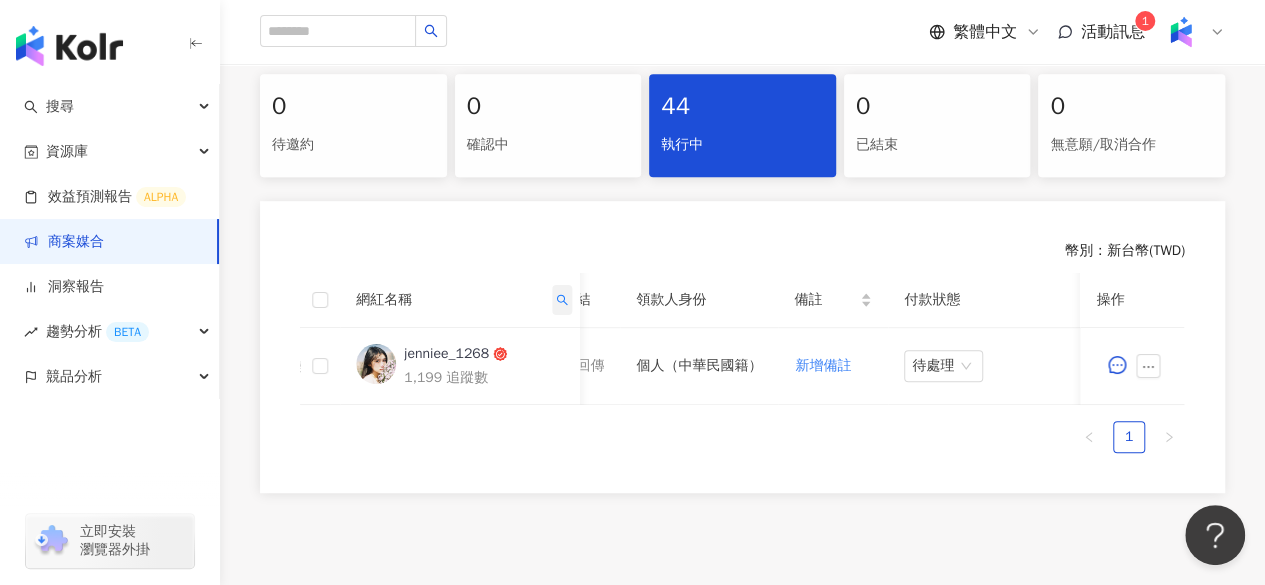 click at bounding box center [562, 300] 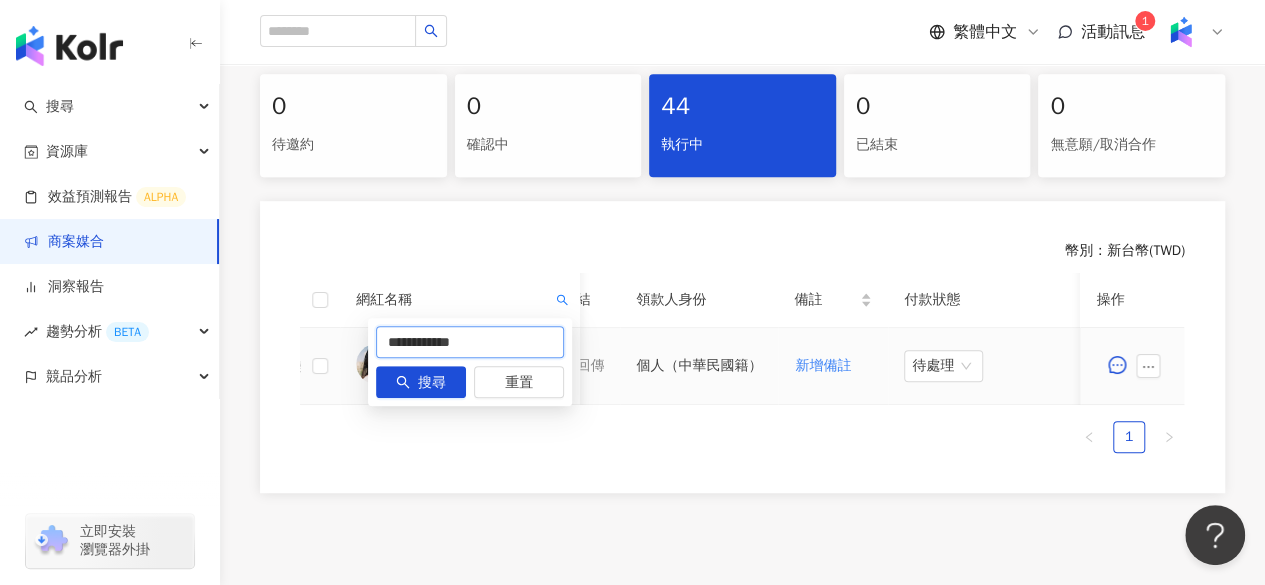 drag, startPoint x: 486, startPoint y: 353, endPoint x: 238, endPoint y: 373, distance: 248.80515 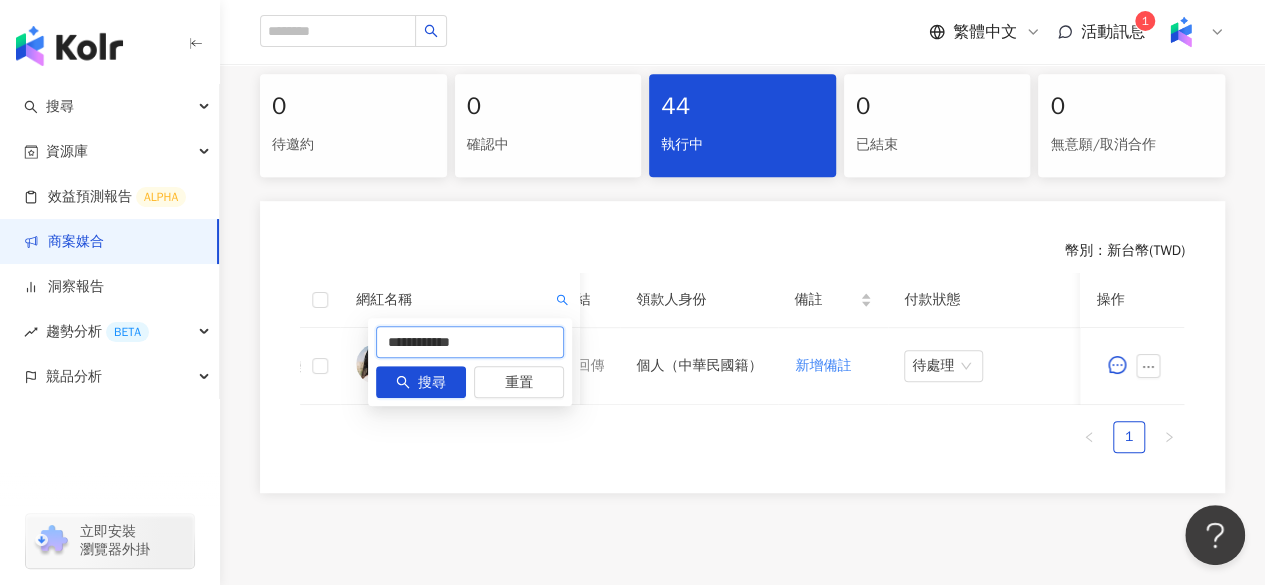 paste 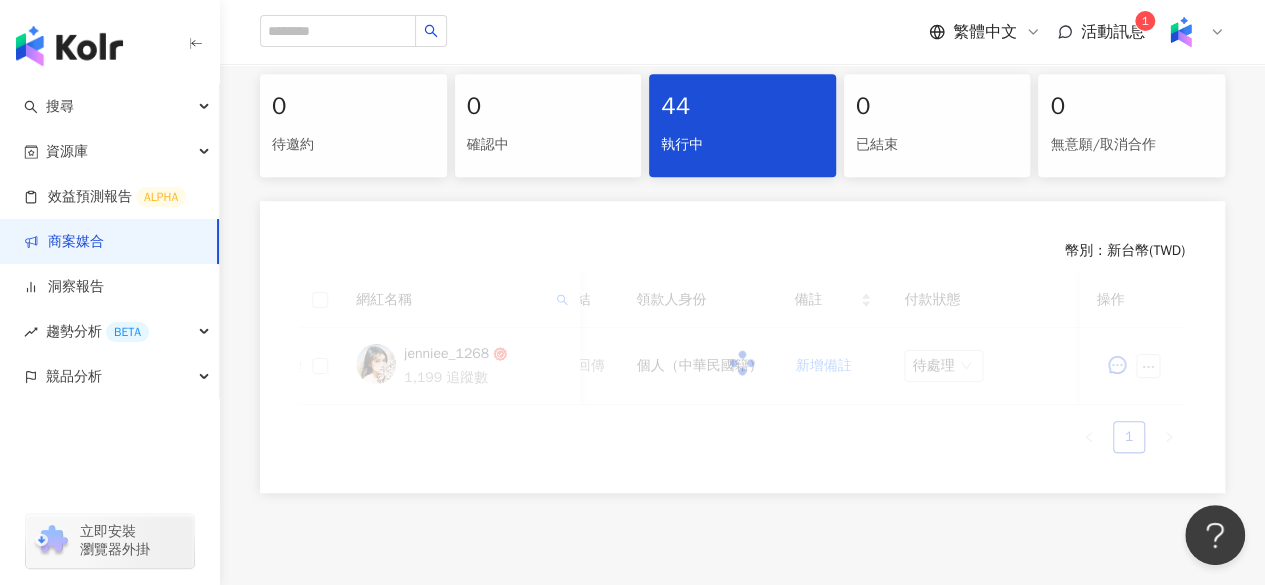 scroll, scrollTop: 0, scrollLeft: 837, axis: horizontal 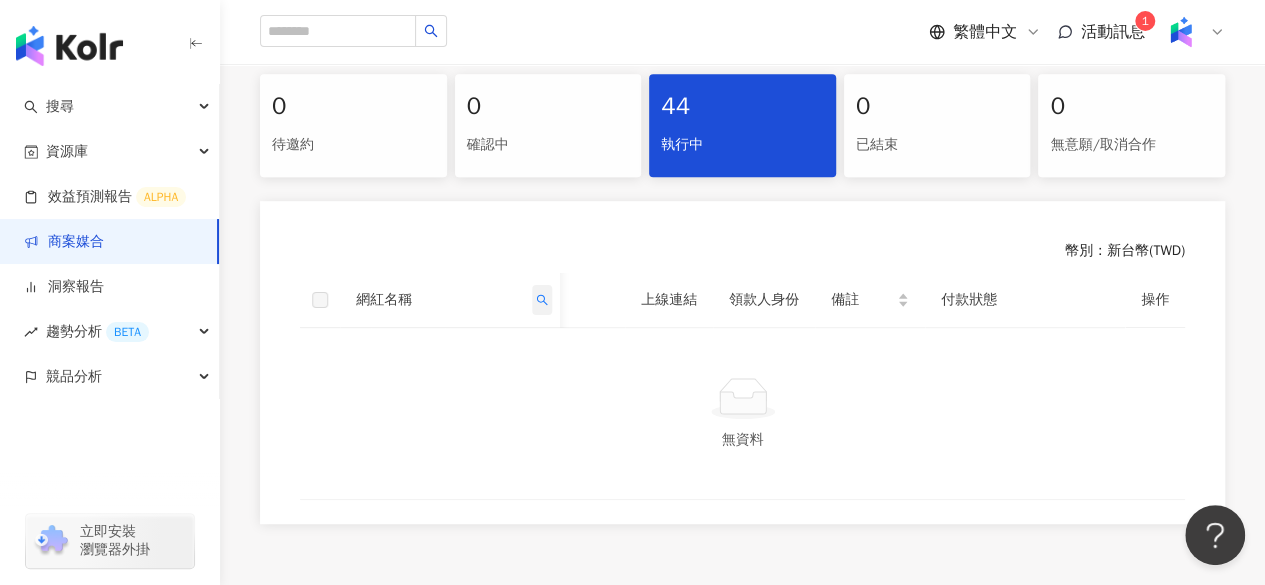 click at bounding box center [542, 300] 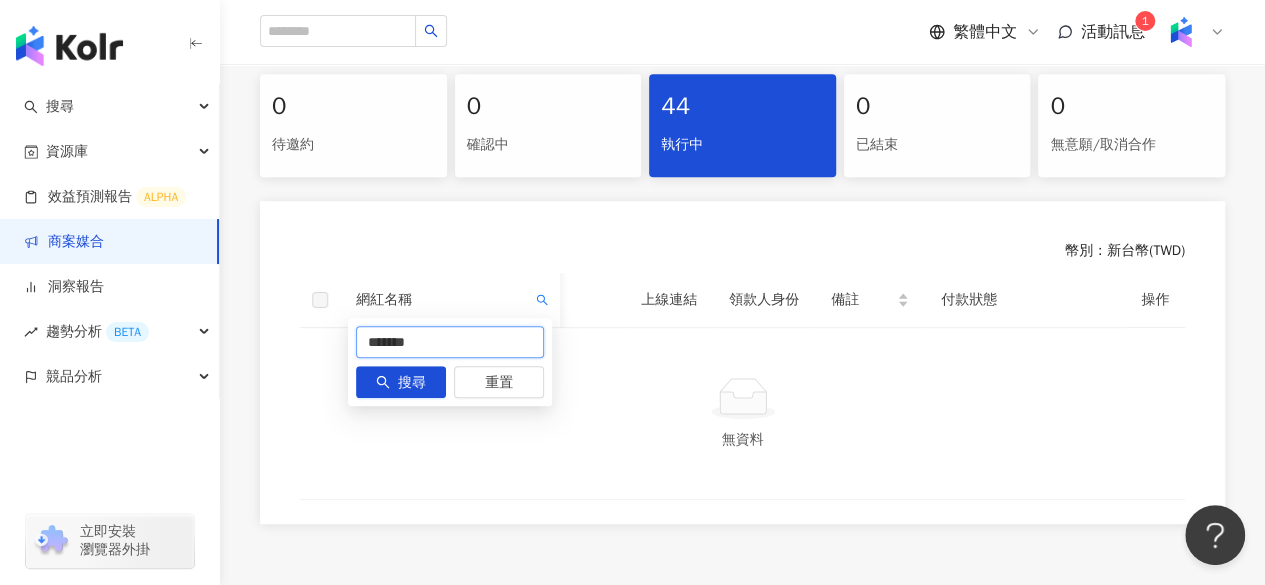 drag, startPoint x: 485, startPoint y: 342, endPoint x: 254, endPoint y: 346, distance: 231.03462 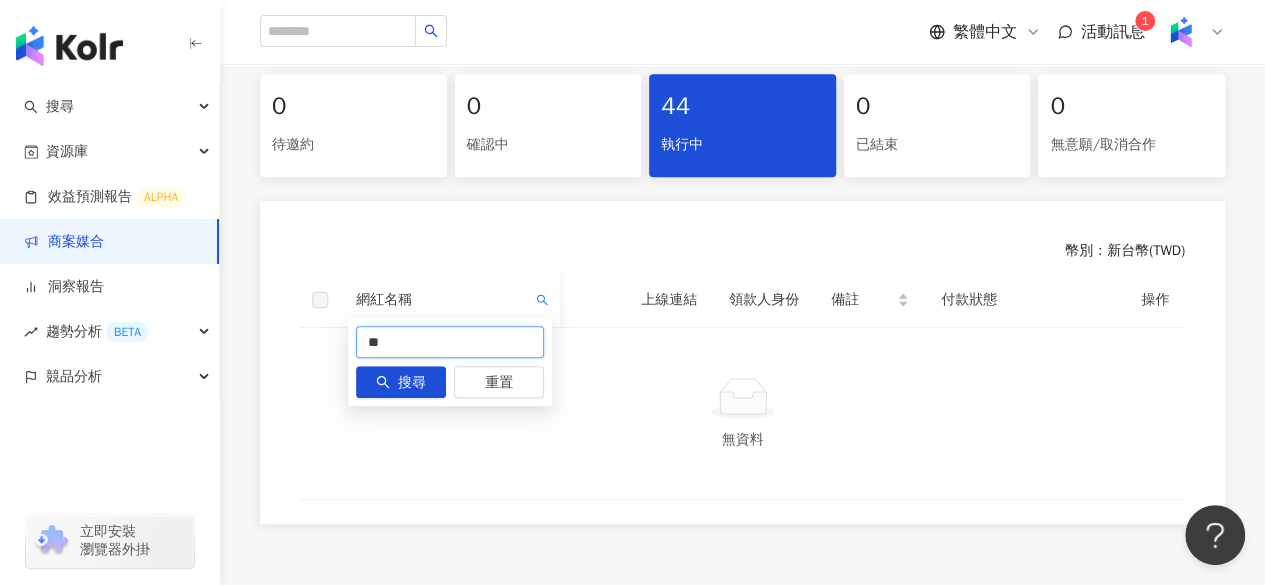 type on "*" 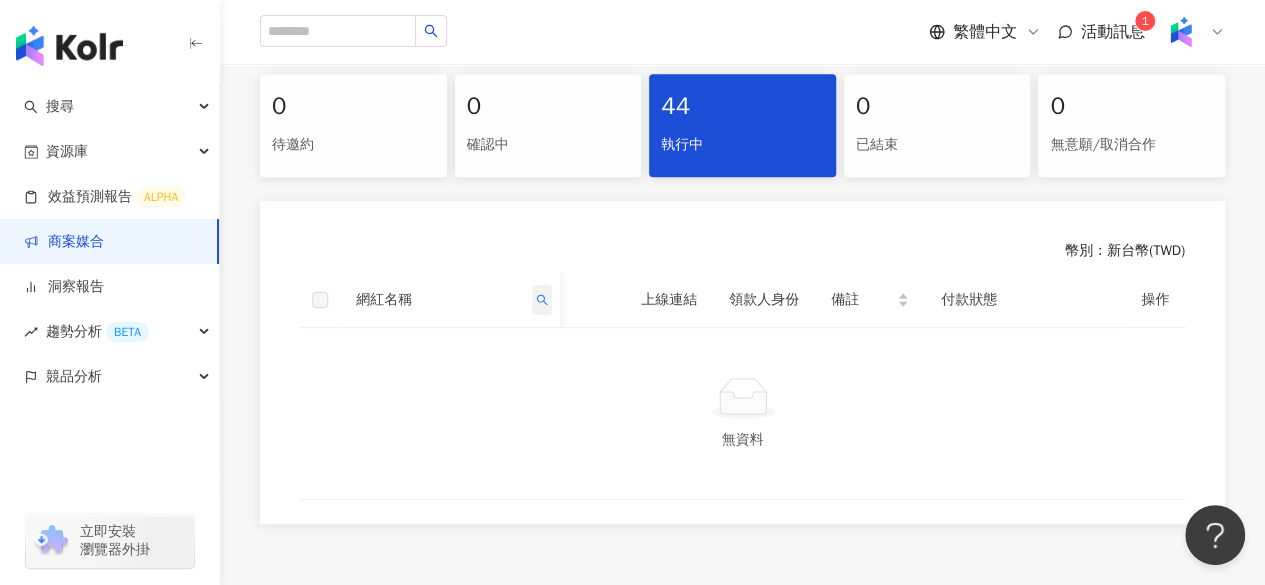click at bounding box center (542, 300) 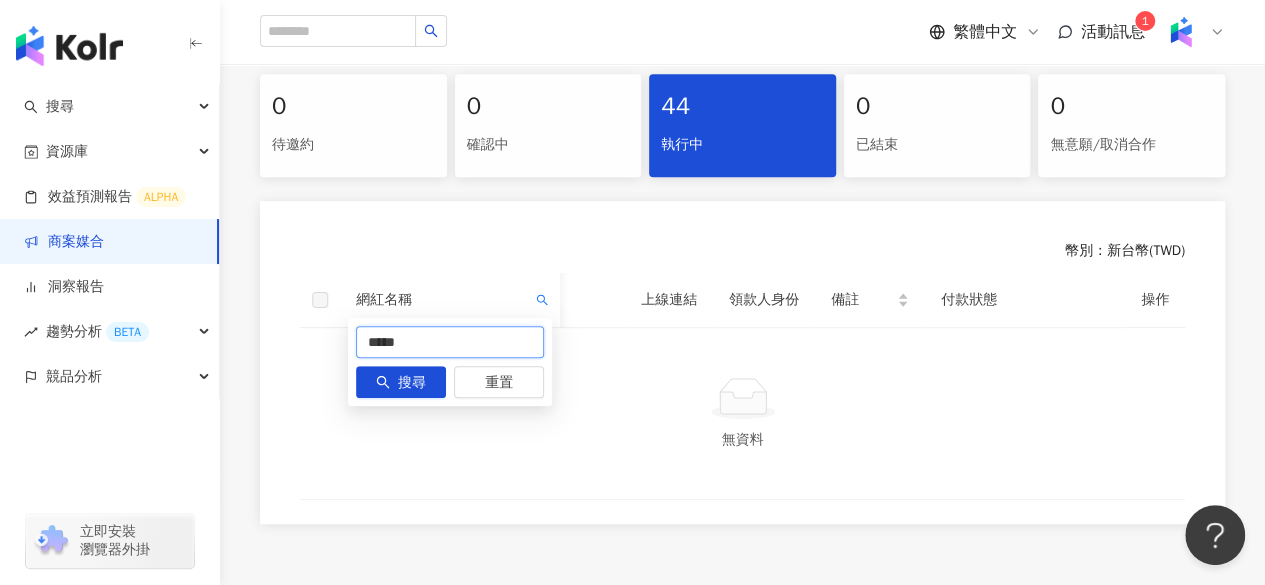 click on "搜尋 資源庫 效益預測報告 ALPHA 商案媒合 洞察報告 趨勢分析 BETA 競品分析 立即安裝
瀏覽器外掛 繁體中文 活動訊息 1 活動列表 Maybelline_202506_FIT_ME_反孔特霧粉底_遮瑕 Maybelline_202506_FIT_ME_反孔特霧粉底_遮瑕 加入網紅 發文平台： 合作項目： FIT_ME_反孔特霧粉底_遮瑕 預計合作人數：40 發文方式：圖文、限時動態、影音 合作檔期：2025/6/9 - 2025/7/31 網紅預算：$2,800 / 人 指定文字： 詳見規範 指定 Hashtag： #詳見規範 指定連結： 連結網址 範例圖片： 網紅名單 聊天室 內容 報告 設定 0 待邀約 0 確認中 44 執行中 0 已結束 0 無意願/取消合作 幣別 ： 新台幣 ( TWD ) 網紅名稱 合作總酬勞 (含稅) 合作項目 推廣連結 合約 勞報單 其他附件 上線連結 領款人身份 備註 付款狀態 操作                           無資料 Kolr 使用條款 隱私權保護 聯絡我們 愛卡拉互動媒體股份有限公司" at bounding box center [632, -122] 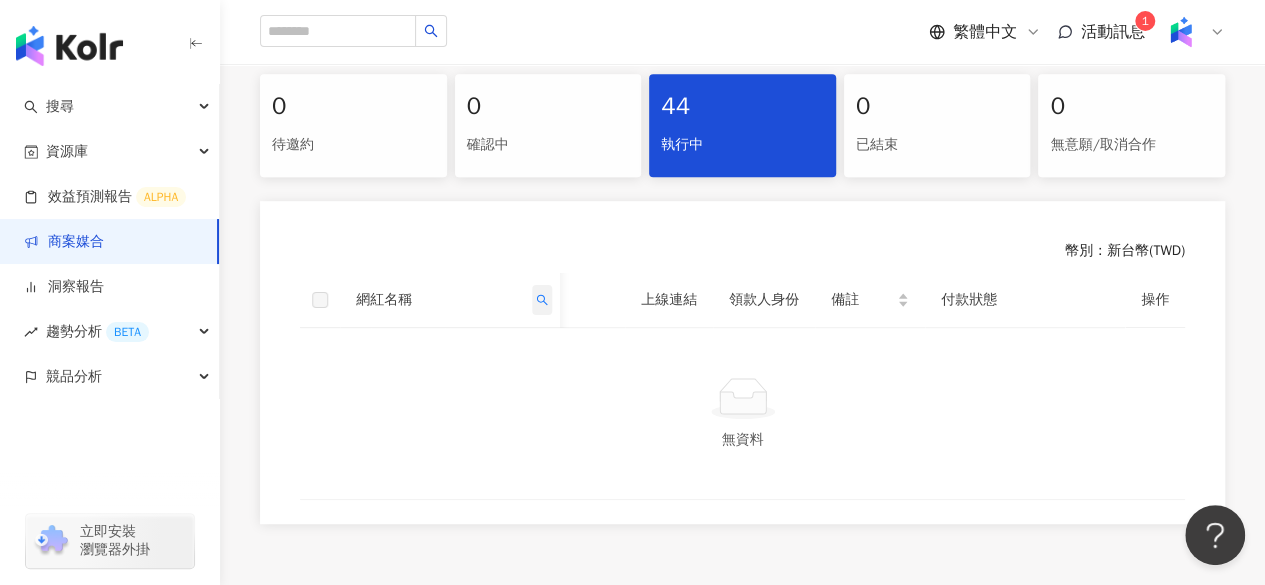 click at bounding box center [542, 300] 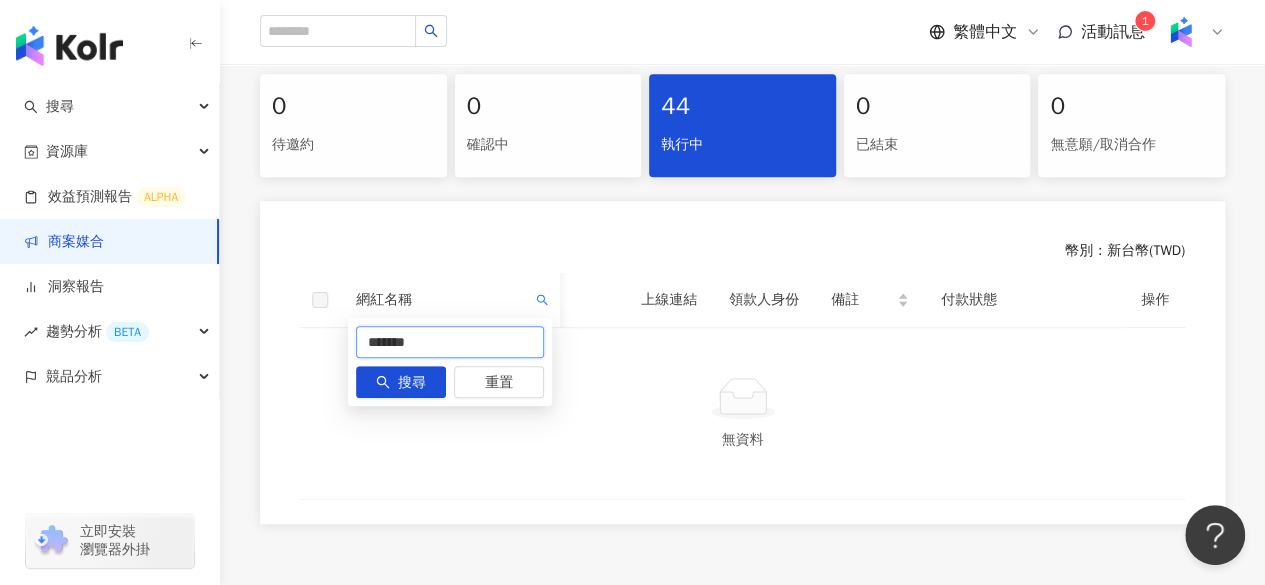 drag, startPoint x: 444, startPoint y: 350, endPoint x: 296, endPoint y: 375, distance: 150.09663 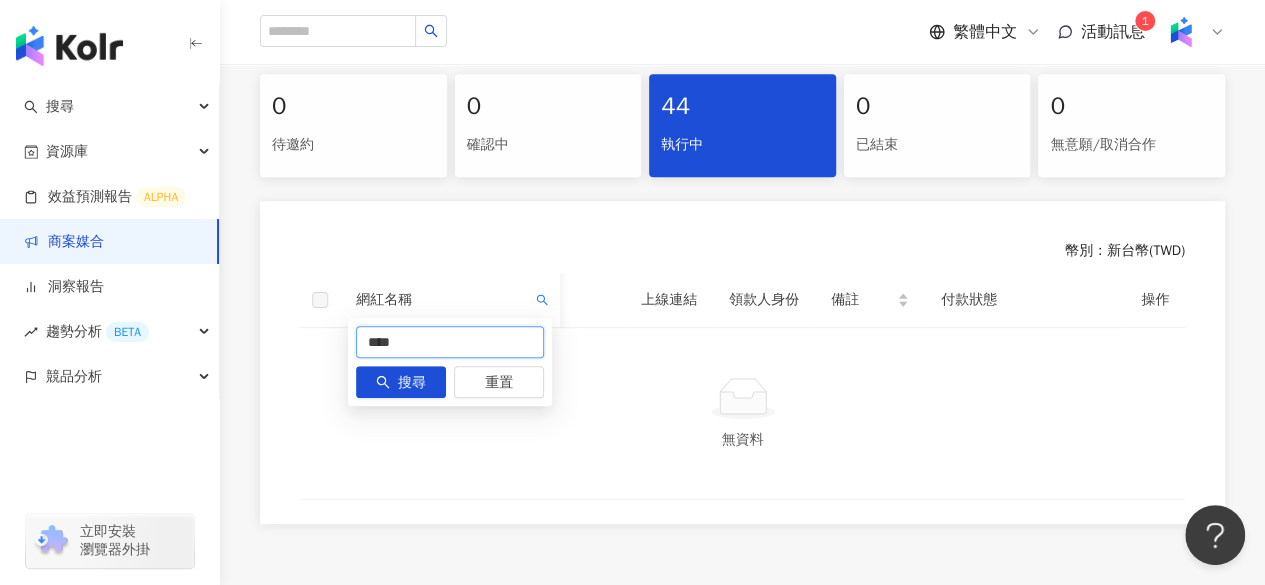 type on "****" 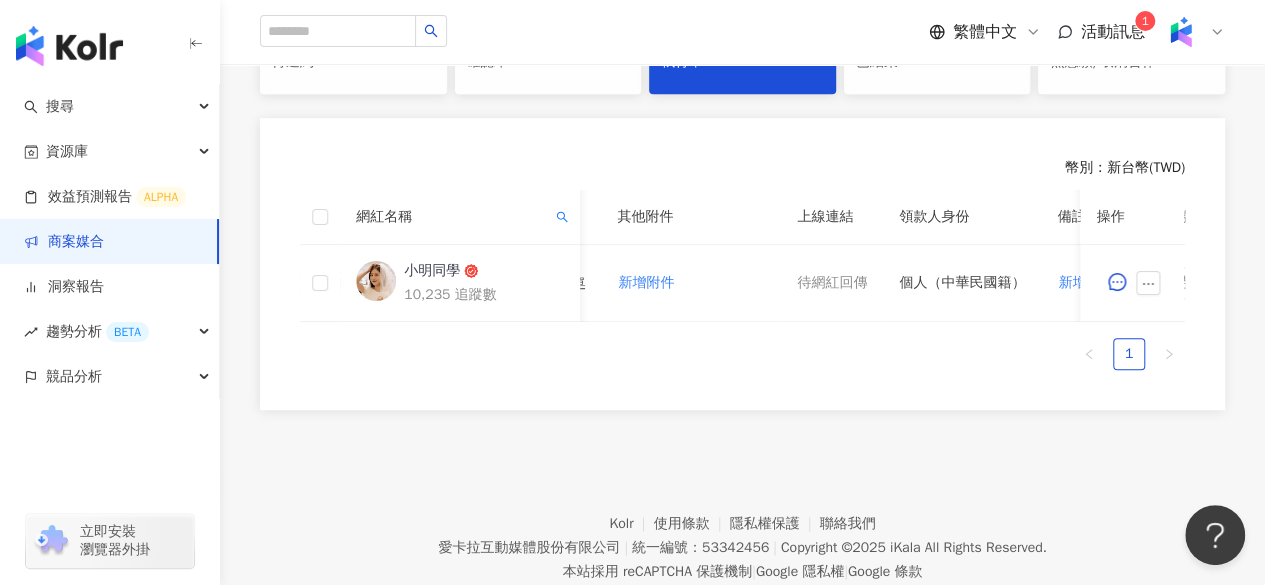 scroll, scrollTop: 498, scrollLeft: 0, axis: vertical 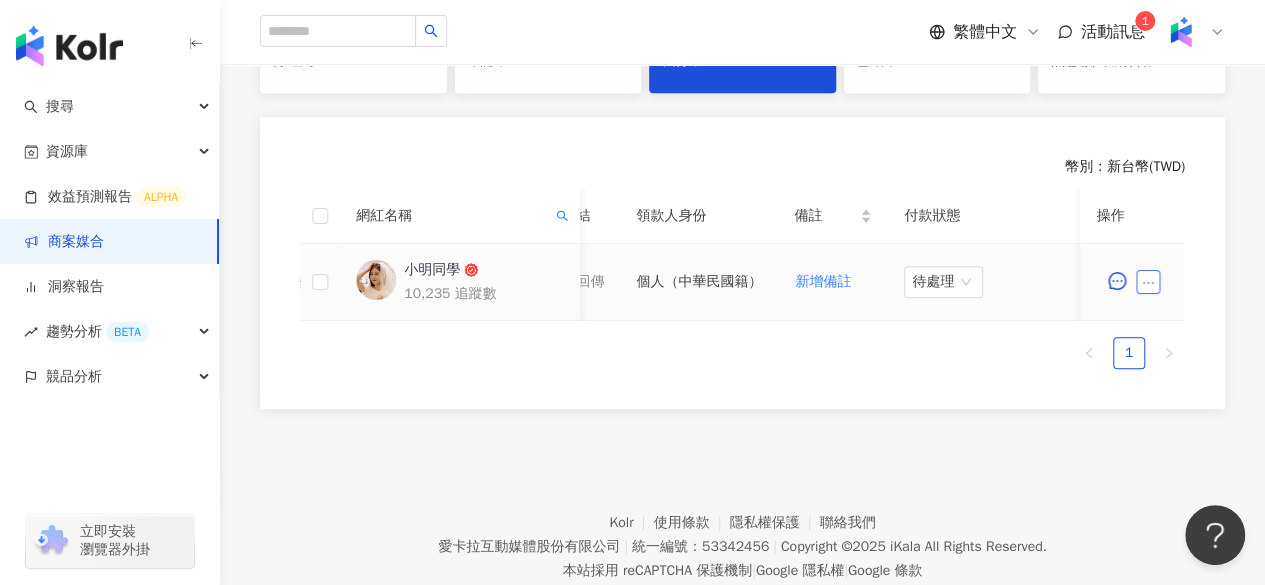 click 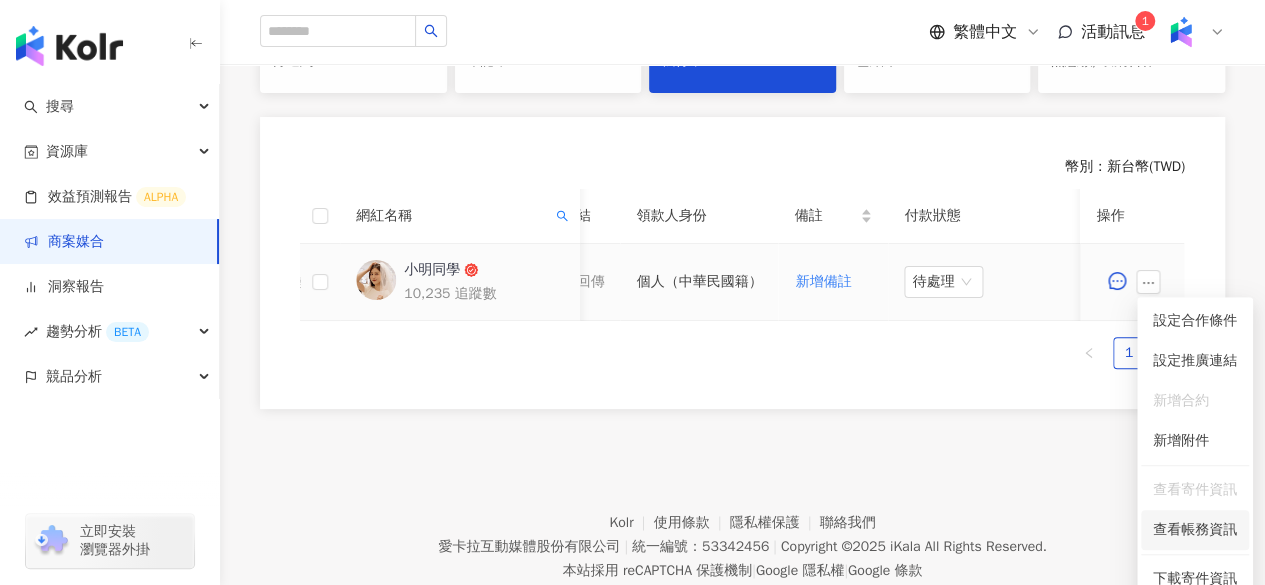 click on "查看帳務資訊" at bounding box center (1195, 530) 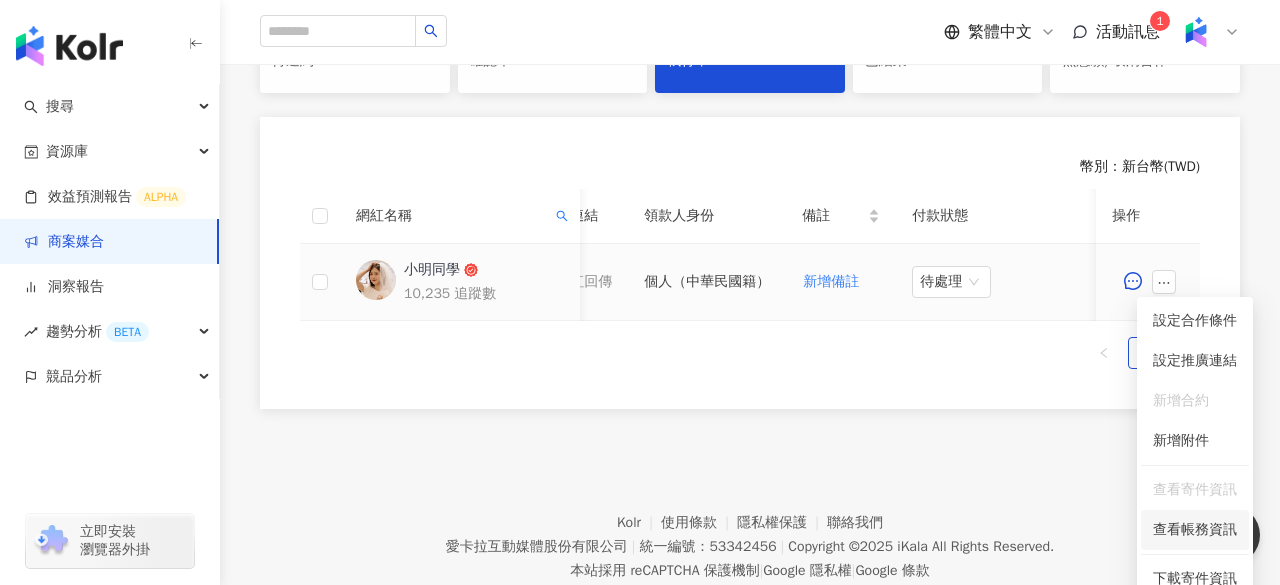 scroll, scrollTop: 0, scrollLeft: 1100, axis: horizontal 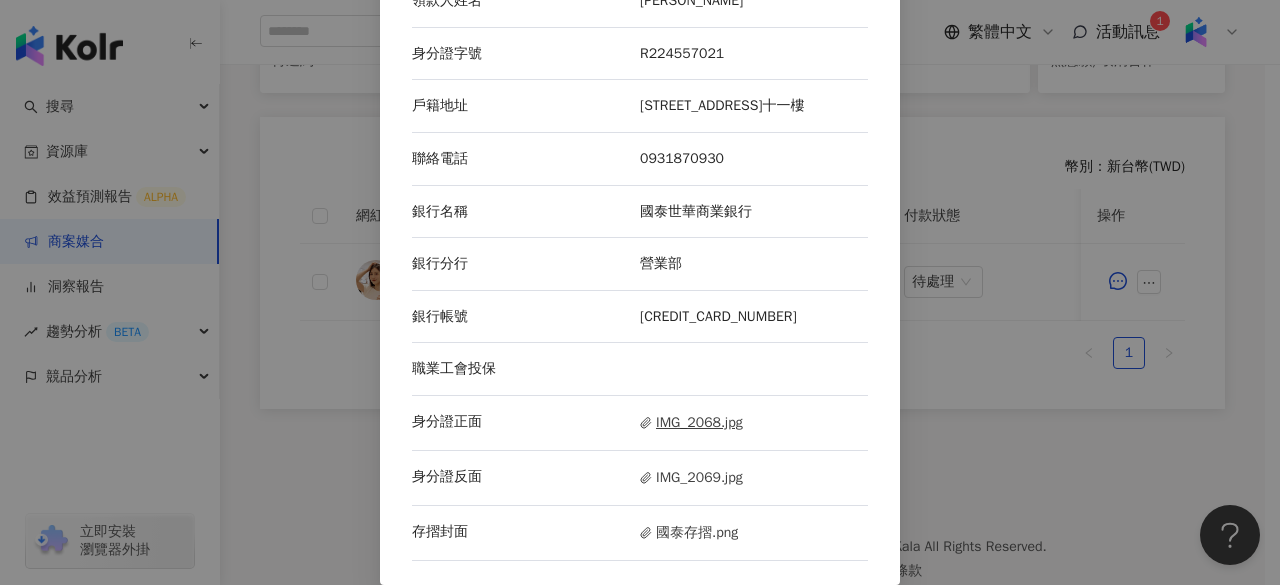 click on "IMG_2068.jpg" at bounding box center (691, 423) 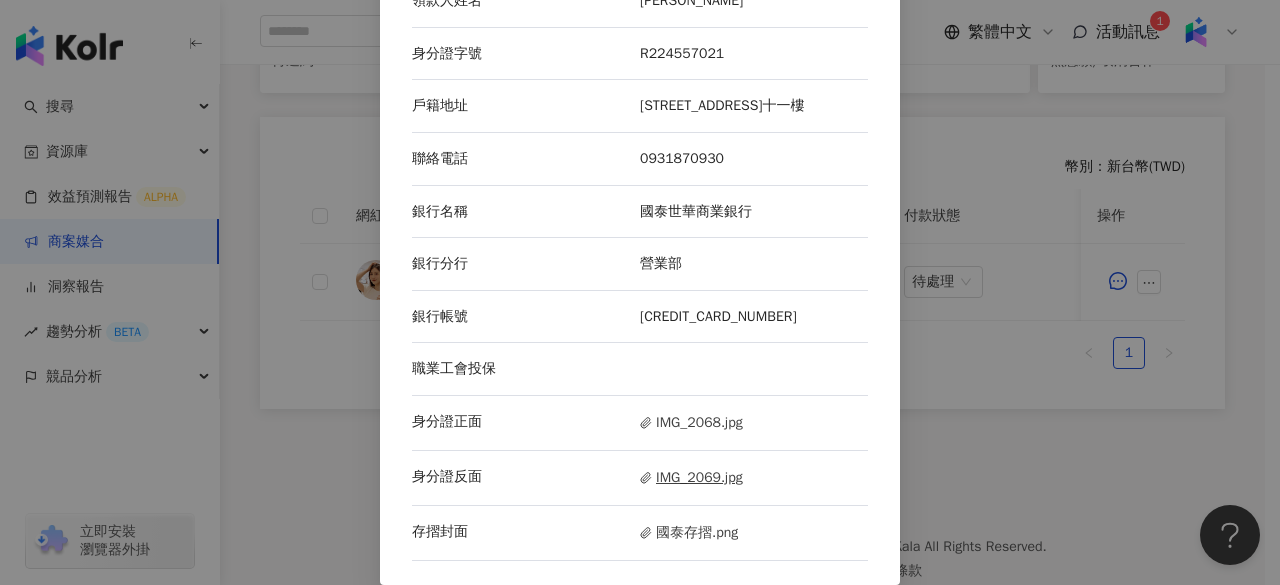 click on "IMG_2069.jpg" at bounding box center (691, 478) 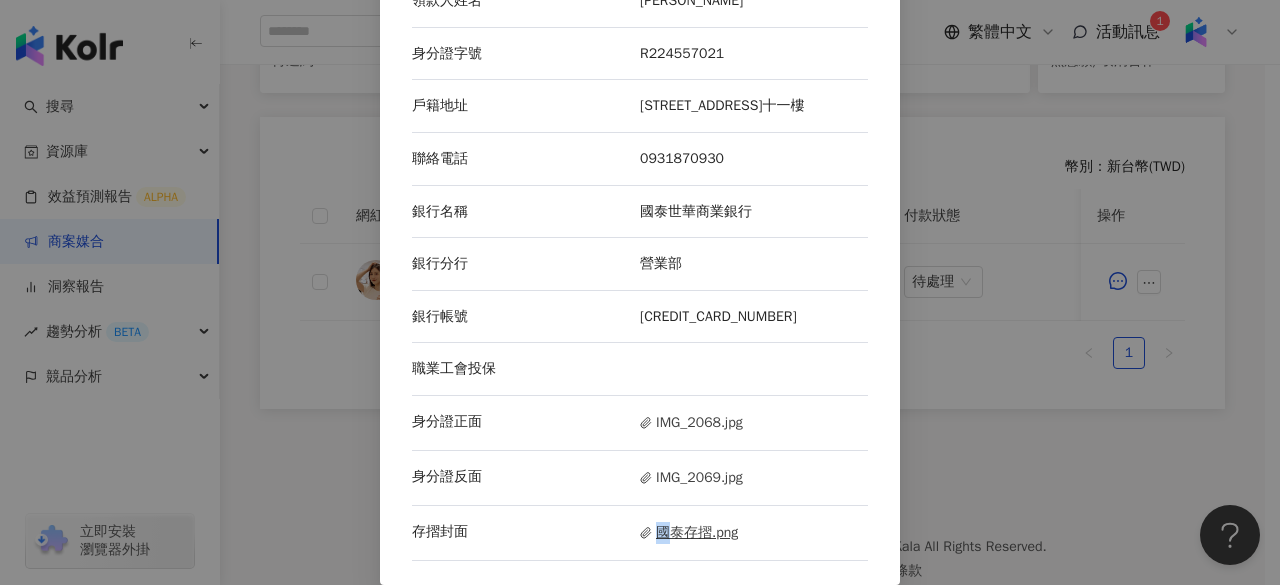 click on "國泰存摺.png" at bounding box center (689, 533) 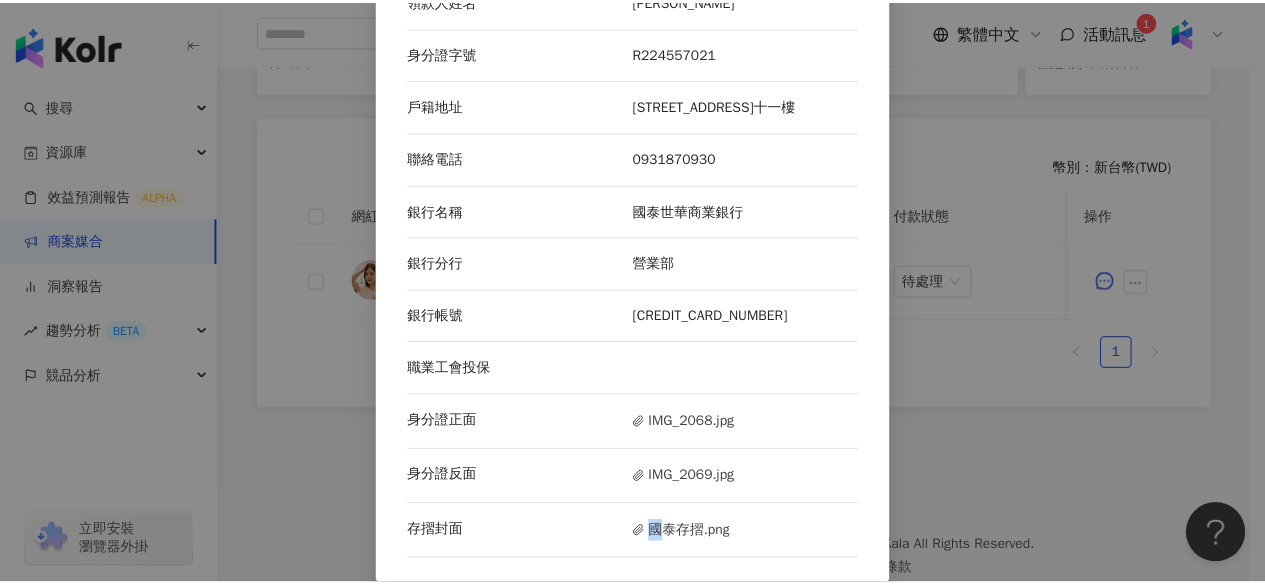 scroll, scrollTop: 0, scrollLeft: 0, axis: both 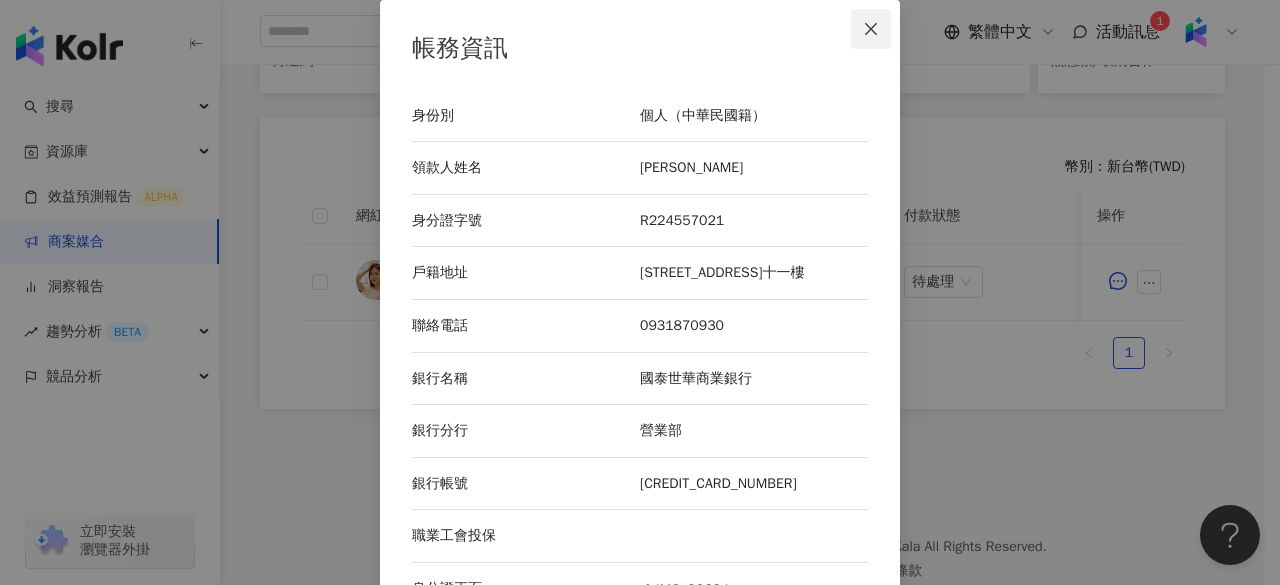 click at bounding box center [871, 29] 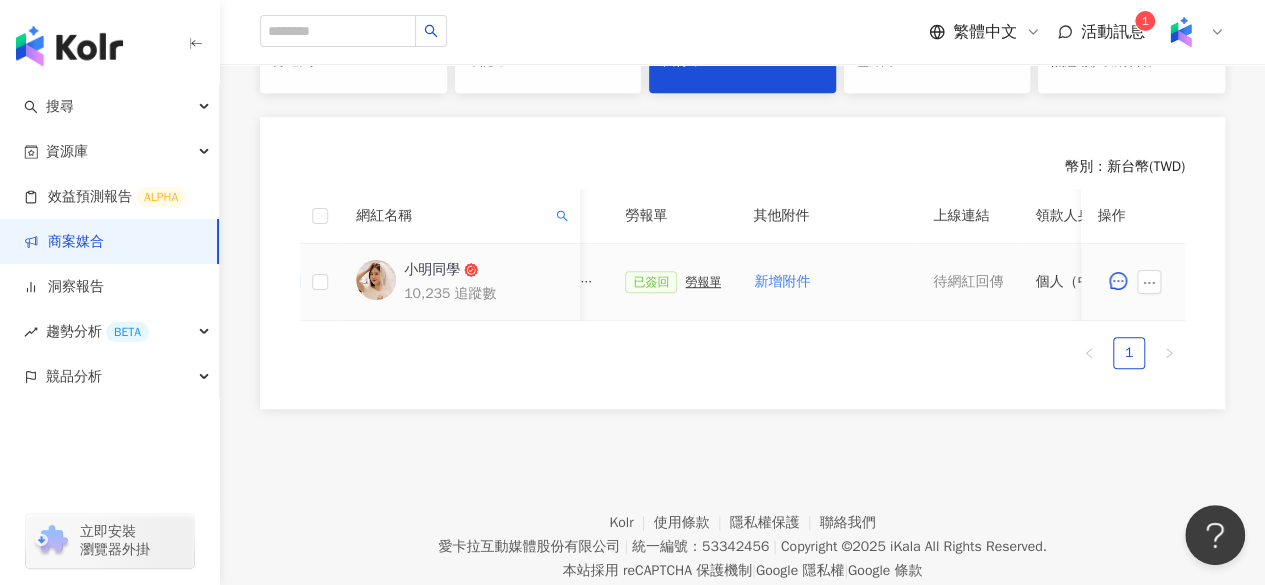 scroll, scrollTop: 0, scrollLeft: 700, axis: horizontal 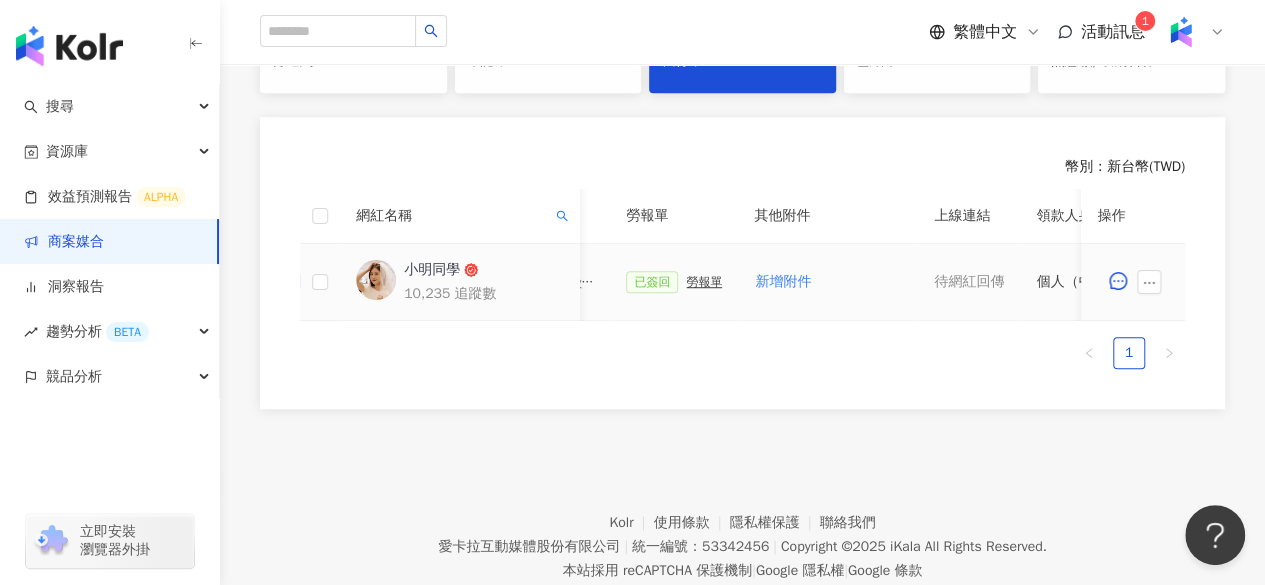 click on "勞報單" at bounding box center [704, 282] 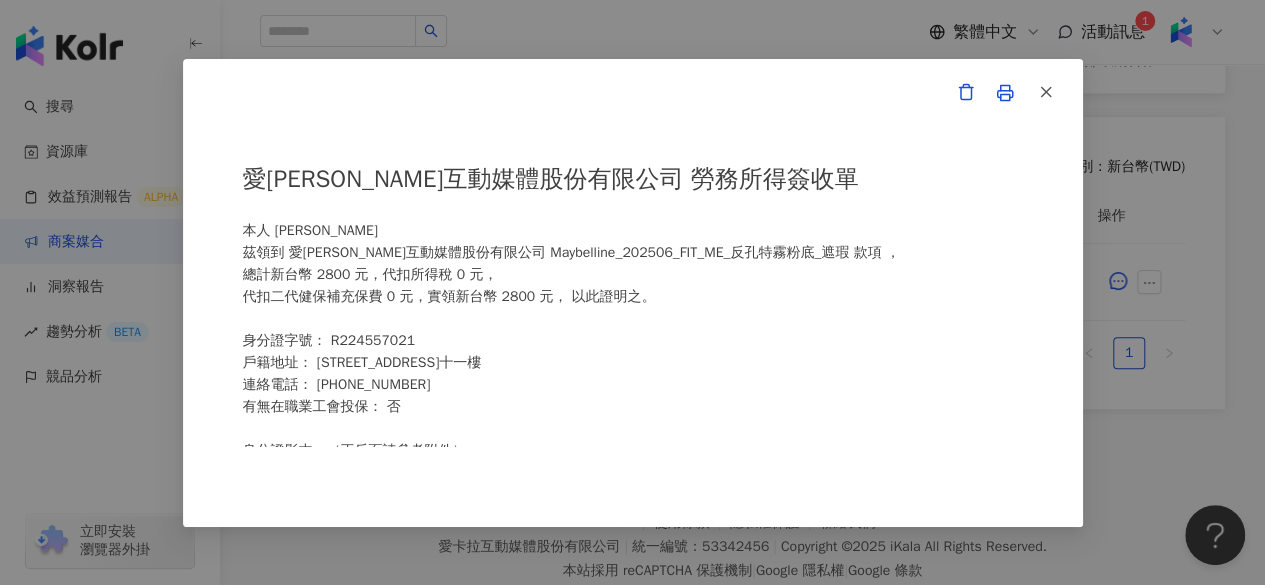 scroll, scrollTop: 498, scrollLeft: 0, axis: vertical 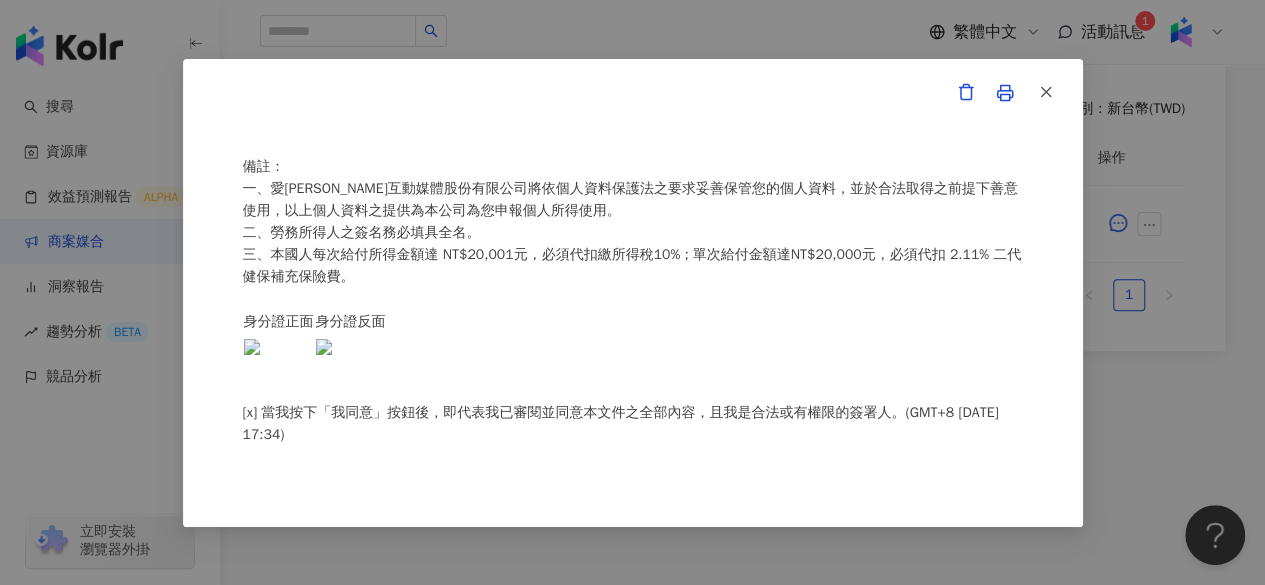 click 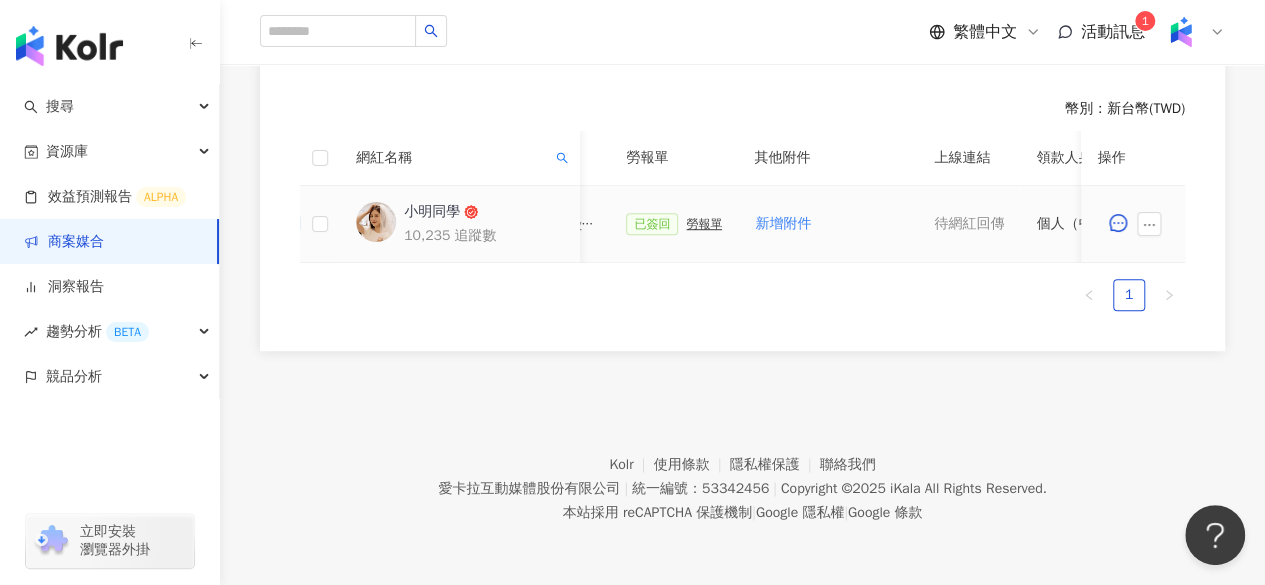 scroll, scrollTop: 0, scrollLeft: 496, axis: horizontal 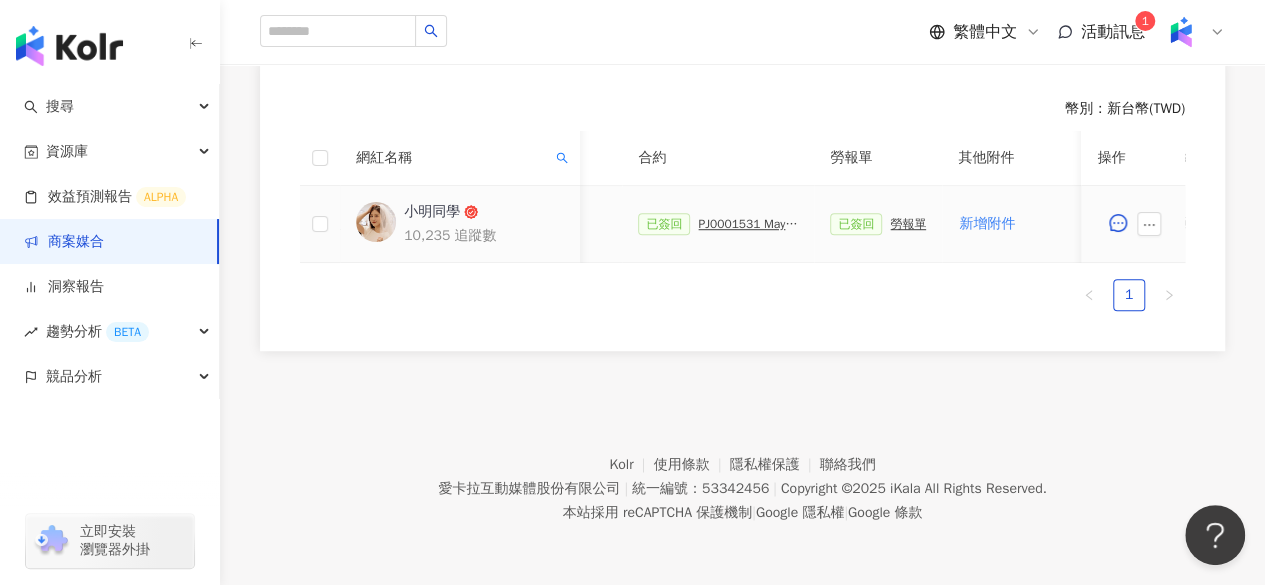 click on "PJ0001531 Maybelline_202506_FIT_ME_反孔特霧粉底_遮瑕_萊雅合作備忘錄" at bounding box center (748, 224) 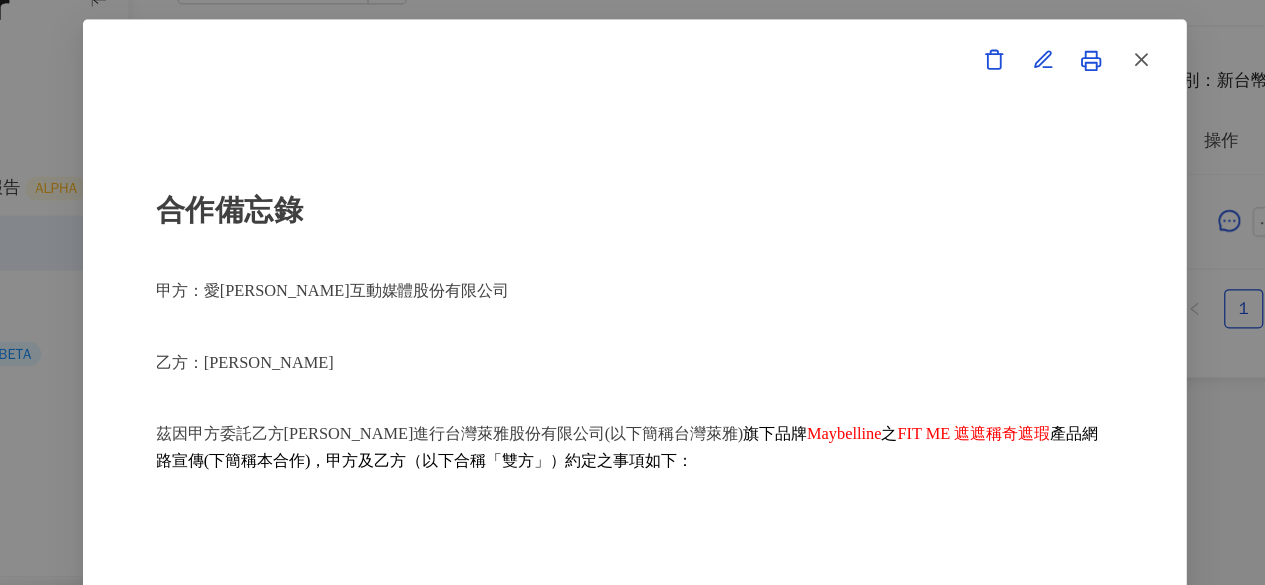 scroll, scrollTop: 569, scrollLeft: 0, axis: vertical 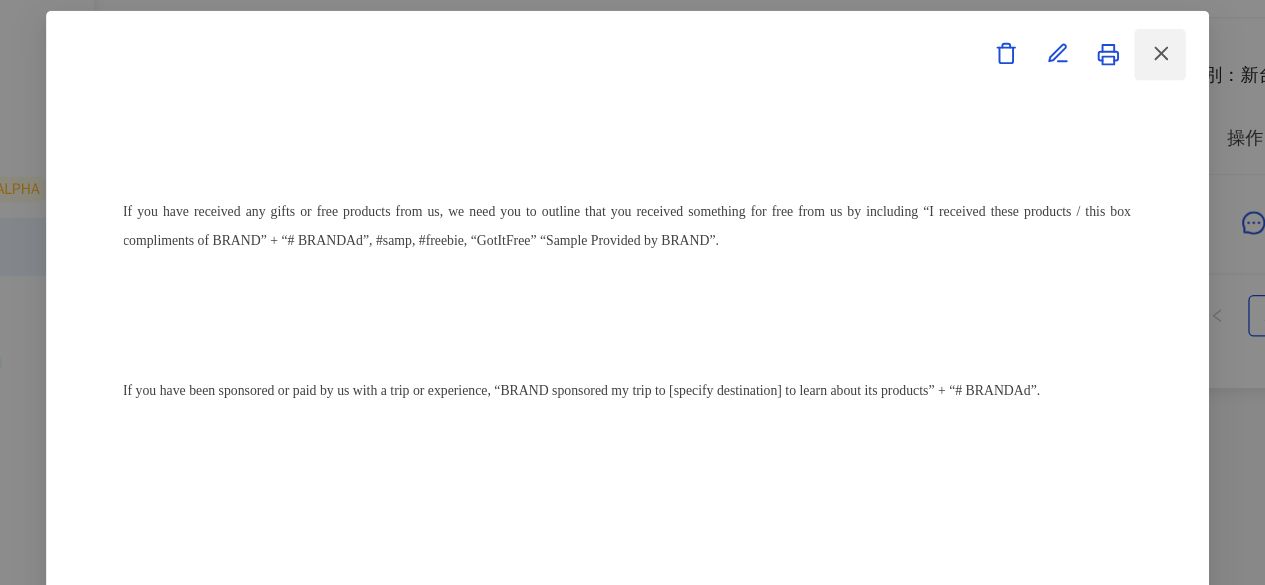 click at bounding box center [1046, 92] 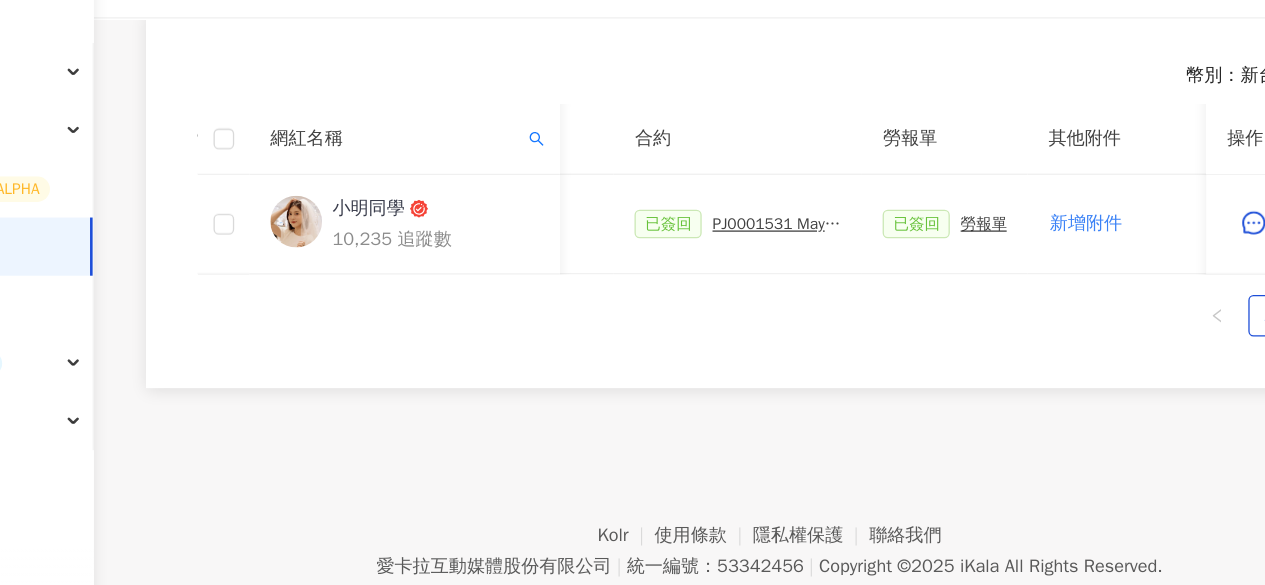scroll, scrollTop: 569, scrollLeft: 0, axis: vertical 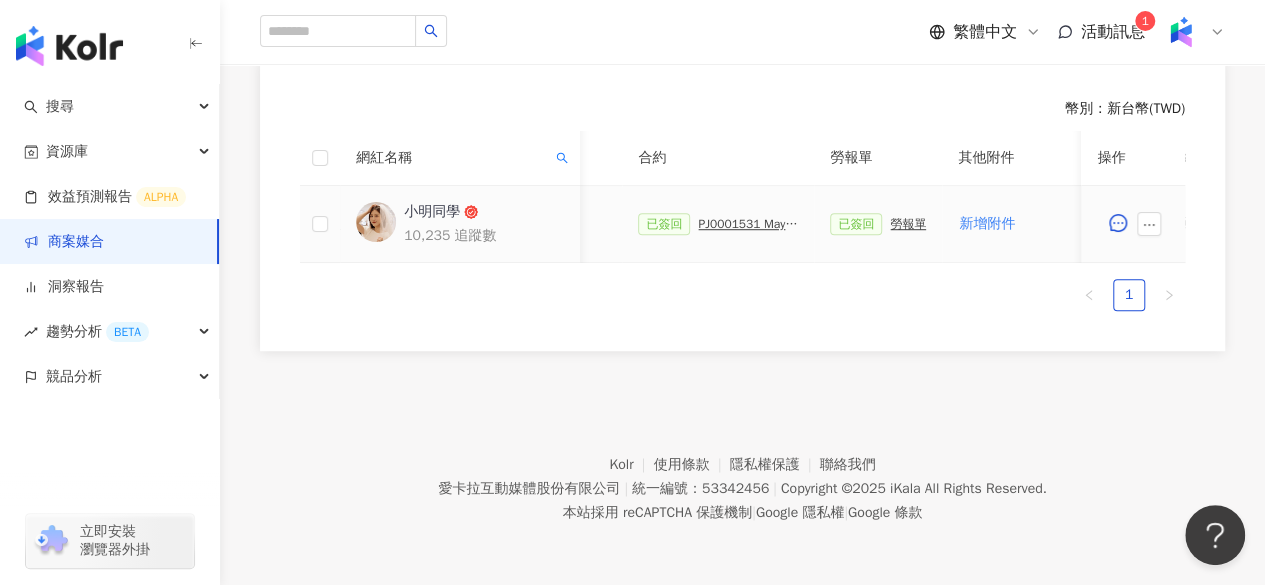 click on "PJ0001531 Maybelline_202506_FIT_ME_反孔特霧粉底_遮瑕_萊雅合作備忘錄" at bounding box center [748, 224] 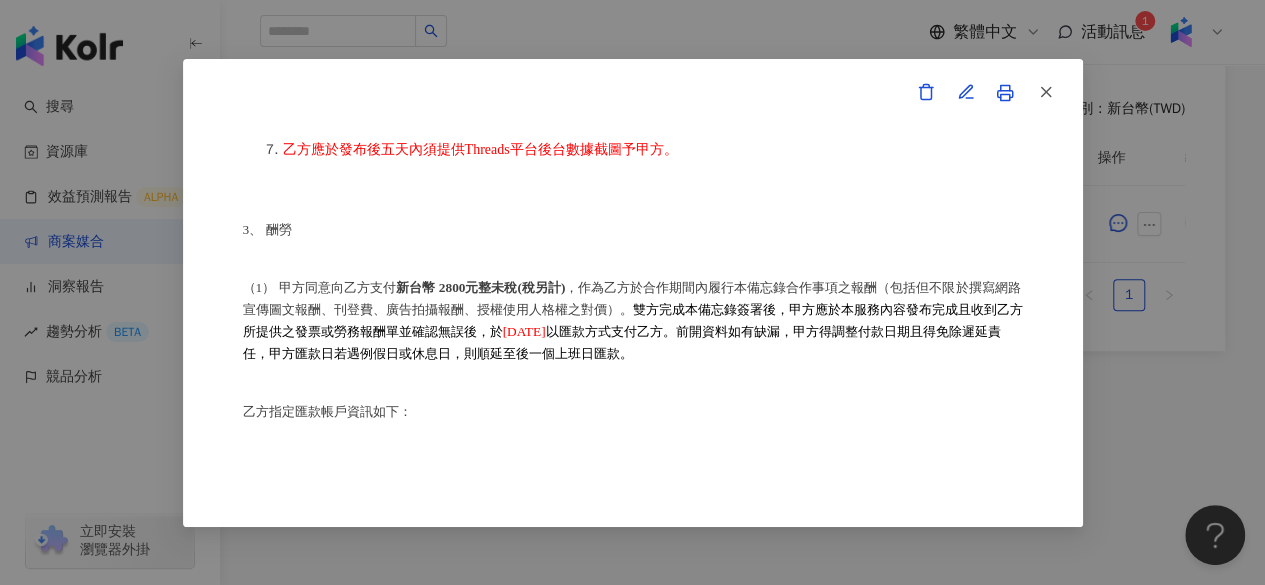 scroll, scrollTop: 983, scrollLeft: 0, axis: vertical 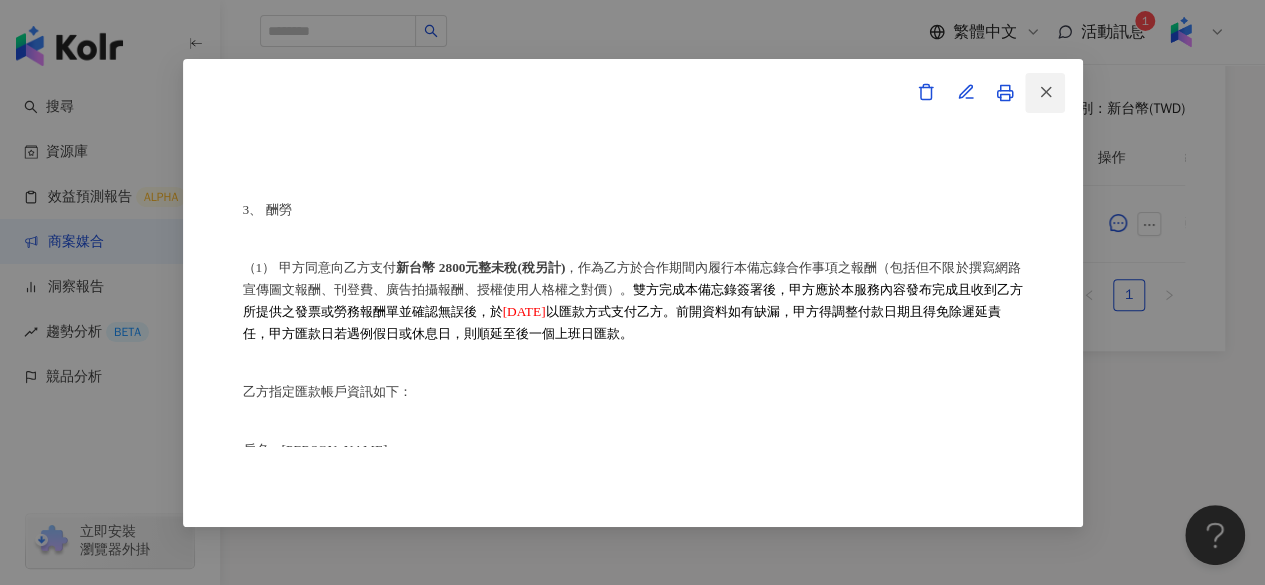 click 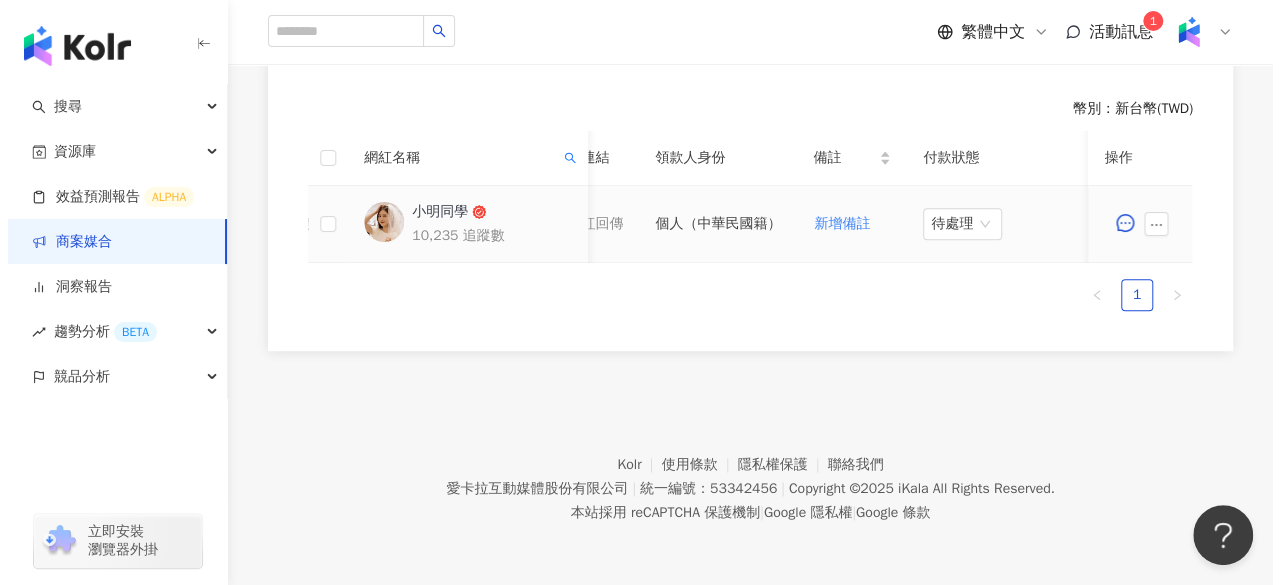 scroll, scrollTop: 0, scrollLeft: 1100, axis: horizontal 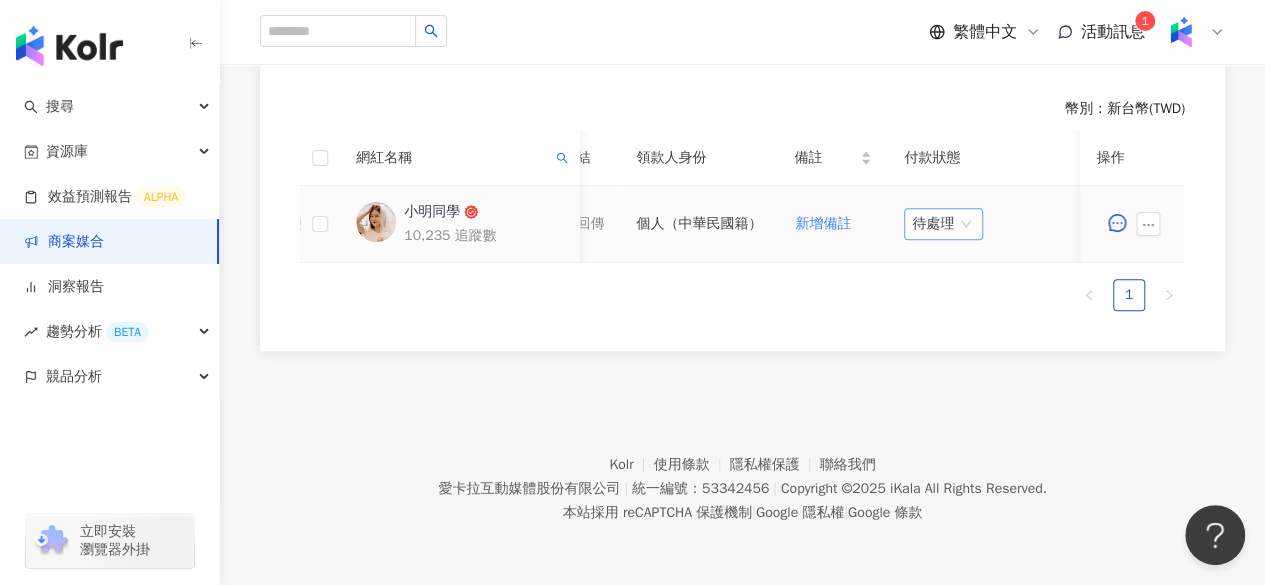 click on "待處理" at bounding box center [943, 224] 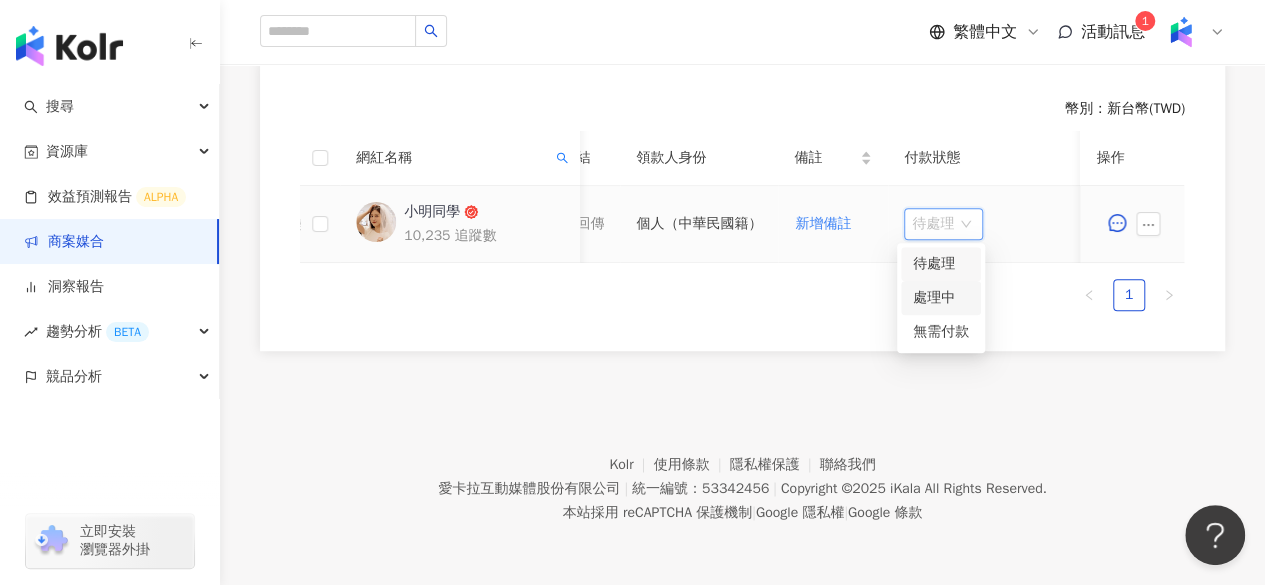 click on "處理中" at bounding box center (941, 298) 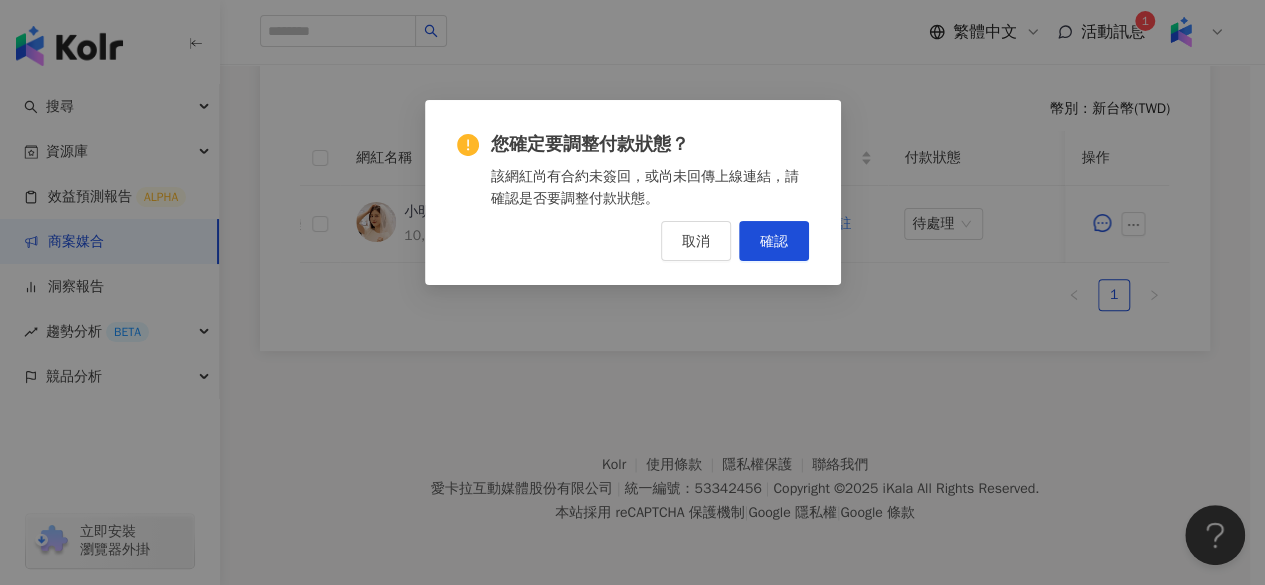 scroll, scrollTop: 0, scrollLeft: 1100, axis: horizontal 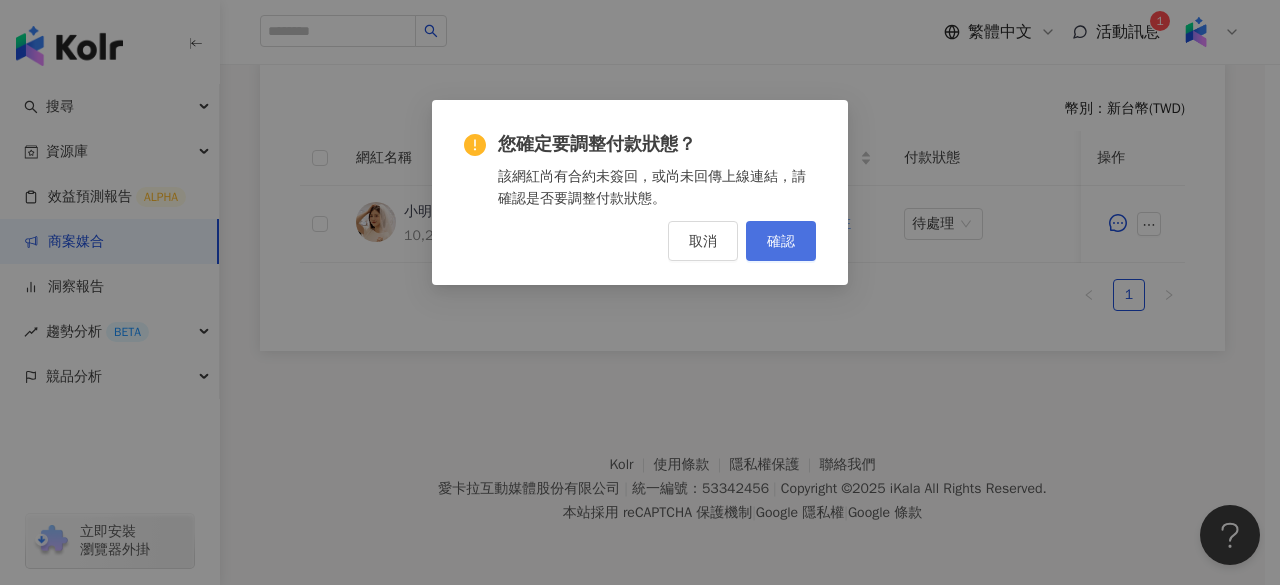 click on "確認" at bounding box center (781, 241) 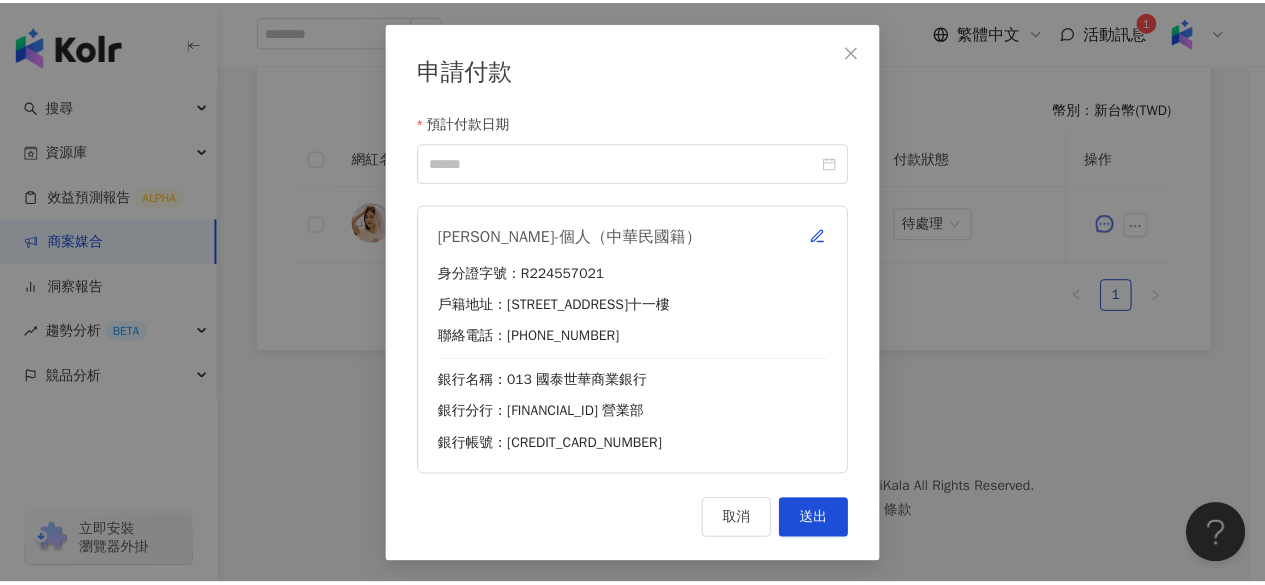 scroll, scrollTop: 0, scrollLeft: 1085, axis: horizontal 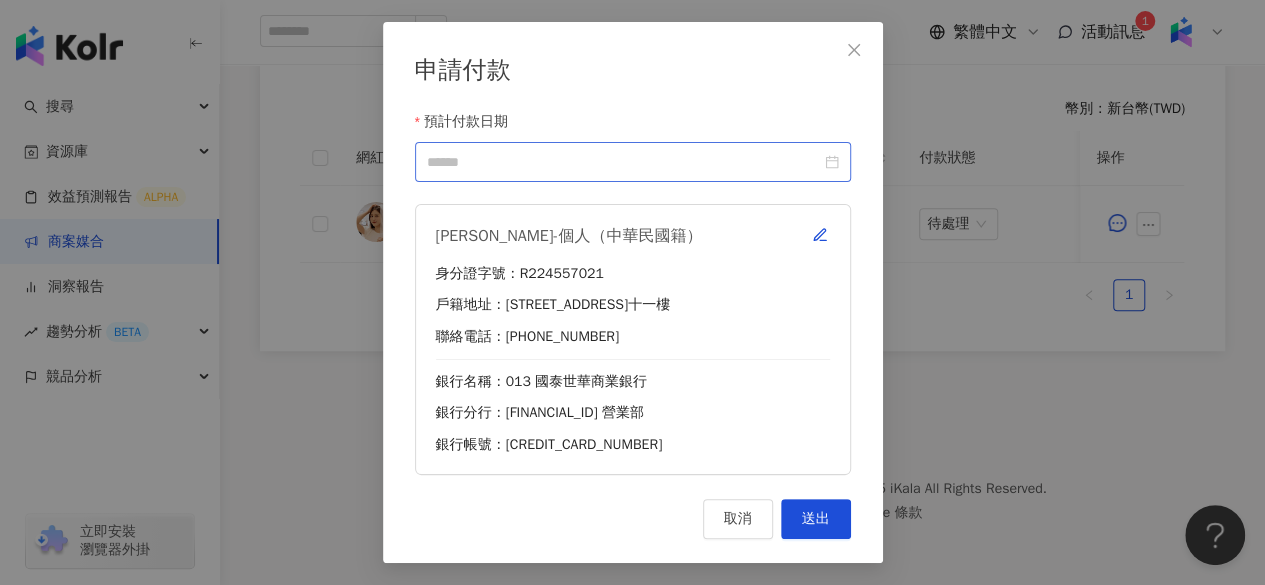 click at bounding box center [633, 162] 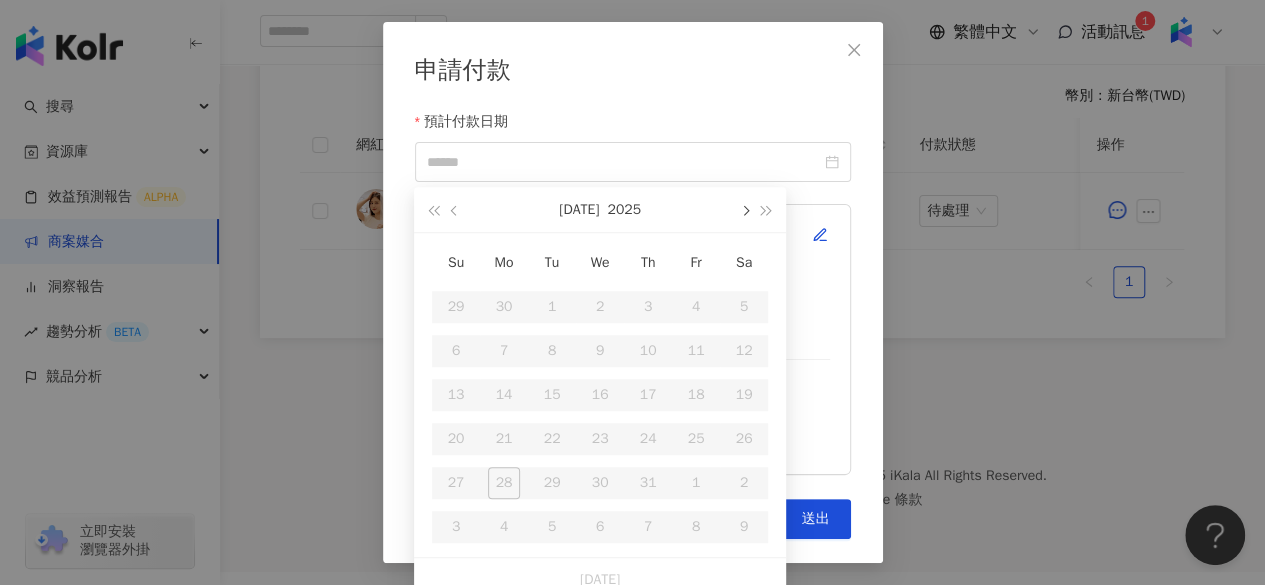 click at bounding box center (744, 209) 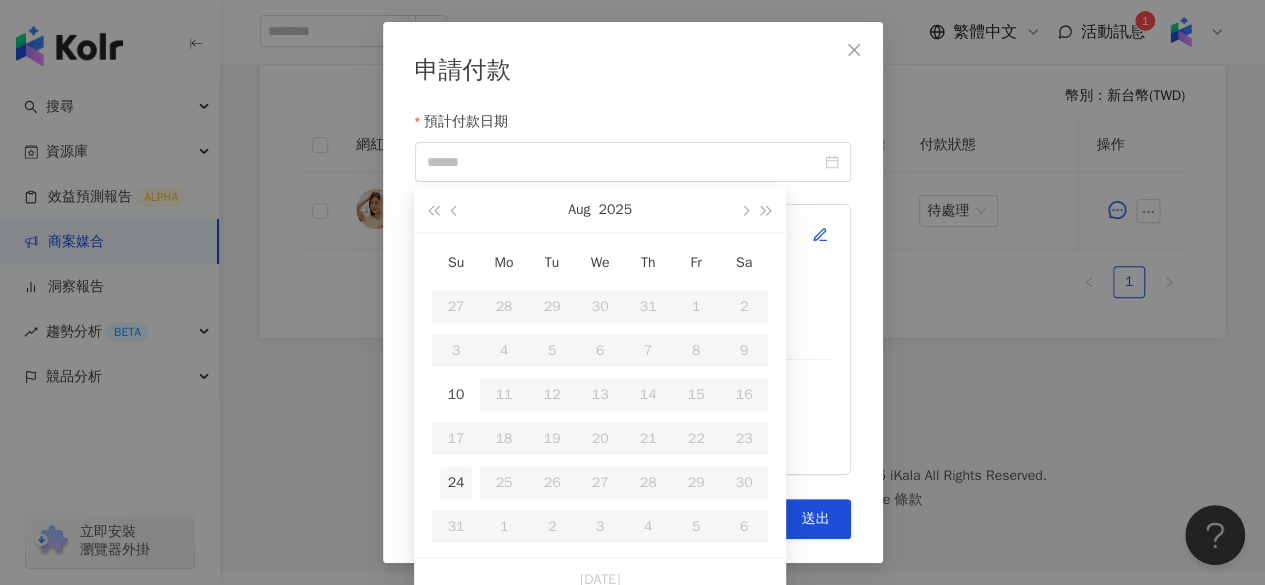 type on "**********" 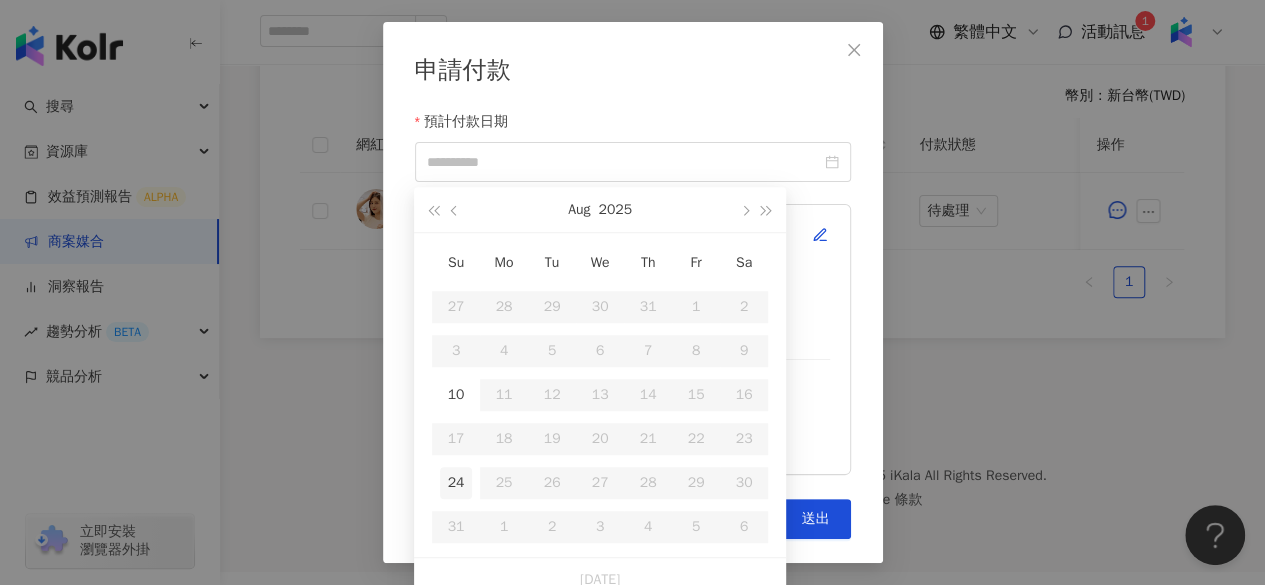 click on "24" at bounding box center (456, 483) 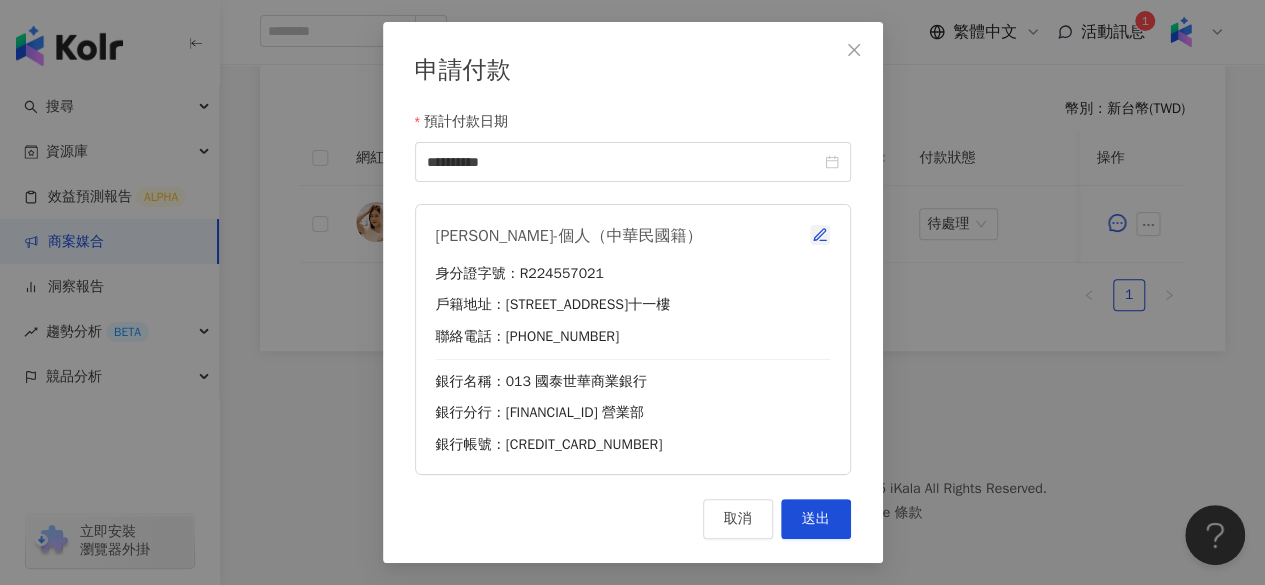 click 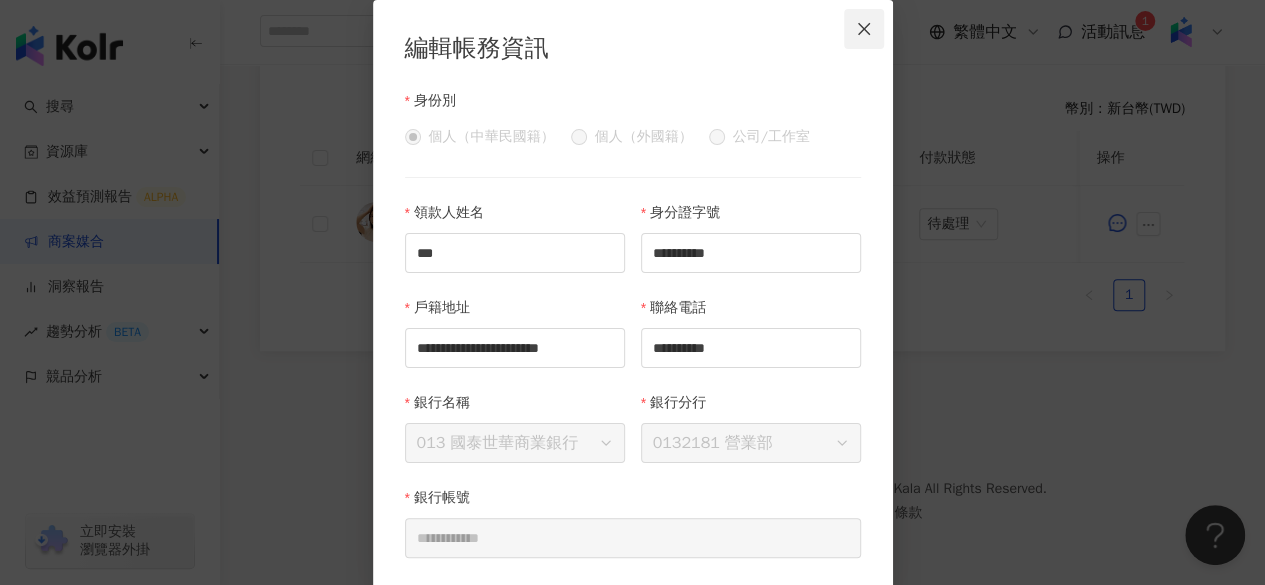 click 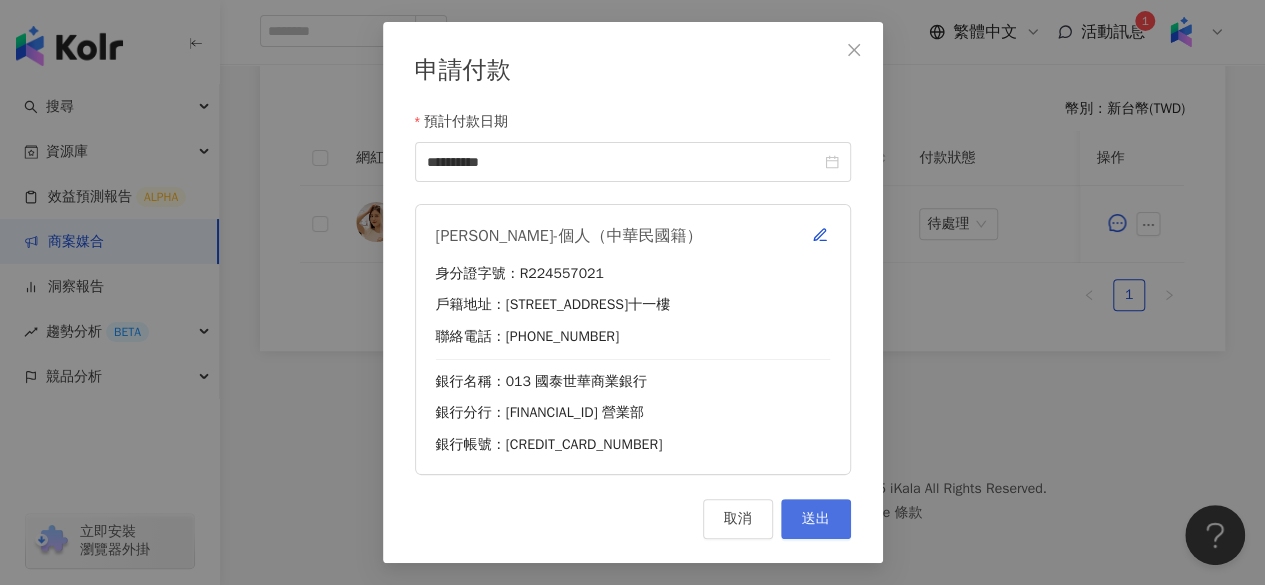 click on "送出" at bounding box center [816, 519] 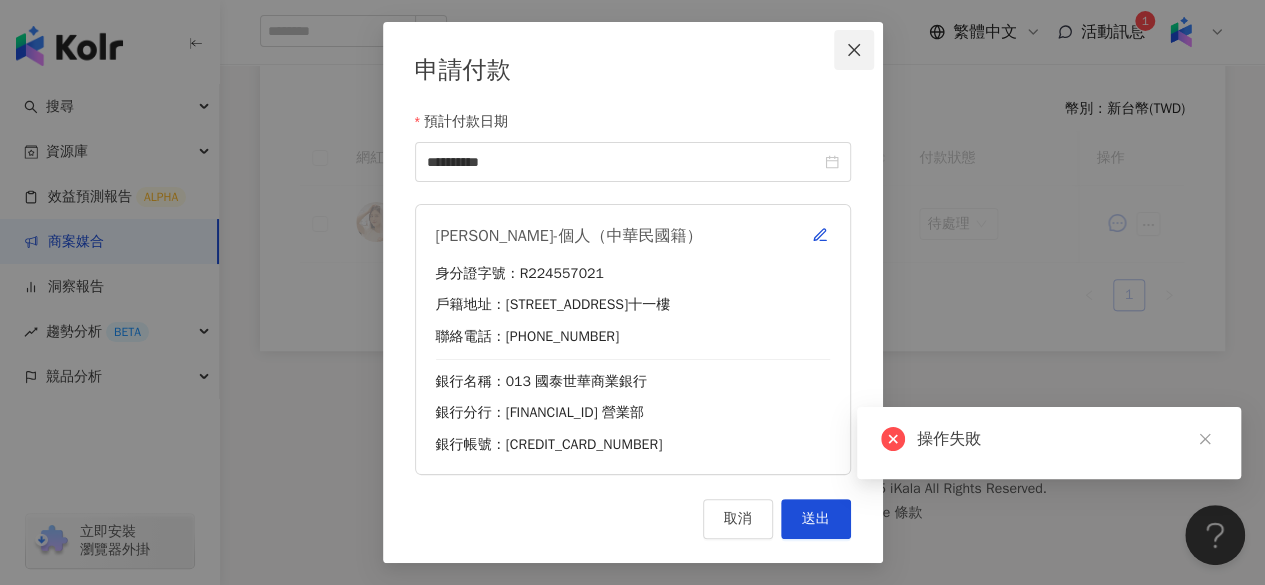 scroll, scrollTop: 569, scrollLeft: 0, axis: vertical 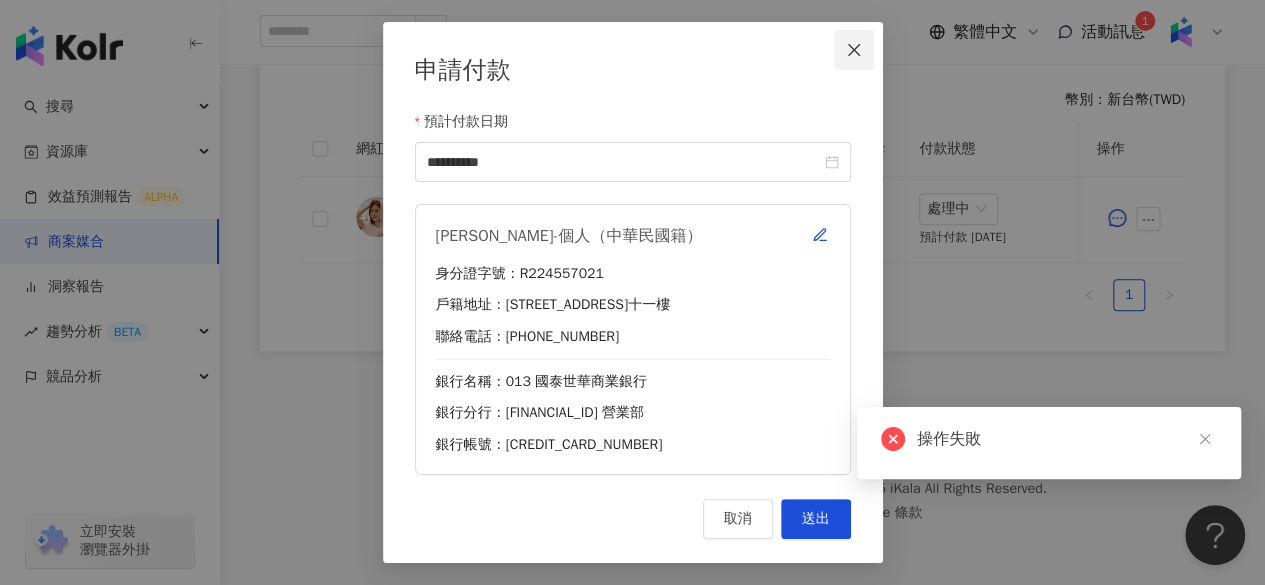 click at bounding box center [854, 50] 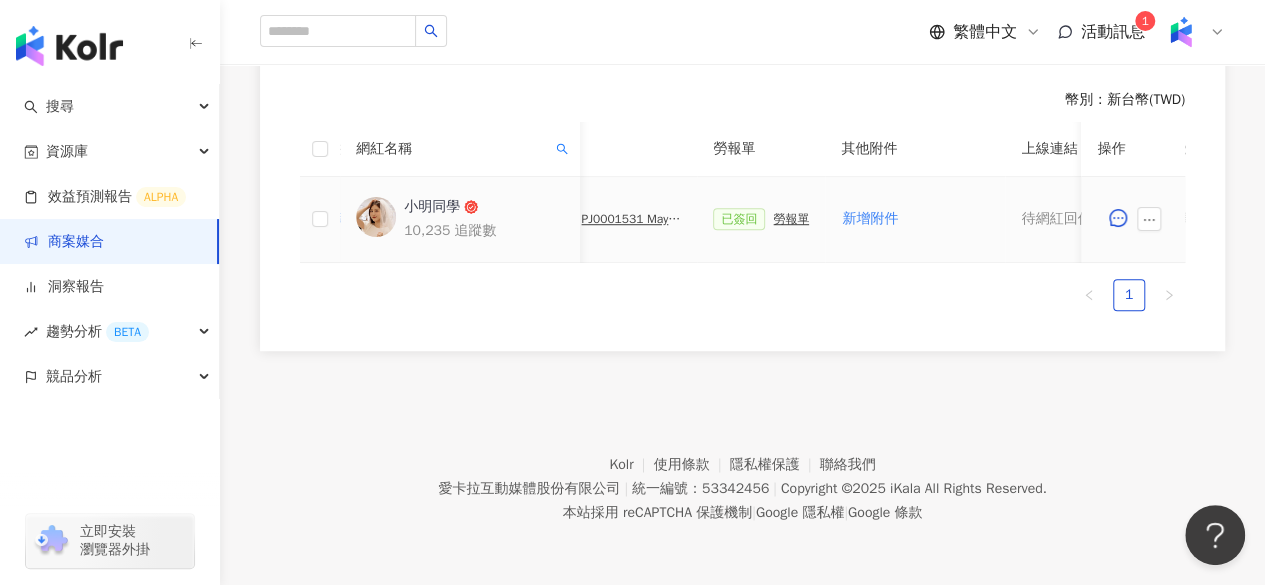 scroll, scrollTop: 0, scrollLeft: 467, axis: horizontal 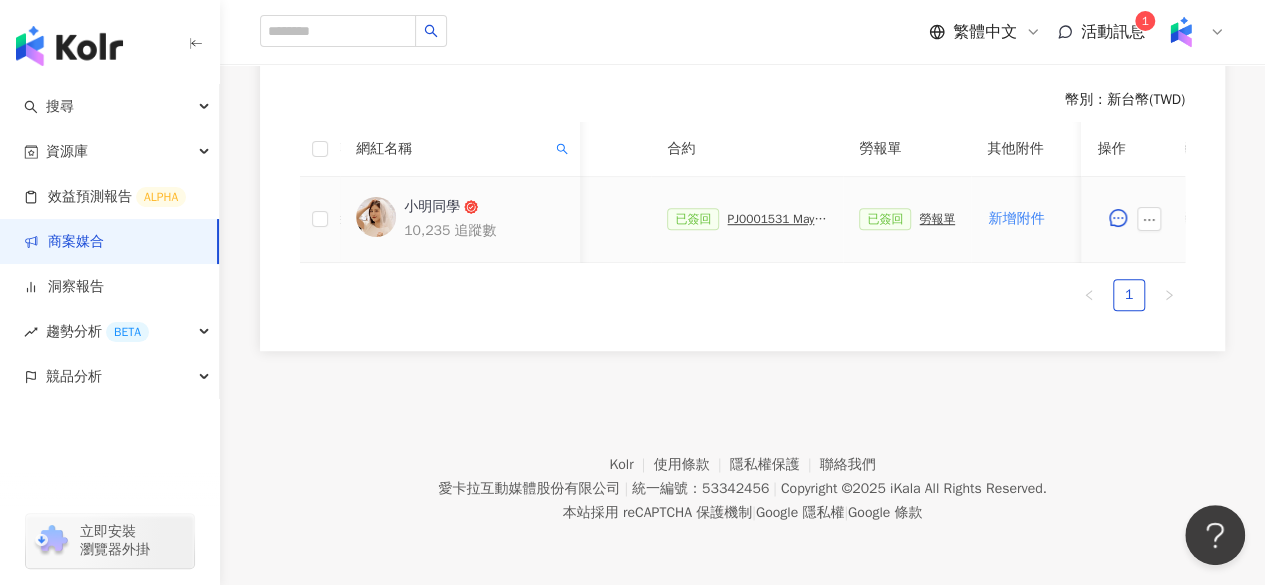click on "勞報單" at bounding box center (937, 219) 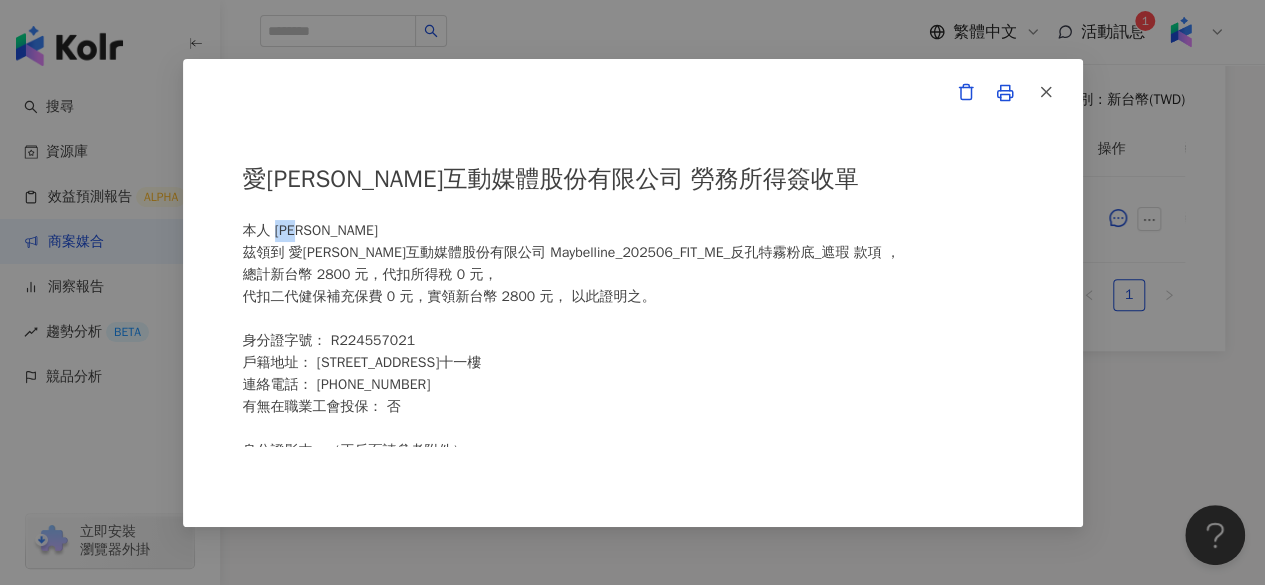 drag, startPoint x: 275, startPoint y: 230, endPoint x: 364, endPoint y: 225, distance: 89.140335 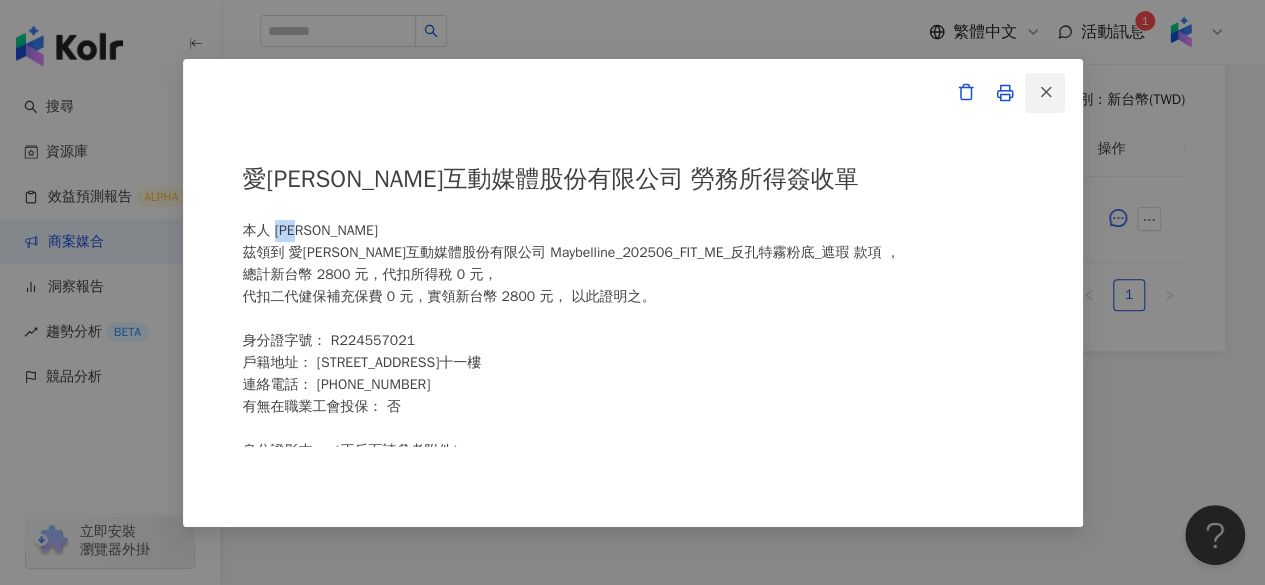 click at bounding box center [1045, 93] 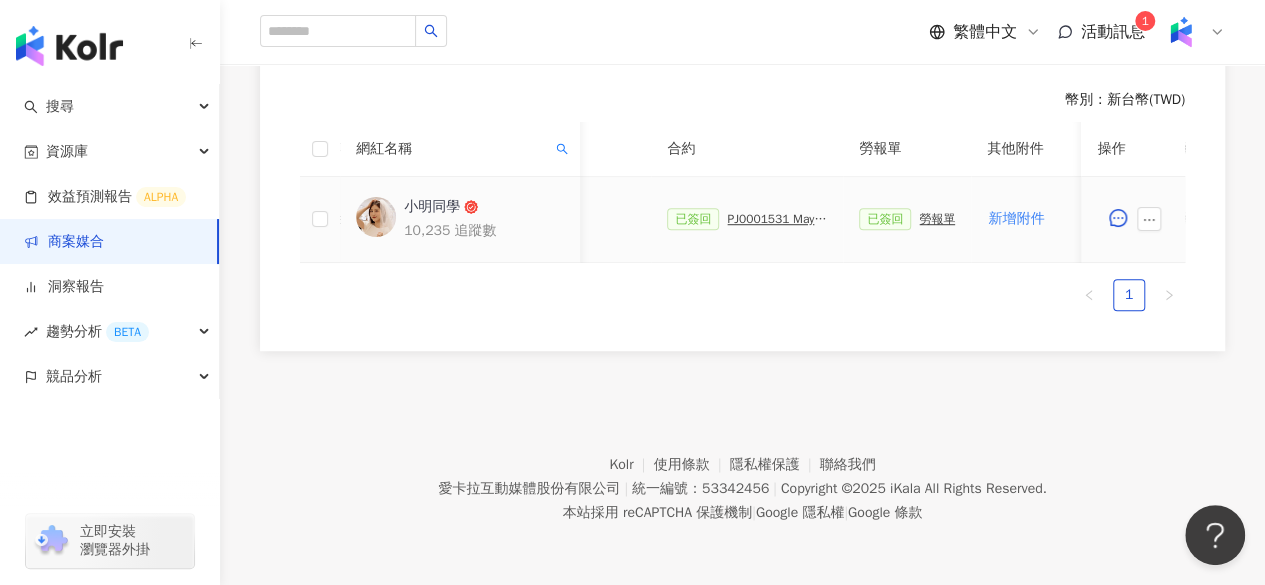 click on "PJ0001531 Maybelline_202506_FIT_ME_反孔特霧粉底_遮瑕_萊雅合作備忘錄" at bounding box center [777, 219] 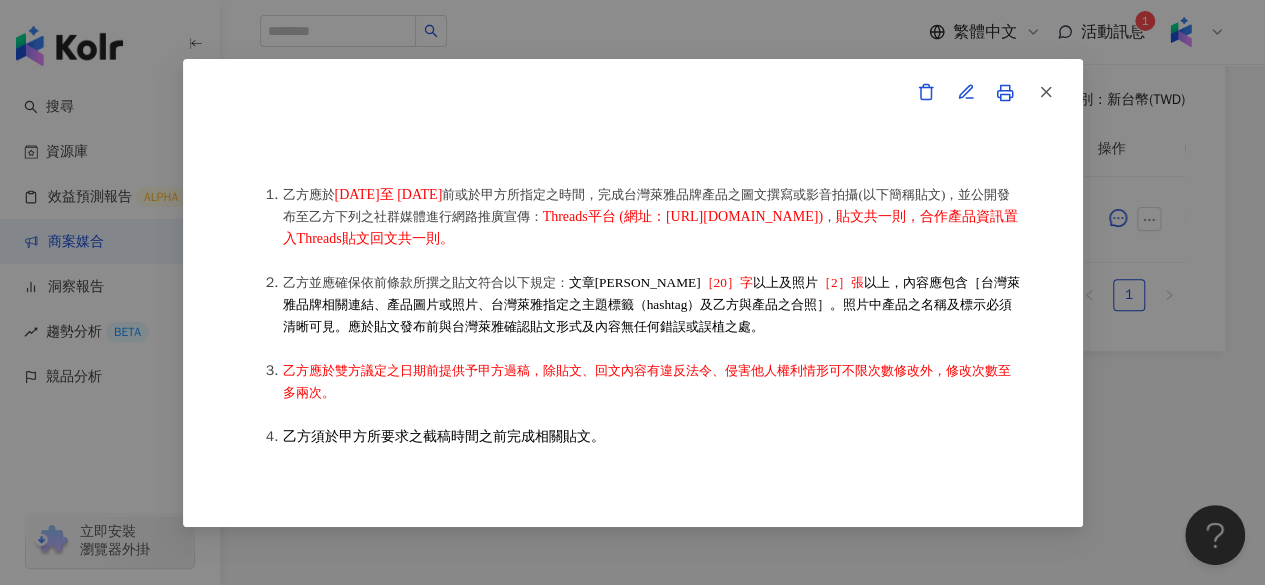 scroll, scrollTop: 451, scrollLeft: 0, axis: vertical 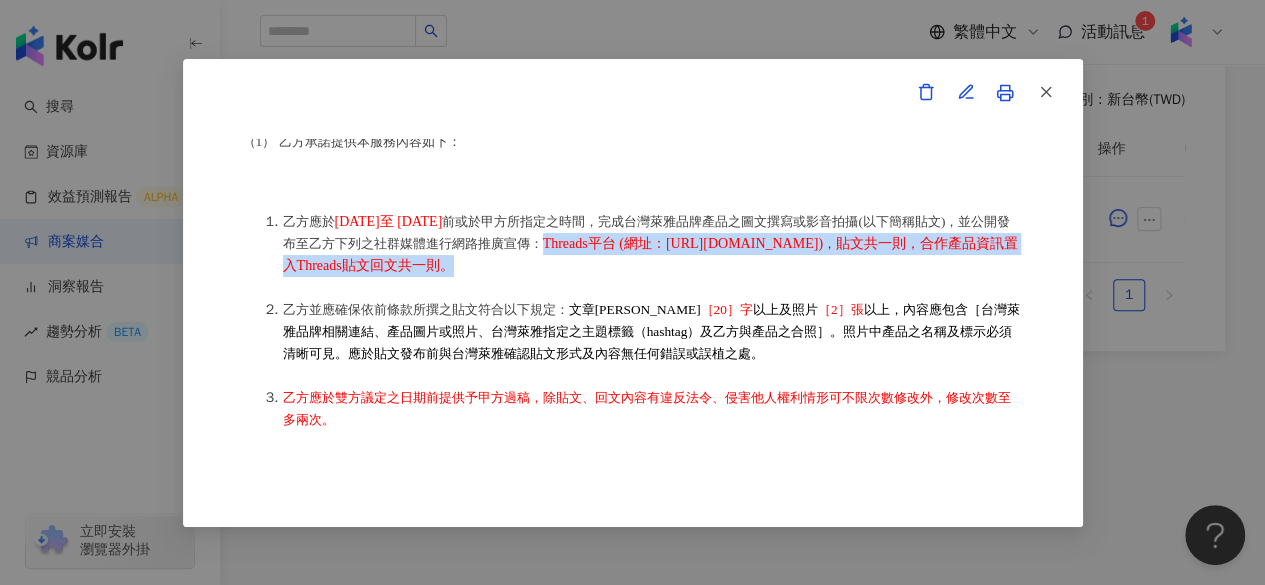 drag, startPoint x: 757, startPoint y: 261, endPoint x: 542, endPoint y: 312, distance: 220.96606 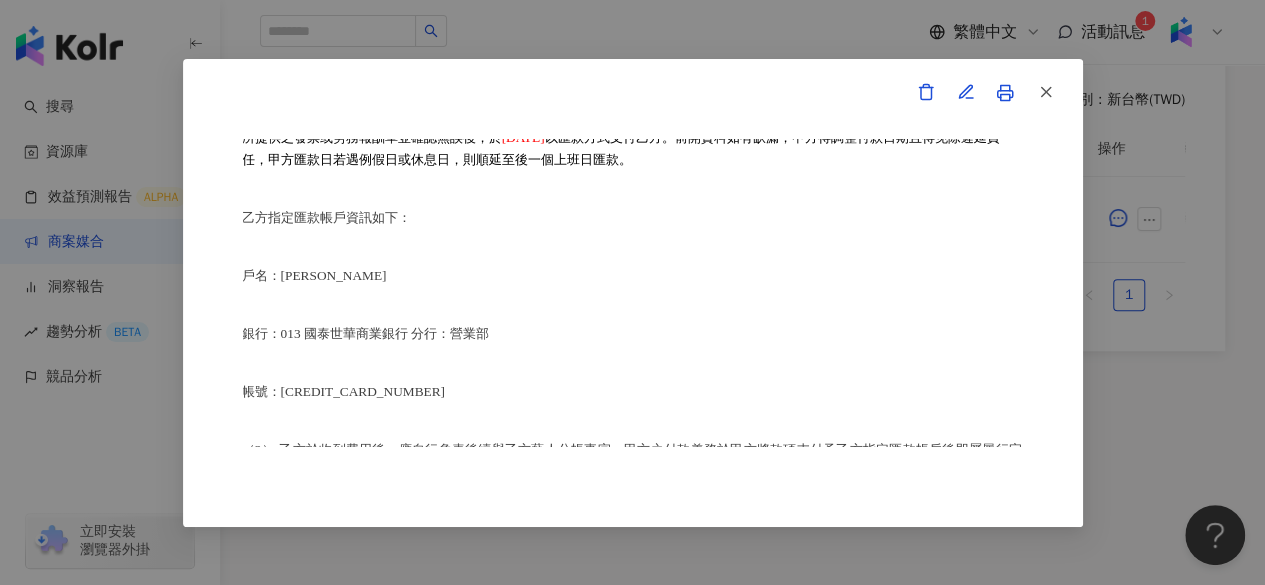 scroll, scrollTop: 1154, scrollLeft: 1, axis: both 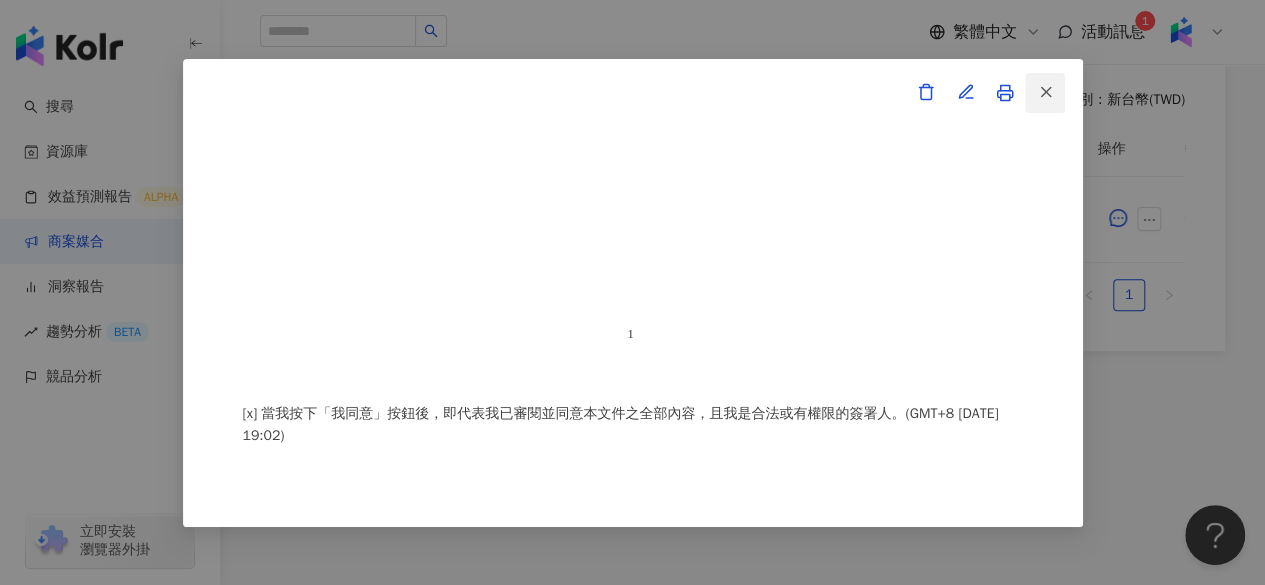 click at bounding box center (1046, 92) 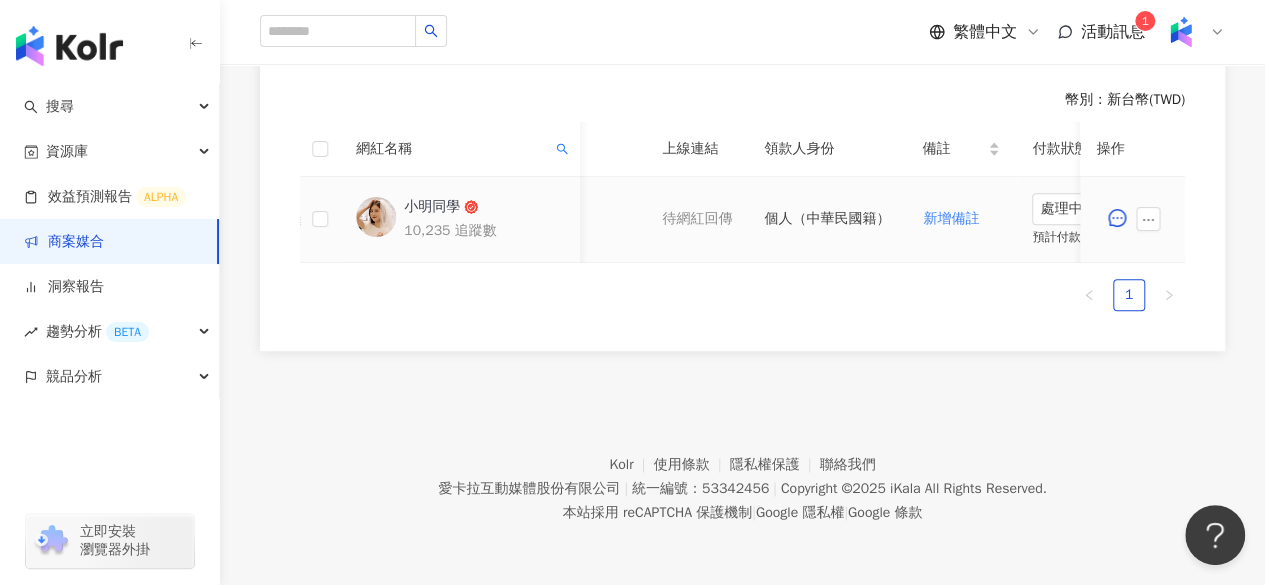 scroll, scrollTop: 0, scrollLeft: 1100, axis: horizontal 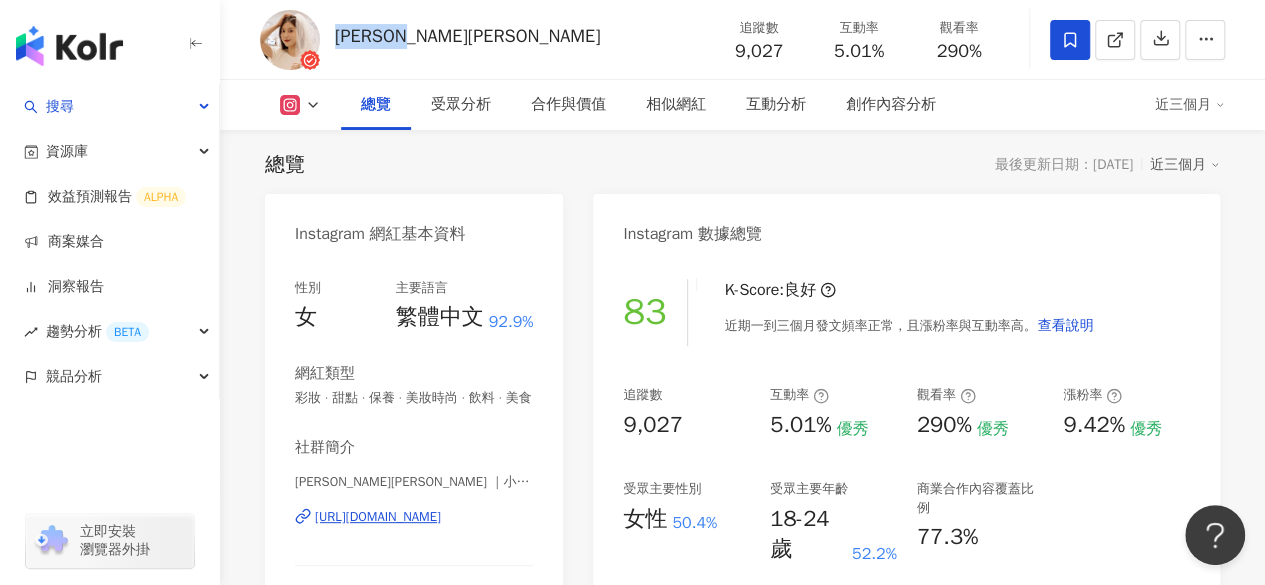 drag, startPoint x: 444, startPoint y: 36, endPoint x: 338, endPoint y: 45, distance: 106.381386 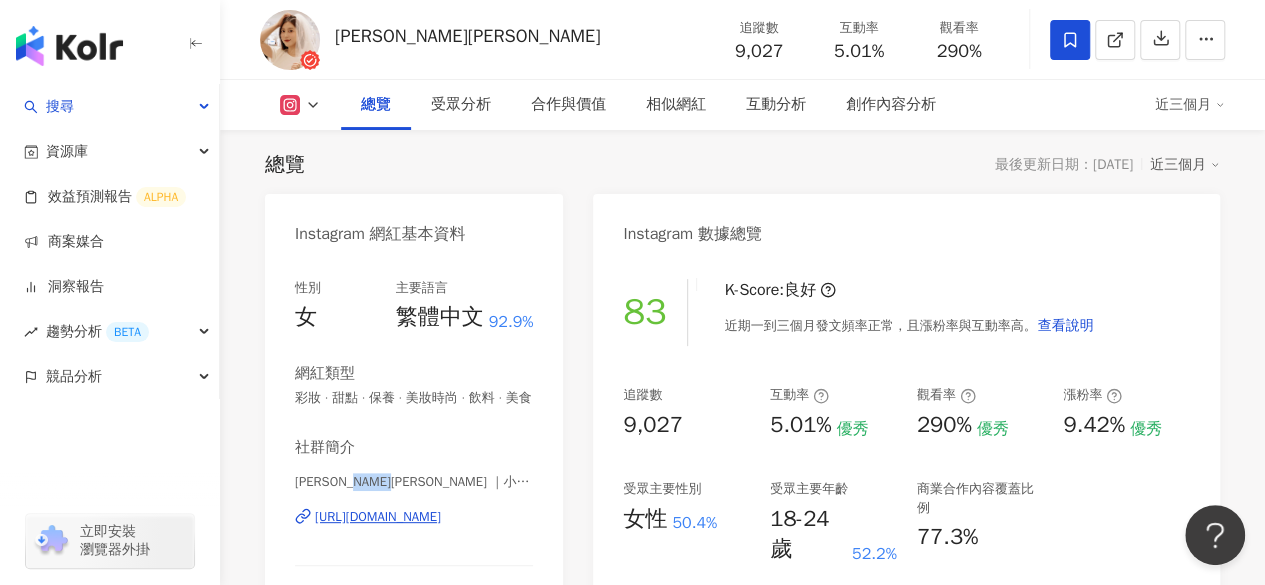 drag, startPoint x: 369, startPoint y: 495, endPoint x: 422, endPoint y: 494, distance: 53.009434 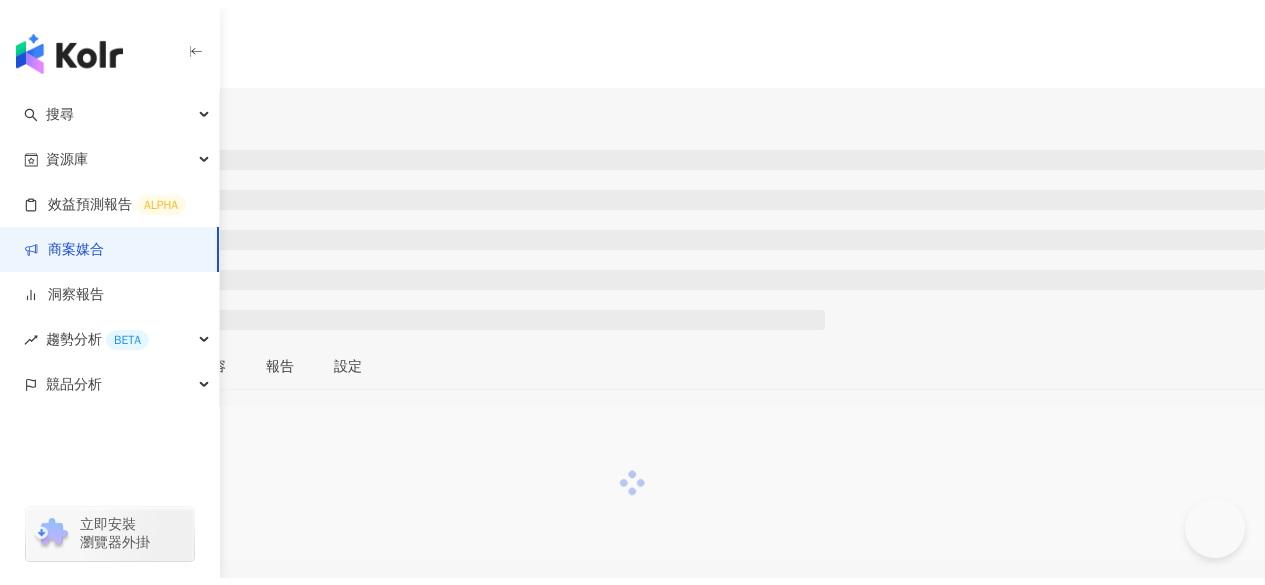 scroll, scrollTop: 0, scrollLeft: 0, axis: both 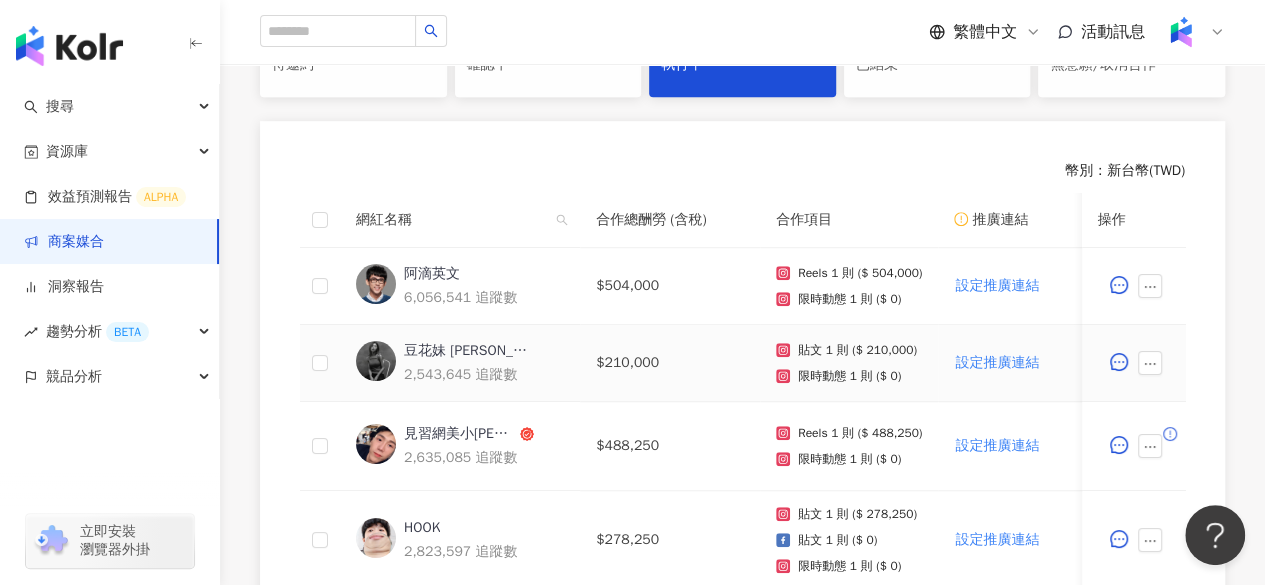click on "豆花妹 蔡黃汝" at bounding box center (469, 351) 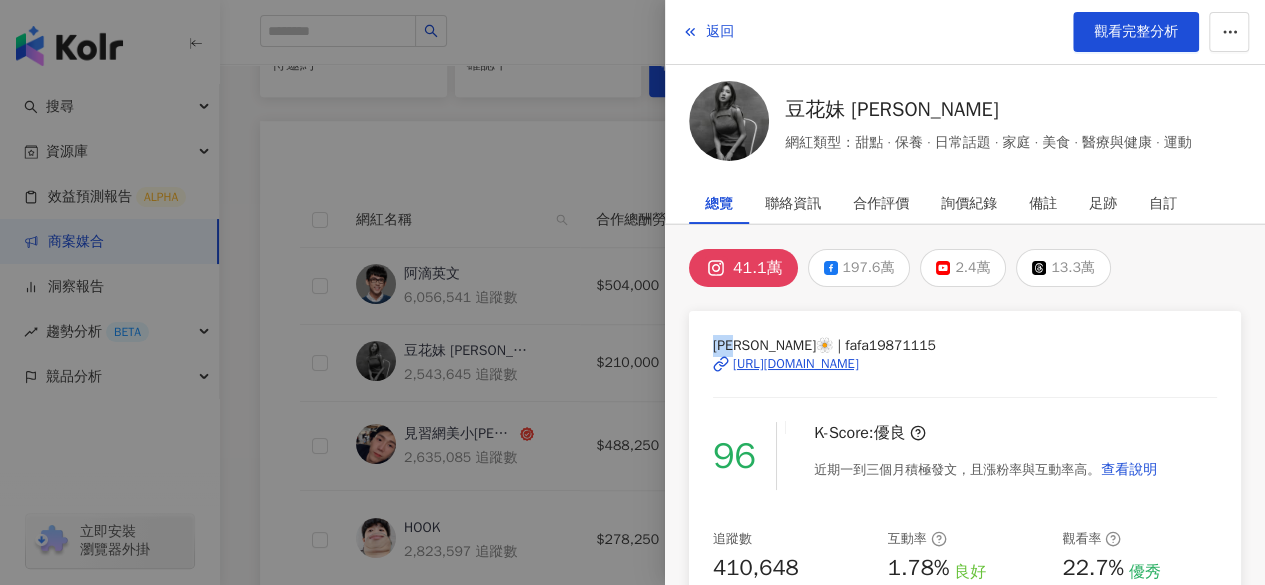 drag, startPoint x: 714, startPoint y: 348, endPoint x: 753, endPoint y: 346, distance: 39.051247 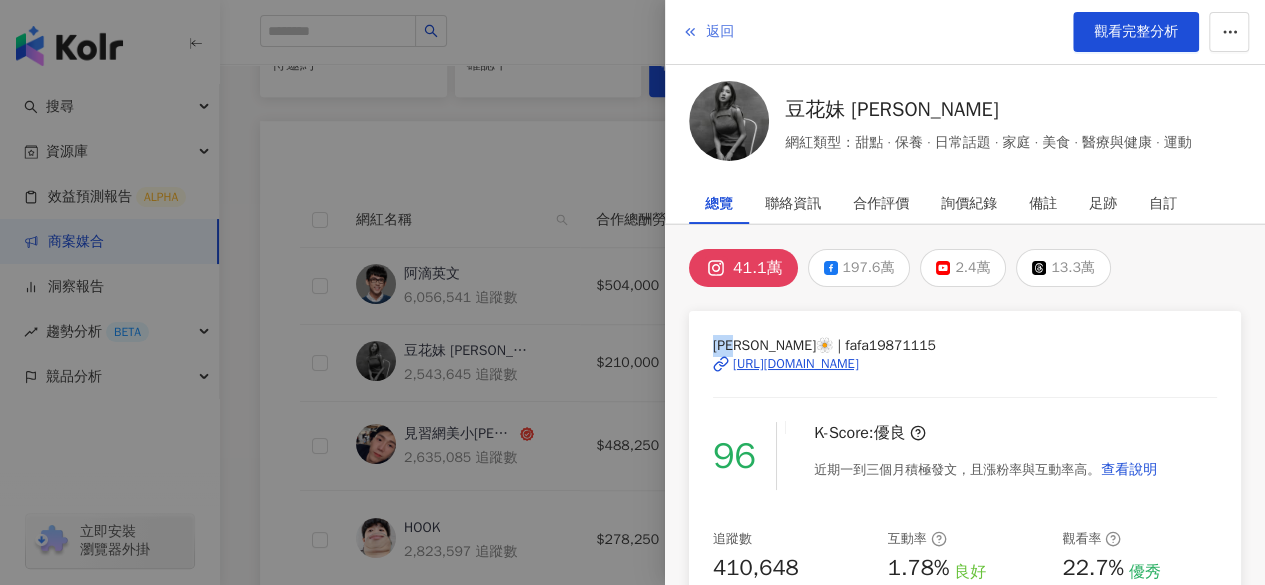 click on "返回" at bounding box center [720, 32] 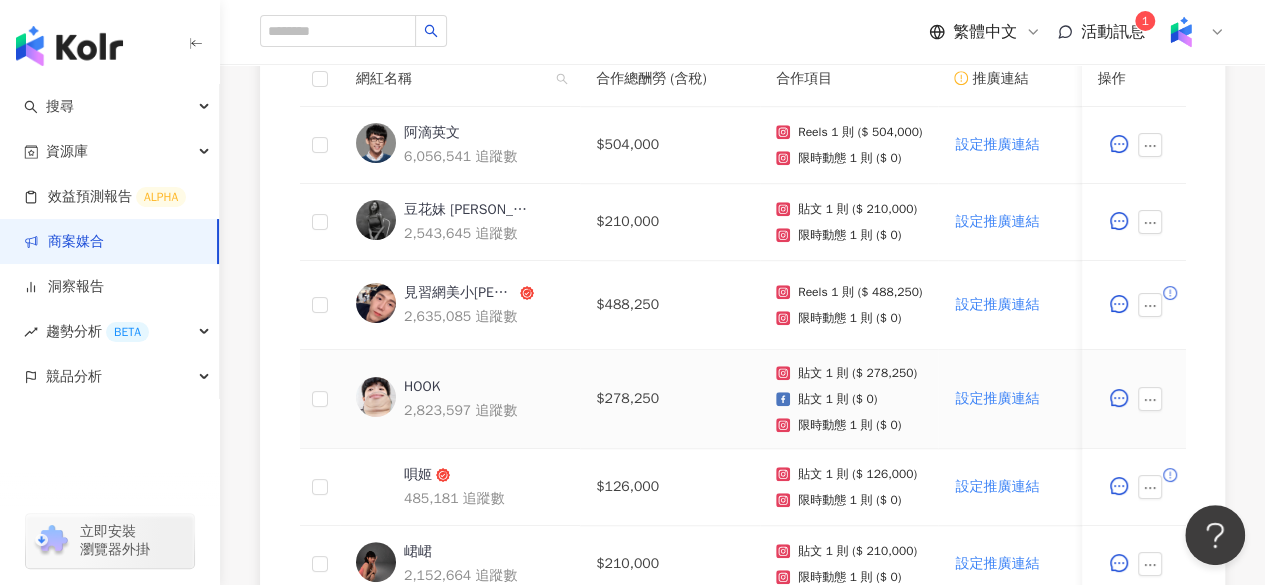 scroll, scrollTop: 636, scrollLeft: 0, axis: vertical 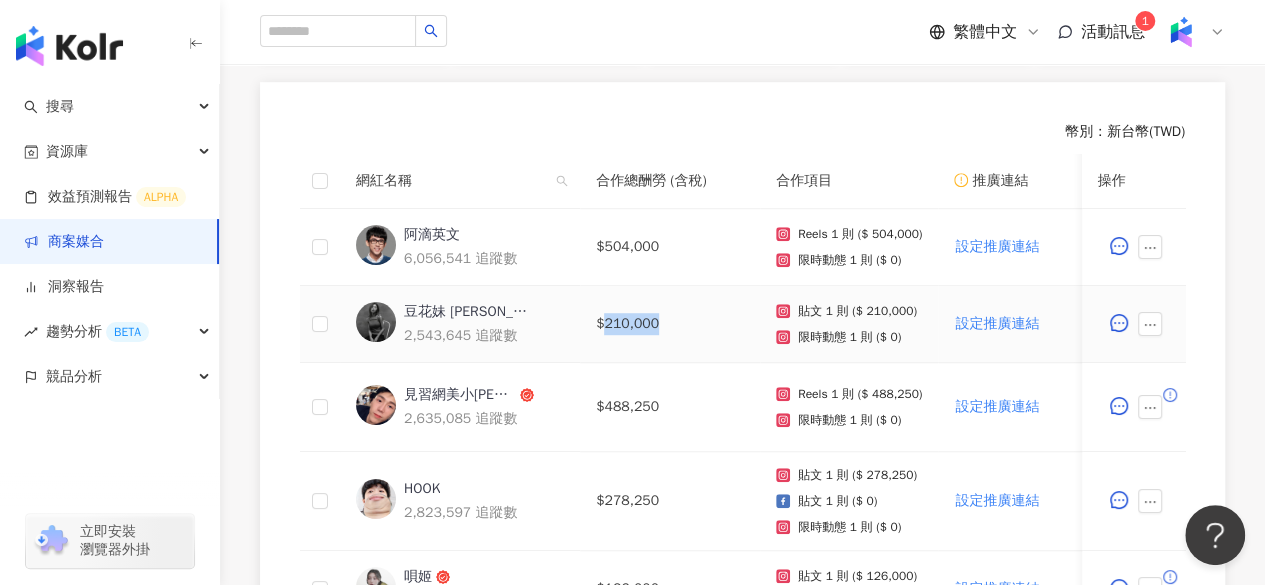 drag, startPoint x: 604, startPoint y: 326, endPoint x: 664, endPoint y: 320, distance: 60.299255 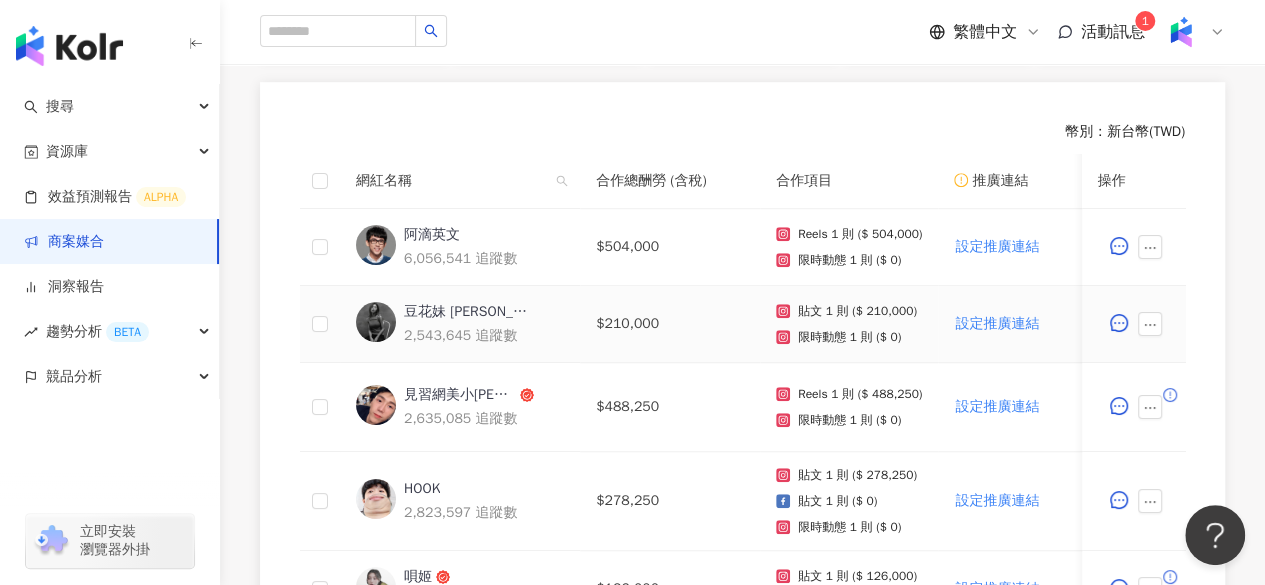 click on "豆花妹 蔡黃汝" at bounding box center [469, 312] 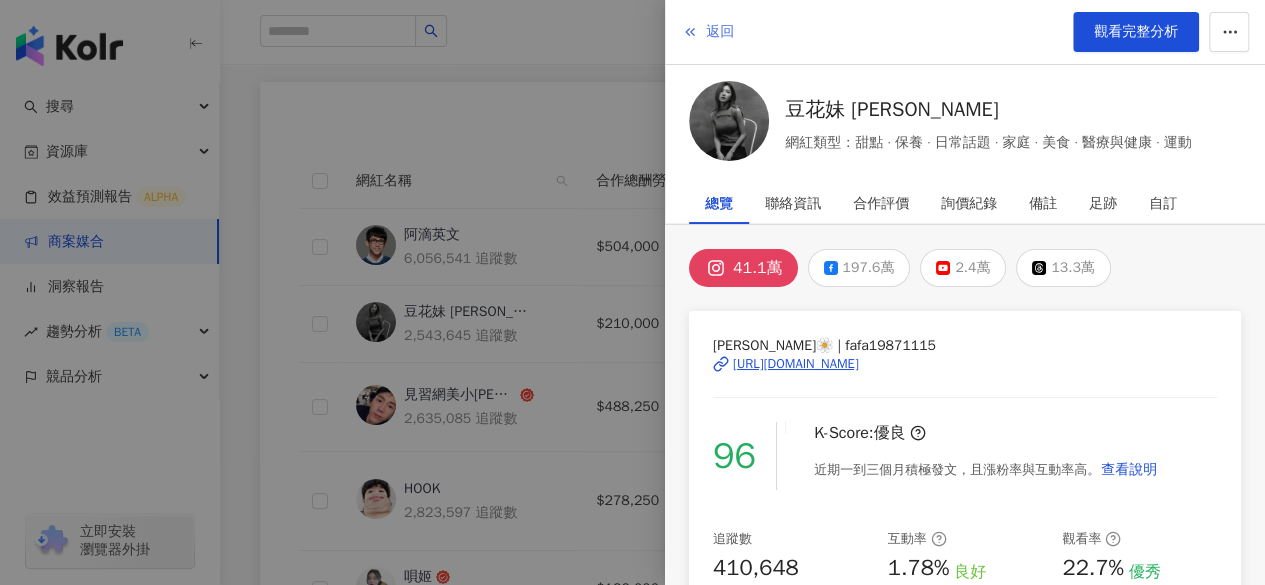 click on "返回" at bounding box center (708, 32) 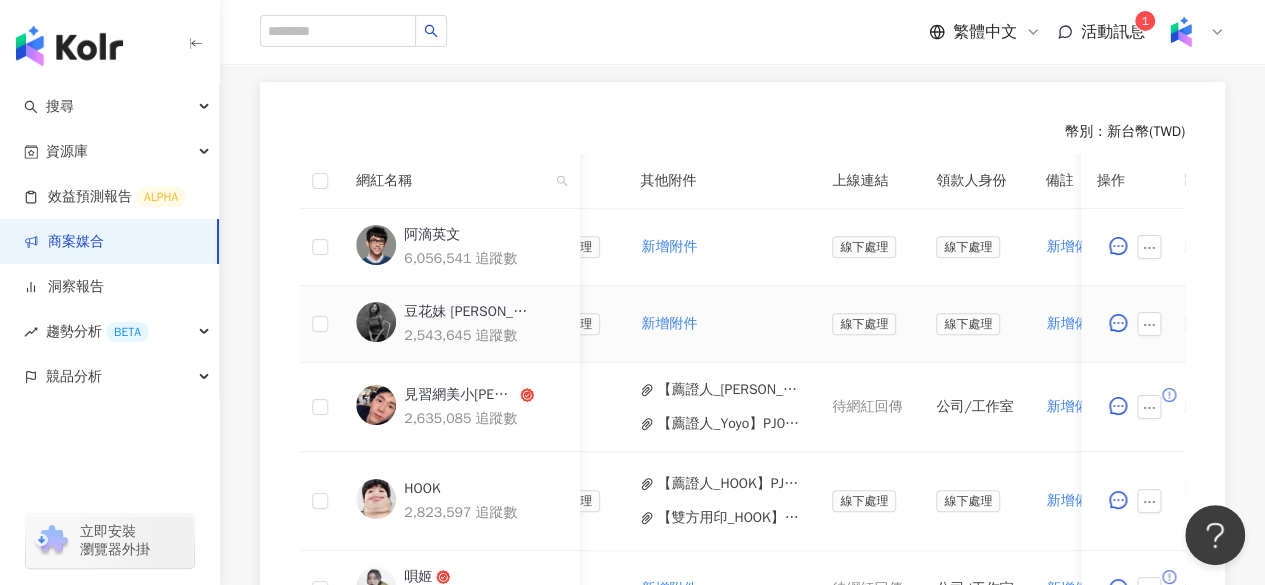 scroll, scrollTop: 0, scrollLeft: 1046, axis: horizontal 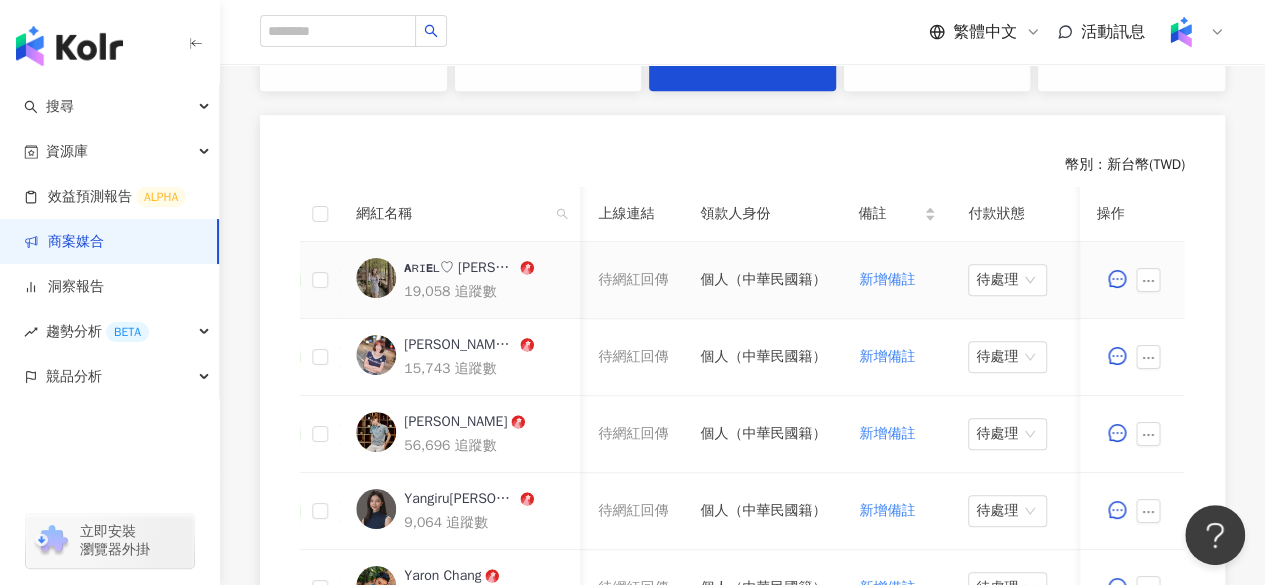 click on "ᴀʀɪᴇʟ♡ [PERSON_NAME]" at bounding box center [460, 268] 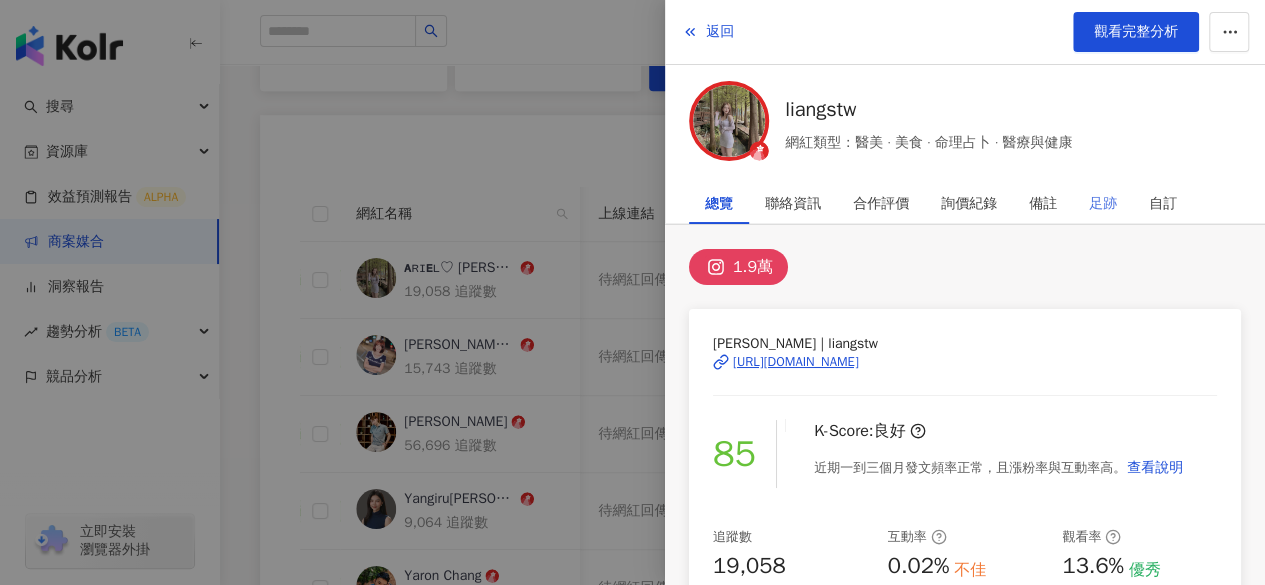 click on "足跡" at bounding box center [1103, 204] 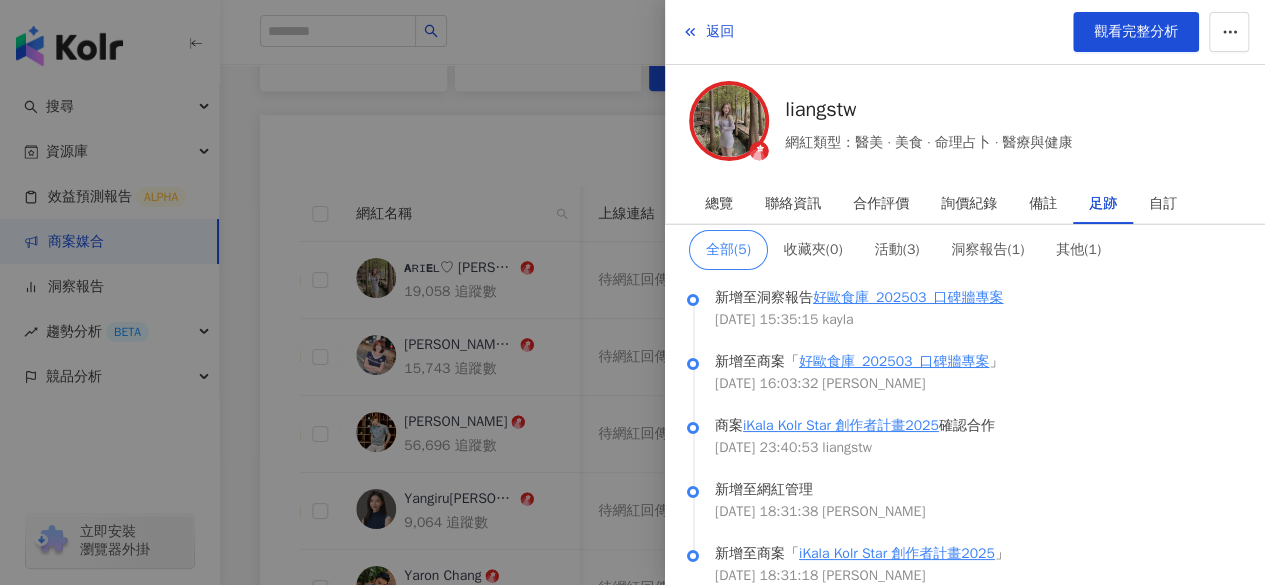 scroll, scrollTop: 5, scrollLeft: 0, axis: vertical 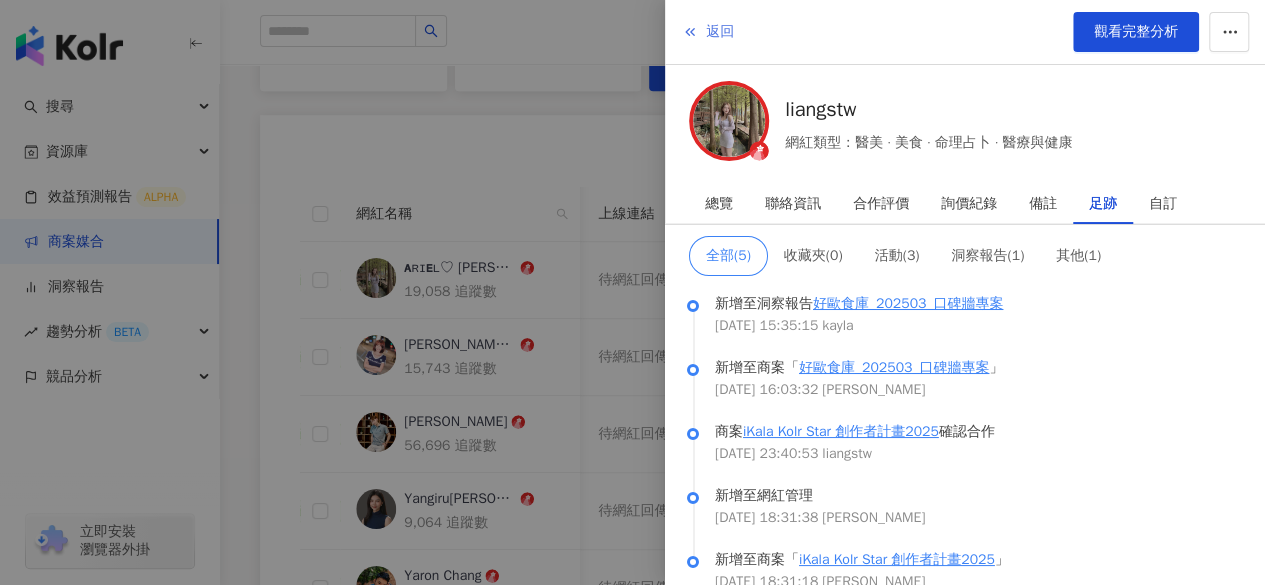 click on "返回" at bounding box center (720, 32) 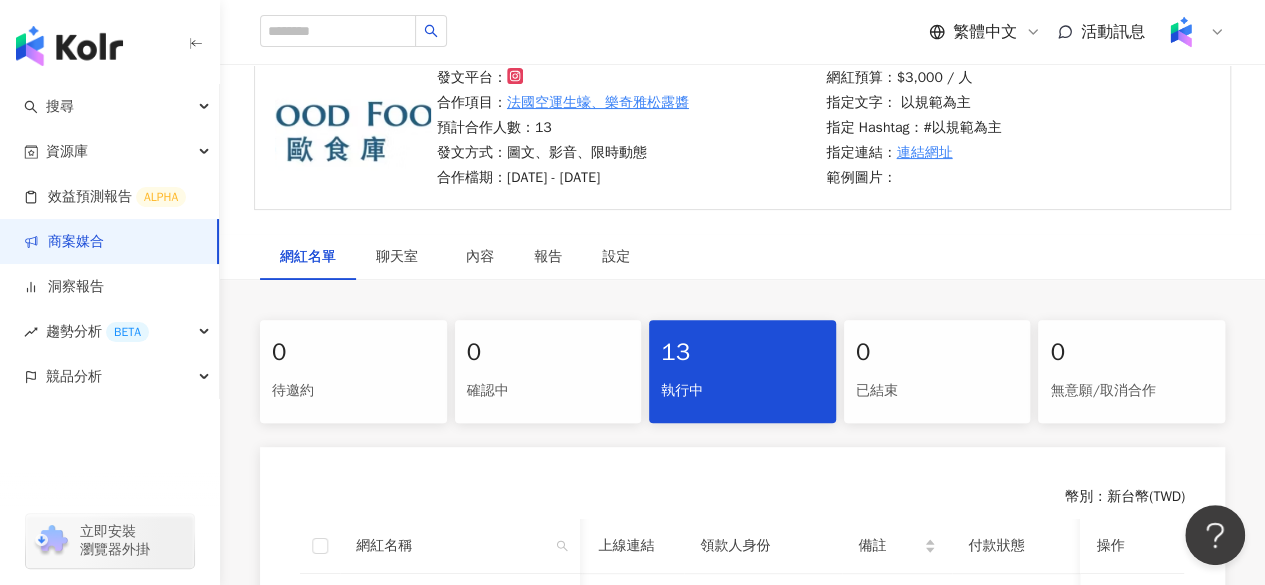scroll, scrollTop: 0, scrollLeft: 0, axis: both 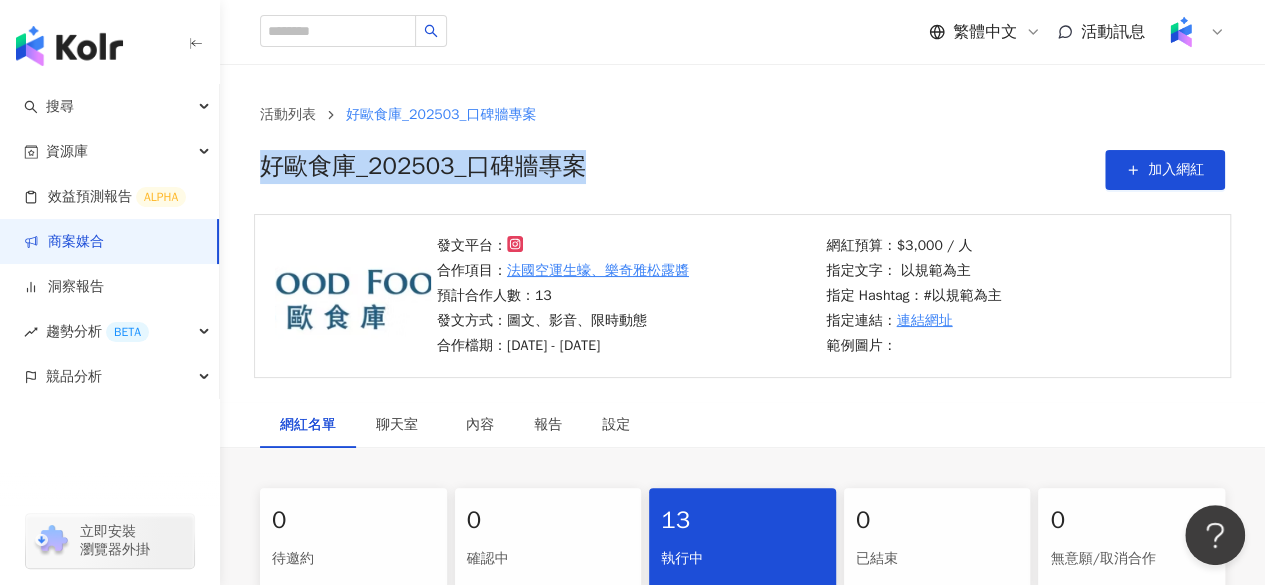 drag, startPoint x: 262, startPoint y: 159, endPoint x: 606, endPoint y: 148, distance: 344.17584 